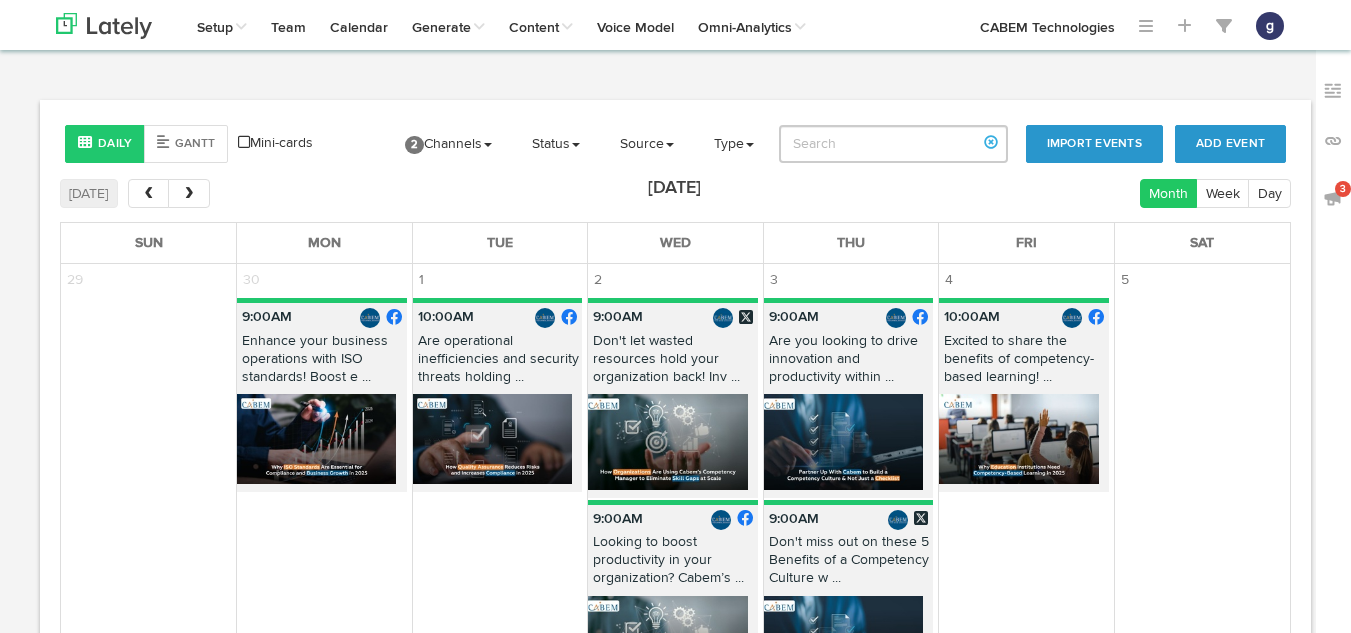 scroll, scrollTop: 0, scrollLeft: 0, axis: both 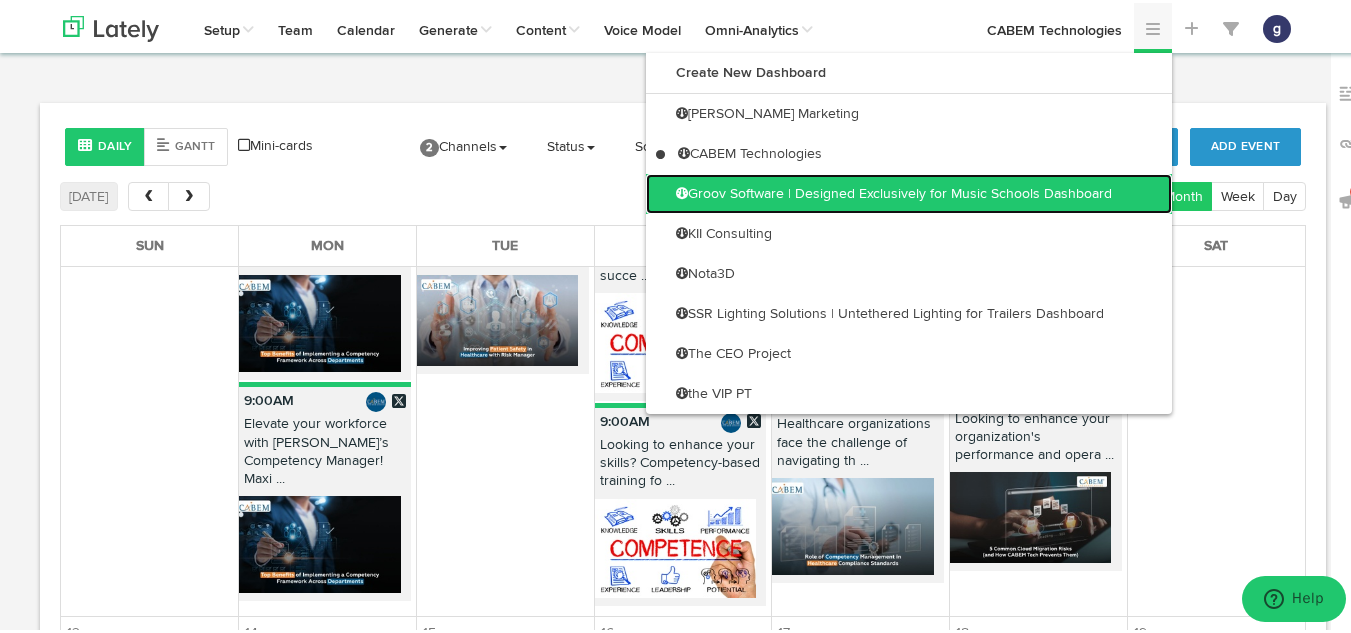 click on "Groov Software | Designed Exclusively for Music Schools Dashboard" at bounding box center [909, 191] 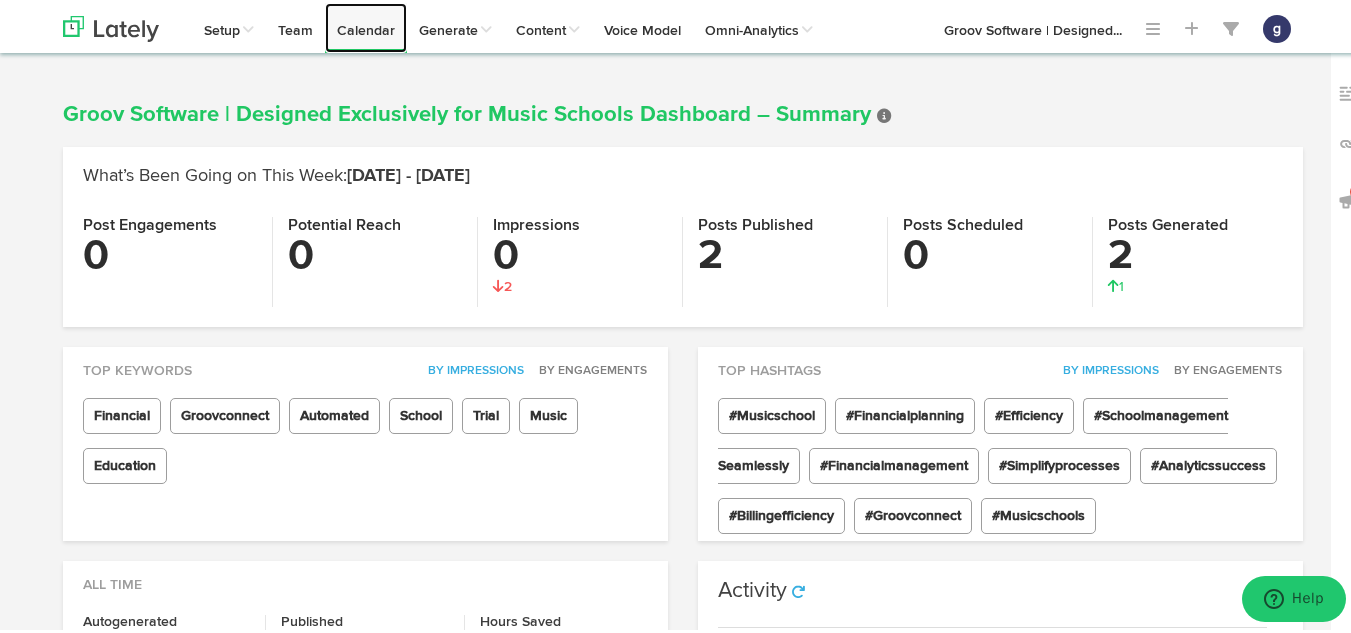 click on "Calendar" at bounding box center (366, 25) 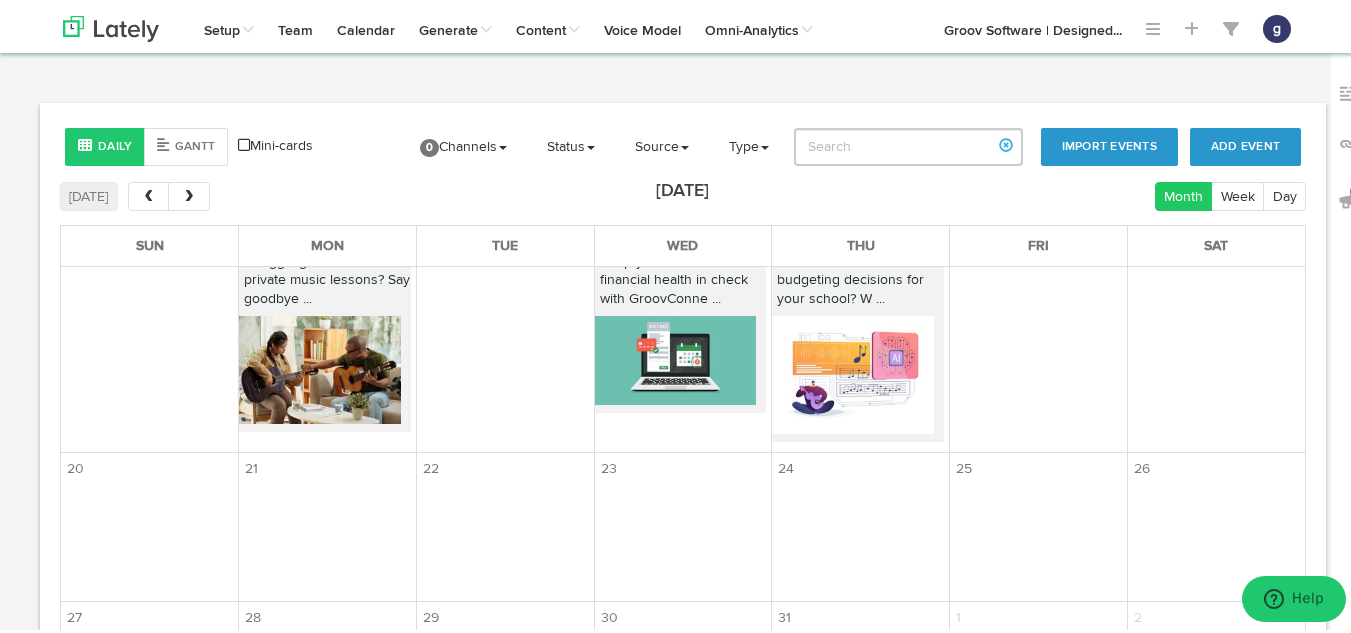 scroll, scrollTop: 788, scrollLeft: 0, axis: vertical 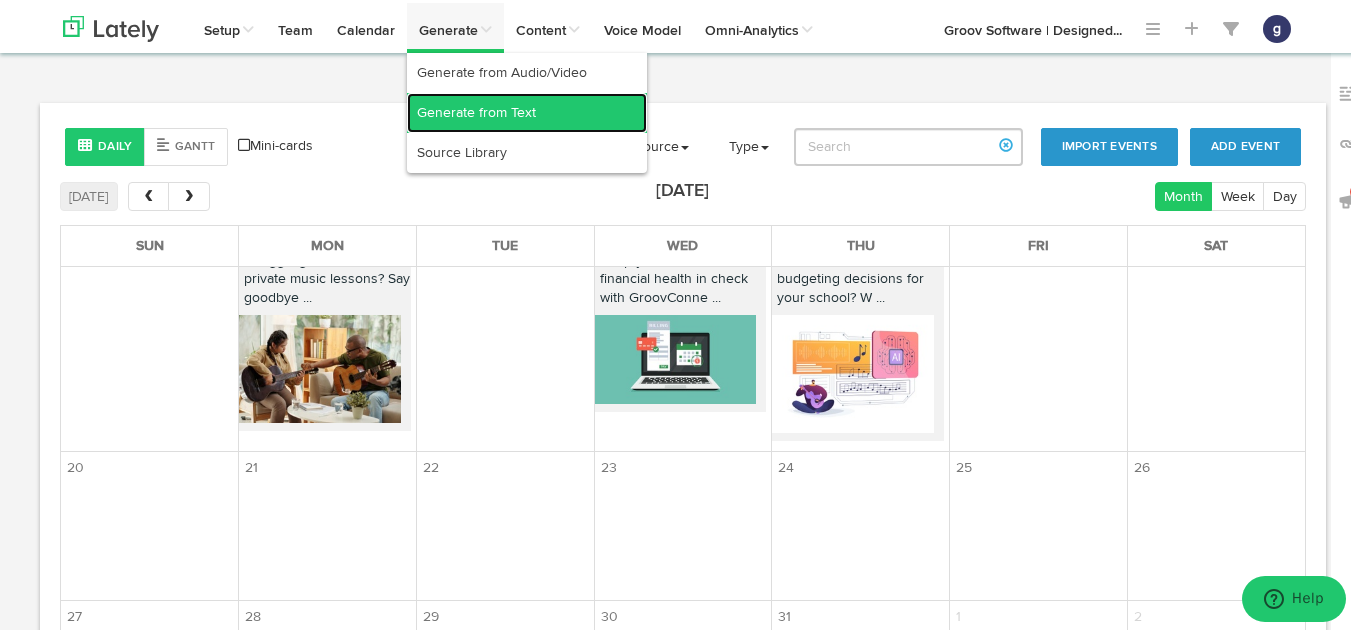 click on "Generate from Text" at bounding box center [527, 110] 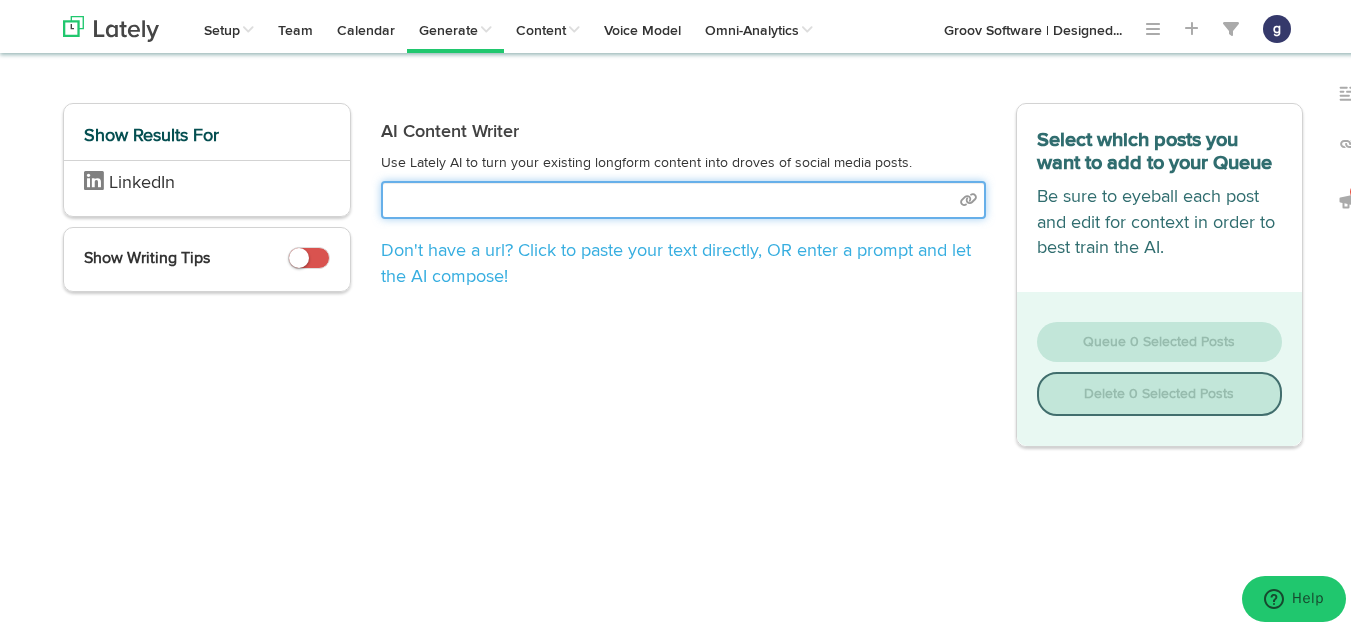 click at bounding box center (683, 197) 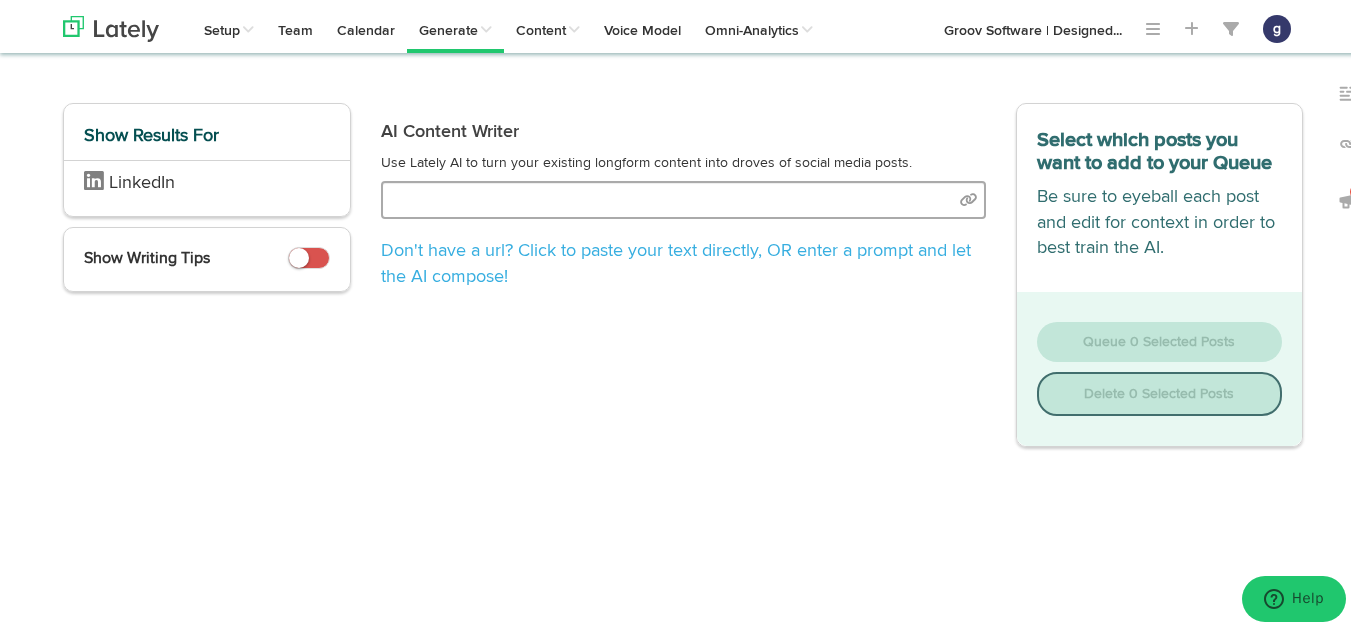 select on "natural" 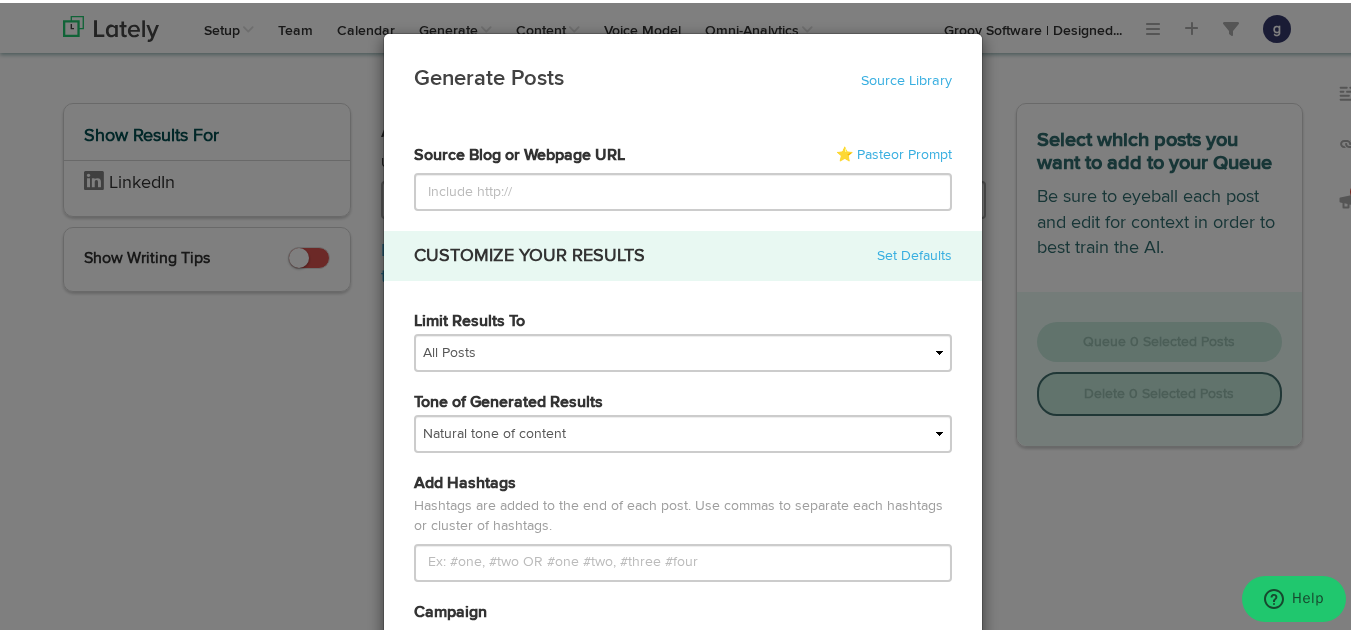 type on "[URL][DOMAIN_NAME]" 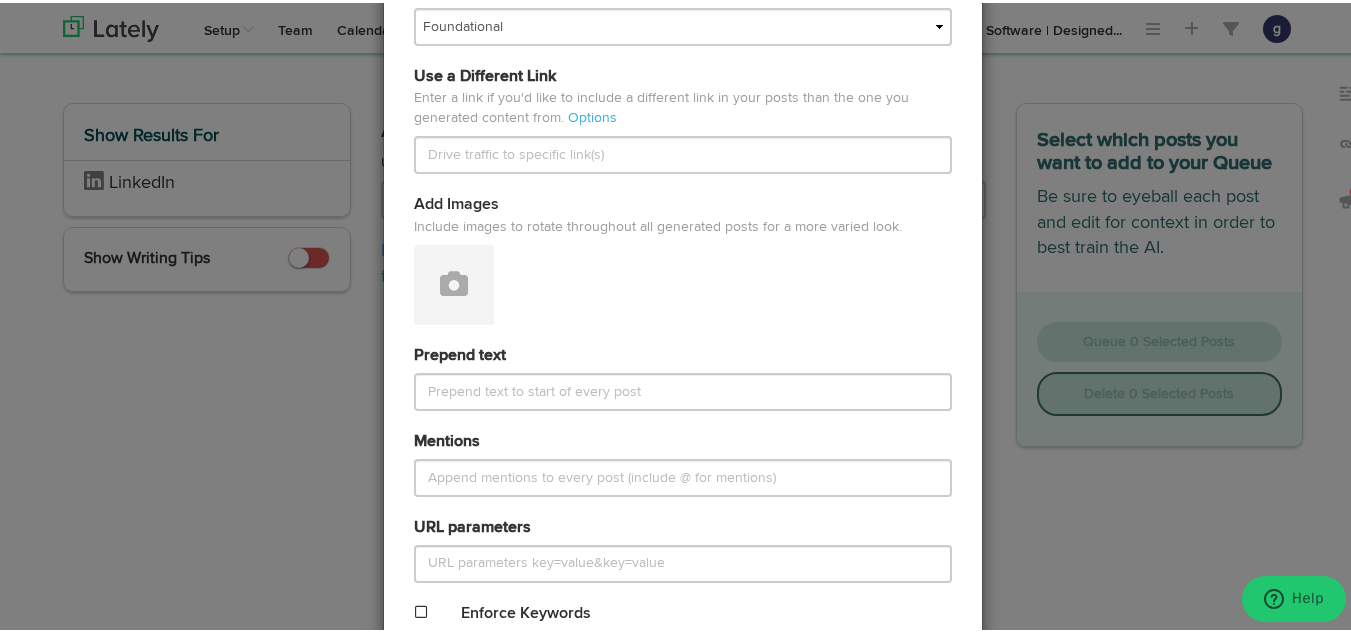 scroll, scrollTop: 623, scrollLeft: 0, axis: vertical 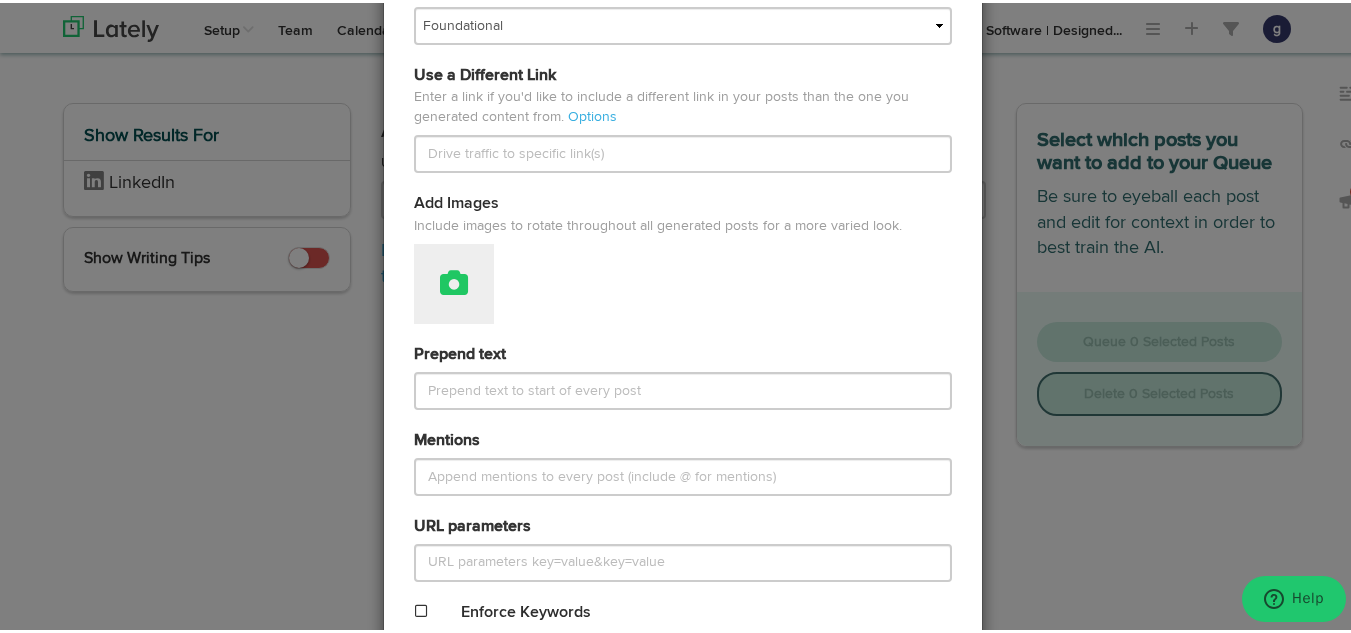 type on "[URL][DOMAIN_NAME]" 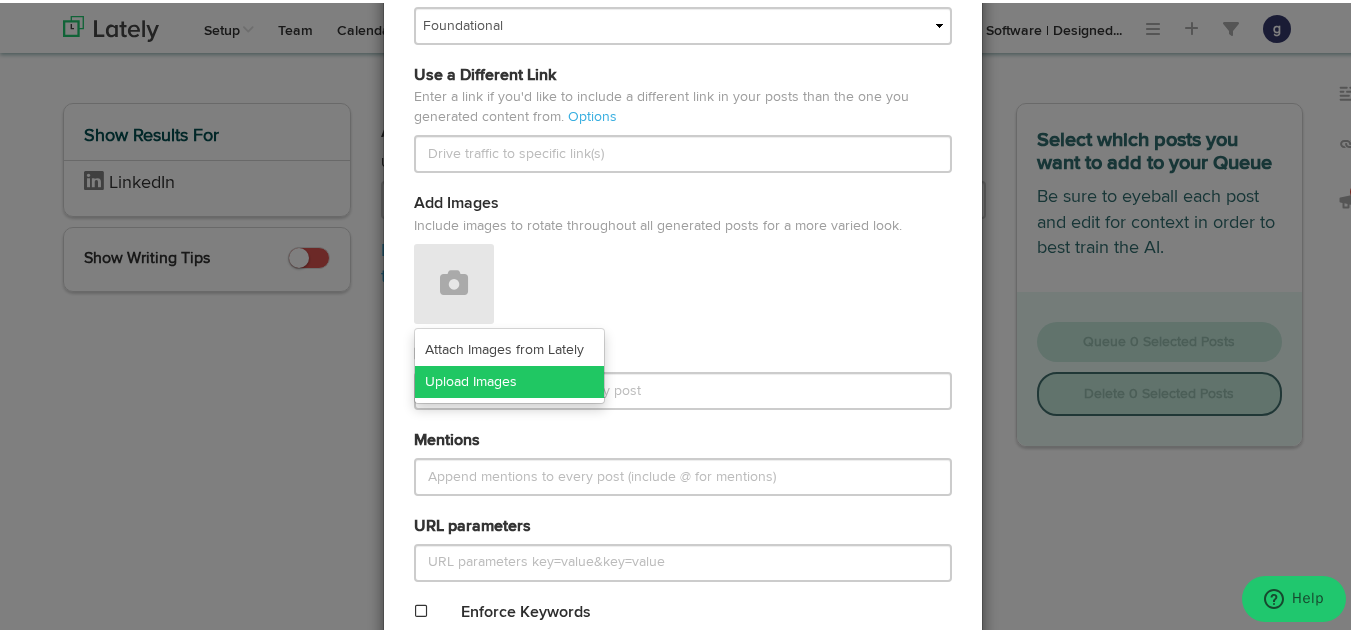 click on "Upload Images" at bounding box center [509, 379] 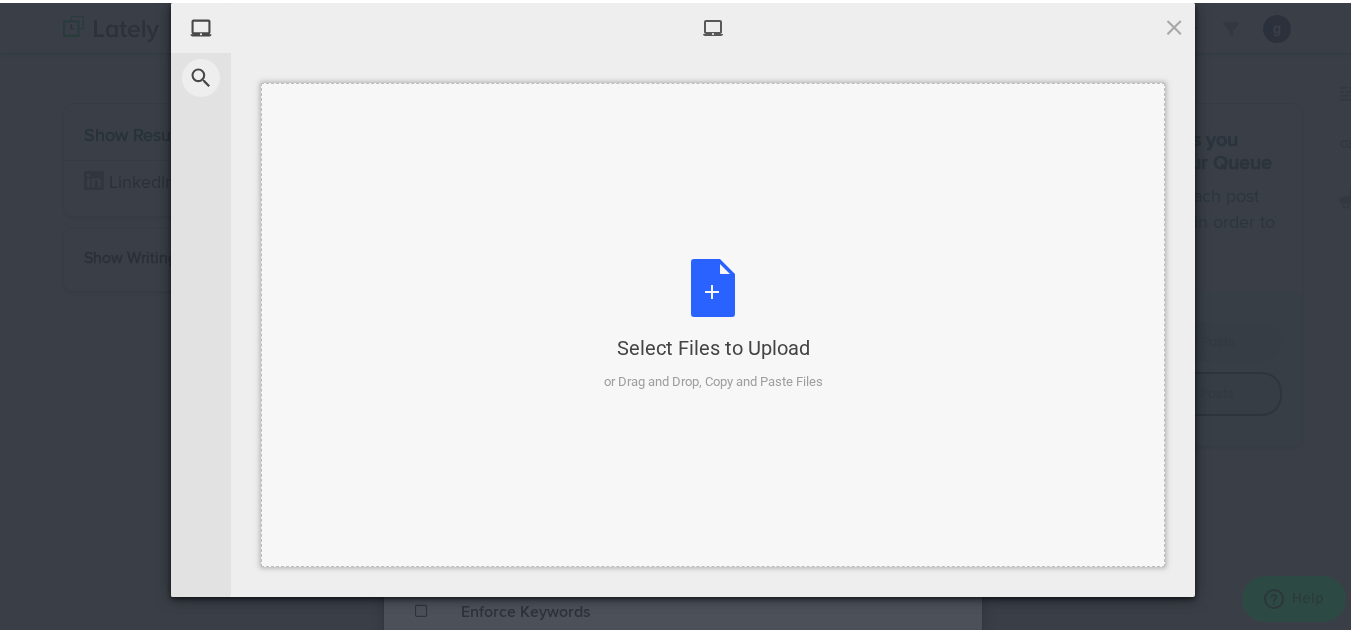 click on "Select Files to Upload
or Drag and Drop, Copy and Paste Files" at bounding box center [713, 322] 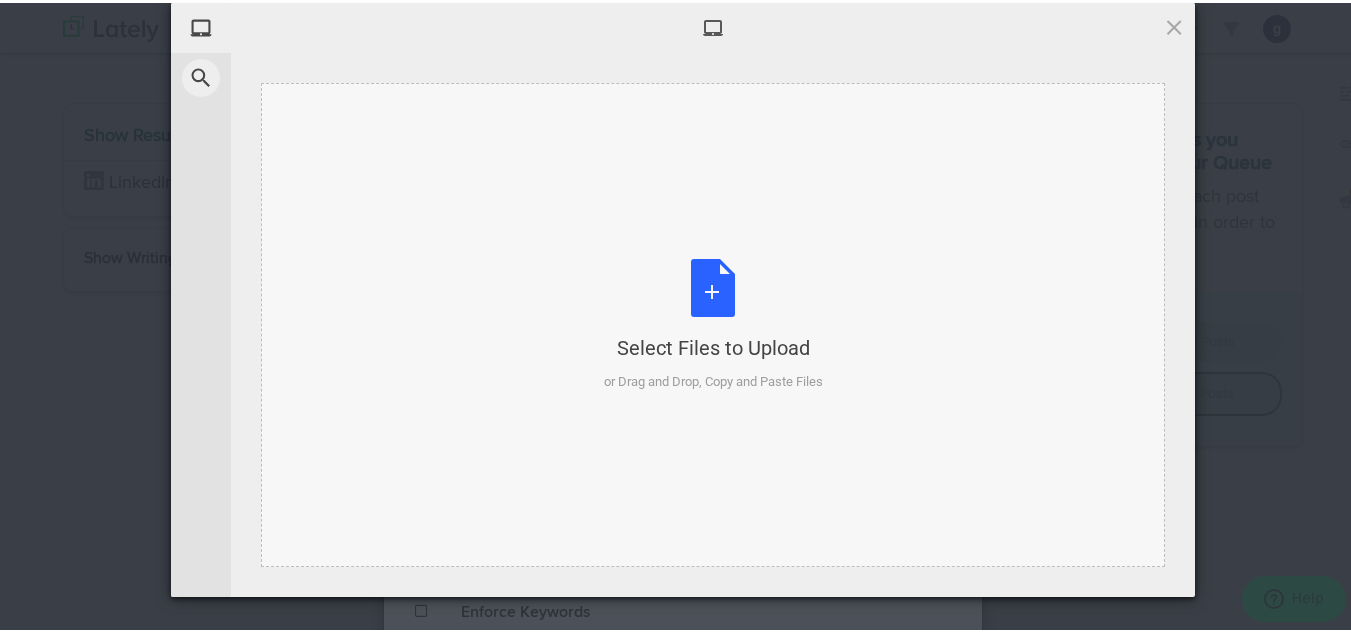 type 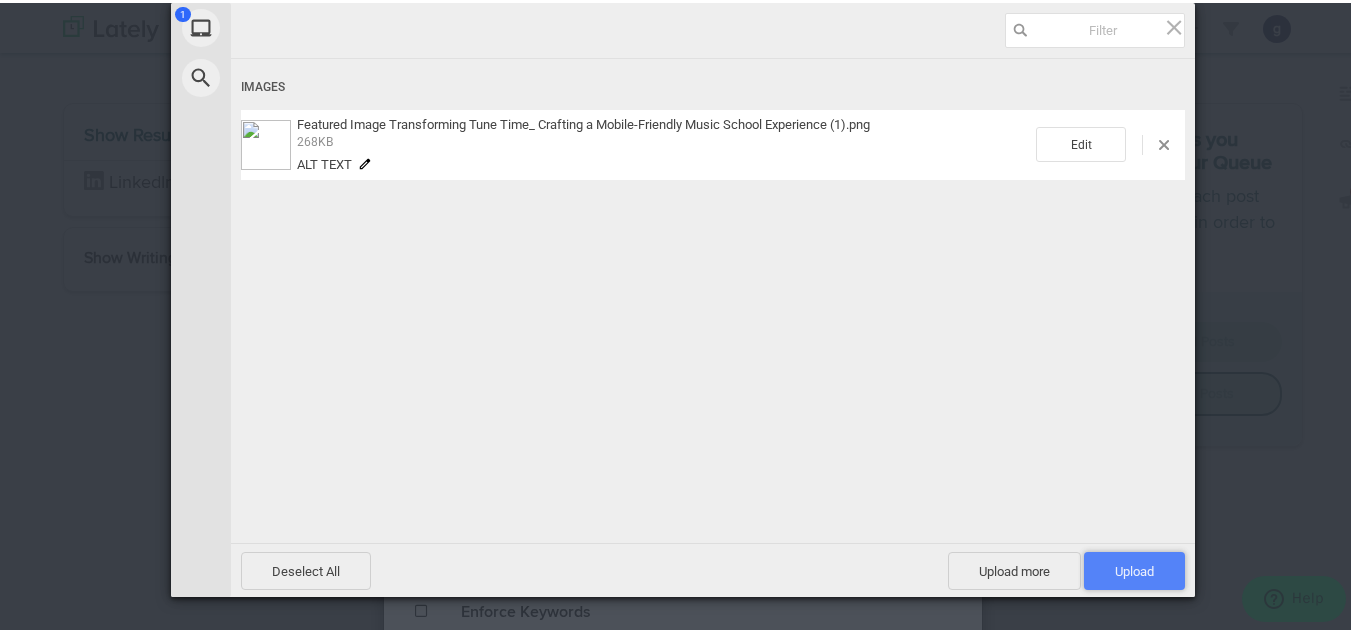 click on "Upload
1" at bounding box center (1134, 568) 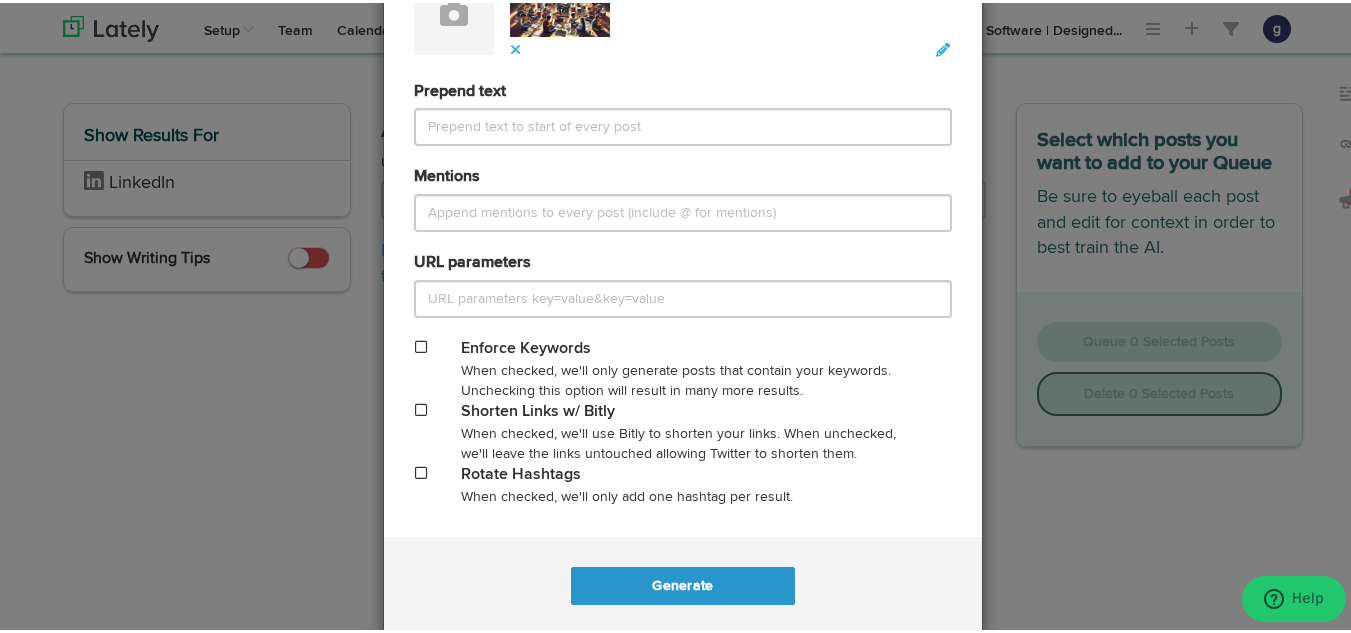 scroll, scrollTop: 895, scrollLeft: 0, axis: vertical 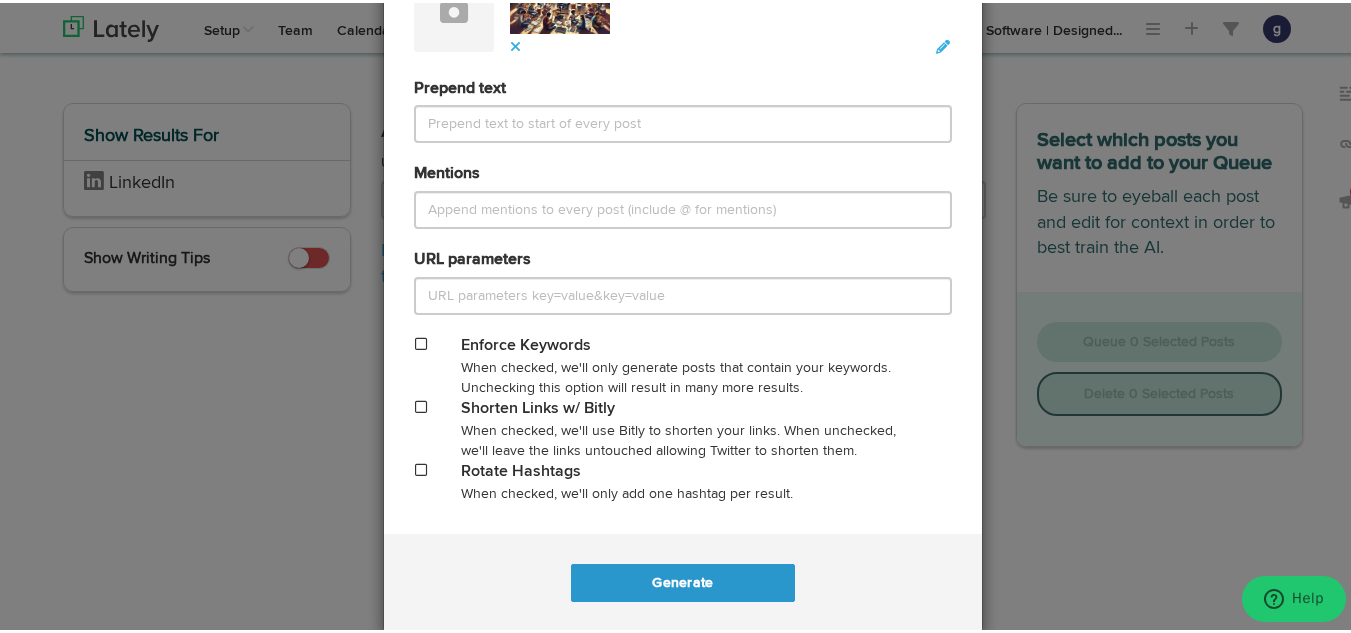 click at bounding box center [421, 404] 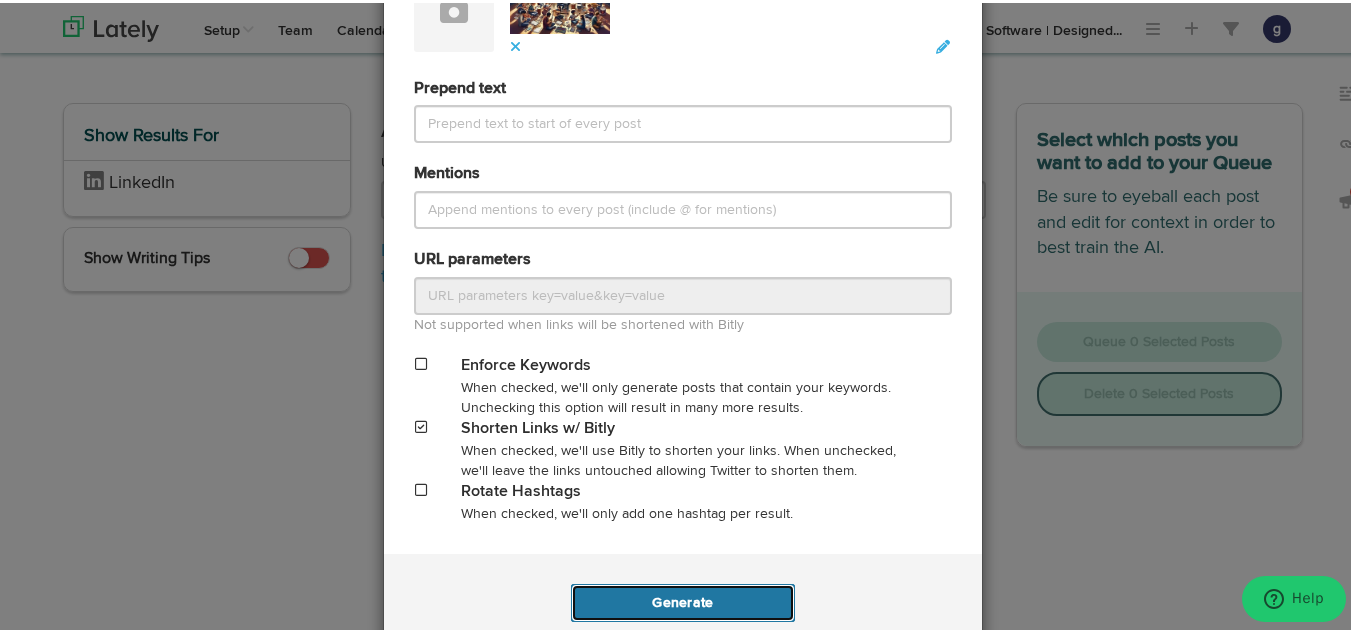 click on "Generate" at bounding box center (682, 600) 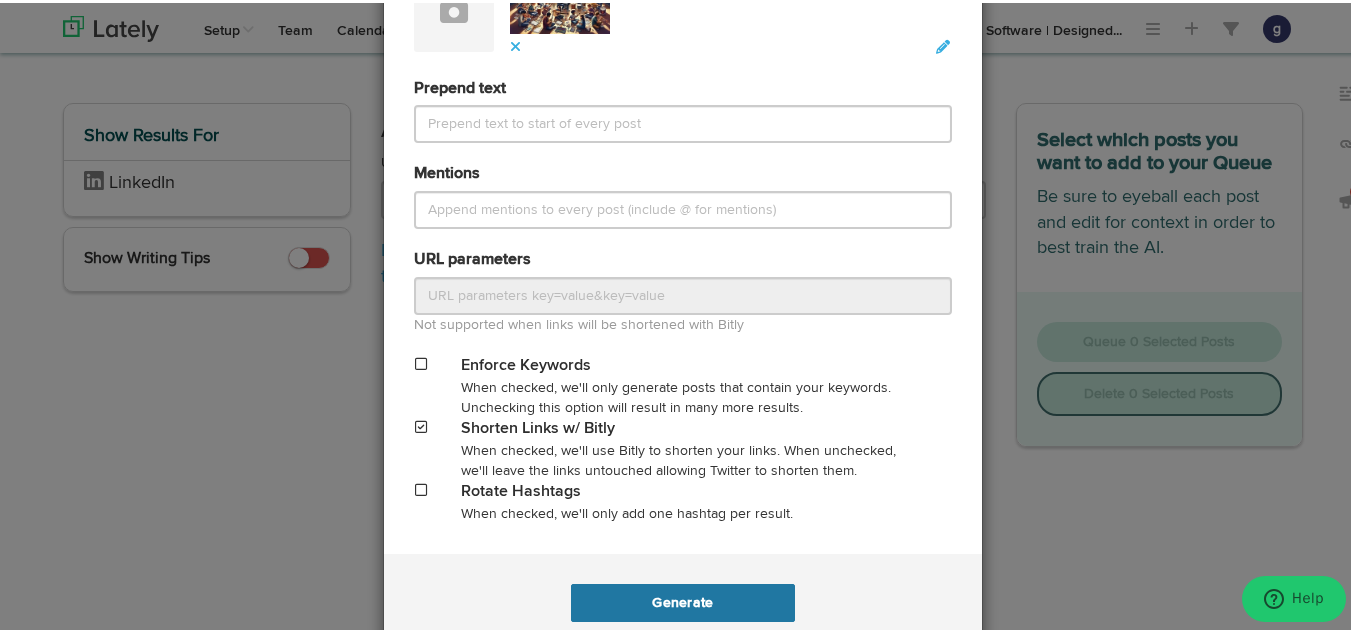 scroll, scrollTop: 0, scrollLeft: 0, axis: both 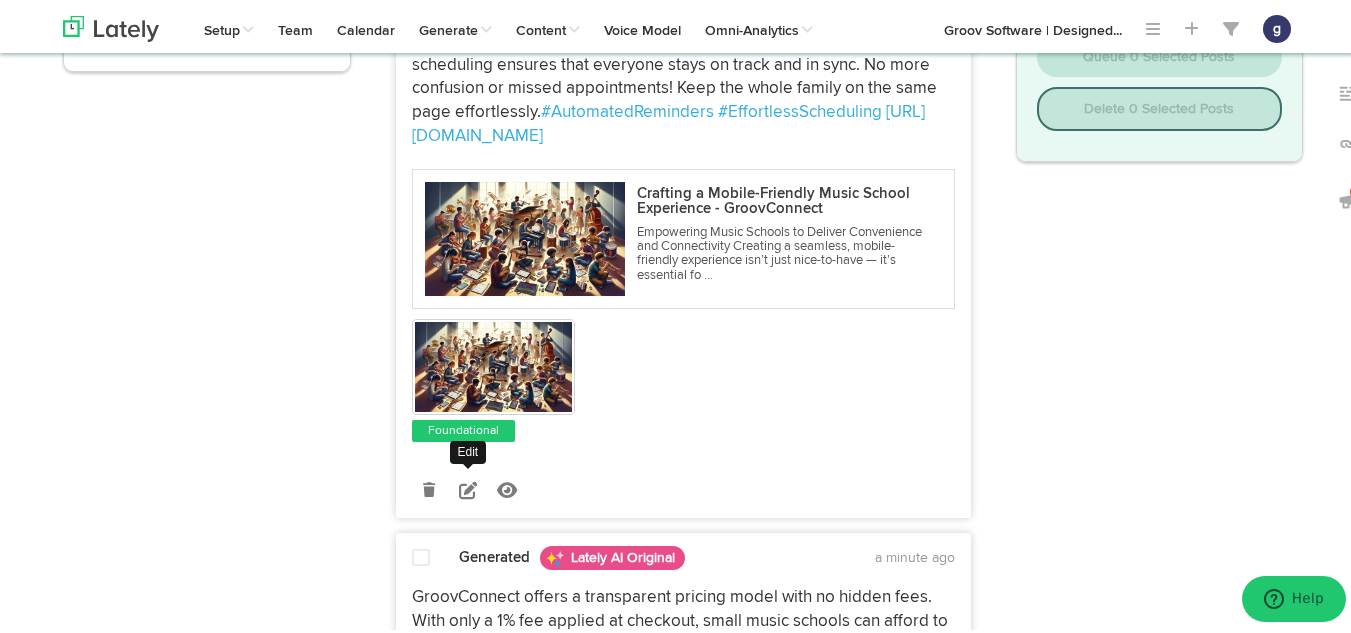 click at bounding box center (468, 487) 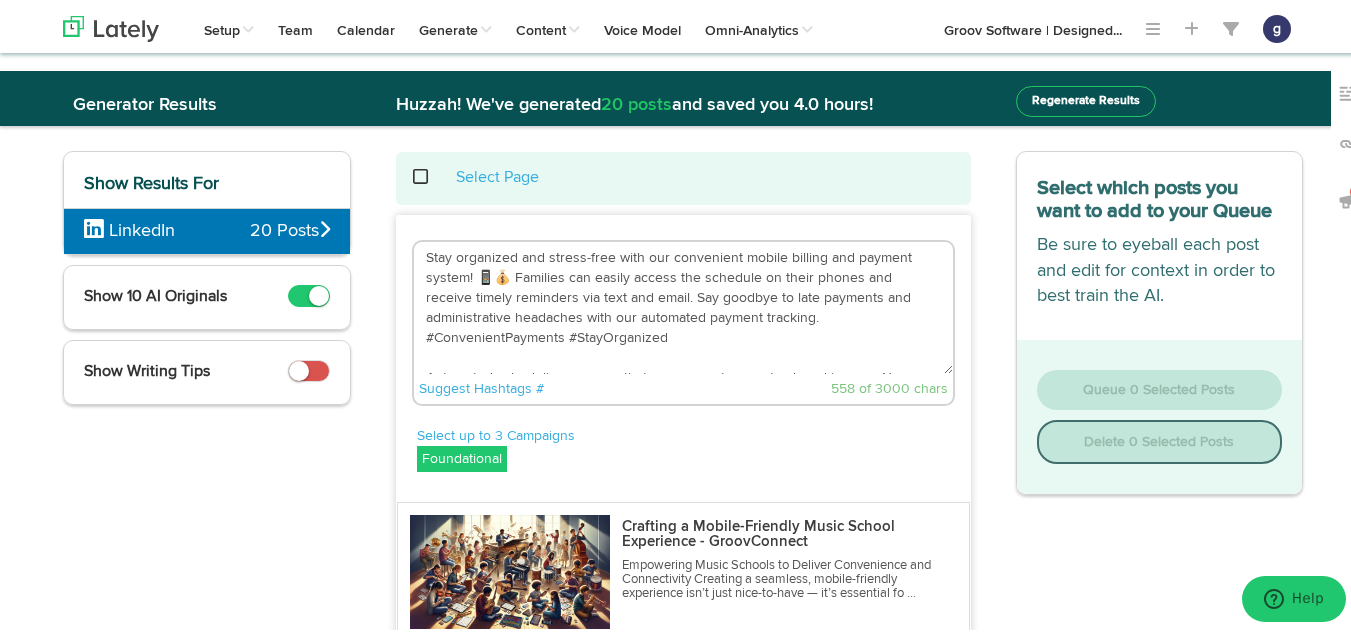 scroll, scrollTop: 6, scrollLeft: 0, axis: vertical 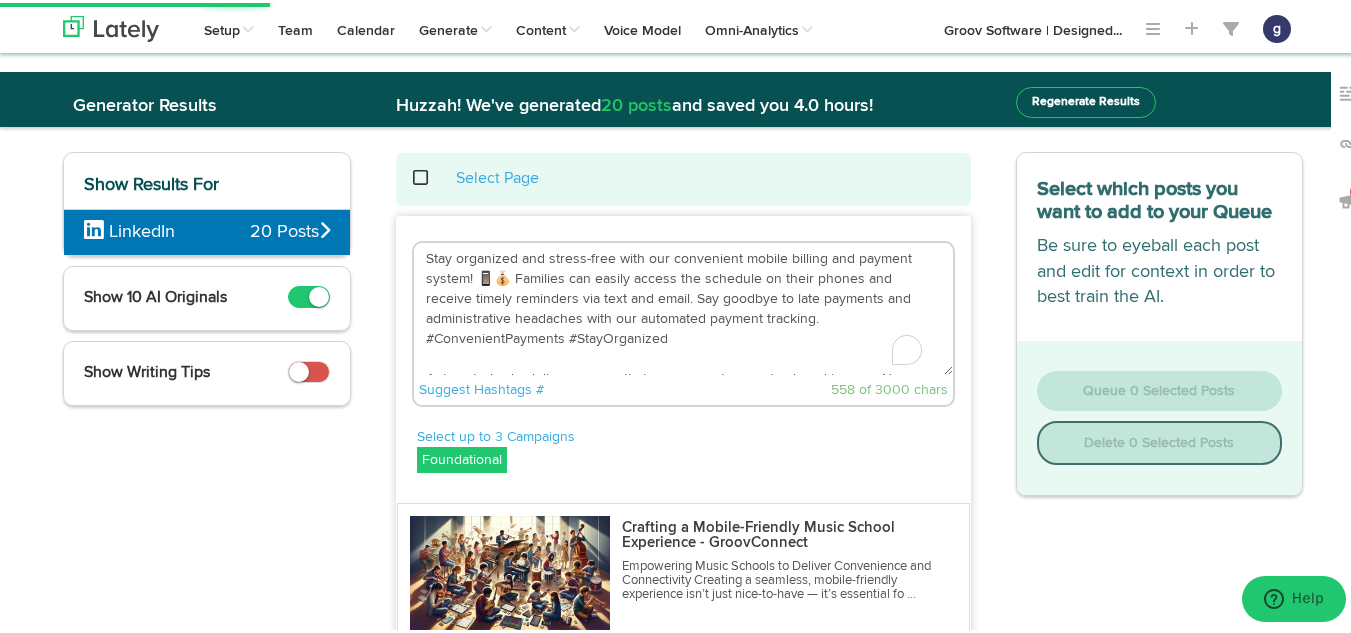 click on "Stay organized and stress-free with our convenient mobile billing and payment system! 📱💰 Families can easily access the schedule on their phones and receive timely reminders via text and email. Say goodbye to late payments and administrative headaches with our automated payment tracking. #ConvenientPayments #StayOrganized
Automated scheduling ensures that everyone stays on track and in sync. No more confusion or missed appointments! Keep the whole family on the same page effortlessly. #AutomatedReminders #EffortlessScheduling [URL][DOMAIN_NAME]" at bounding box center [683, 306] 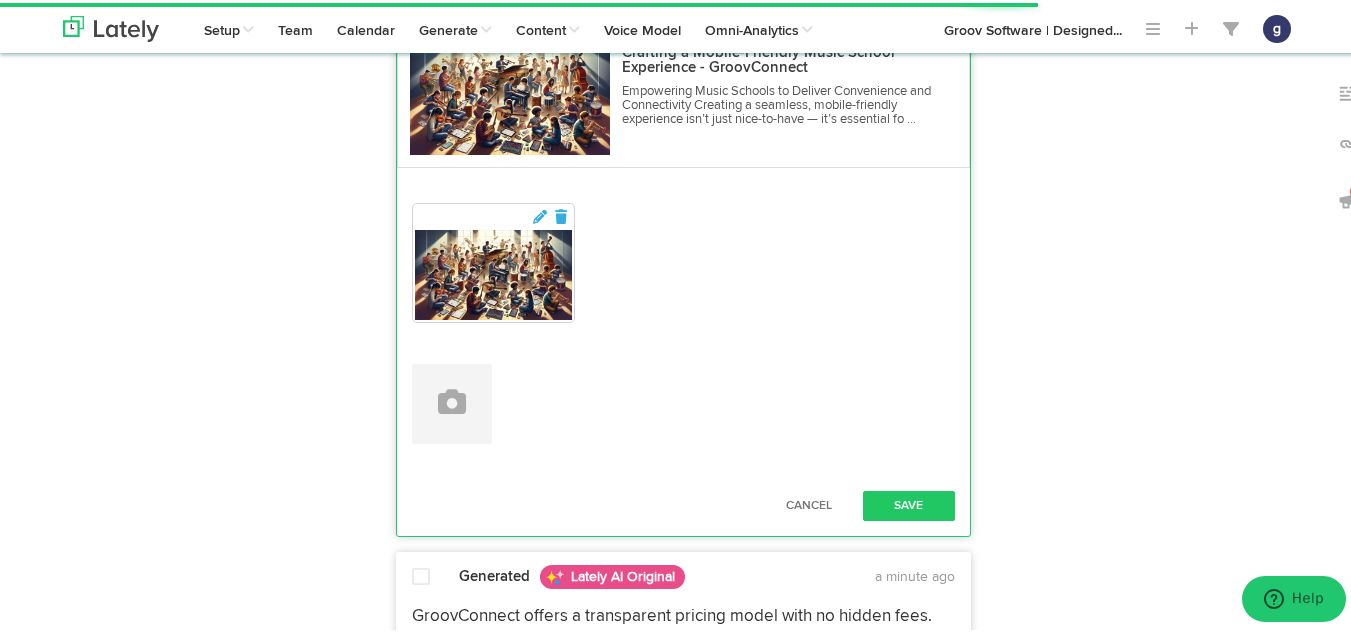 scroll, scrollTop: 482, scrollLeft: 0, axis: vertical 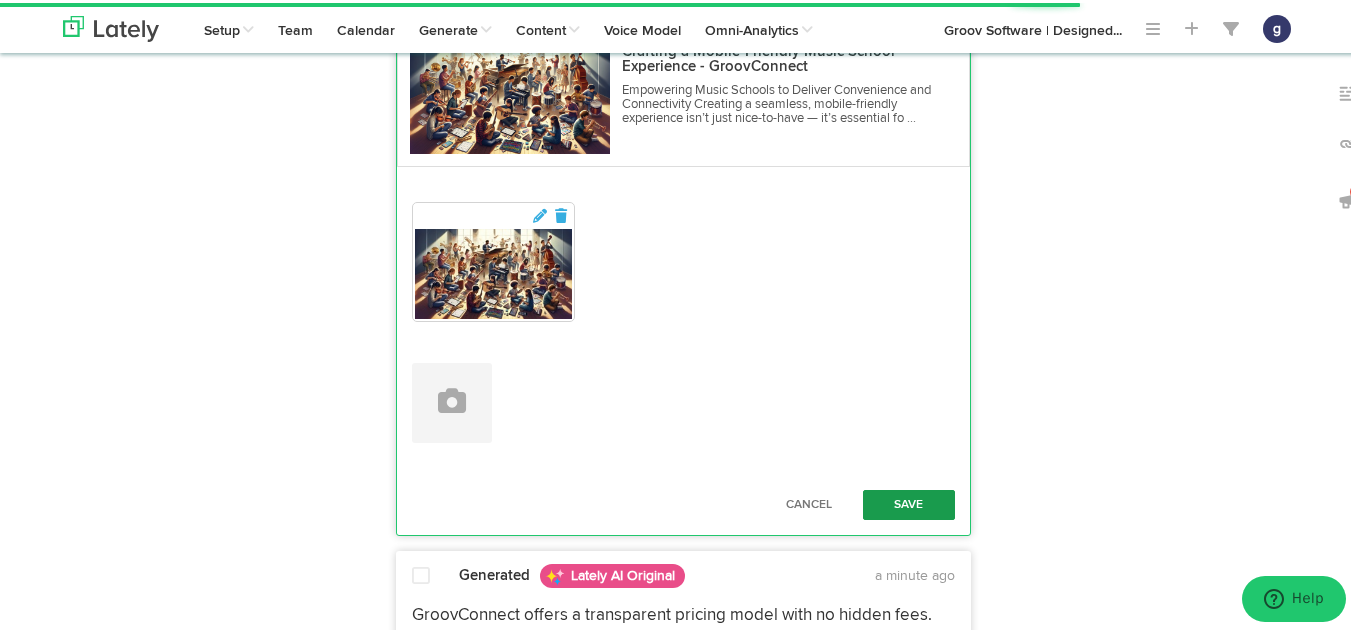 type on "Stay organized and stress-free with our convenient mobile billing and payment system!  Families can easily access the schedule on their phones and receive timely reminders via text and email. Say goodbye to late payments and administrative headaches with our automated payment tracking. #ConvenientPayments #StayOrganized
Automated scheduling ensures that everyone stays on track and in sync. No more confusion or missed appointments! Keep the whole family on the same page effortlessly. #AutomatedReminders #EffortlessScheduling [URL][DOMAIN_NAME]" 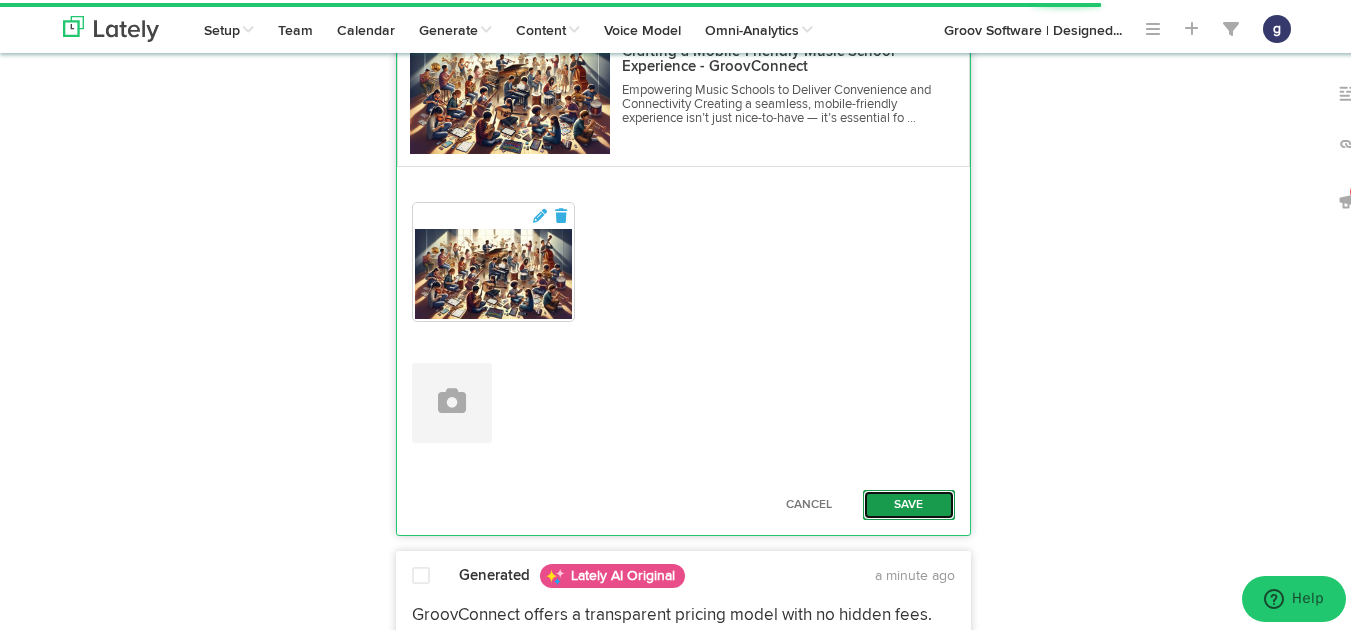 click on "Save" at bounding box center (909, 502) 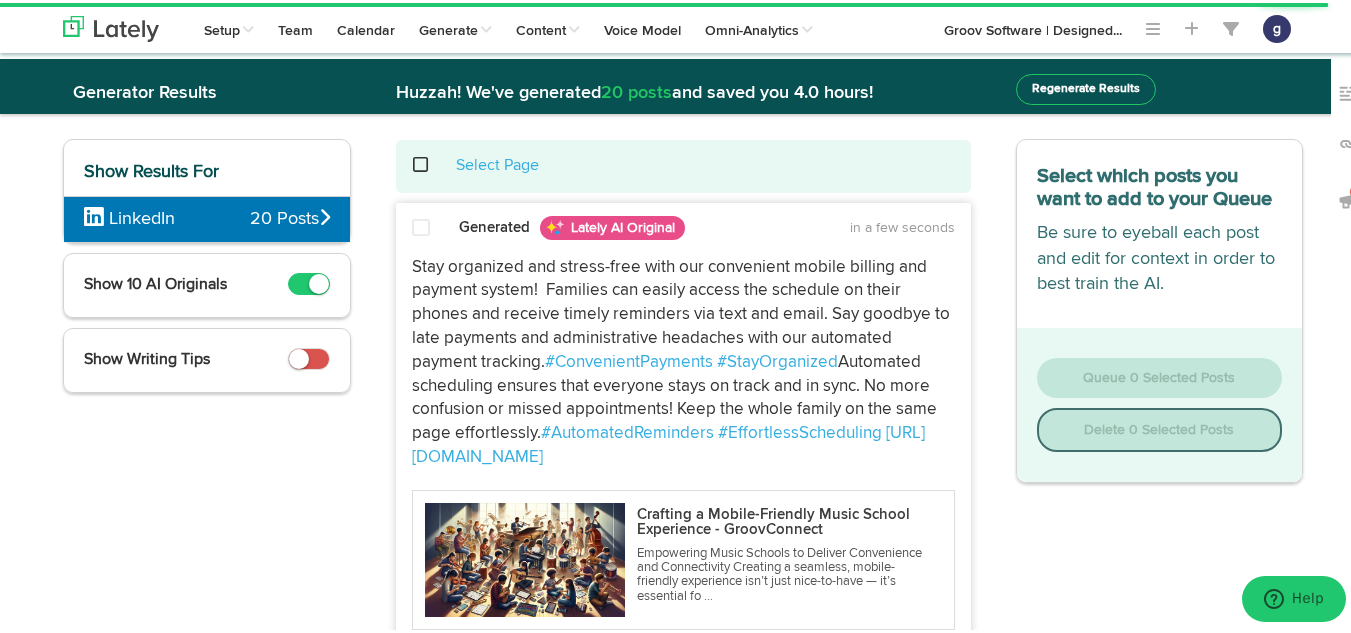 scroll, scrollTop: 0, scrollLeft: 0, axis: both 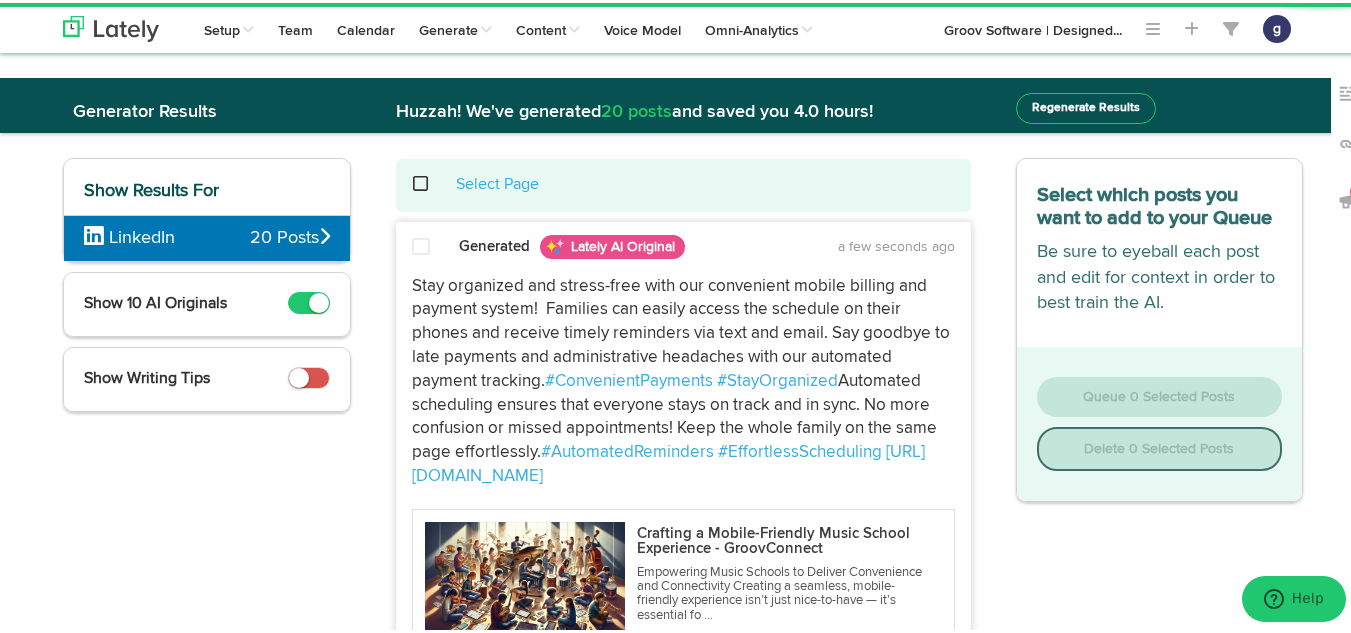 click at bounding box center (421, 244) 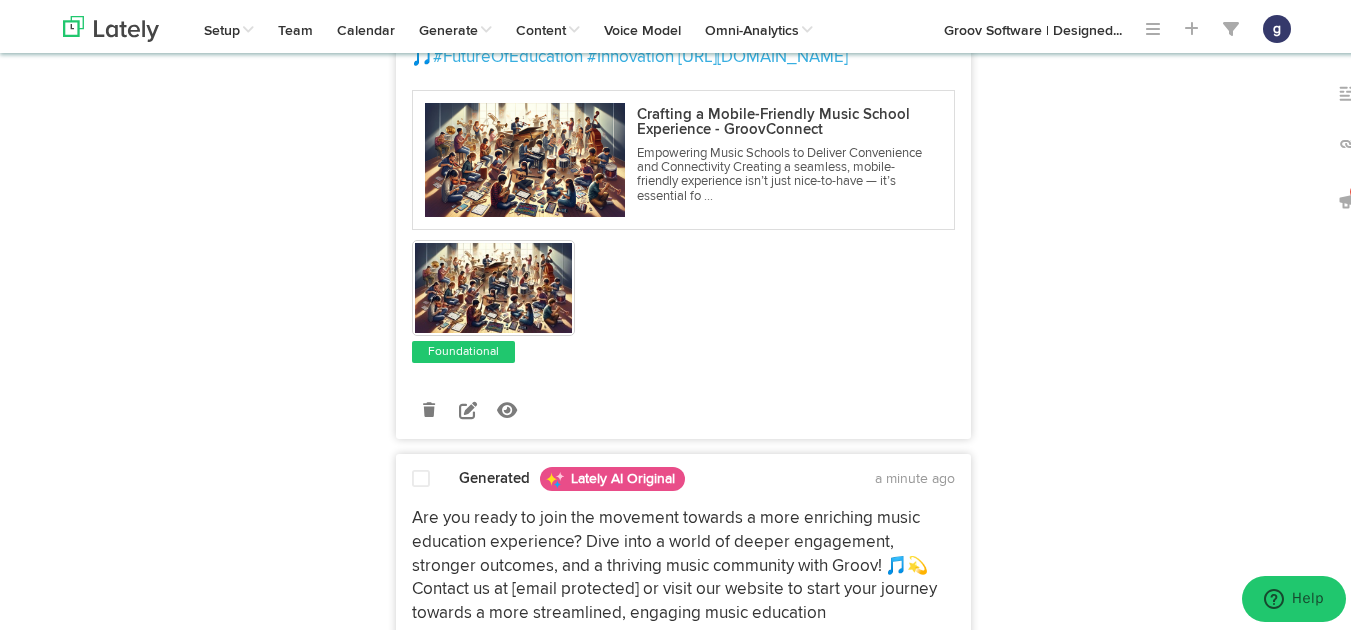 scroll, scrollTop: 1024, scrollLeft: 0, axis: vertical 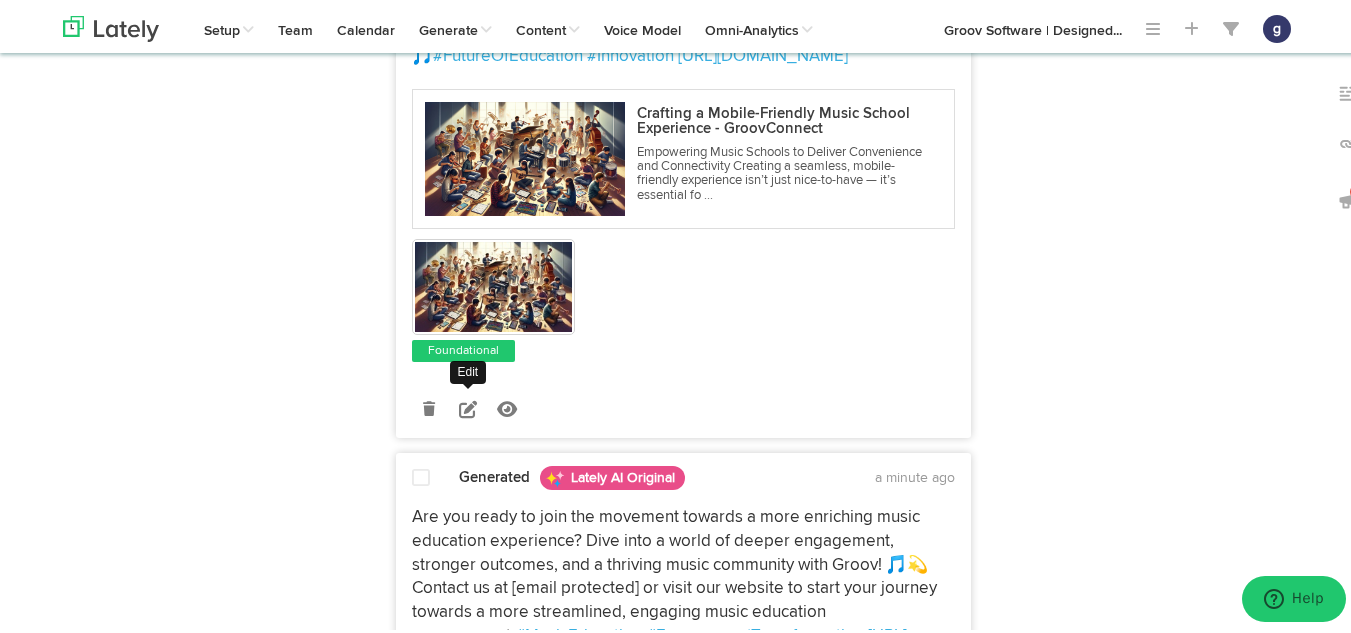 click at bounding box center (468, 406) 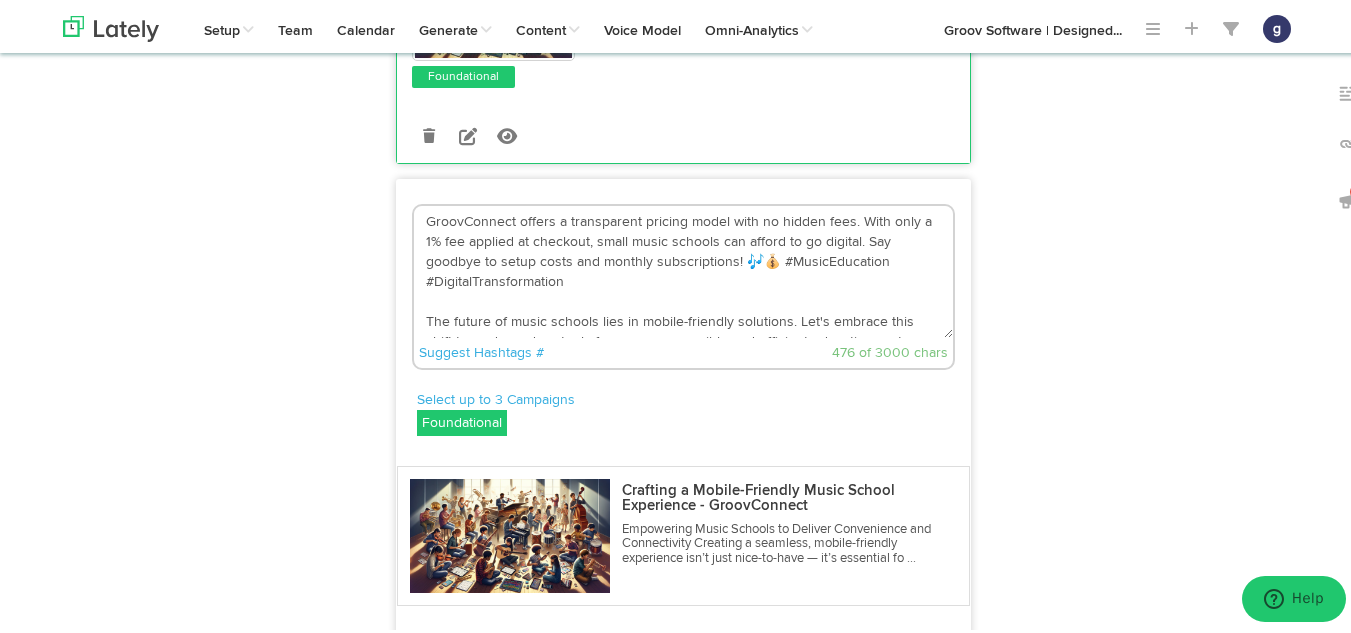 scroll, scrollTop: 691, scrollLeft: 0, axis: vertical 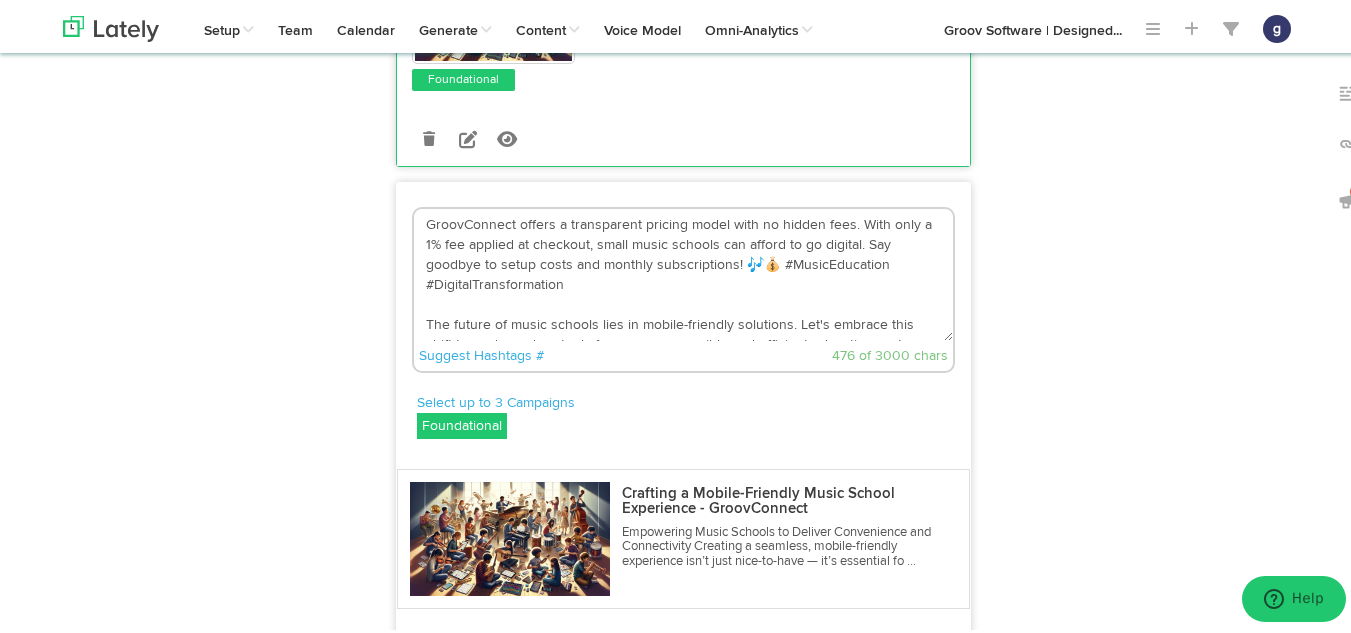 click on "GroovConnect offers a transparent pricing model with no hidden fees. With only a 1% fee applied at checkout, small music schools can afford to go digital. Say goodbye to setup costs and monthly subscriptions! 🎶💰 #MusicEducation #DigitalTransformation
The future of music schools lies in mobile-friendly solutions. Let's embrace this shift towards modern tools for a more accessible and efficient education system. 📱🎵 #FutureOfEducation #Innovation [URL][DOMAIN_NAME]" at bounding box center (683, 272) 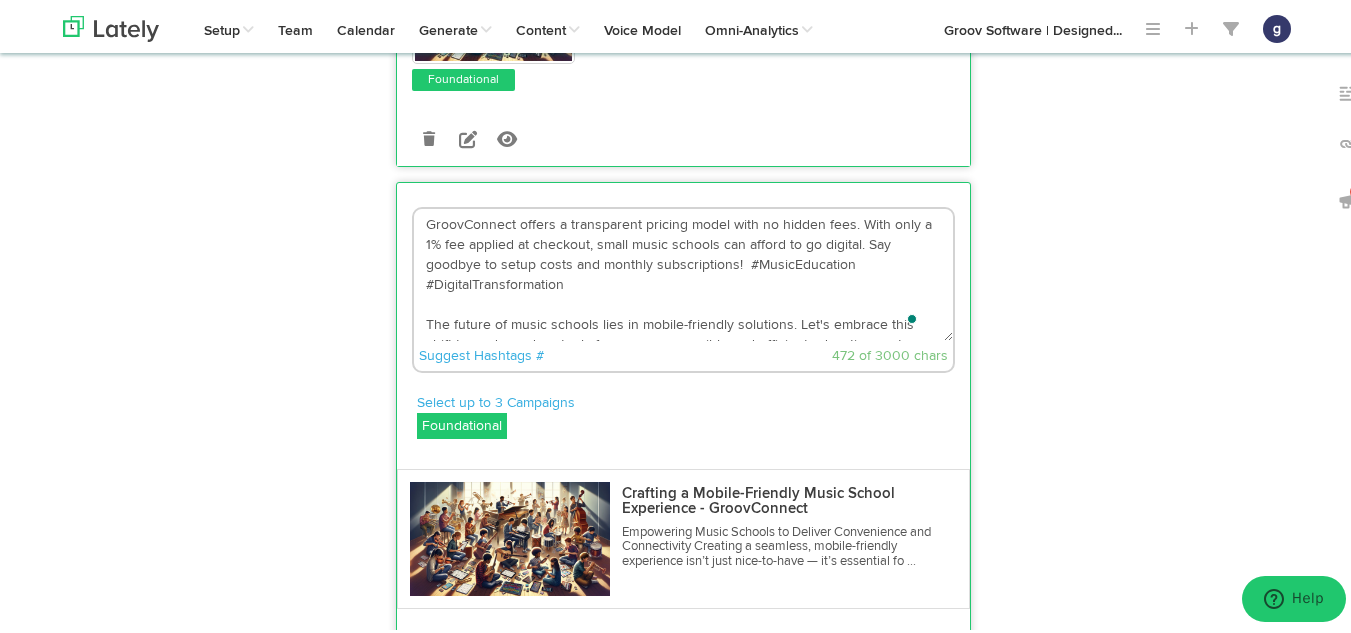 scroll, scrollTop: 40, scrollLeft: 0, axis: vertical 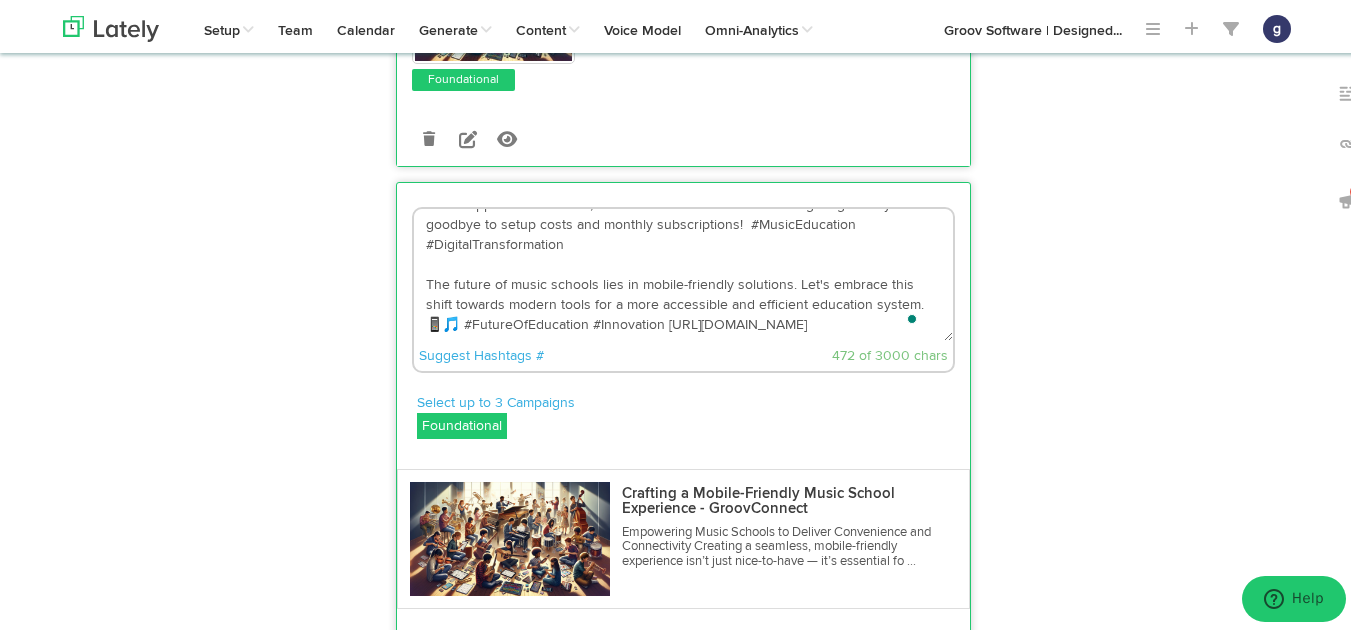 click on "GroovConnect offers a transparent pricing model with no hidden fees. With only a 1% fee applied at checkout, small music schools can afford to go digital. Say goodbye to setup costs and monthly subscriptions!  #MusicEducation #DigitalTransformation
The future of music schools lies in mobile-friendly solutions. Let's embrace this shift towards modern tools for a more accessible and efficient education system. 📱🎵 #FutureOfEducation #Innovation [URL][DOMAIN_NAME]" at bounding box center [683, 272] 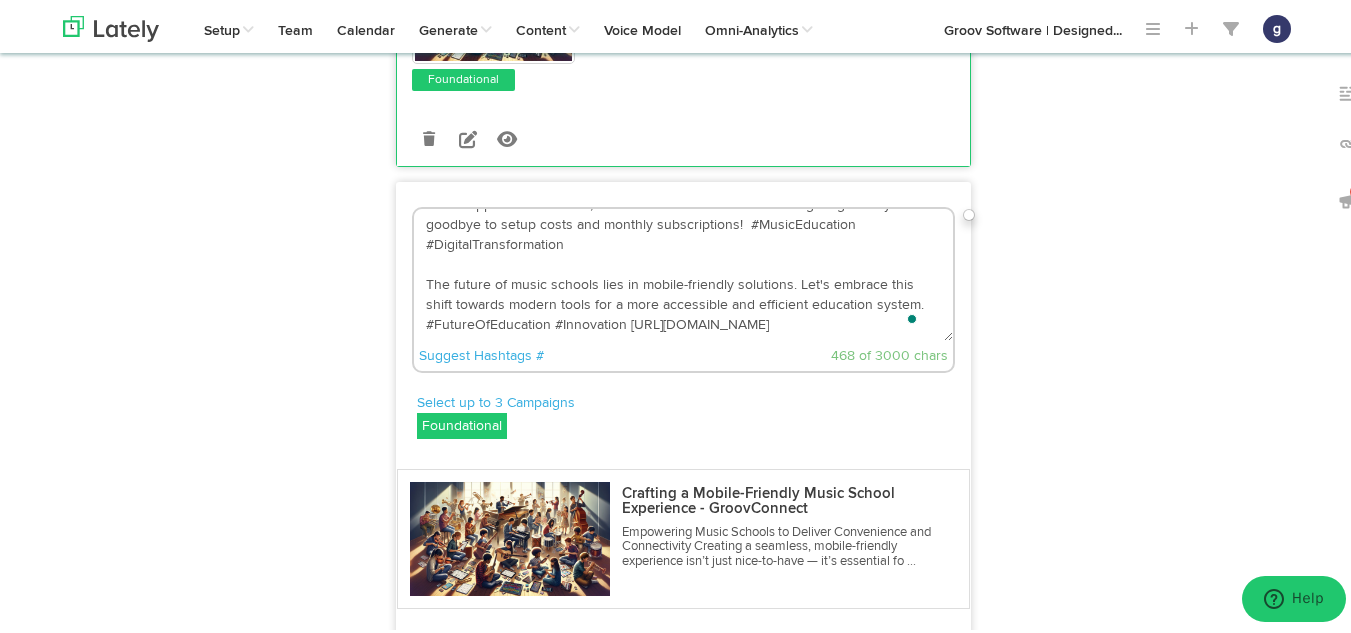scroll, scrollTop: 0, scrollLeft: 0, axis: both 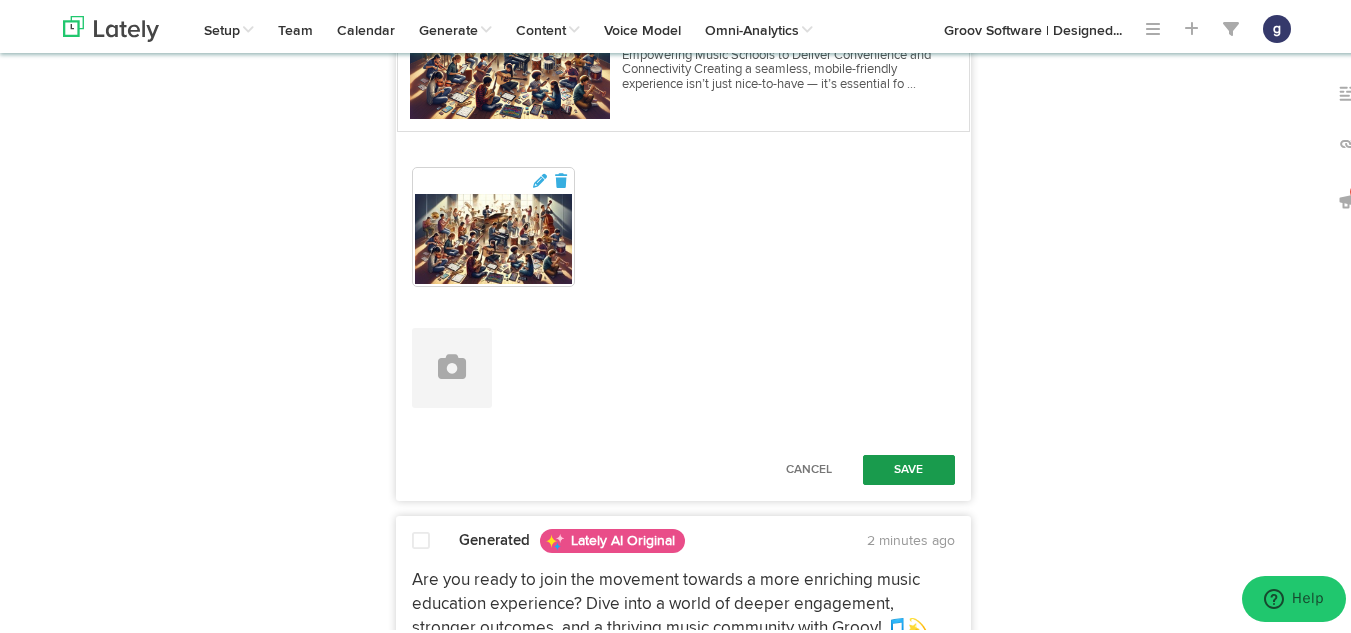 type on "GroovConnect offers a transparent pricing model with no hidden fees. With only a 1% fee applied at checkout, small music schools can afford to go digital. Say goodbye to setup costs and monthly subscriptions!  #MusicEducation #DigitalTransformation
The future of music schools lies in mobile-friendly solutions. Let's embrace this shift towards modern tools for a more accessible and efficient education system.  #FutureOfEducation #Innovation [URL][DOMAIN_NAME]" 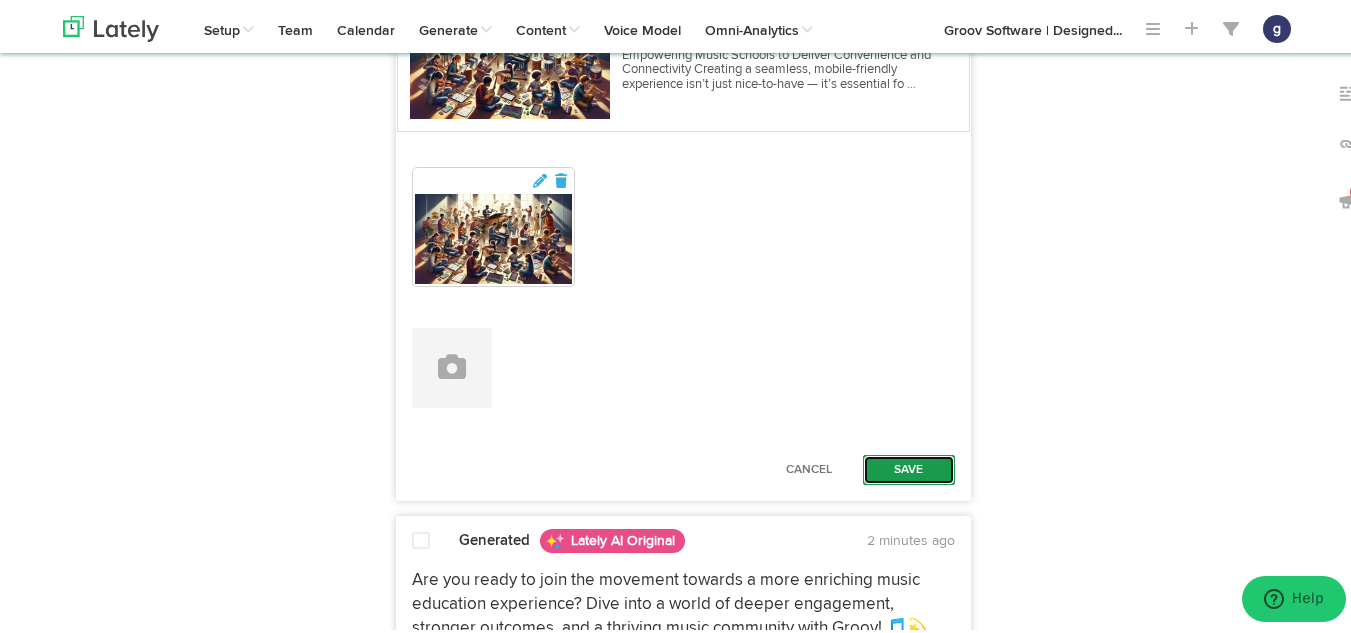 click on "Save" at bounding box center [909, 467] 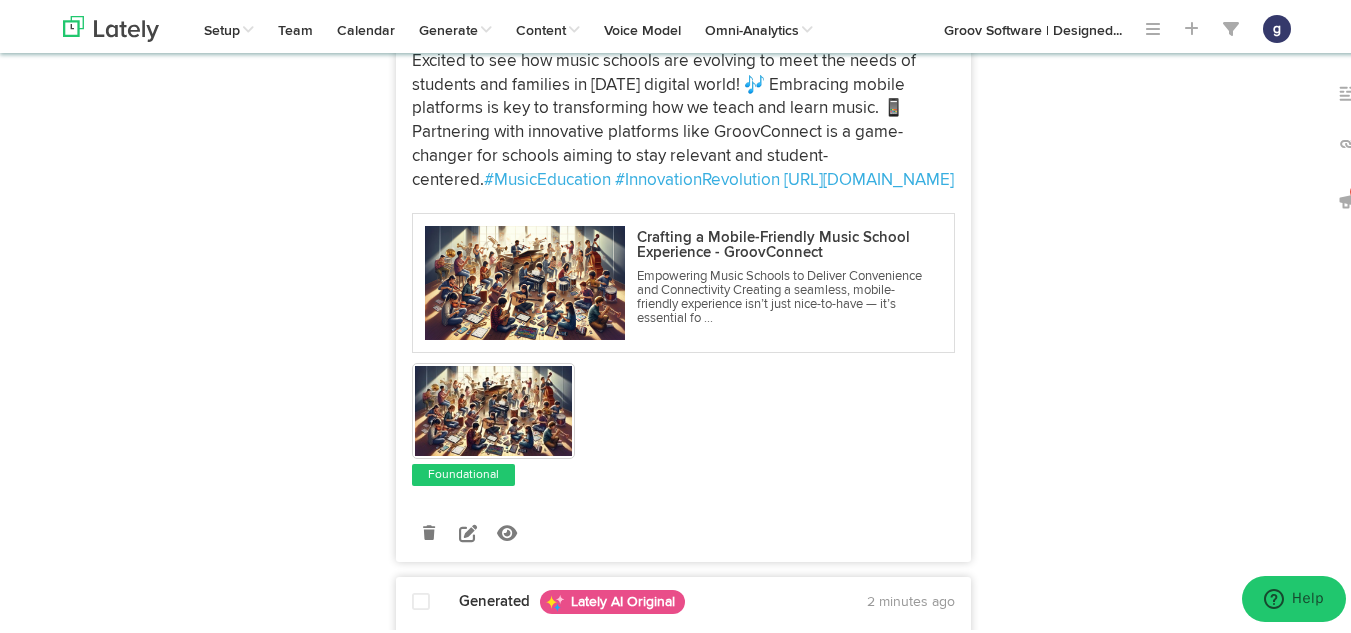 scroll, scrollTop: 2085, scrollLeft: 0, axis: vertical 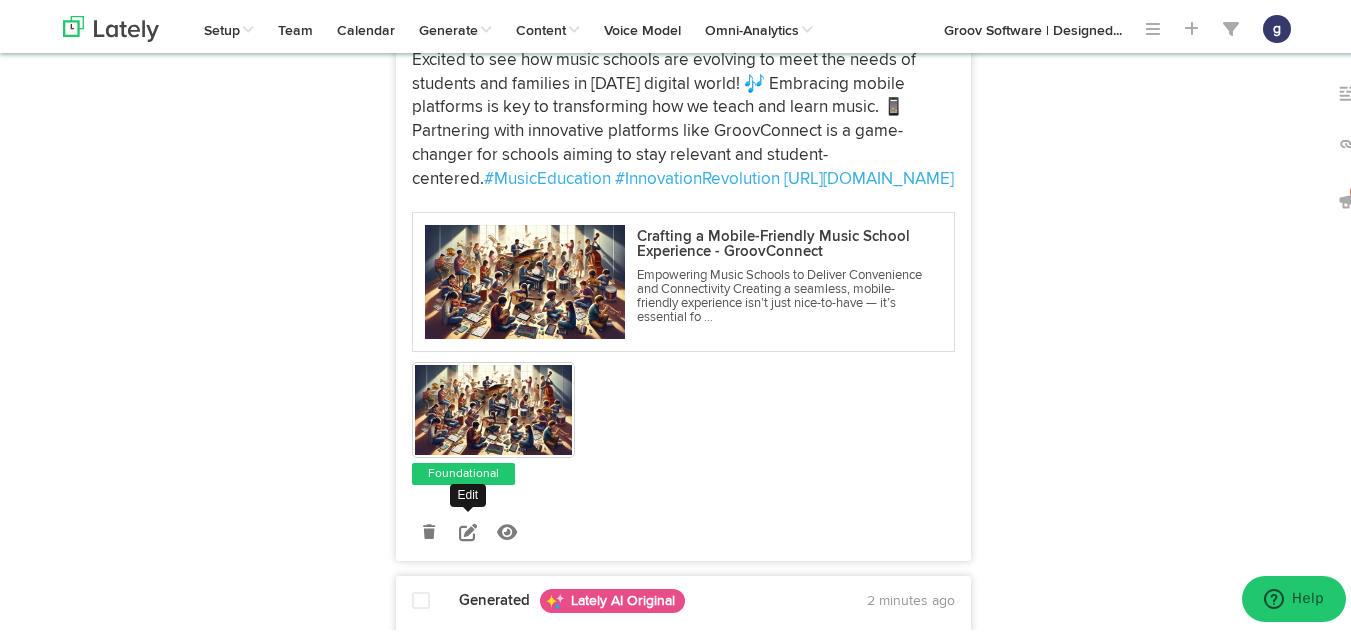 click at bounding box center [468, 529] 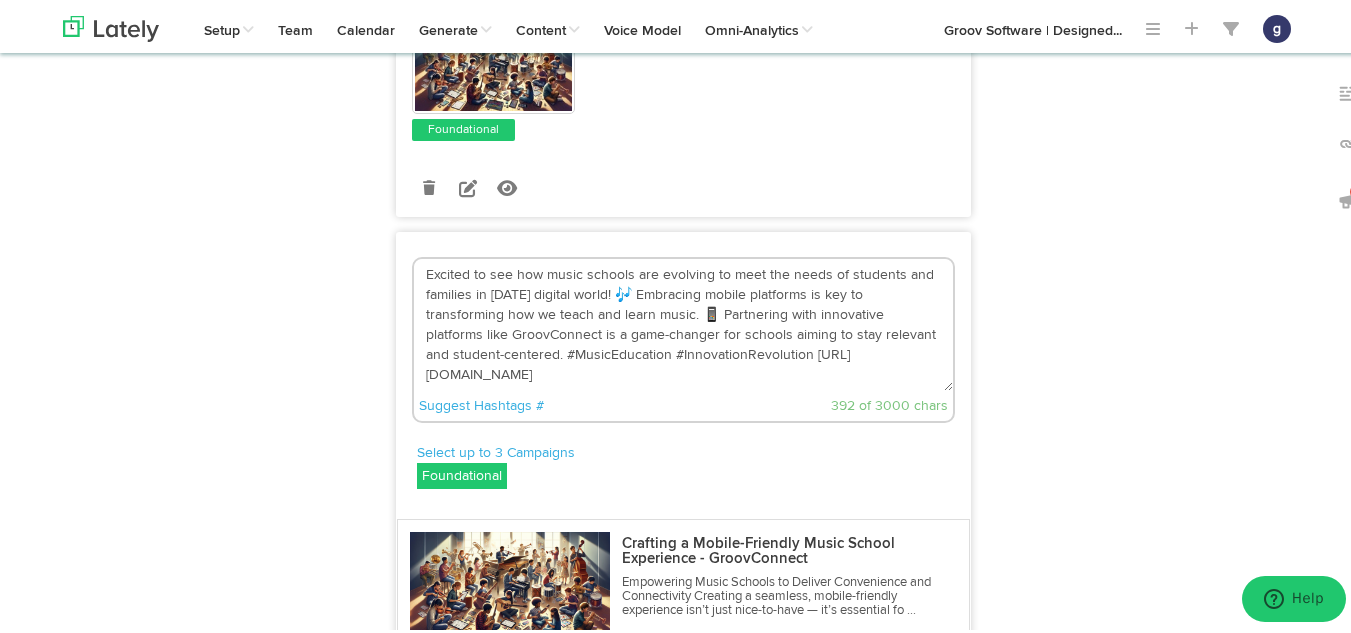 scroll, scrollTop: 1843, scrollLeft: 0, axis: vertical 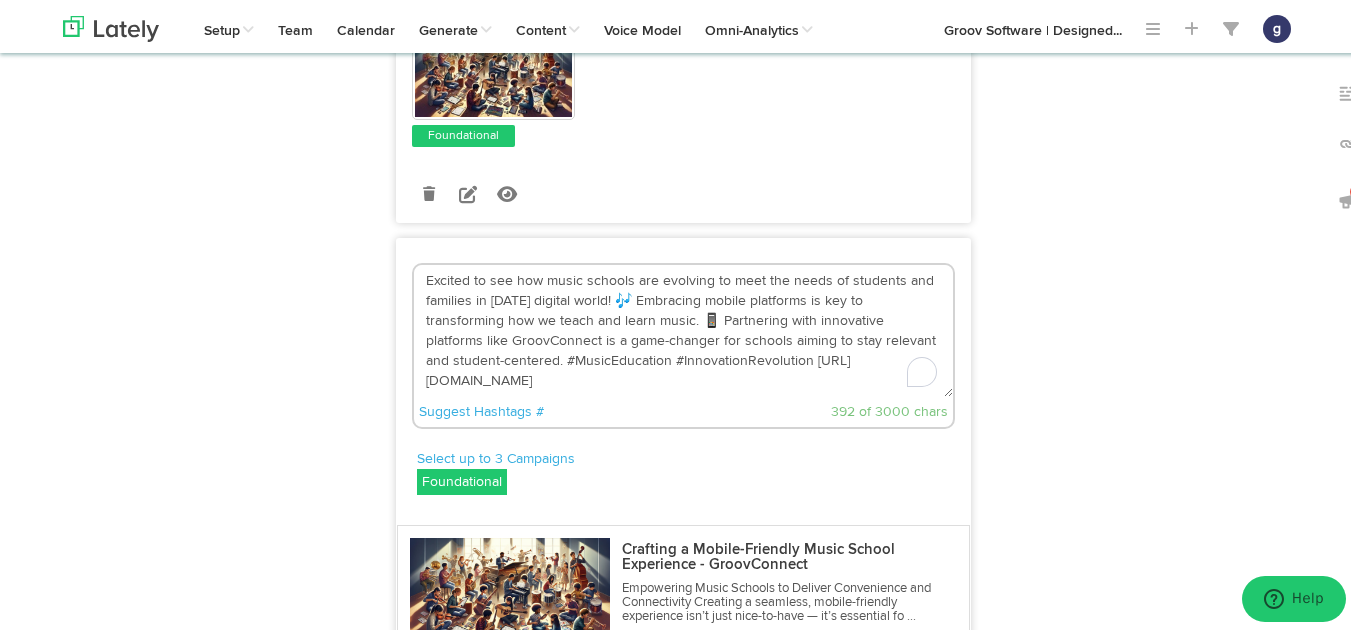 click on "Excited to see how music schools are evolving to meet the needs of students and families in [DATE] digital world! 🎶 Embracing mobile platforms is key to transforming how we teach and learn music. 📱 Partnering with innovative platforms like GroovConnect is a game-changer for schools aiming to stay relevant and student-centered. #MusicEducation #InnovationRevolution [URL][DOMAIN_NAME]" at bounding box center (683, 328) 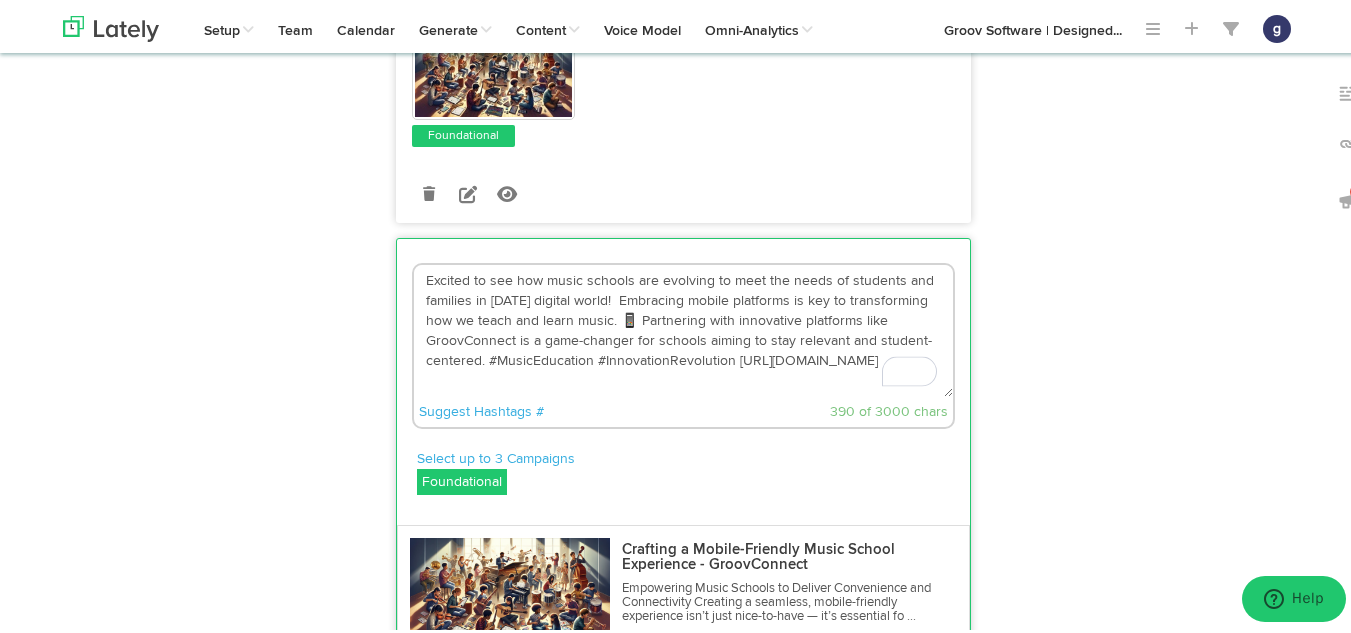 click on "Excited to see how music schools are evolving to meet the needs of students and families in [DATE] digital world!  Embracing mobile platforms is key to transforming how we teach and learn music. 📱 Partnering with innovative platforms like GroovConnect is a game-changer for schools aiming to stay relevant and student-centered. #MusicEducation #InnovationRevolution [URL][DOMAIN_NAME]" at bounding box center (683, 328) 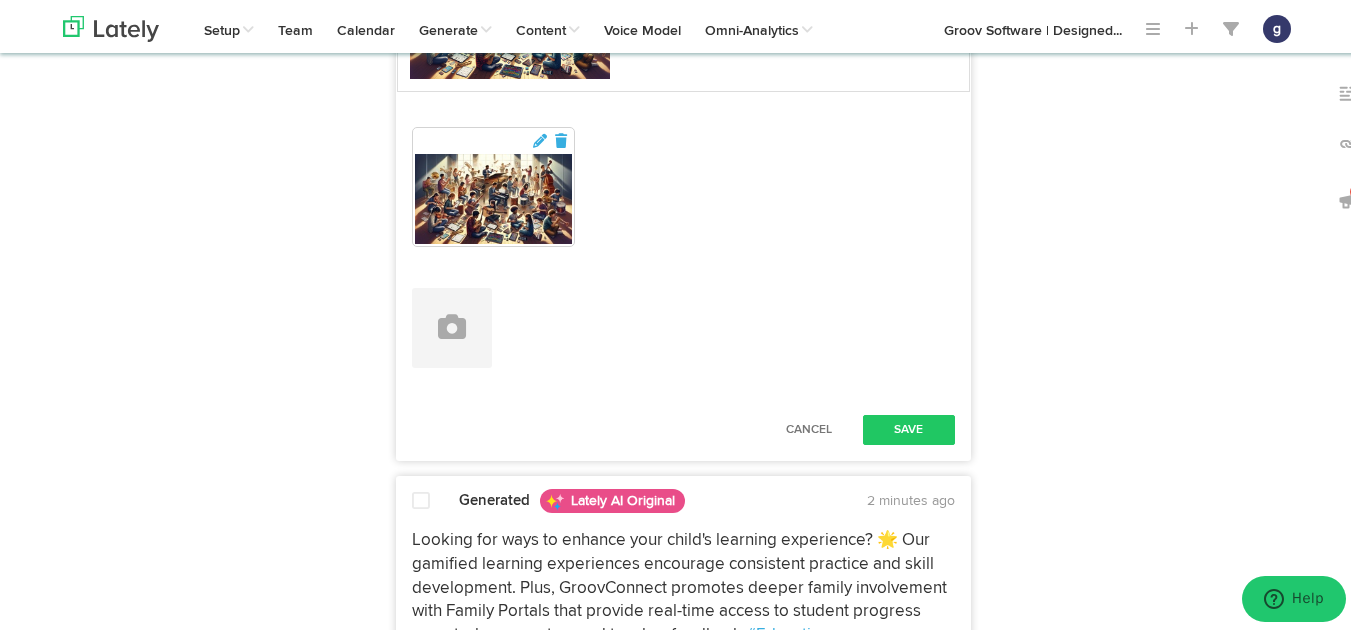 scroll, scrollTop: 2417, scrollLeft: 0, axis: vertical 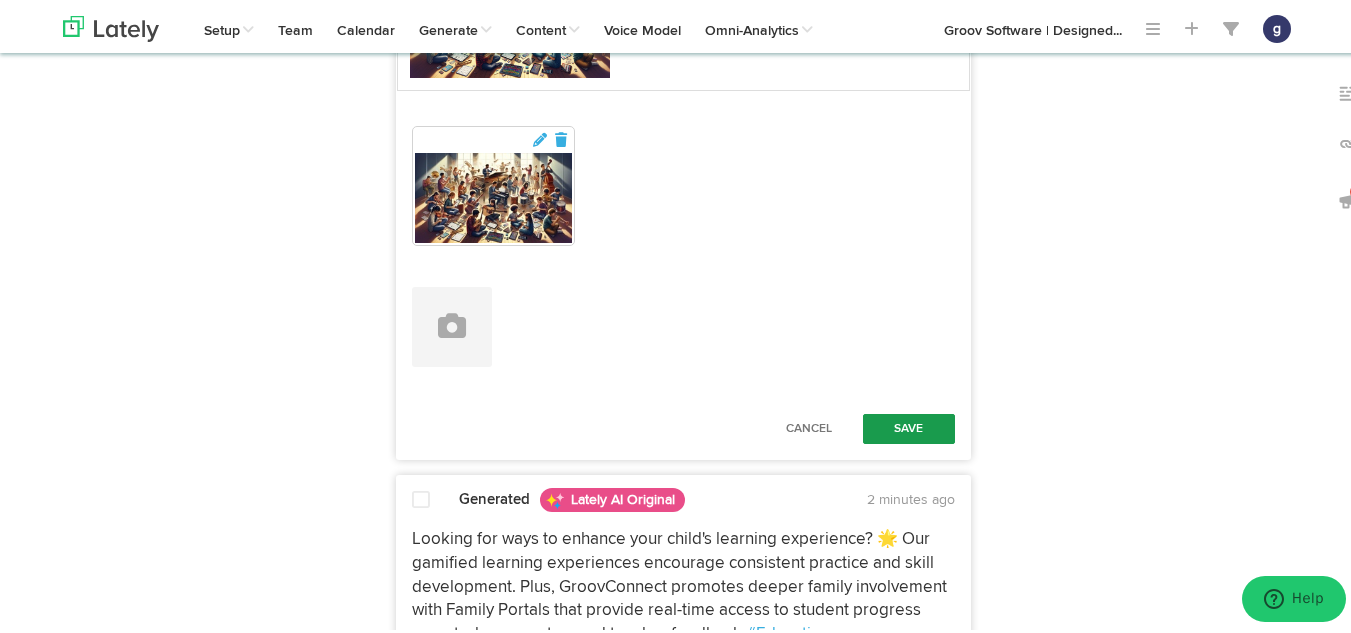 type on "Excited to see how music schools are evolving to meet the needs of students and families in [DATE] digital world!  Embracing mobile platforms is key to transforming how we teach and learn music.  Partnering with innovative platforms like GroovConnect is a game-changer for schools aiming to stay relevant and student-centered. #MusicEducation #InnovationRevolution [URL][DOMAIN_NAME]" 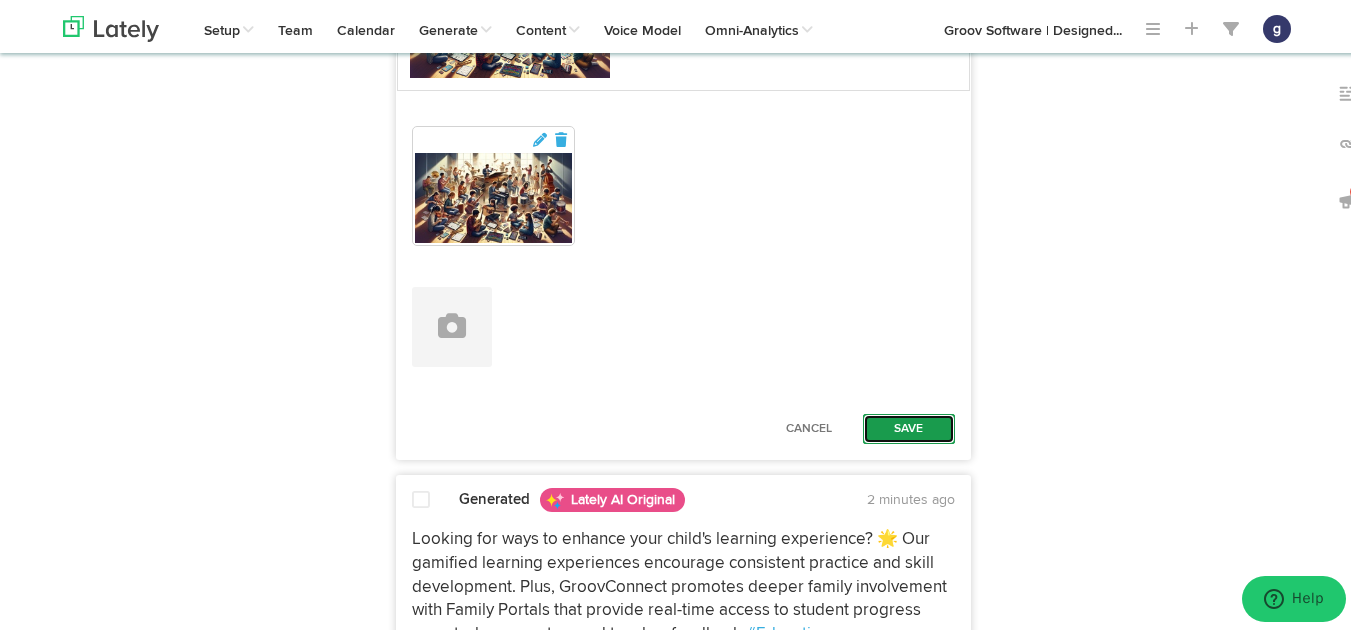 click on "Save" at bounding box center [909, 426] 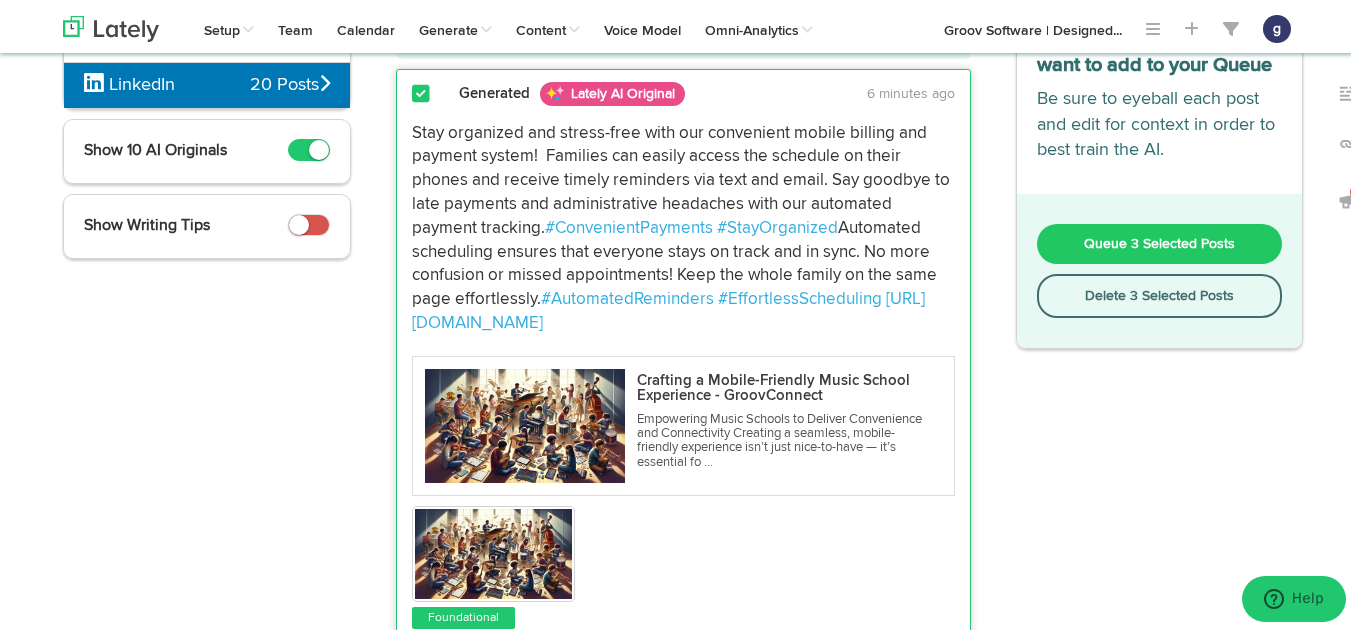 scroll, scrollTop: 152, scrollLeft: 0, axis: vertical 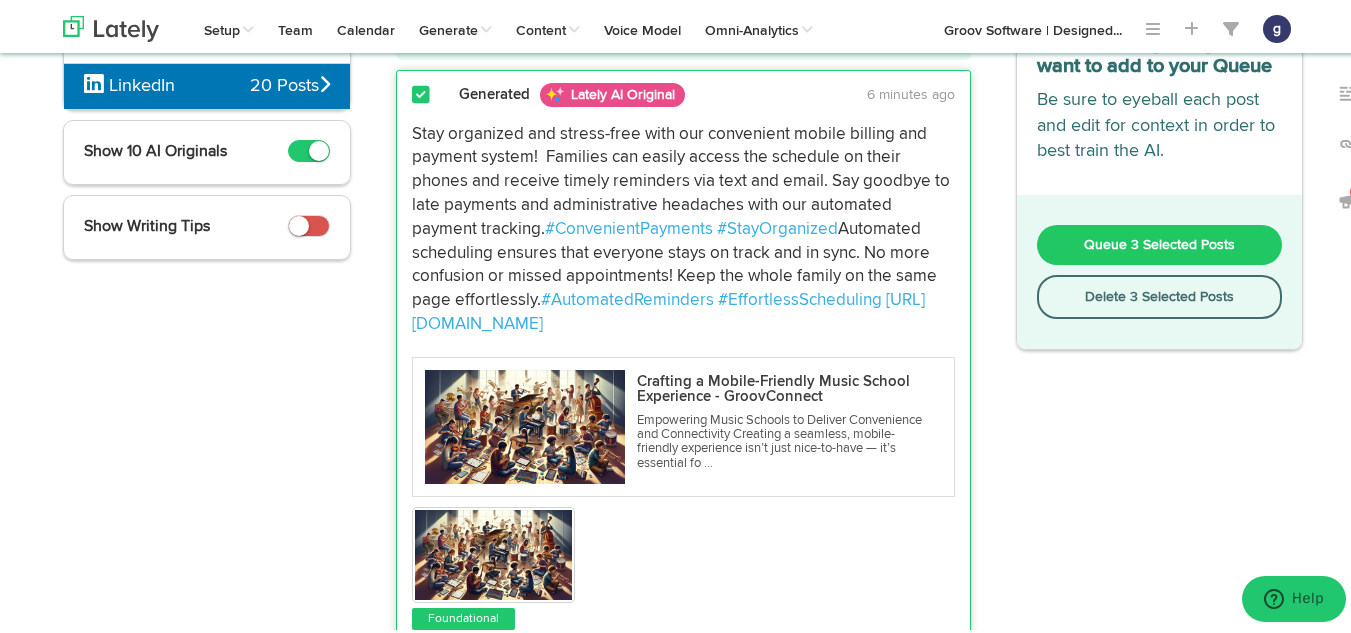 click on "Queue 3 Selected Posts" at bounding box center [1159, 242] 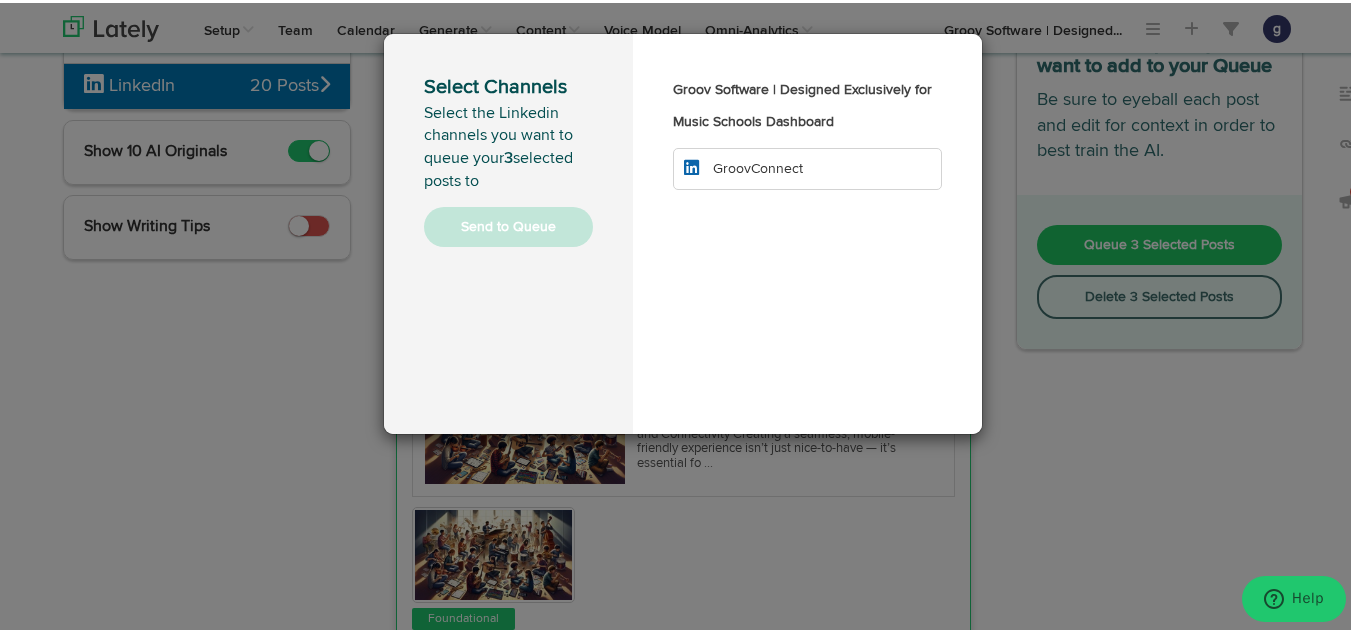 click on "GroovConnect" at bounding box center (807, 166) 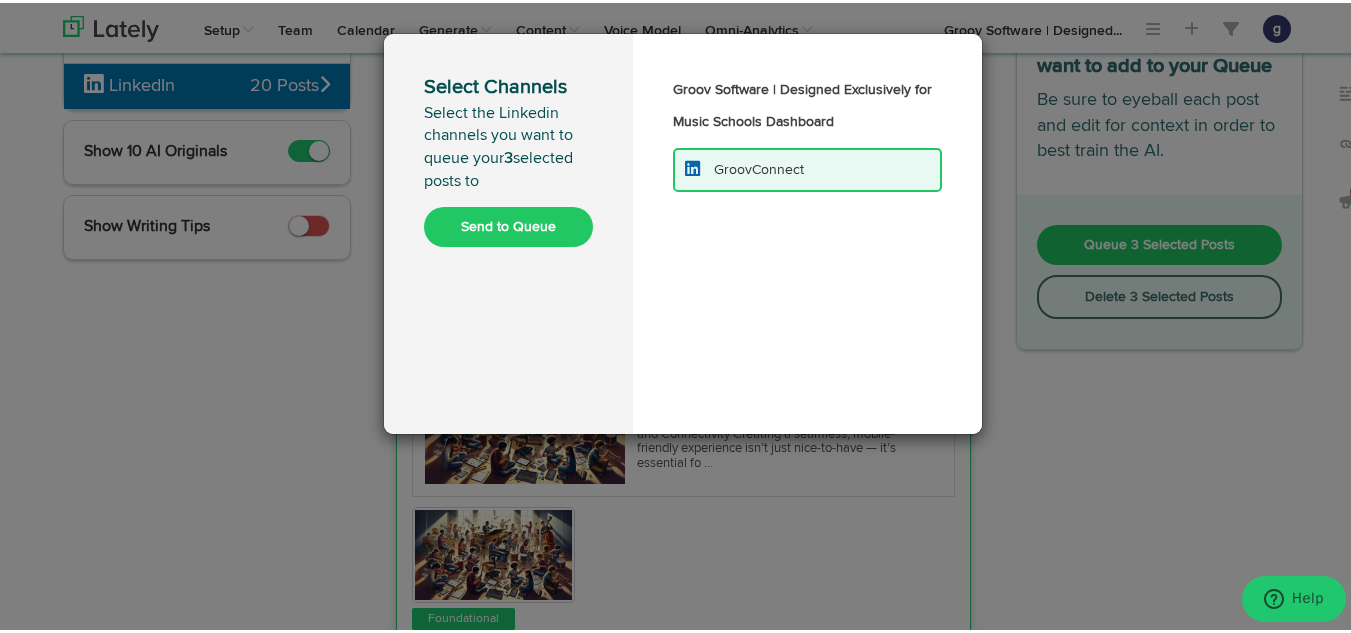 click on "Send to Queue" at bounding box center [508, 224] 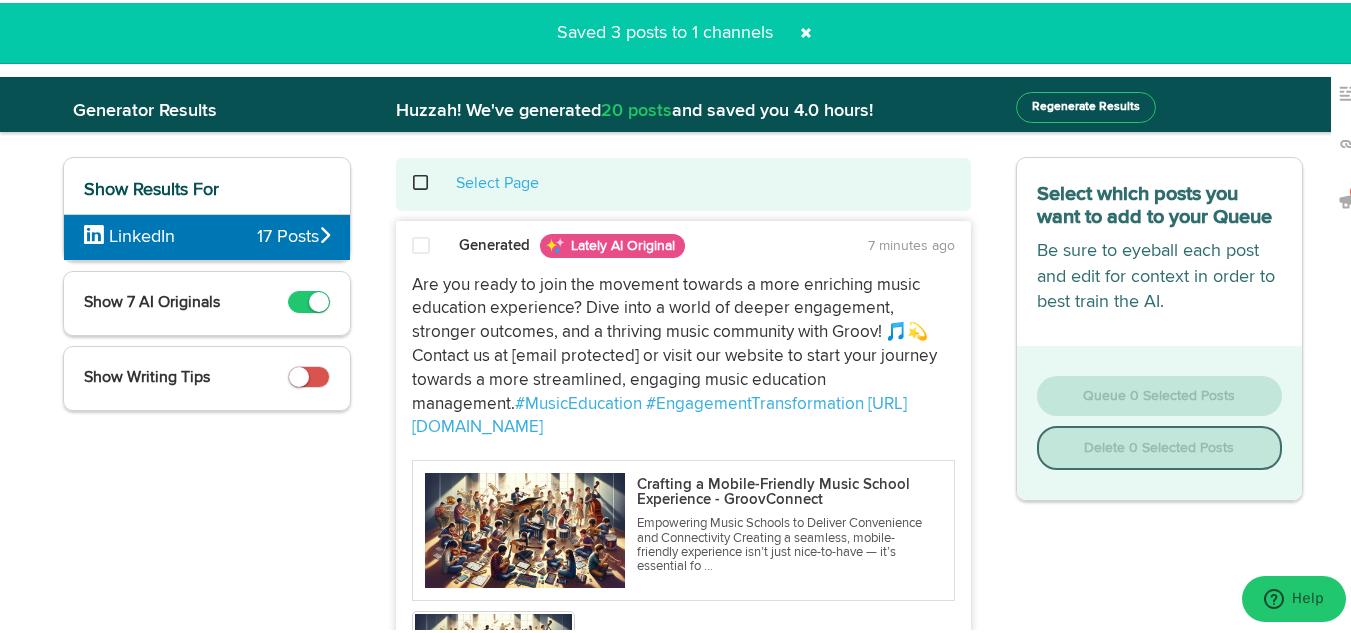 scroll, scrollTop: 0, scrollLeft: 0, axis: both 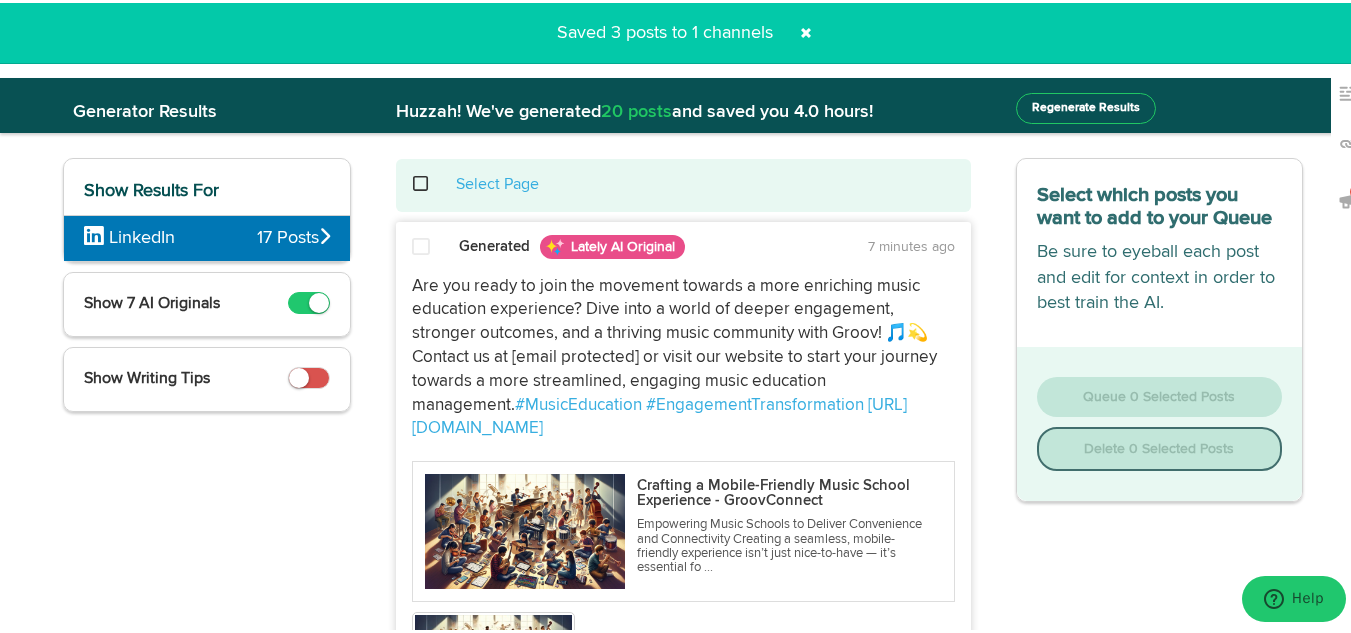 click on "Select Page" at bounding box center (683, 182) 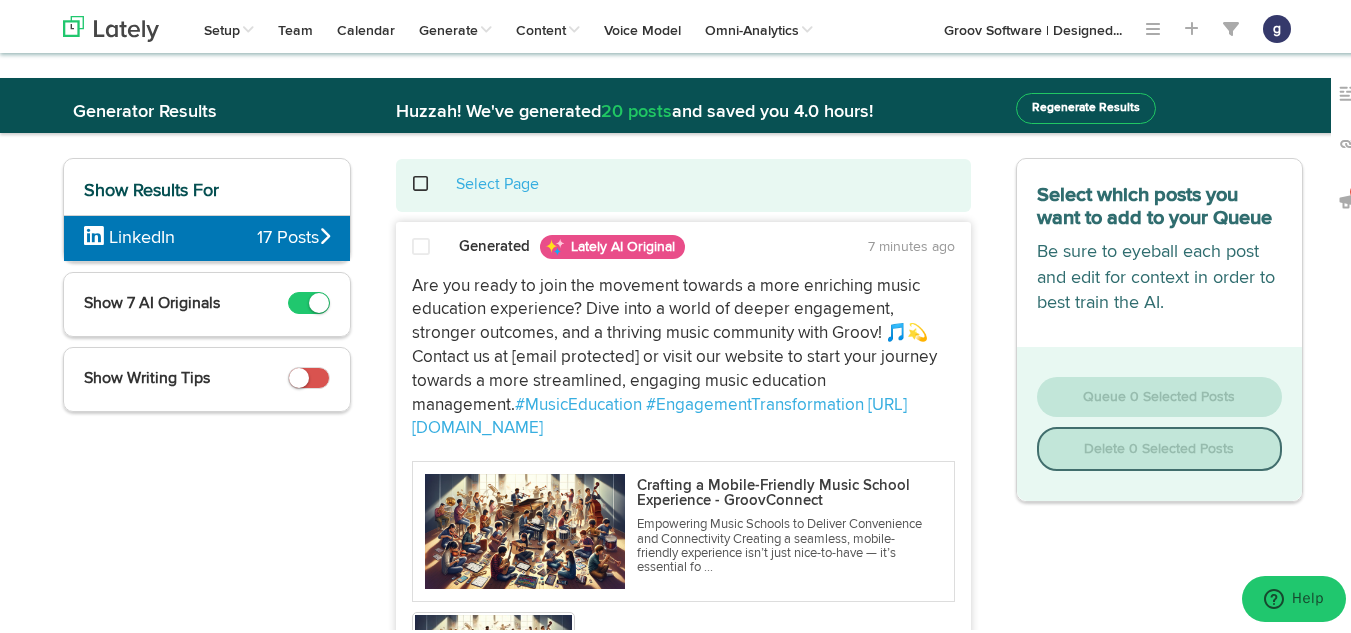 click at bounding box center (431, 181) 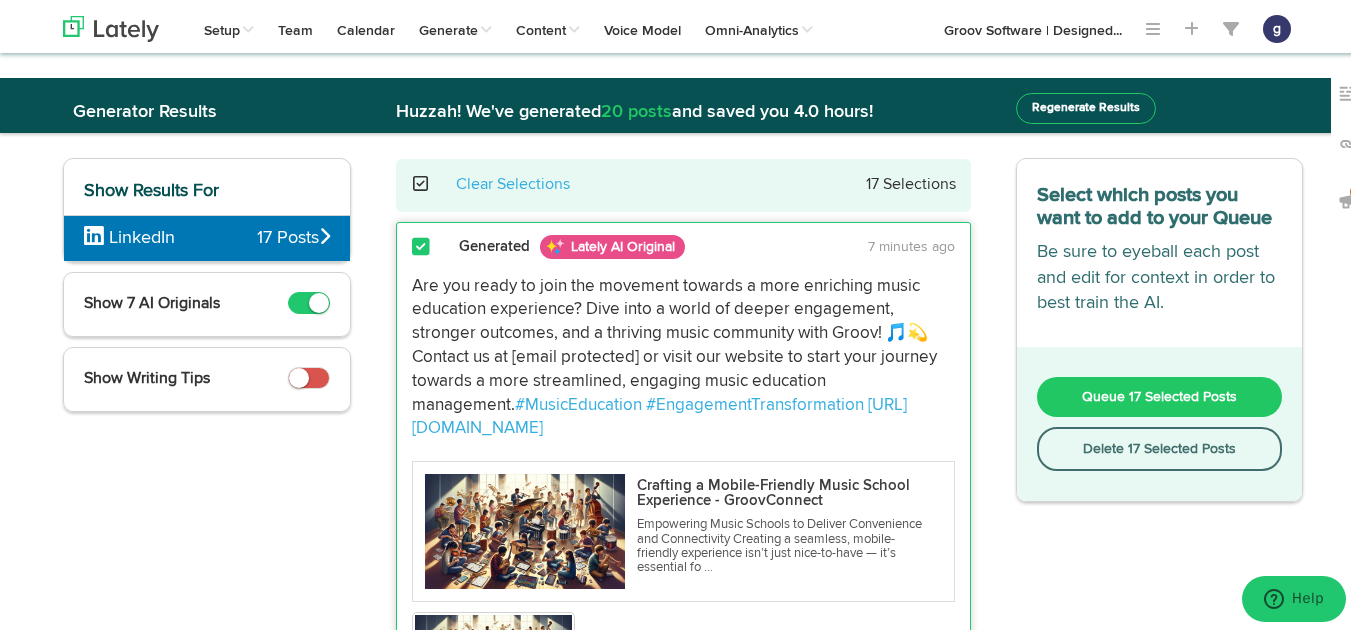 click on "Delete 17 Selected Posts" at bounding box center [1160, 446] 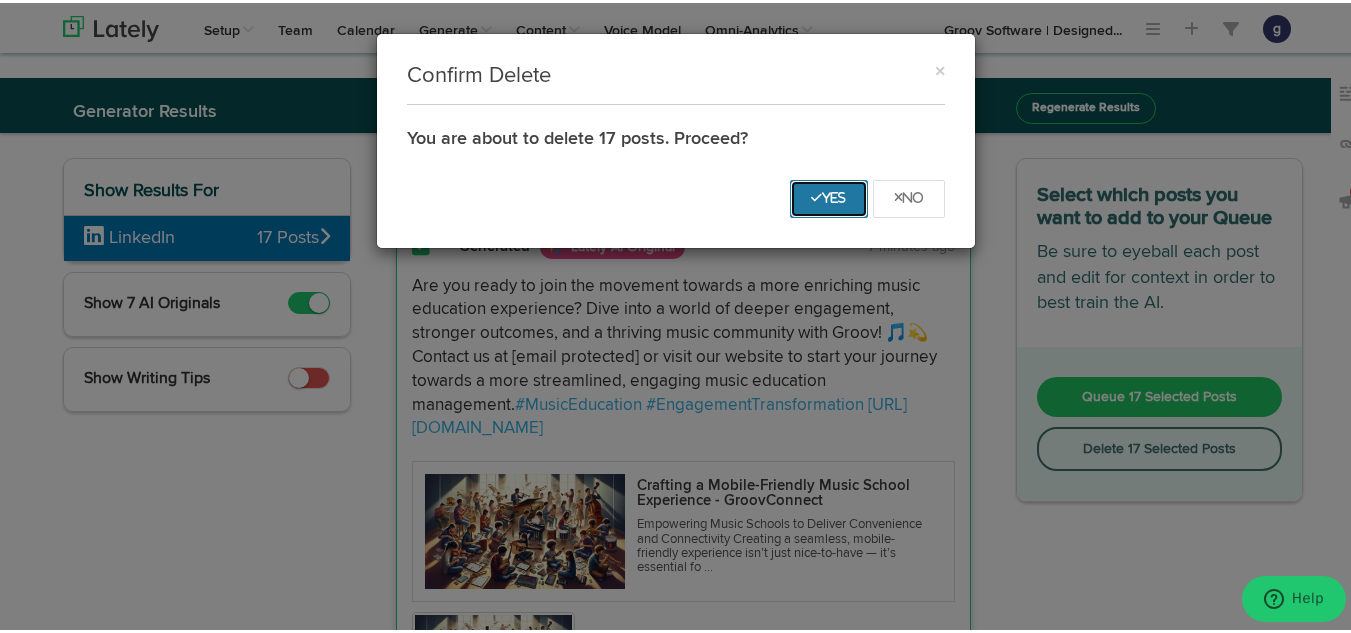 click on "Yes" at bounding box center [829, 195] 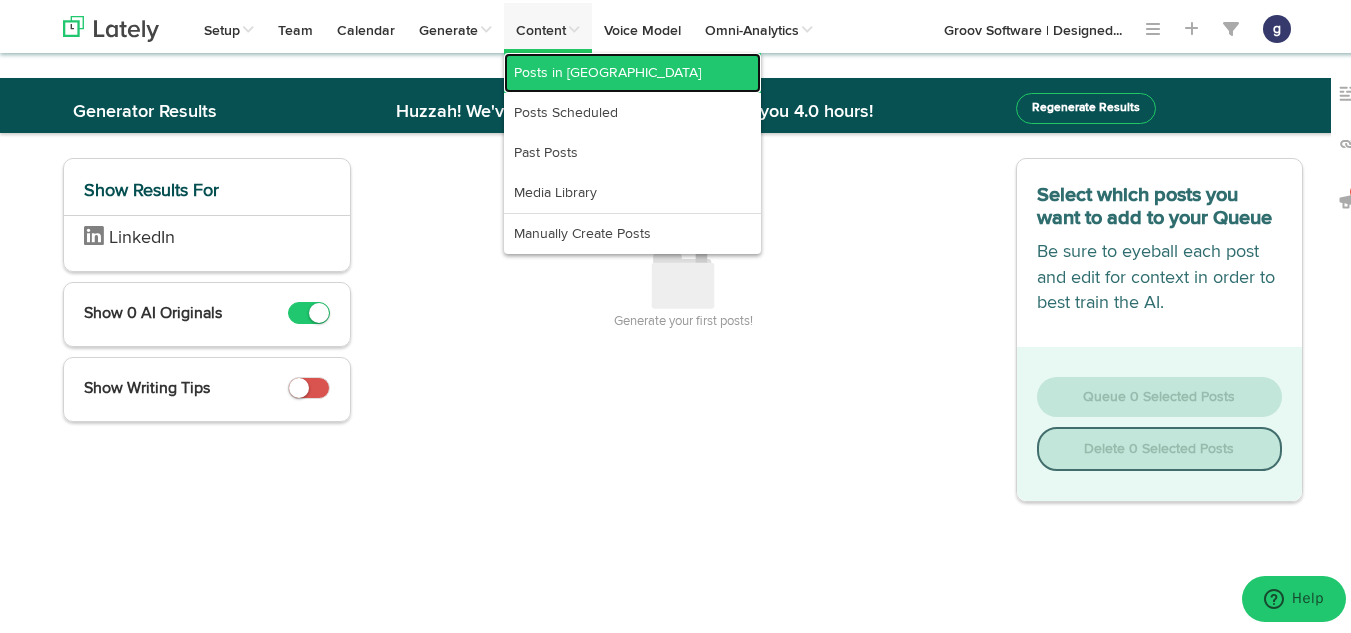 click on "Posts in [GEOGRAPHIC_DATA]" at bounding box center [632, 70] 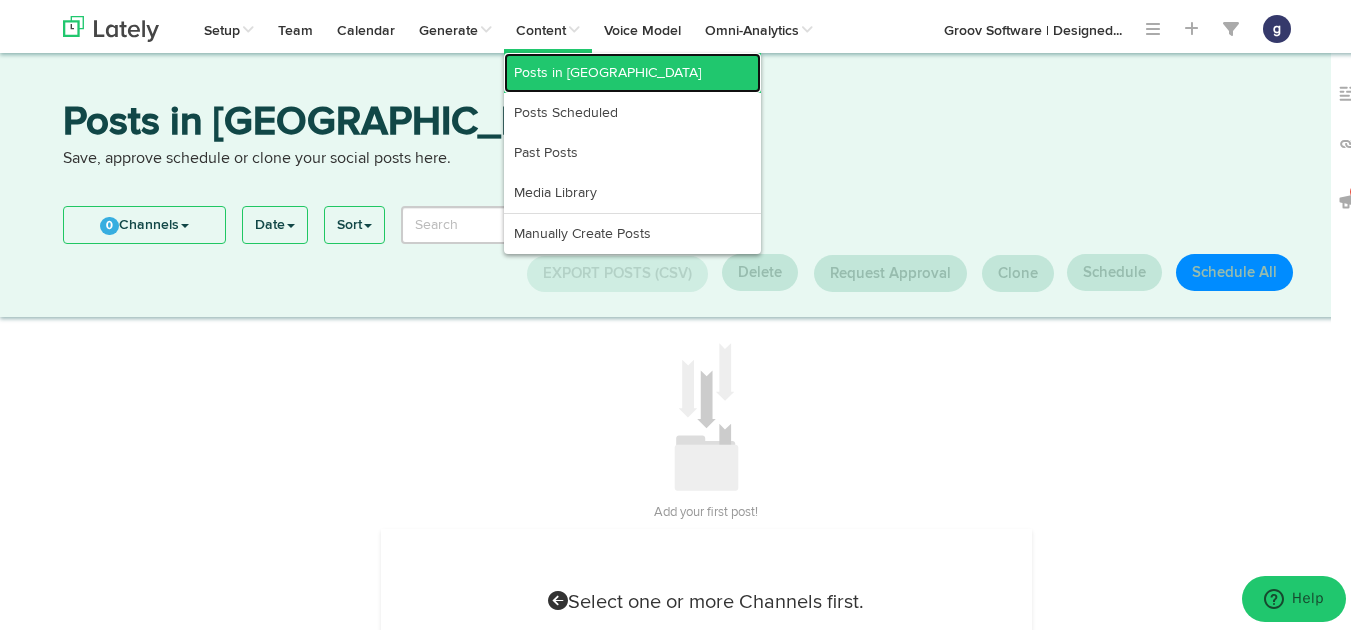 click on "Posts in [GEOGRAPHIC_DATA]" at bounding box center (632, 70) 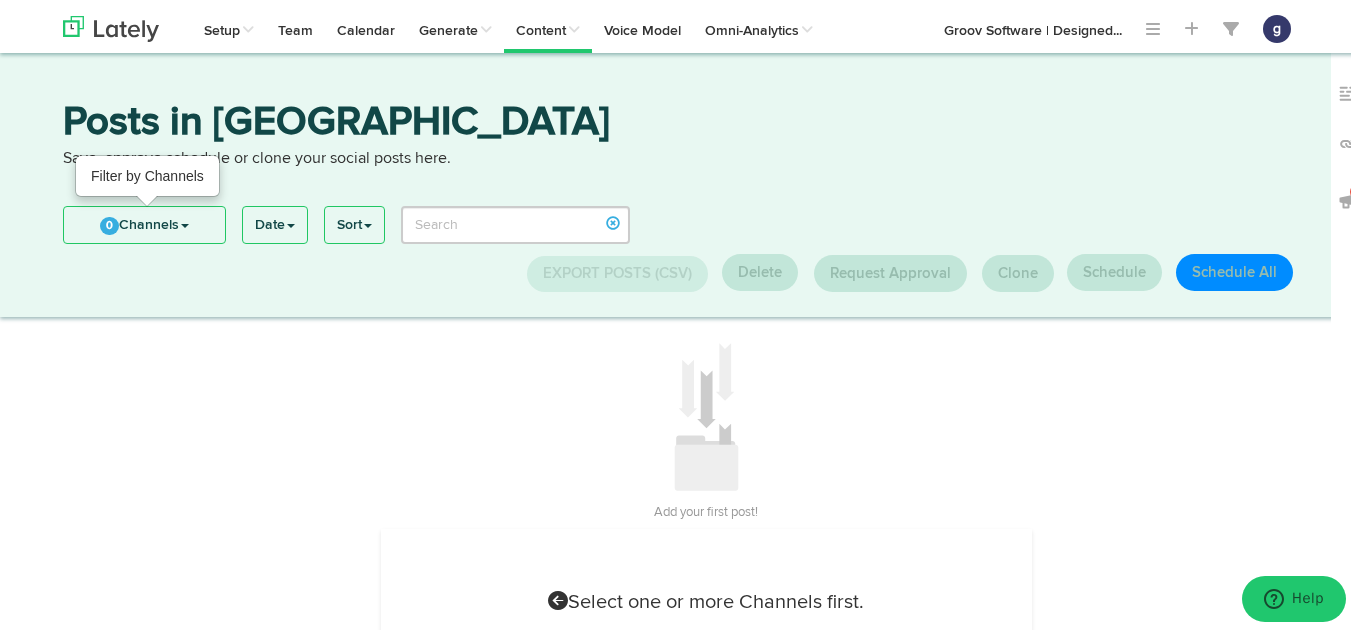 click on "0  Channels" at bounding box center [144, 222] 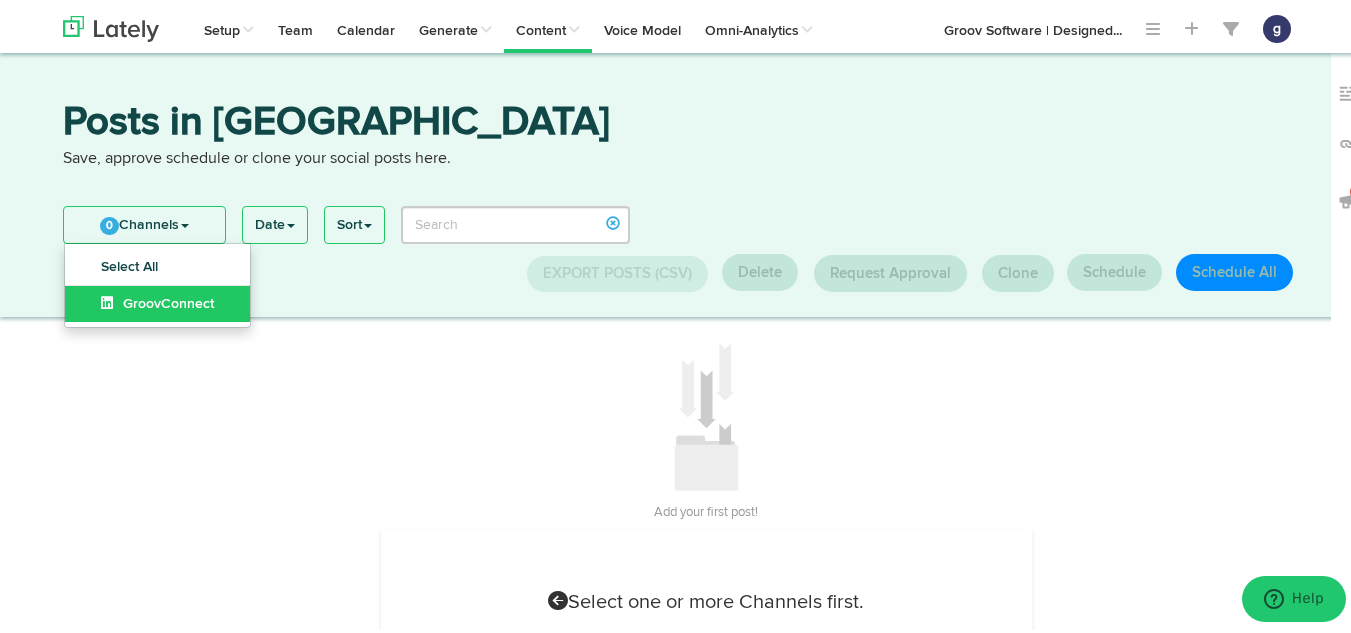 click on "GroovConnect" at bounding box center (157, 301) 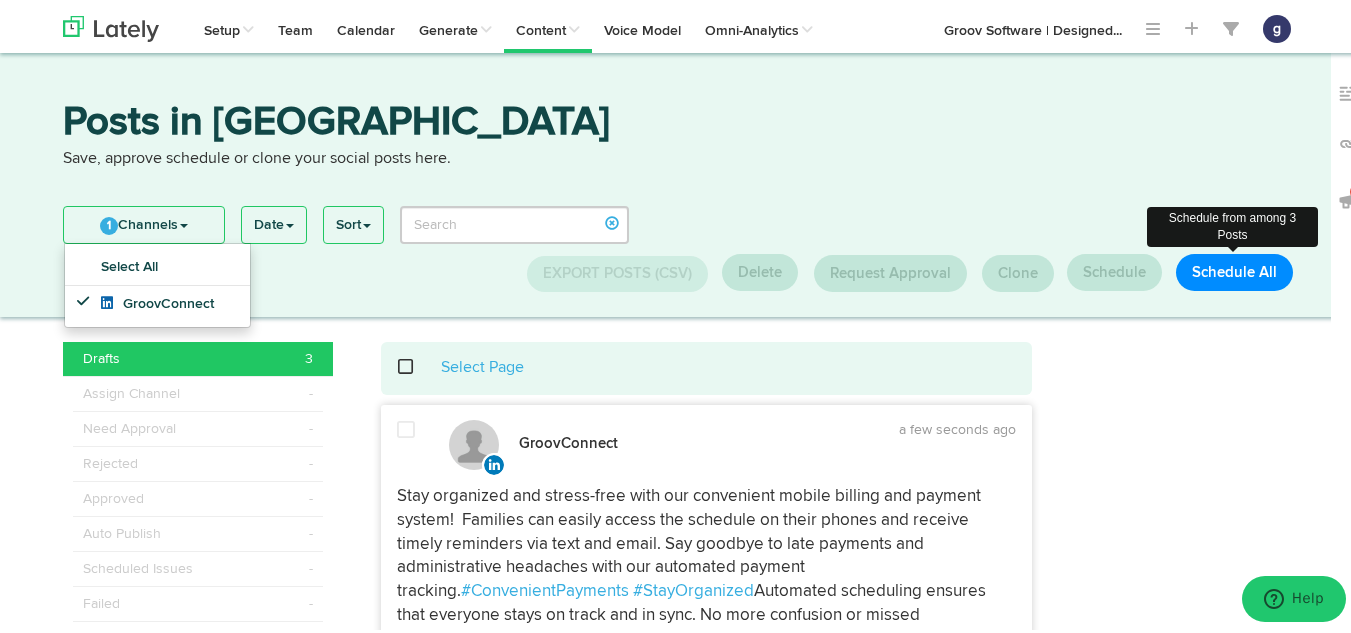click on "Schedule All" at bounding box center (1234, 269) 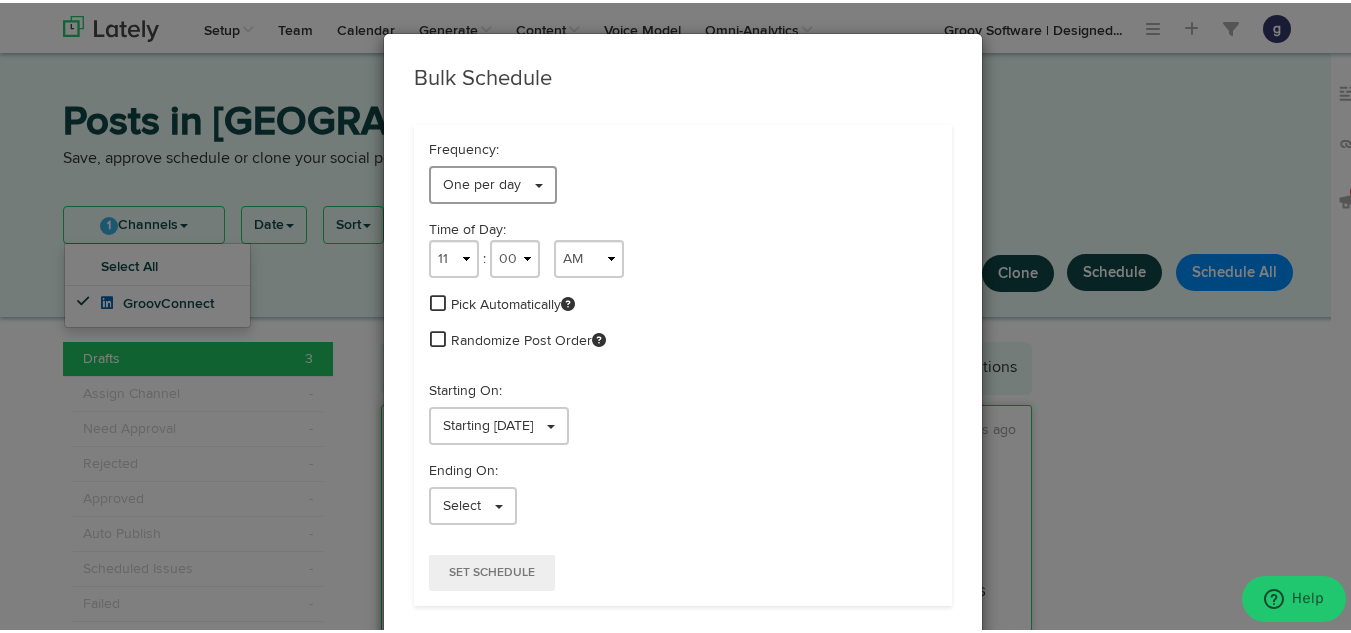 click on "One per day" at bounding box center (493, 182) 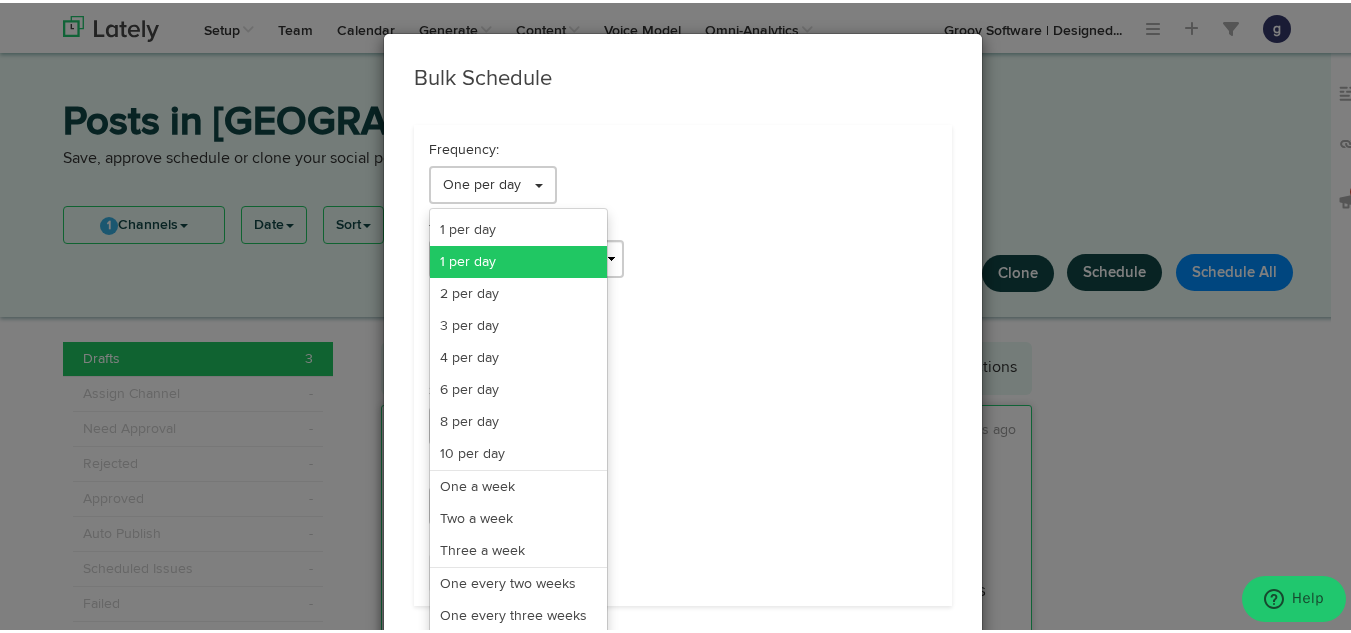 scroll, scrollTop: 163, scrollLeft: 0, axis: vertical 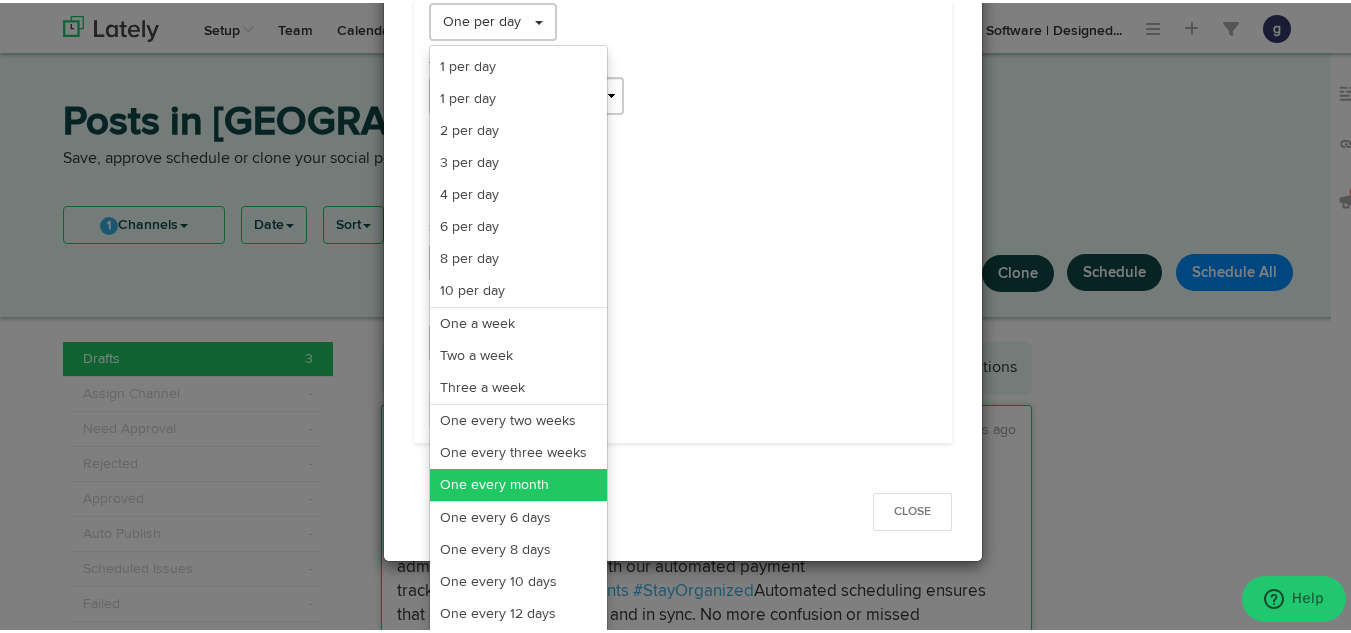 click on "One every month" at bounding box center (518, 482) 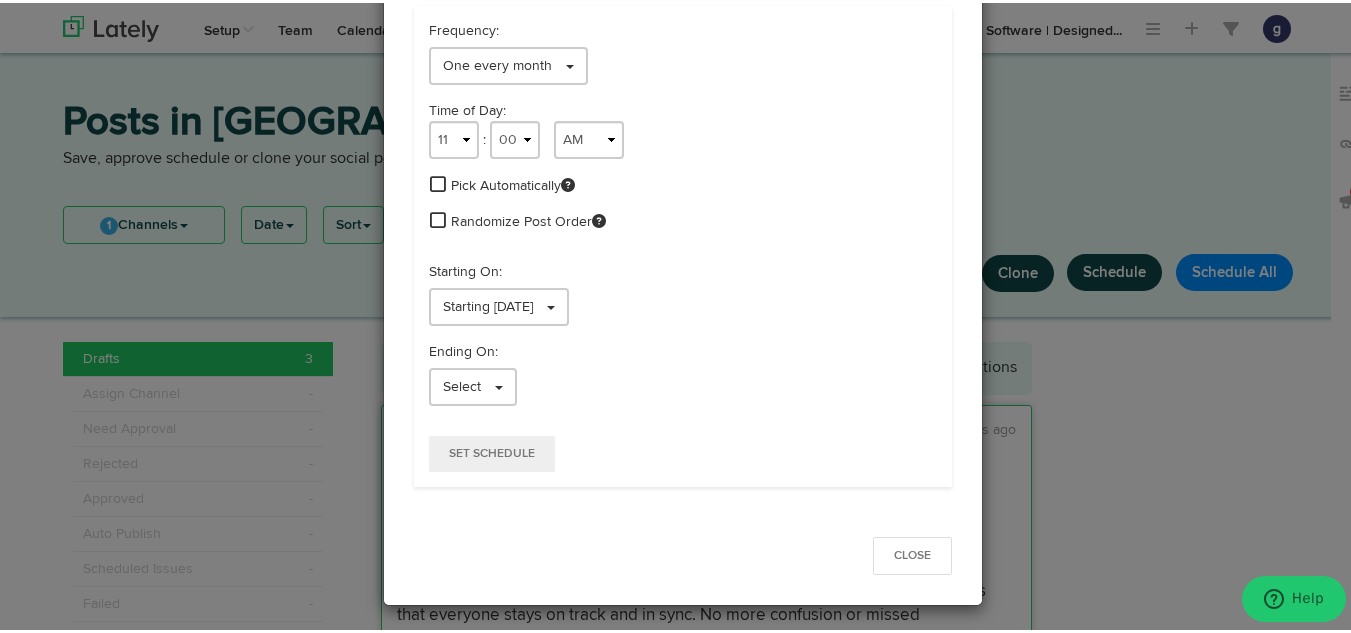 scroll, scrollTop: 119, scrollLeft: 0, axis: vertical 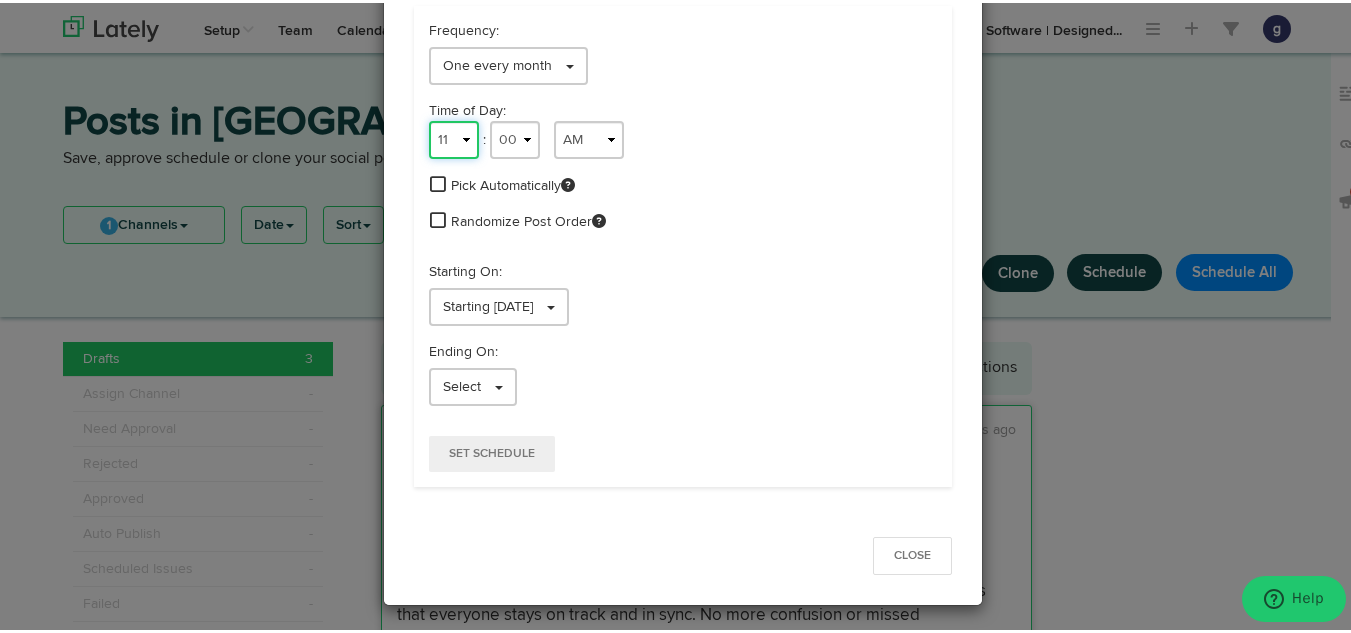 click on "1 2 3 4 5 6 7 8 9 10 11 12" at bounding box center (454, 137) 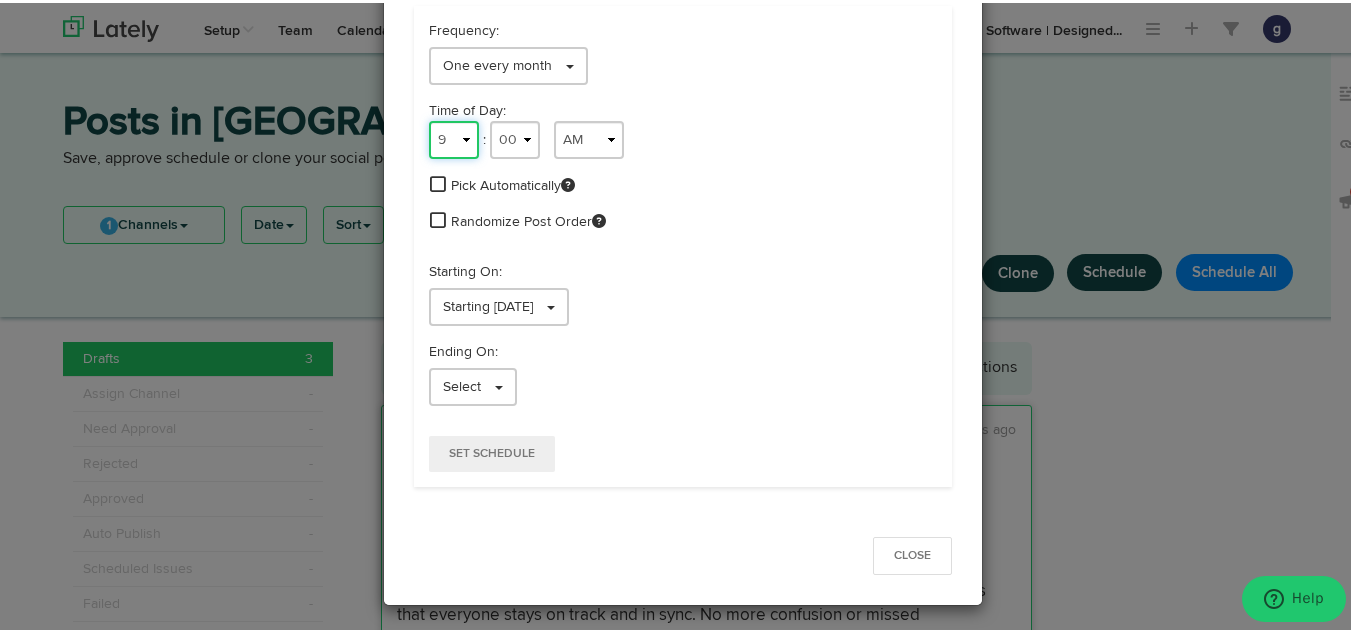 click on "1 2 3 4 5 6 7 8 9 10 11 12" at bounding box center [454, 137] 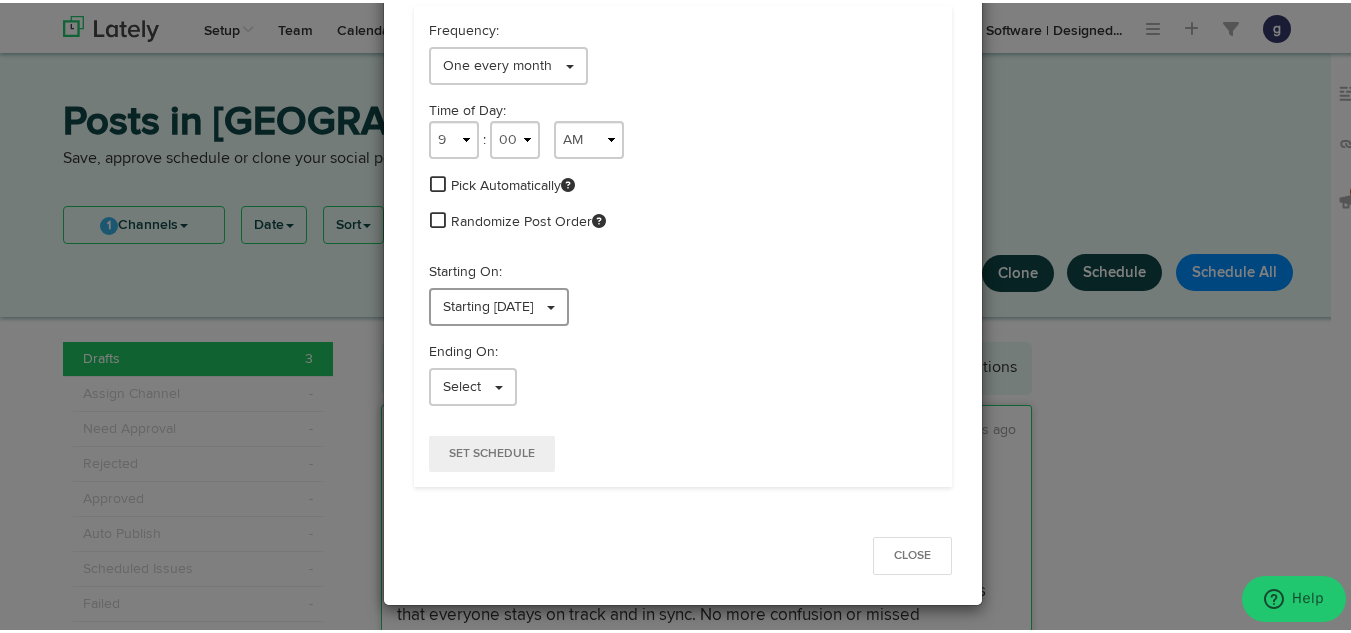 click on "Starting [DATE]" at bounding box center [499, 304] 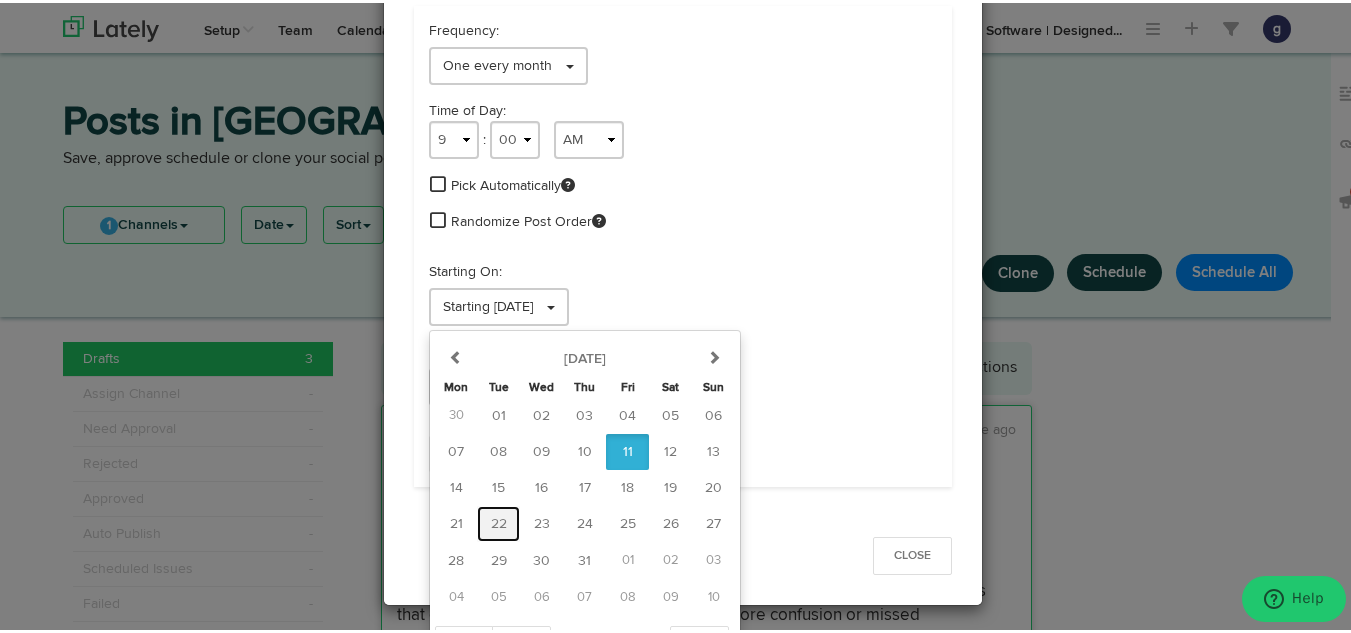 click on "22" at bounding box center (498, 521) 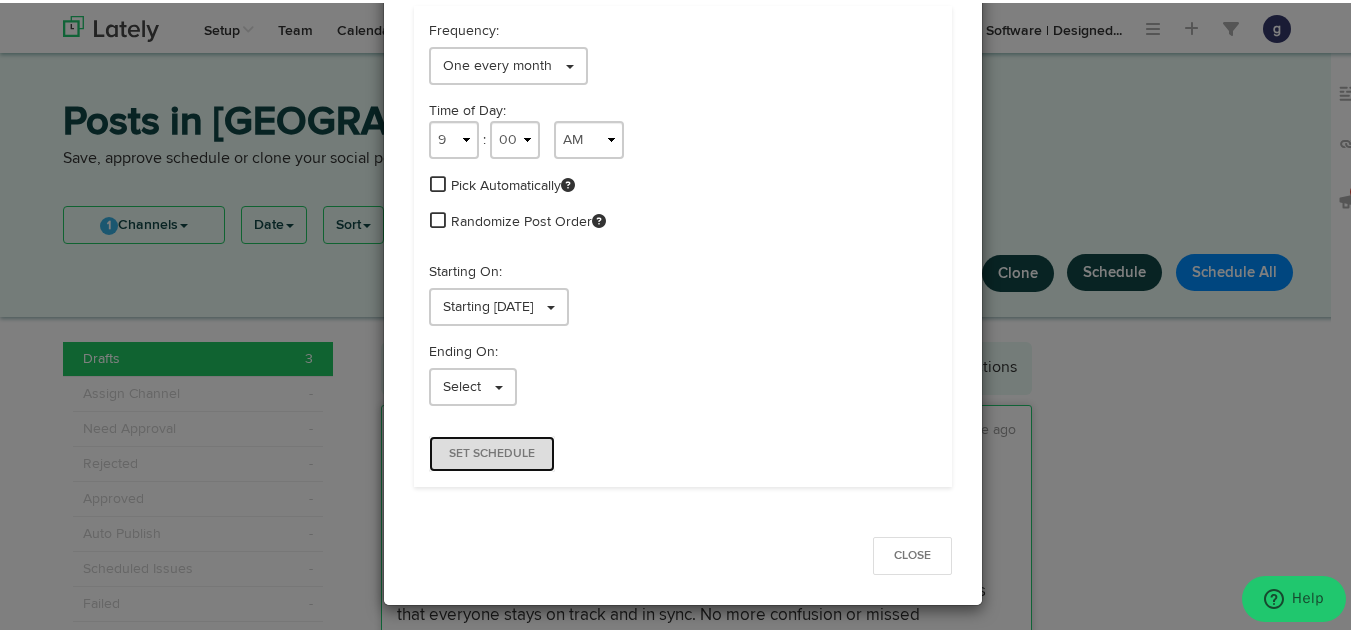 click on "Set Schedule" at bounding box center [492, 451] 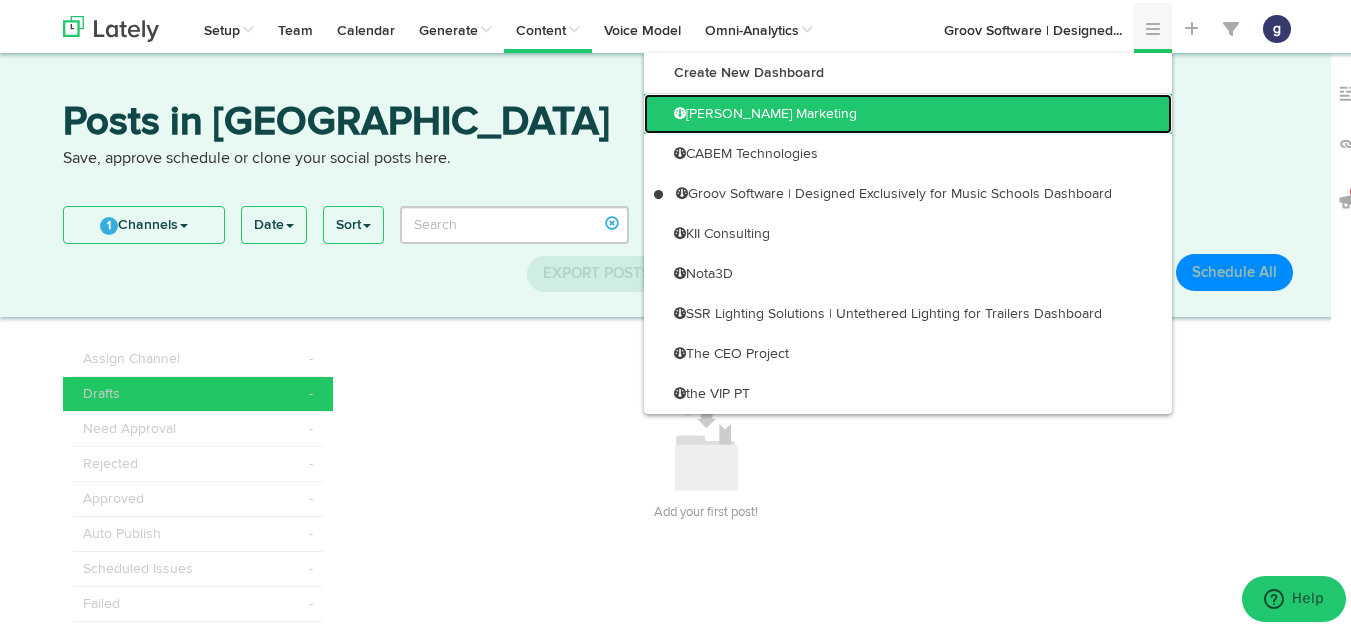 click on "[PERSON_NAME] Marketing" at bounding box center (908, 111) 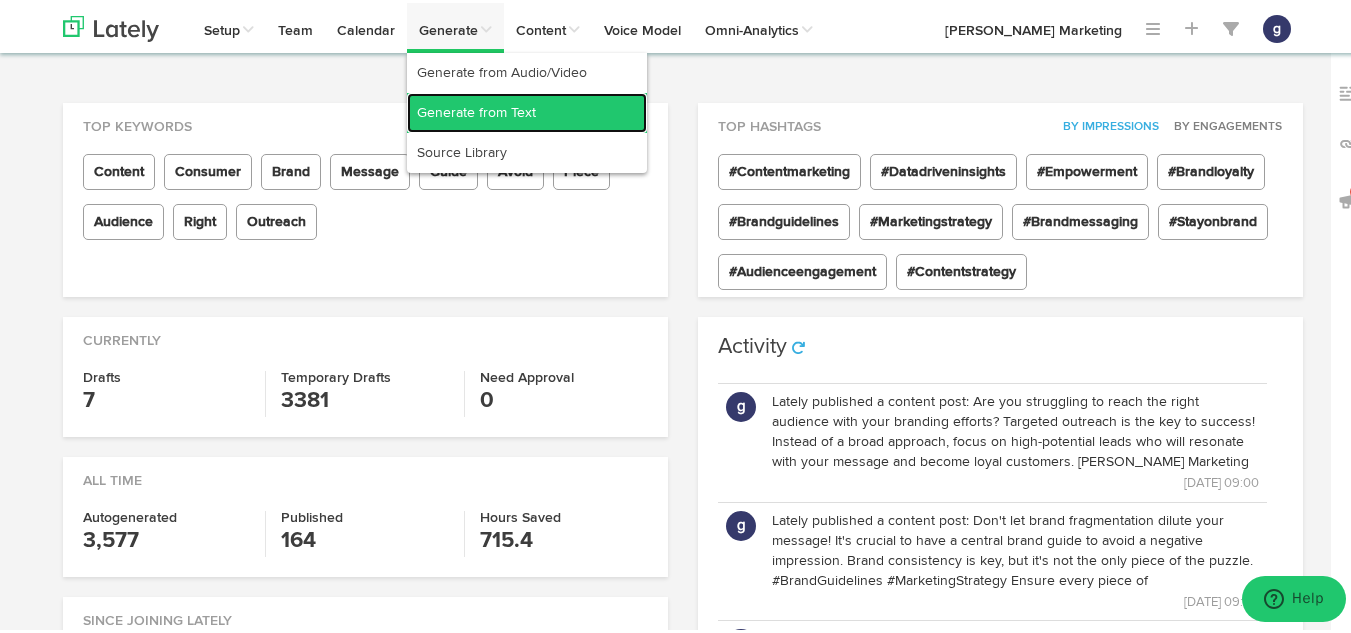 click on "Generate from Text" at bounding box center (527, 110) 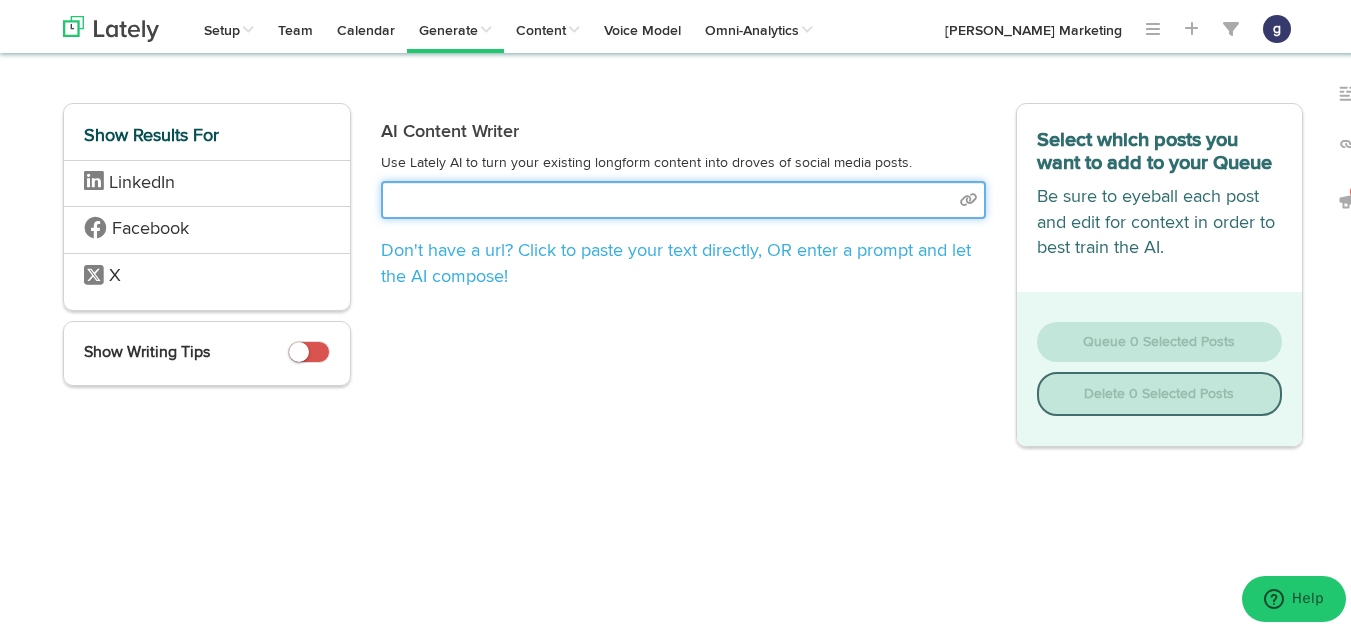 click at bounding box center (683, 197) 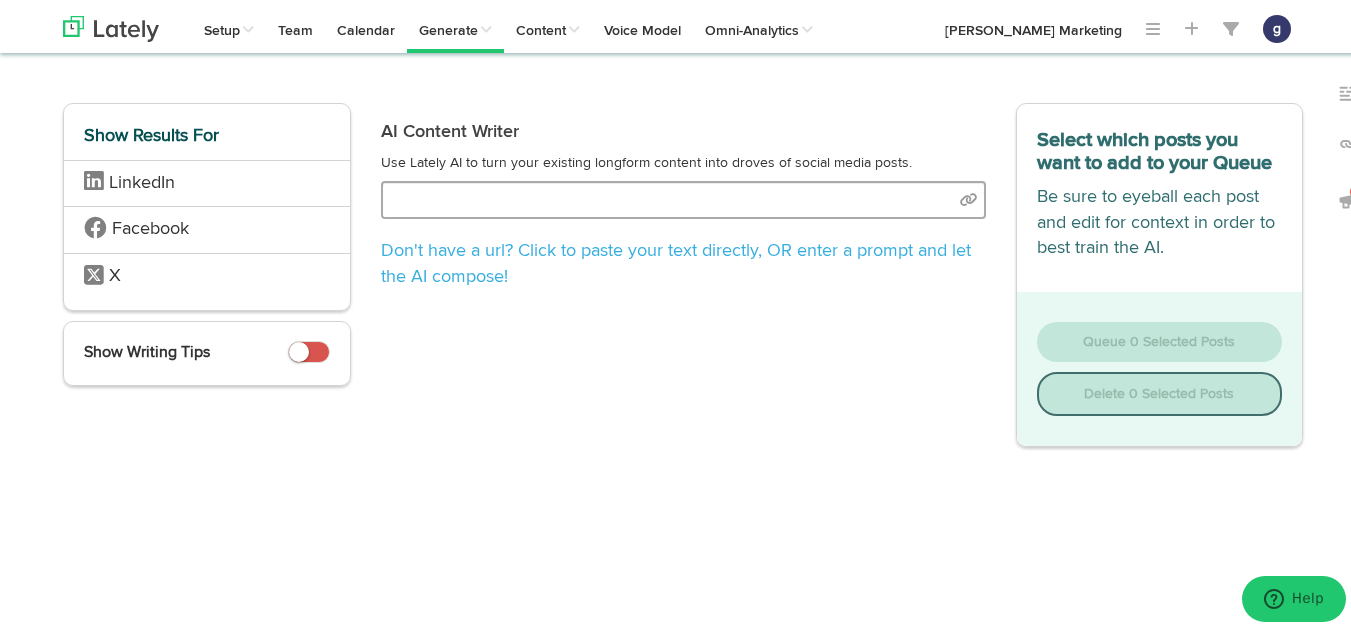 select on "natural" 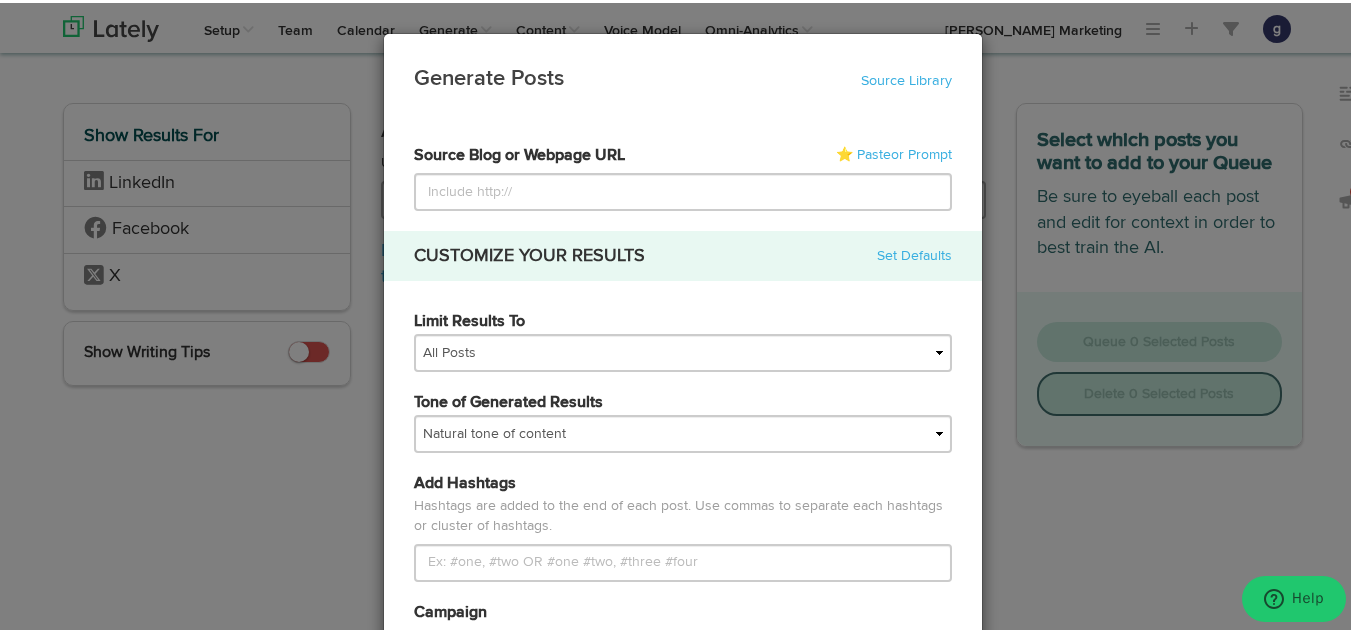 type on "[URL][DOMAIN_NAME]" 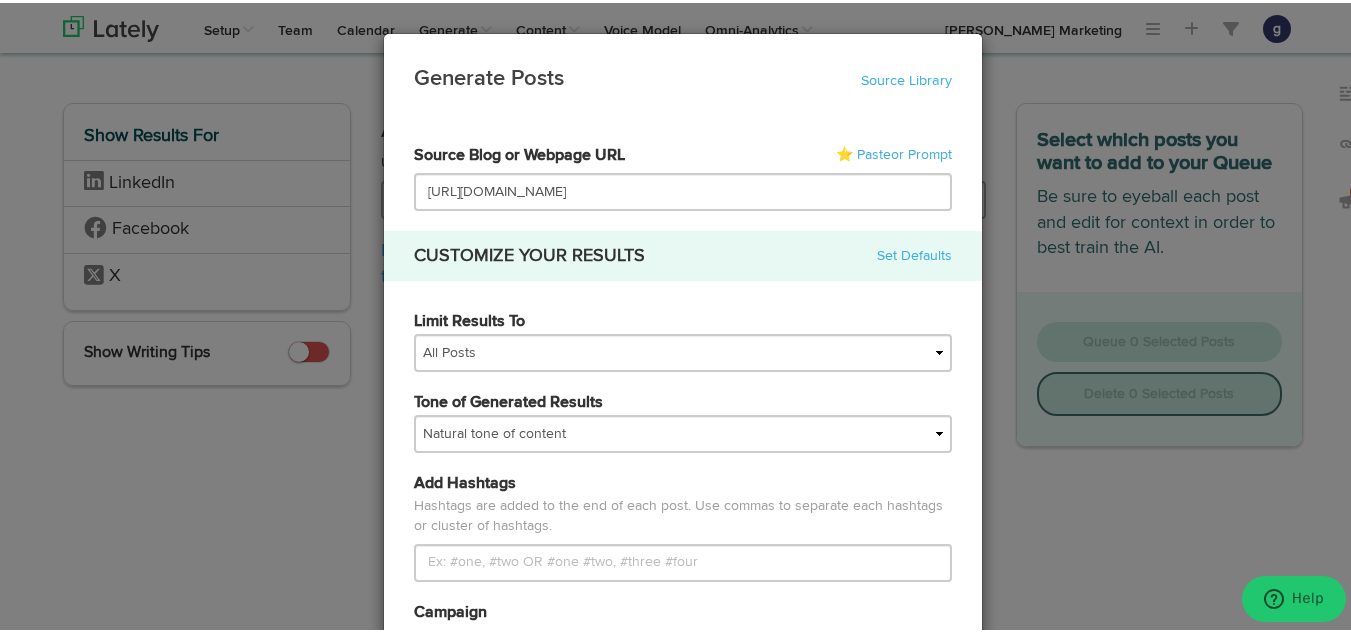 scroll, scrollTop: 0, scrollLeft: 19, axis: horizontal 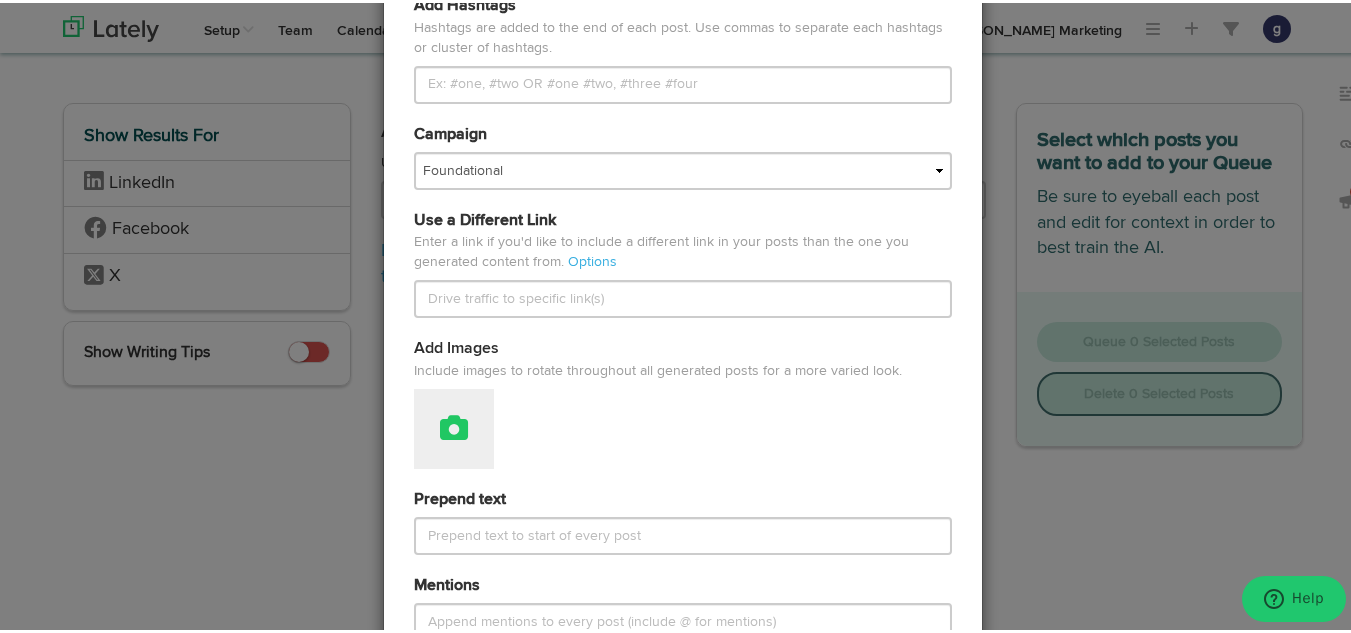 type on "[URL][DOMAIN_NAME]" 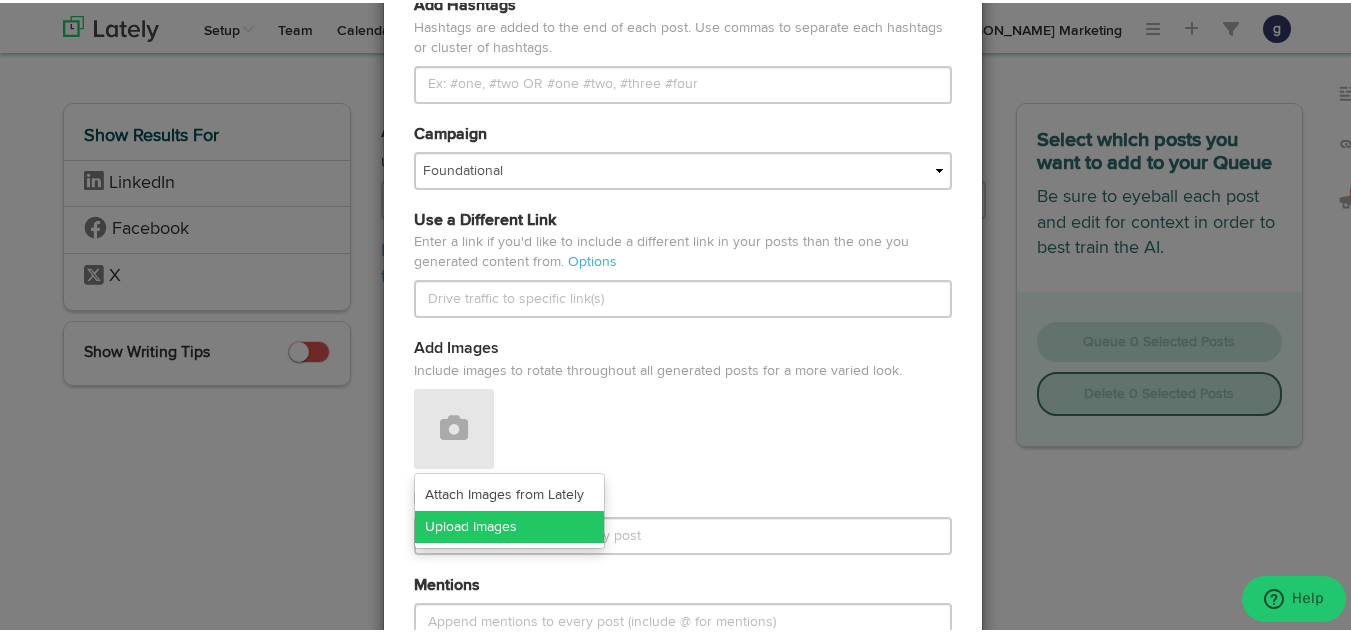 click on "Upload Images" at bounding box center (509, 524) 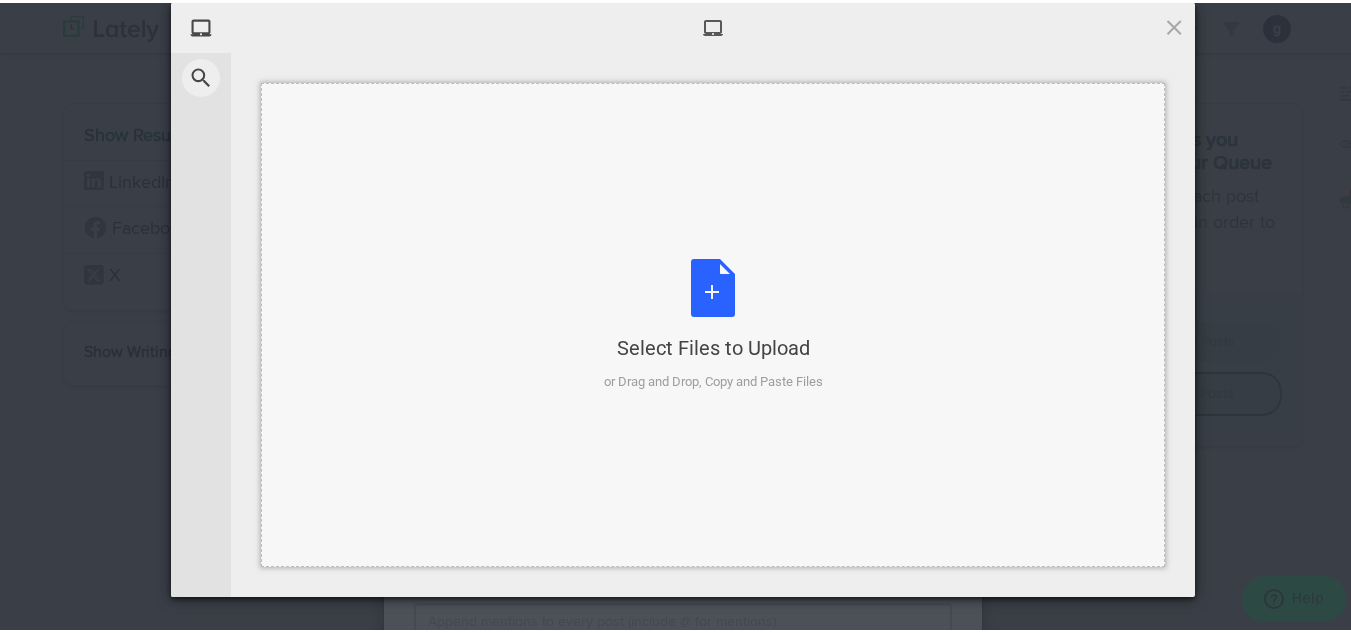 click on "Select Files to Upload
or Drag and Drop, Copy and Paste Files" at bounding box center [713, 322] 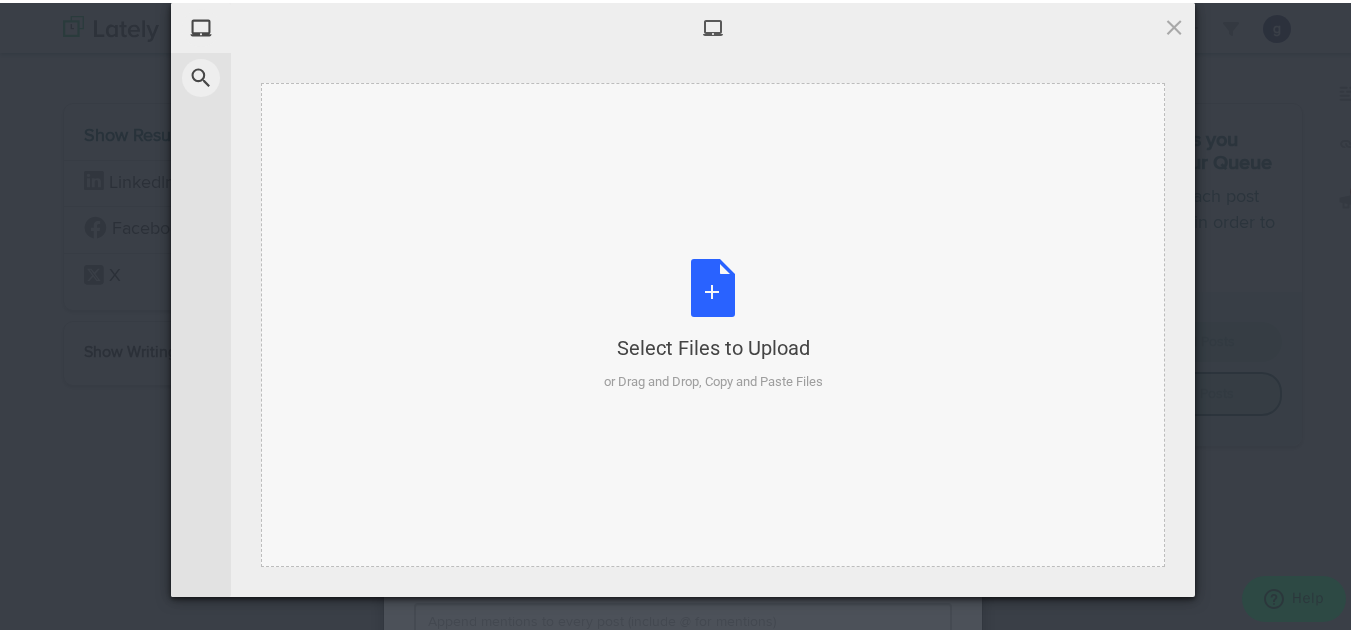 type 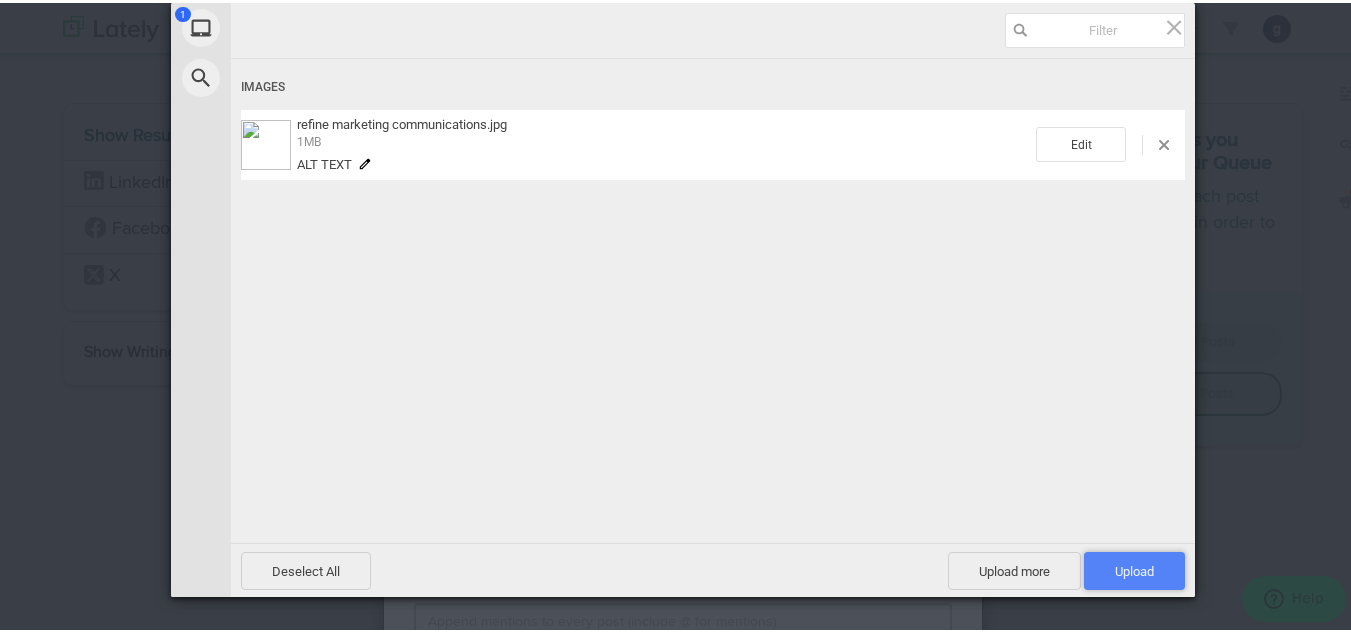 click on "Upload
1" at bounding box center [1134, 568] 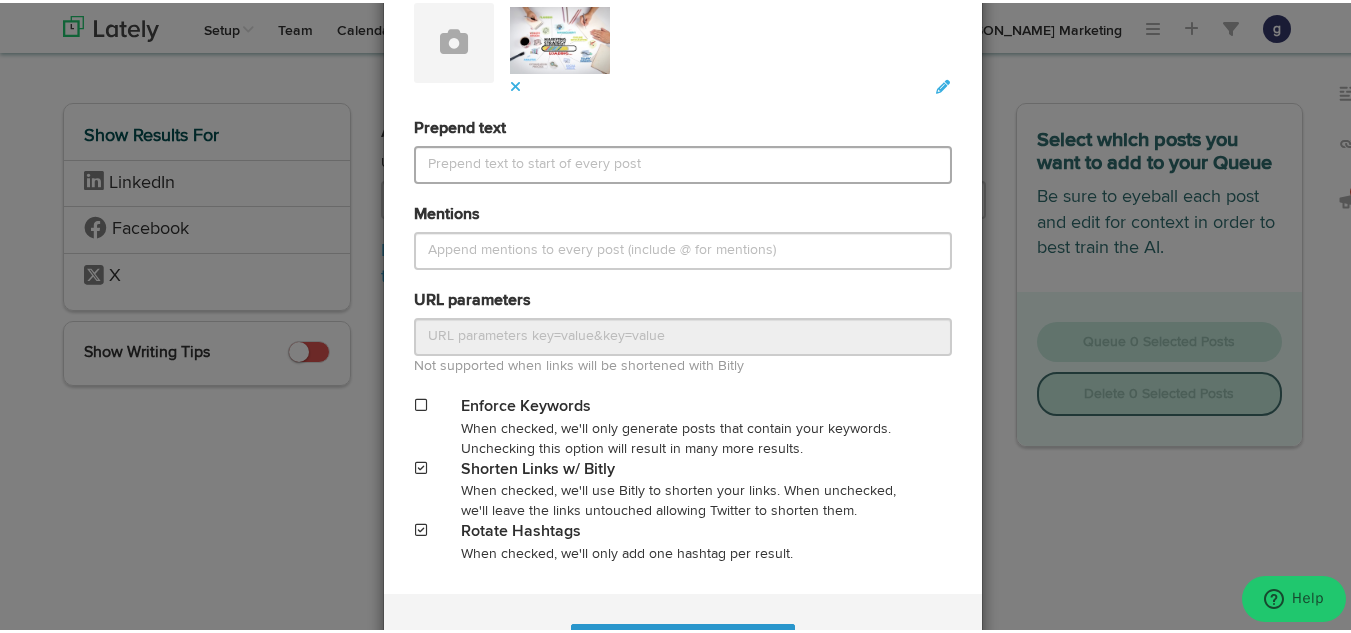 scroll, scrollTop: 865, scrollLeft: 0, axis: vertical 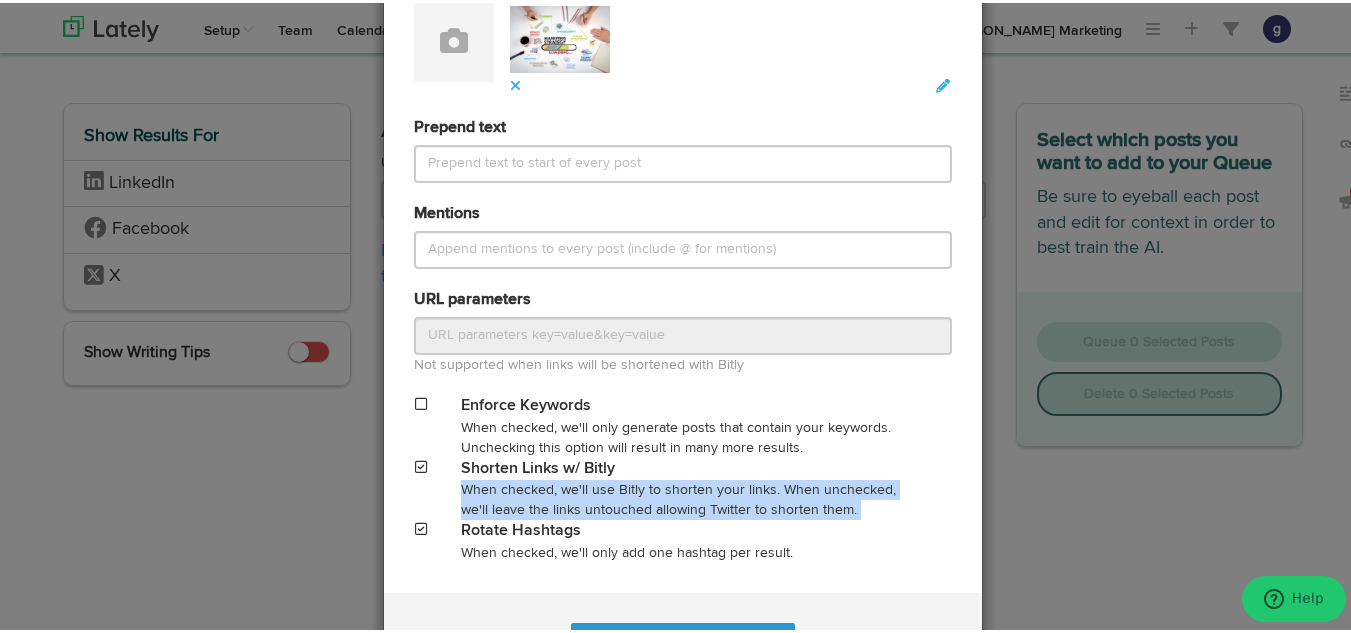 drag, startPoint x: 401, startPoint y: 527, endPoint x: 652, endPoint y: 467, distance: 258.0717 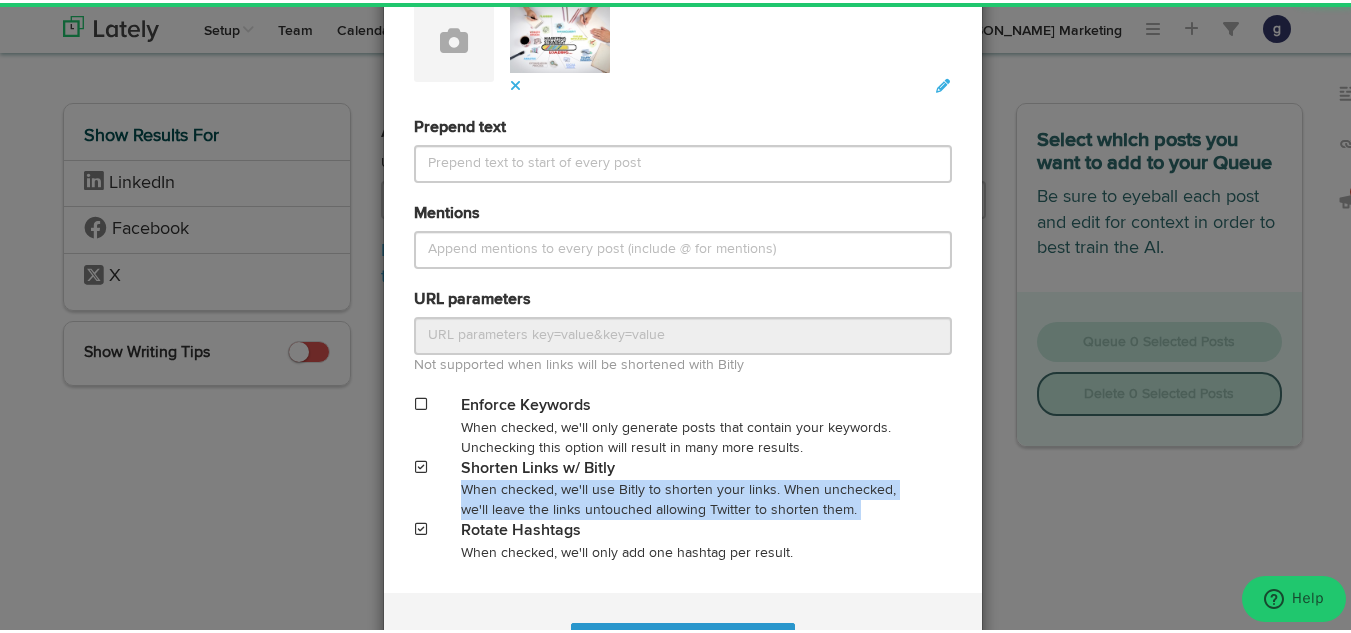 scroll, scrollTop: 951, scrollLeft: 0, axis: vertical 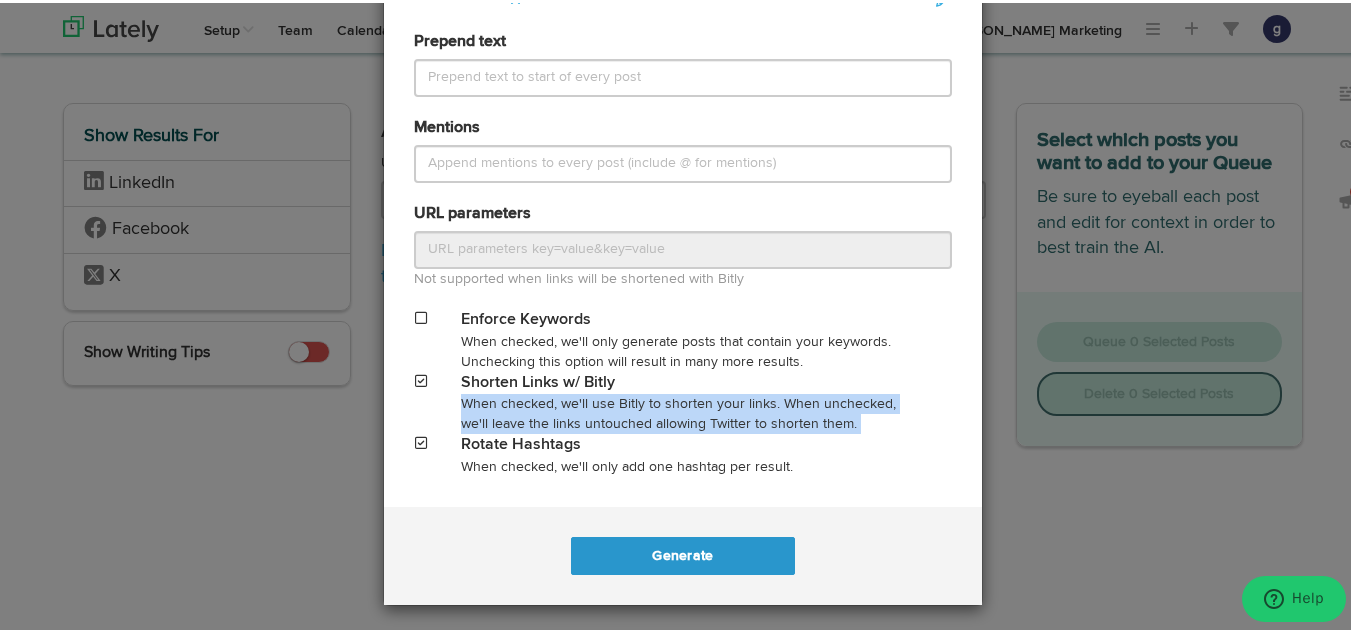click at bounding box center (421, 440) 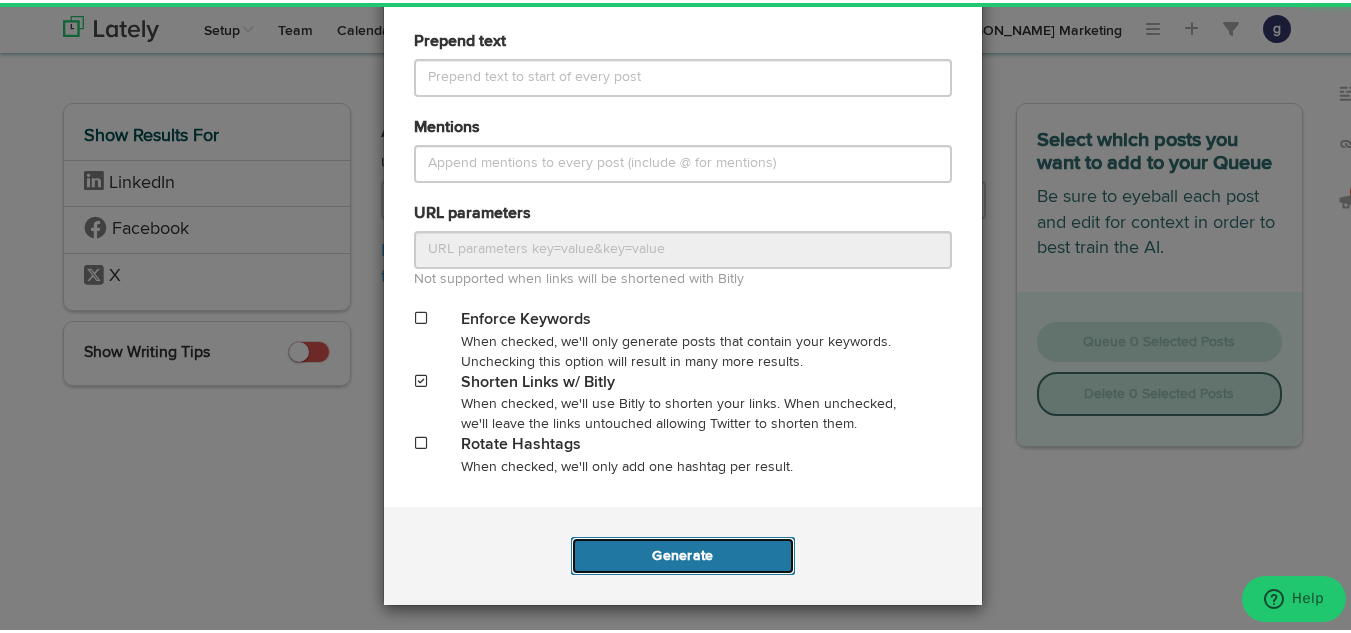 click on "Generate" at bounding box center (682, 553) 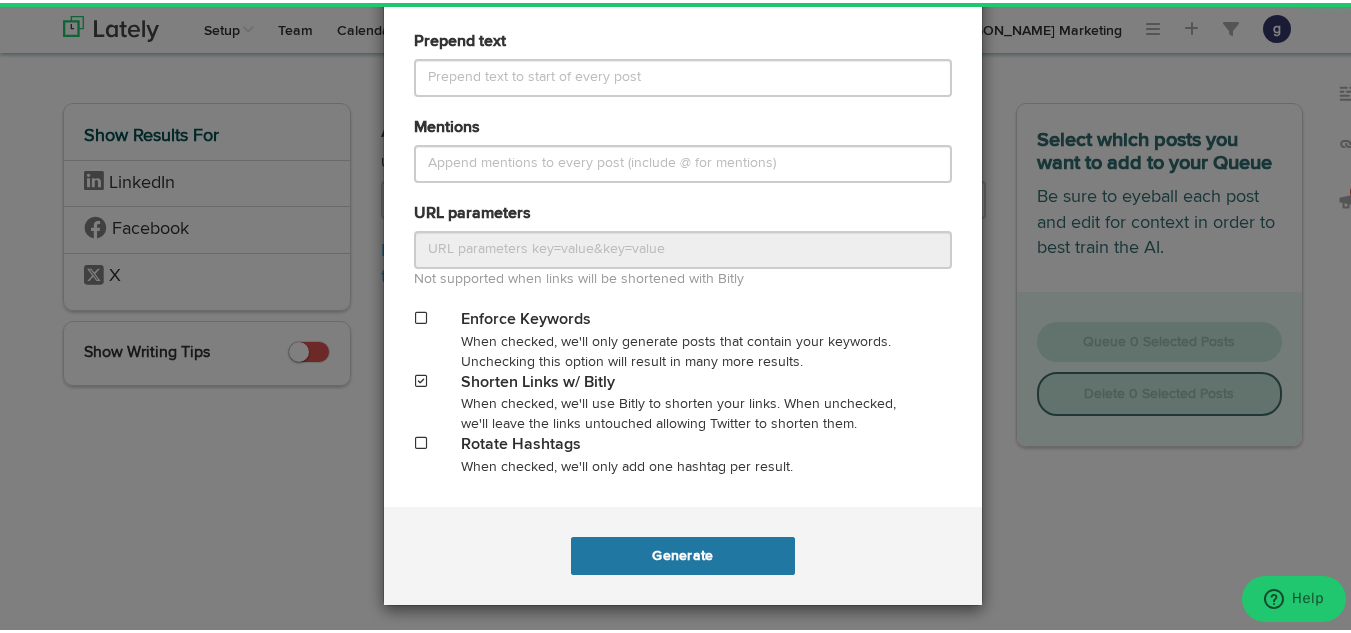 scroll, scrollTop: 0, scrollLeft: 0, axis: both 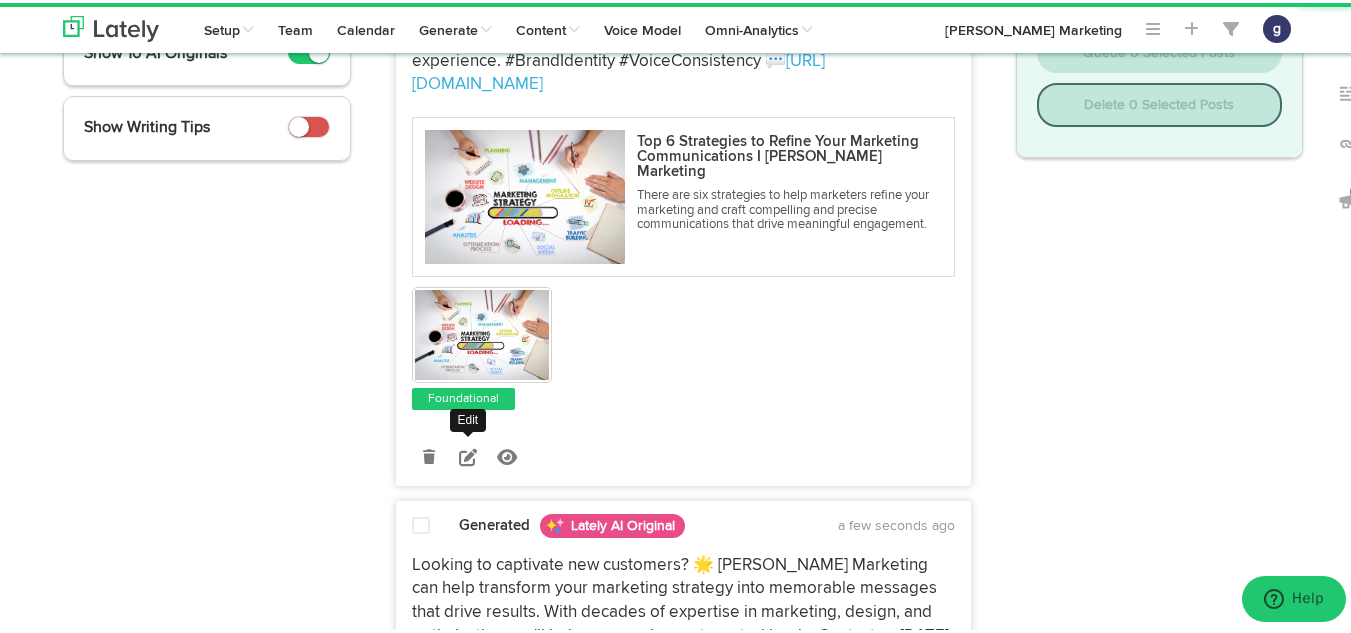 click at bounding box center (468, 454) 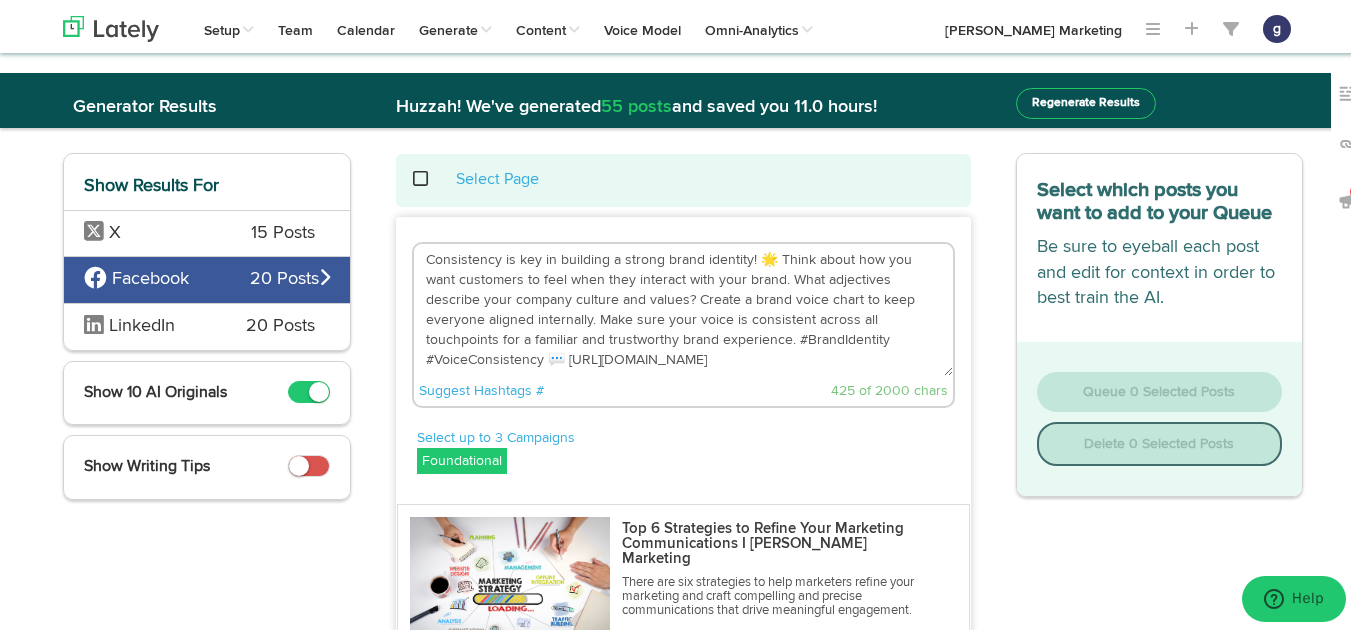 scroll, scrollTop: 0, scrollLeft: 0, axis: both 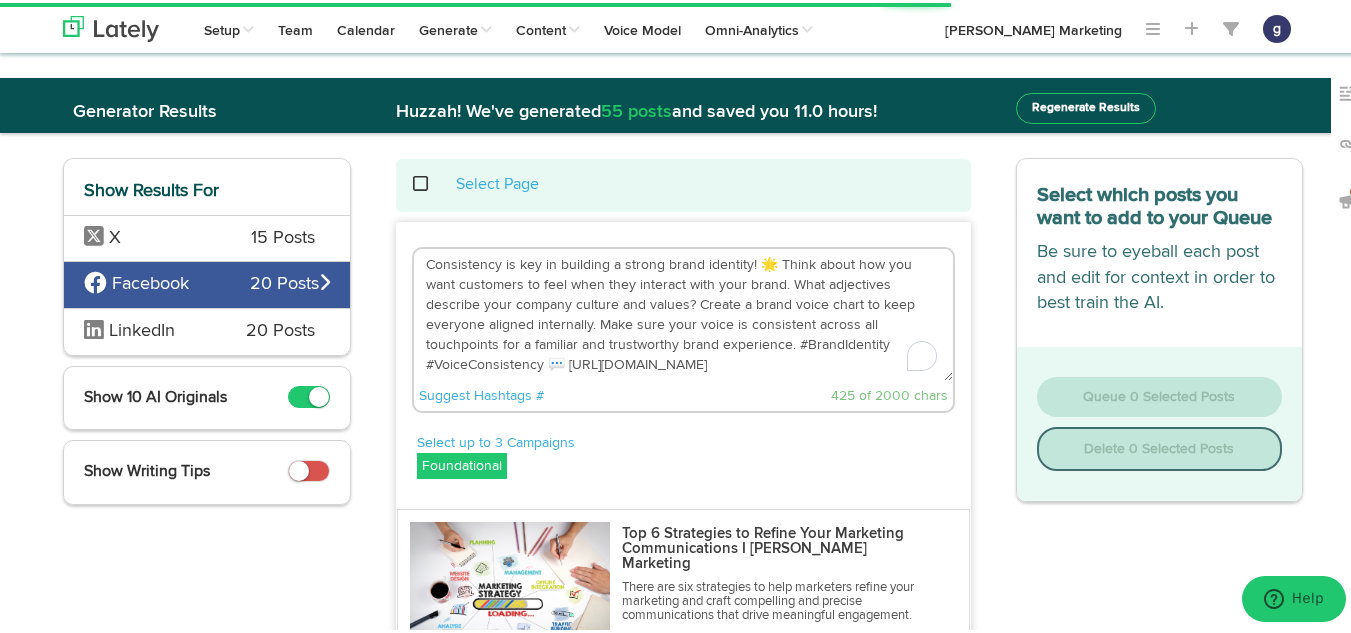 click on "Consistency is key in building a strong brand identity! 🌟 Think about how you want customers to feel when they interact with your brand. What adjectives describe your company culture and values? Create a brand voice chart to keep everyone aligned internally. Make sure your voice is consistent across all touchpoints for a familiar and trustworthy brand experience. #BrandIdentity #VoiceConsistency 💬 [URL][DOMAIN_NAME]" at bounding box center (683, 312) 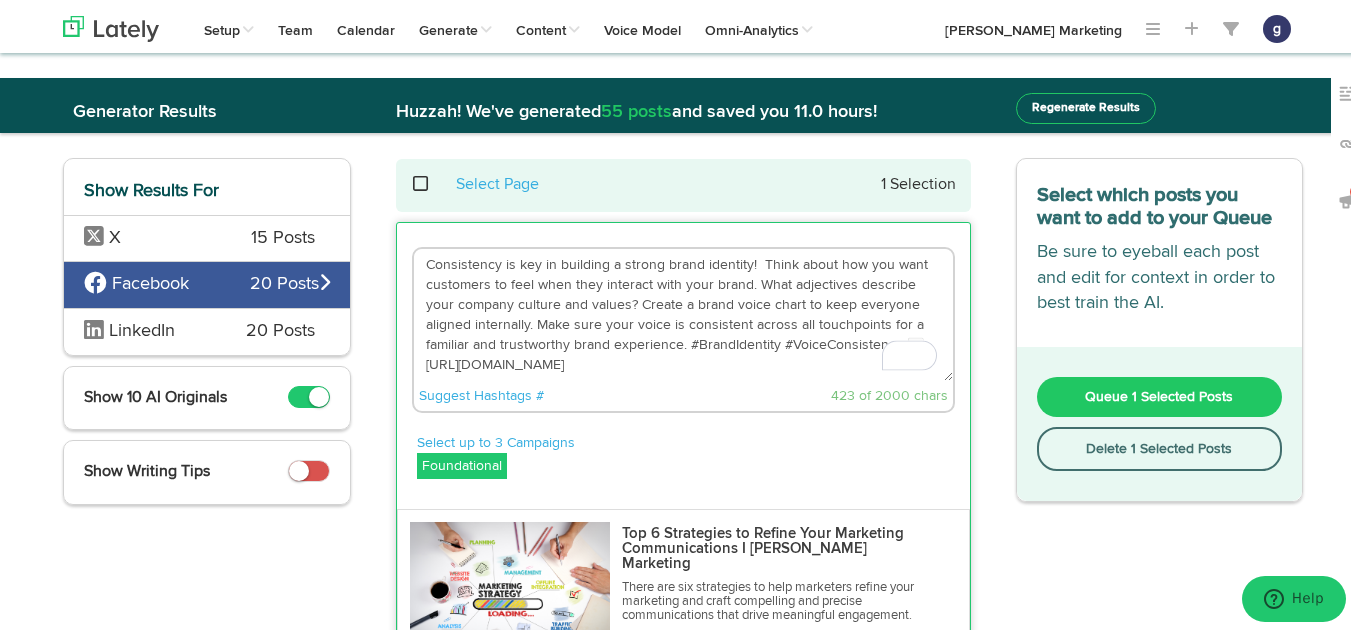 click on "Consistency is key in building a strong brand identity!  Think about how you want customers to feel when they interact with your brand. What adjectives describe your company culture and values? Create a brand voice chart to keep everyone aligned internally. Make sure your voice is consistent across all touchpoints for a familiar and trustworthy brand experience. #BrandIdentity #VoiceConsistency 💬 [URL][DOMAIN_NAME]" at bounding box center (683, 312) 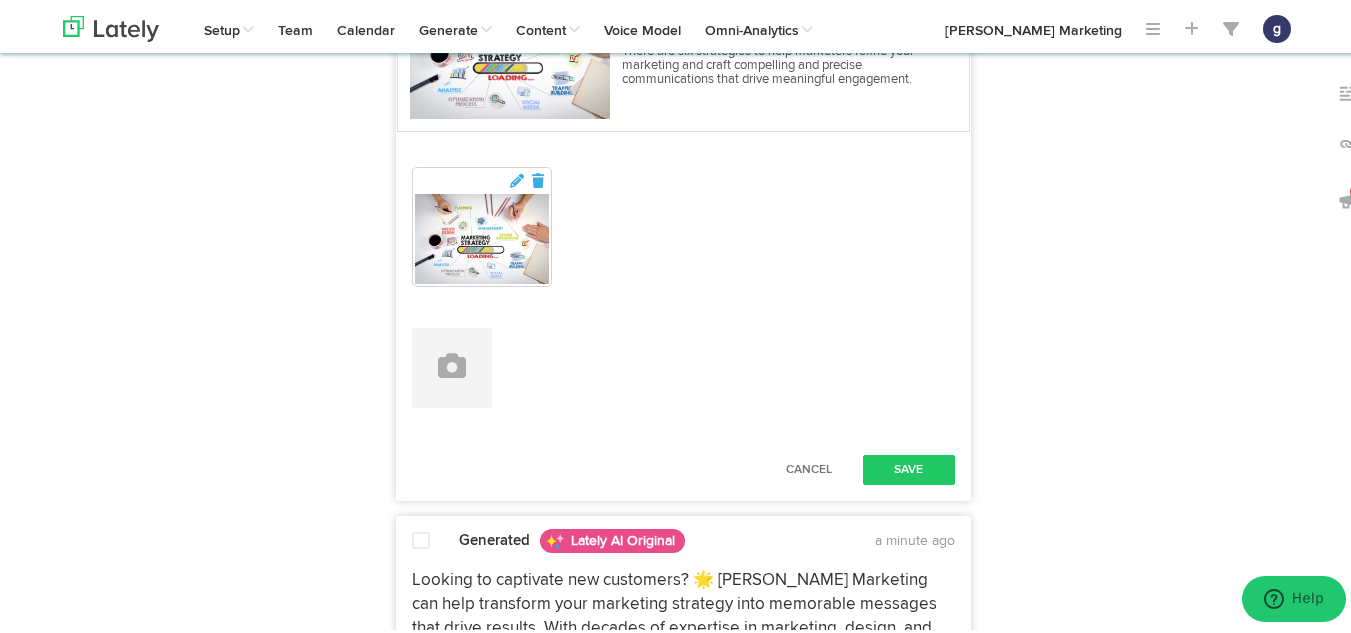 scroll, scrollTop: 539, scrollLeft: 0, axis: vertical 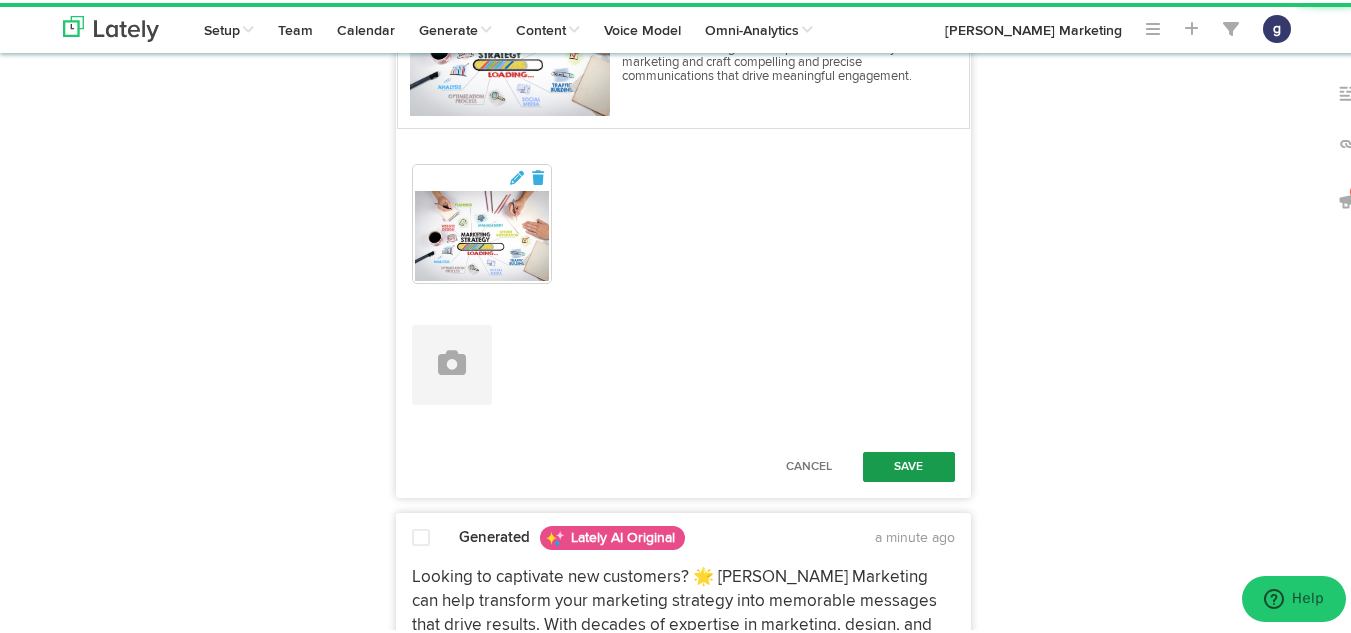 type on "Consistency is key in building a strong brand identity!  Think about how you want customers to feel when they interact with your brand. What adjectives describe your company culture and values? Create a brand voice chart to keep everyone aligned internally. Make sure your voice is consistent across all touchpoints for a familiar and trustworthy brand experience. #BrandIdentity #VoiceConsistency  [URL][DOMAIN_NAME]" 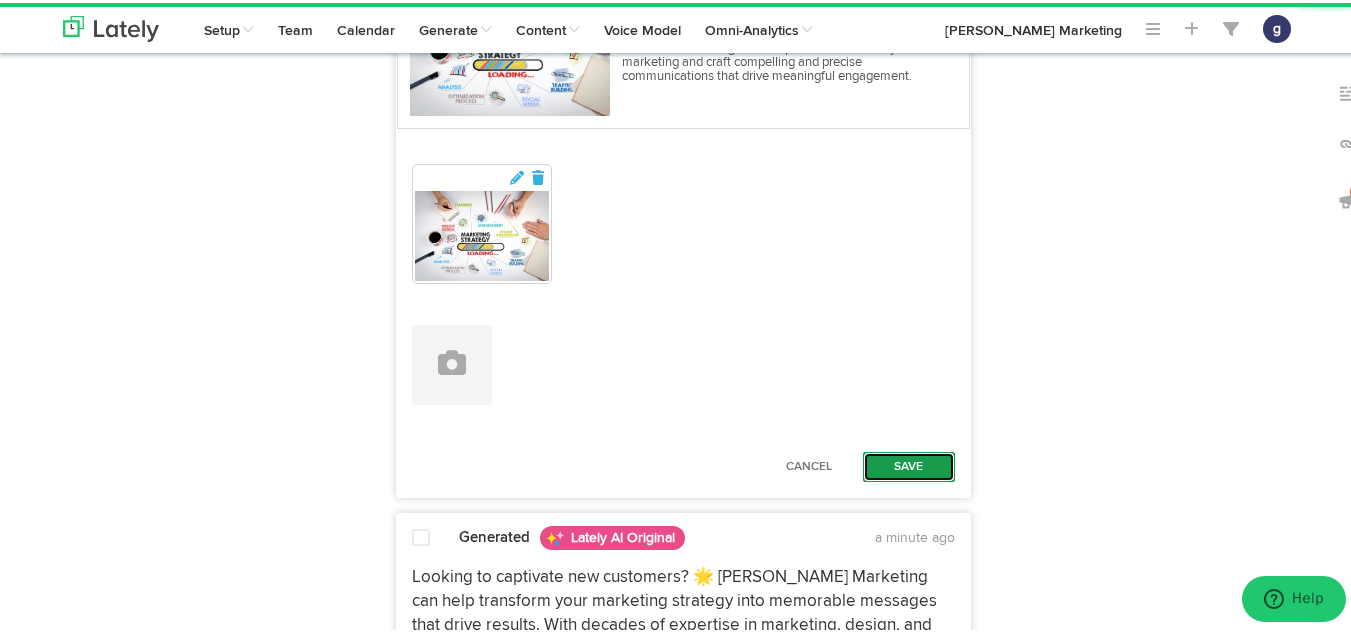 click on "Save" at bounding box center [909, 464] 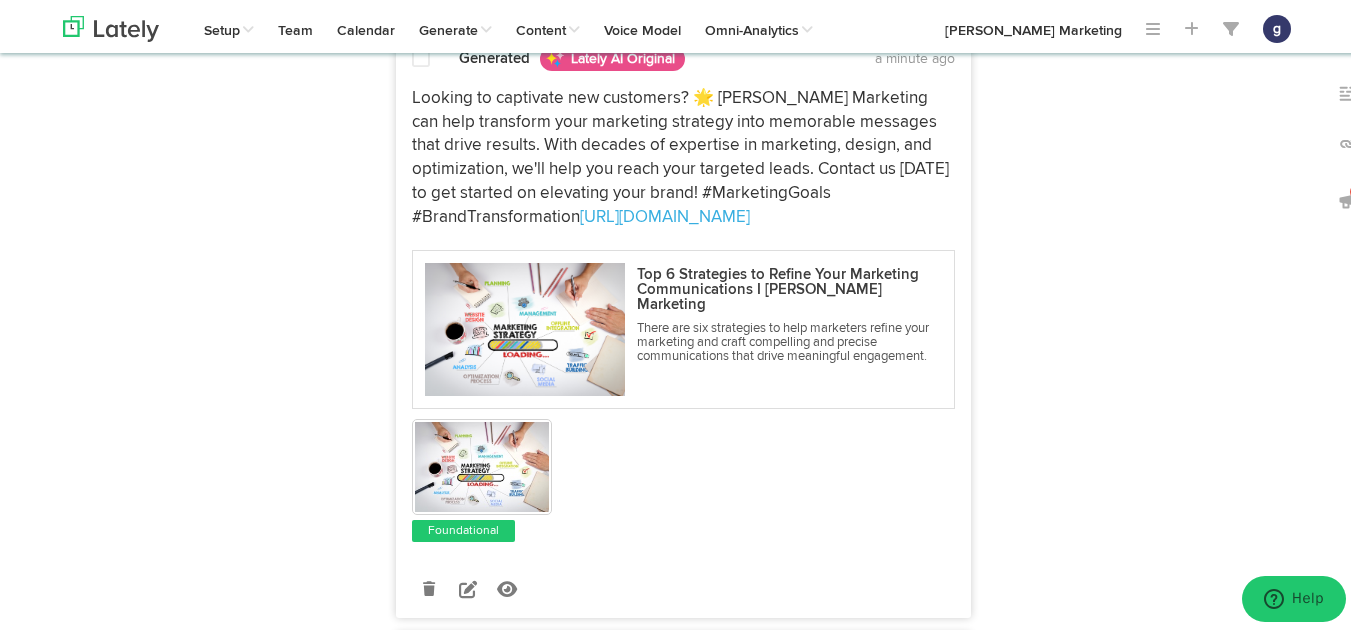 scroll, scrollTop: 788, scrollLeft: 0, axis: vertical 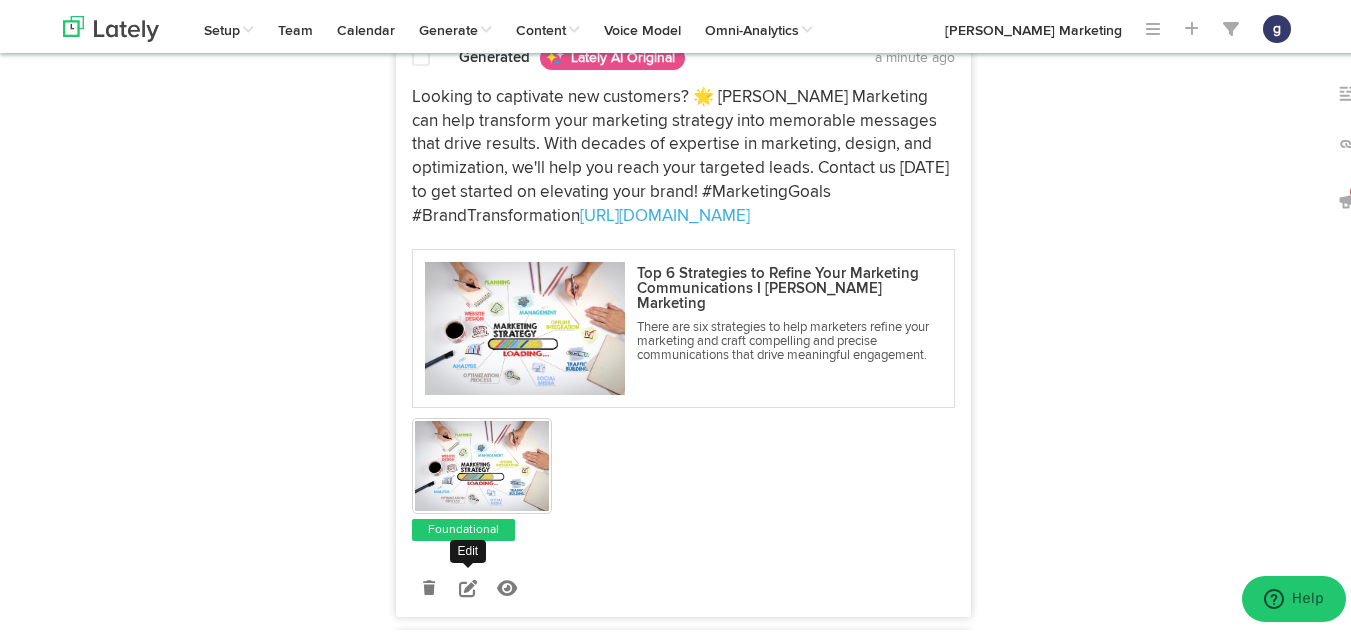 click at bounding box center (468, 585) 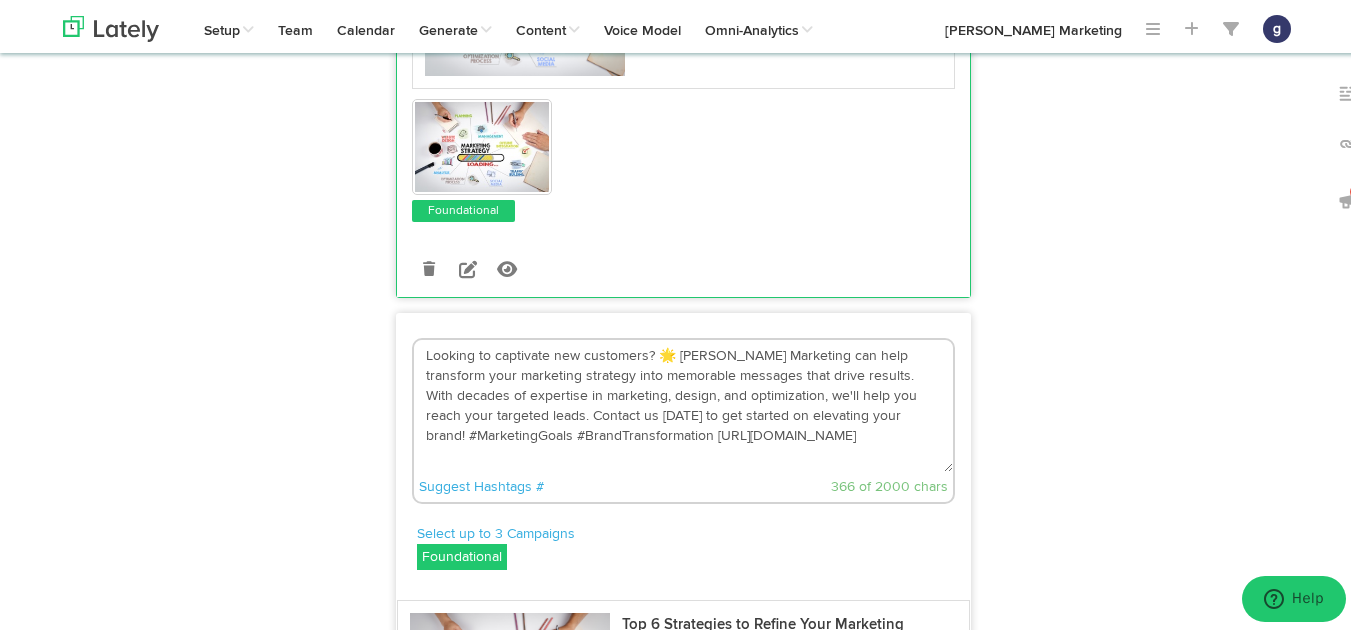 scroll, scrollTop: 505, scrollLeft: 0, axis: vertical 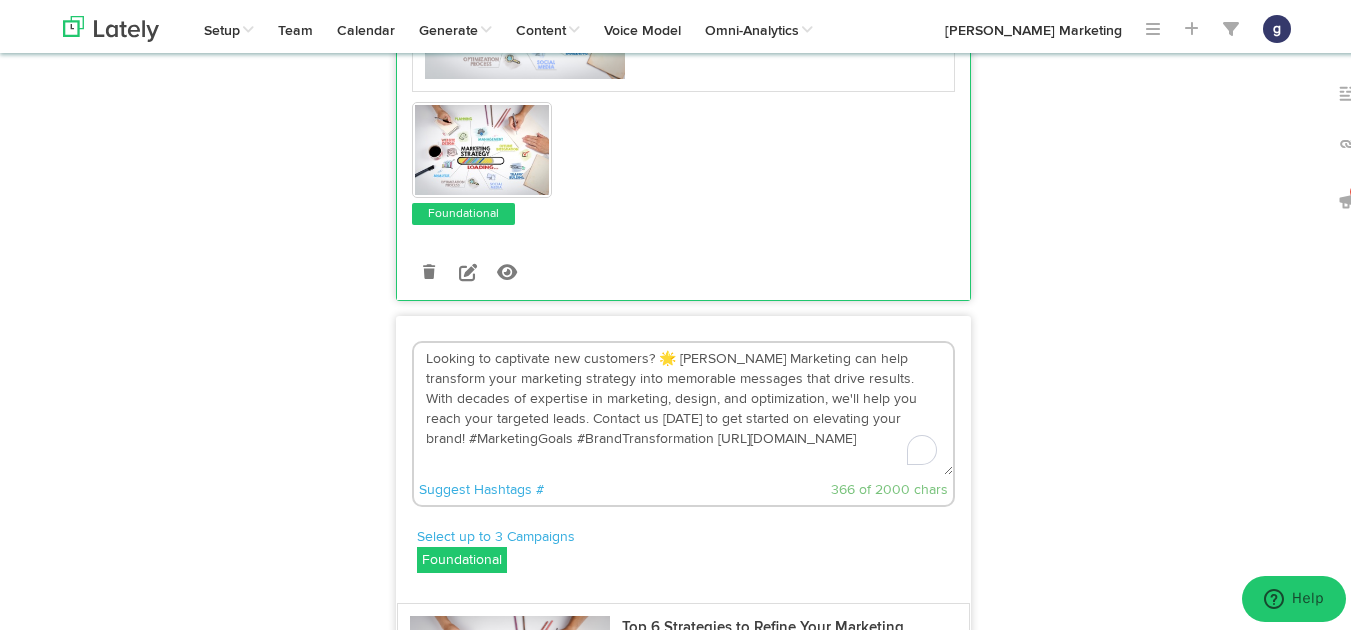 click on "Looking to captivate new customers? 🌟 [PERSON_NAME] Marketing can help transform your marketing strategy into memorable messages that drive results. With decades of expertise in marketing, design, and optimization, we'll help you reach your targeted leads. Contact us [DATE] to get started on elevating your brand! #MarketingGoals #BrandTransformation [URL][DOMAIN_NAME]" at bounding box center (683, 406) 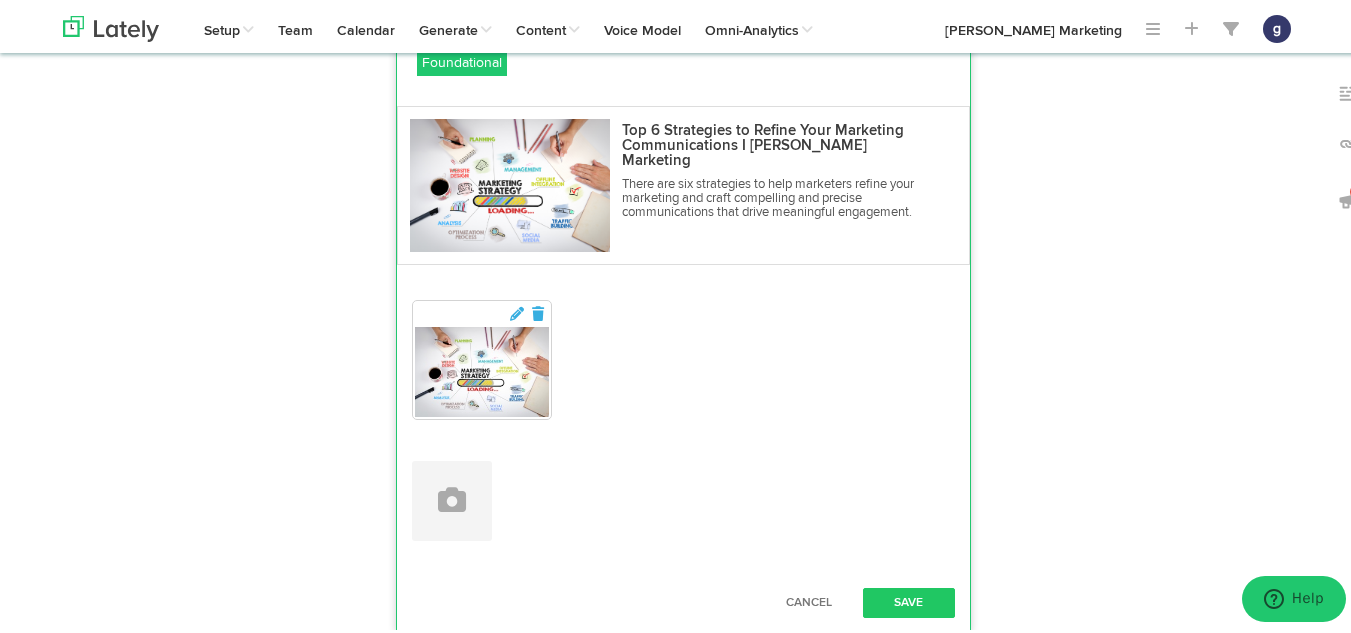scroll, scrollTop: 1021, scrollLeft: 0, axis: vertical 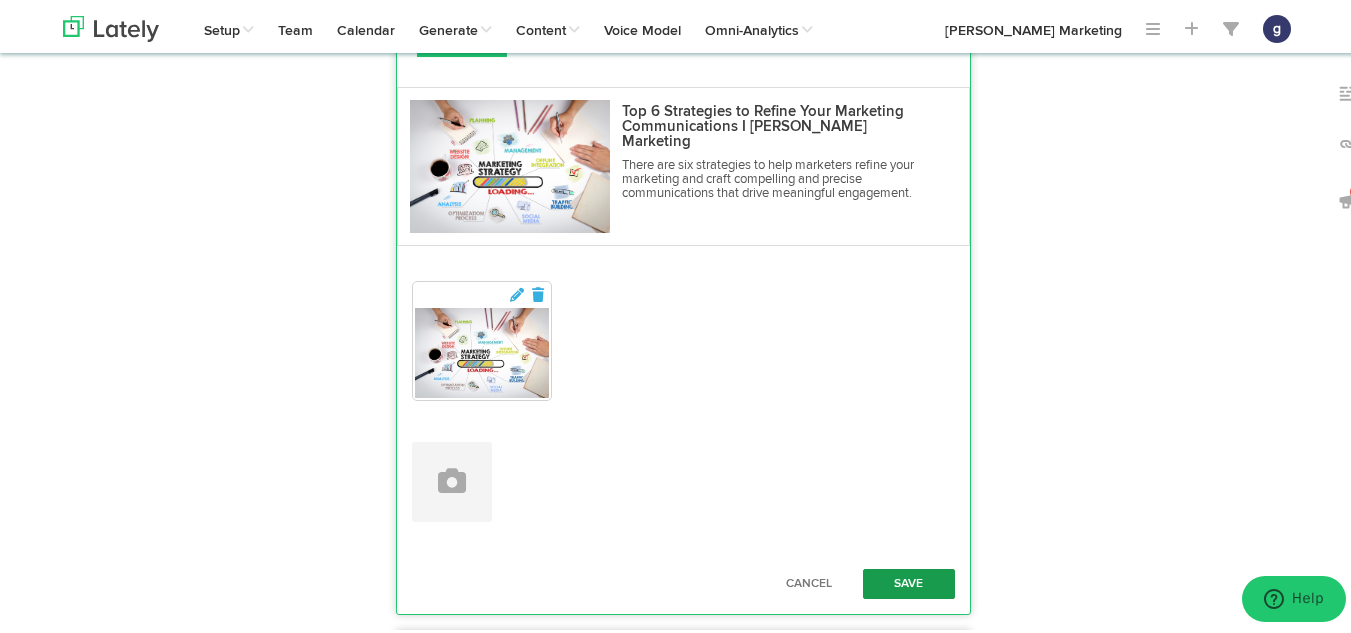 type on "Looking to captivate new customers?  [PERSON_NAME] Marketing can help transform your marketing strategy into memorable messages that drive results. With decades of expertise in marketing, design, and optimization, we'll help you reach your targeted leads. Contact us [DATE] to get started on elevating your brand! #MarketingGoals #BrandTransformation [URL][DOMAIN_NAME]" 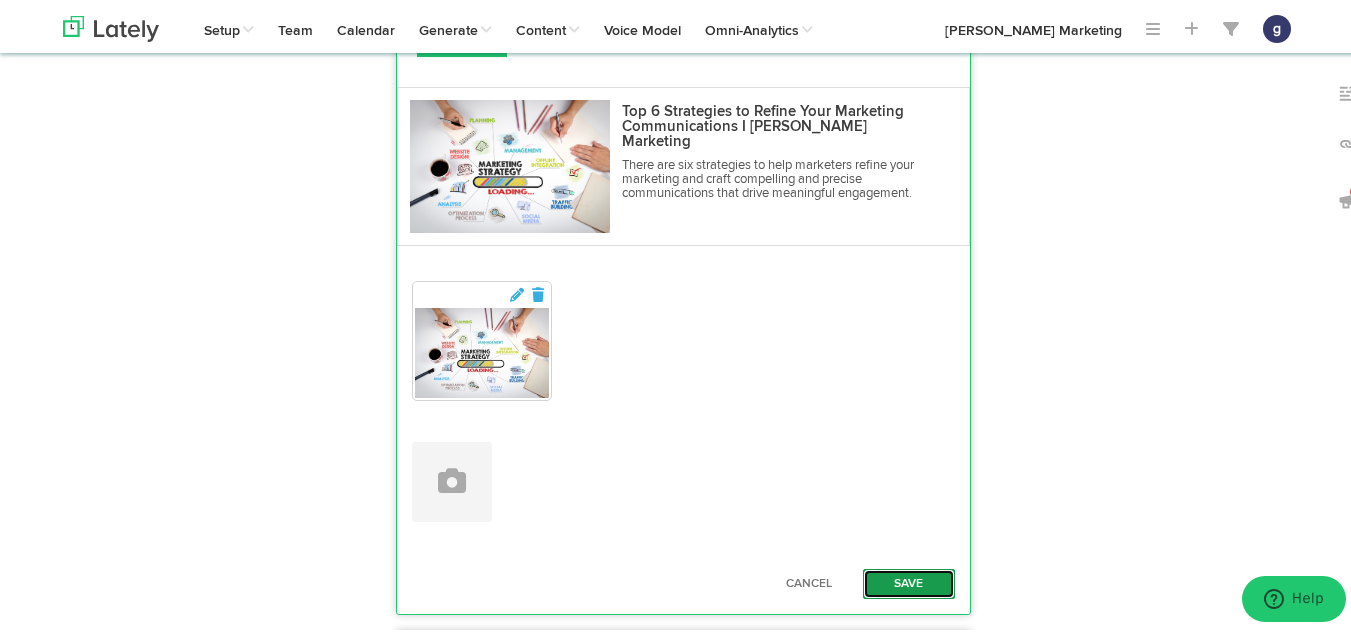 click on "Save" at bounding box center (909, 581) 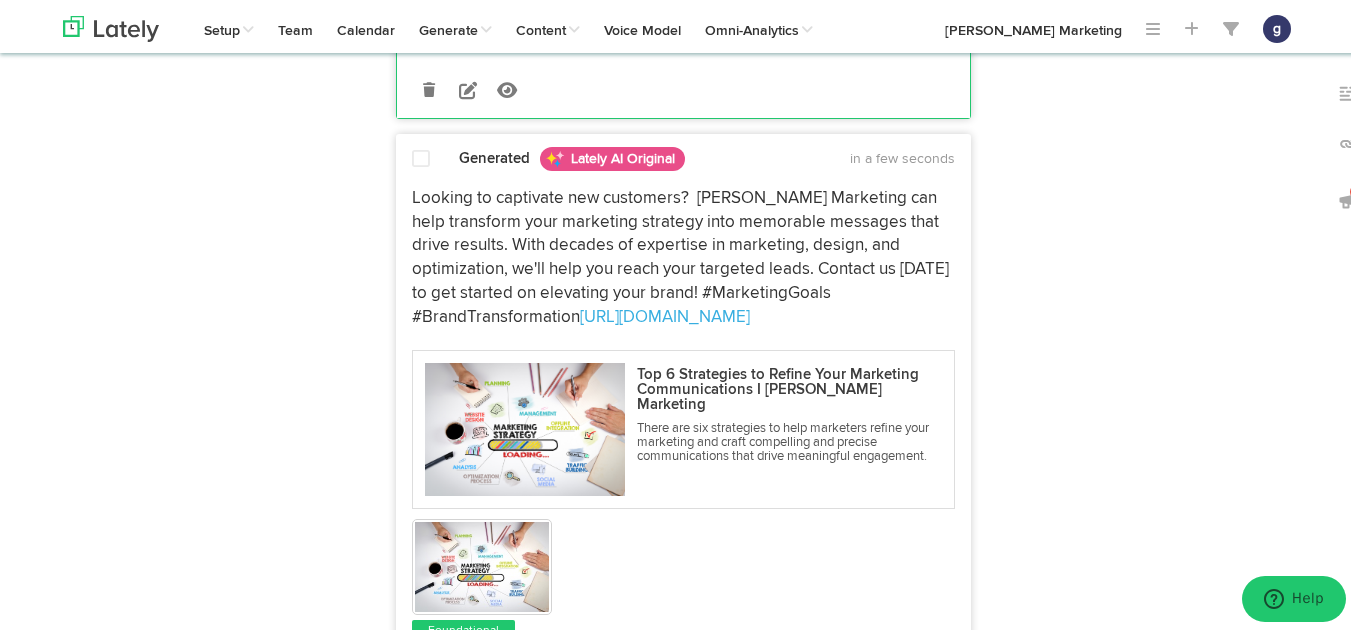 scroll, scrollTop: 682, scrollLeft: 0, axis: vertical 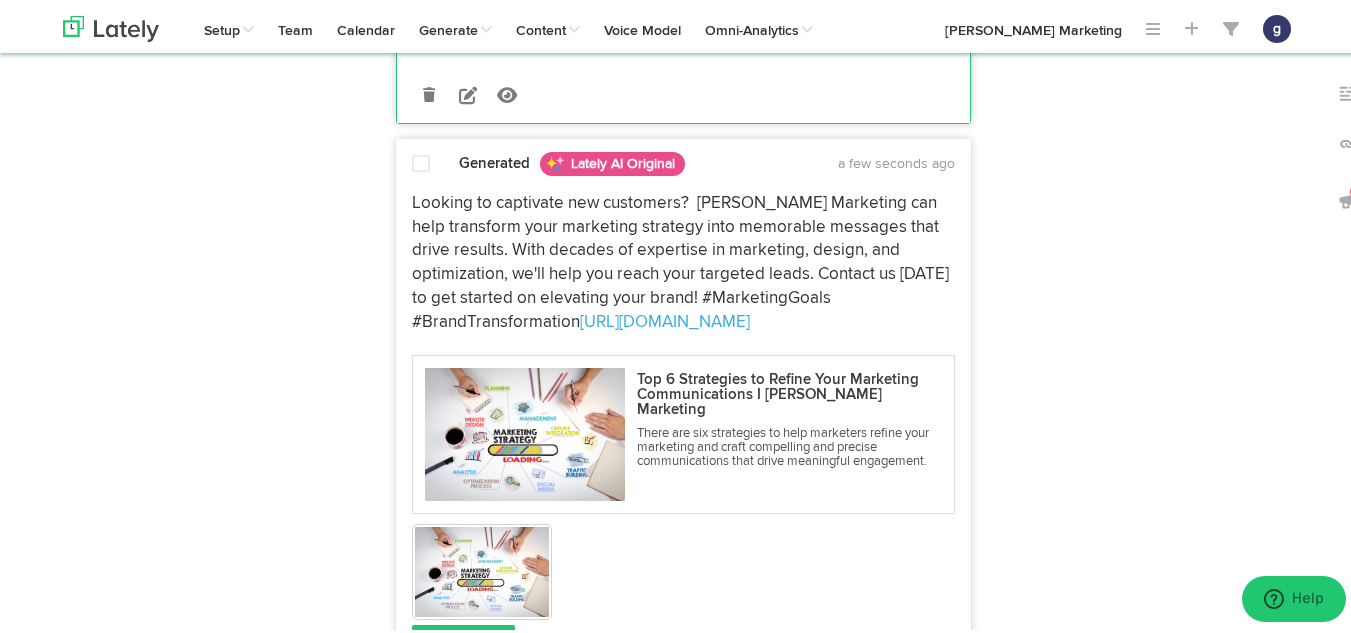 click on "Generated
Lately AI Original
a few seconds ago
Looking to captivate new customers?  [PERSON_NAME] Marketing can help transform your marketing strategy into memorable messages that drive results. With decades of expertise in marketing, design, and optimization, we'll help you reach your targeted leads. Contact us [DATE] to get started on elevating your brand! #MarketingGoals #BrandTransformation  [URL][DOMAIN_NAME]" at bounding box center [683, 428] 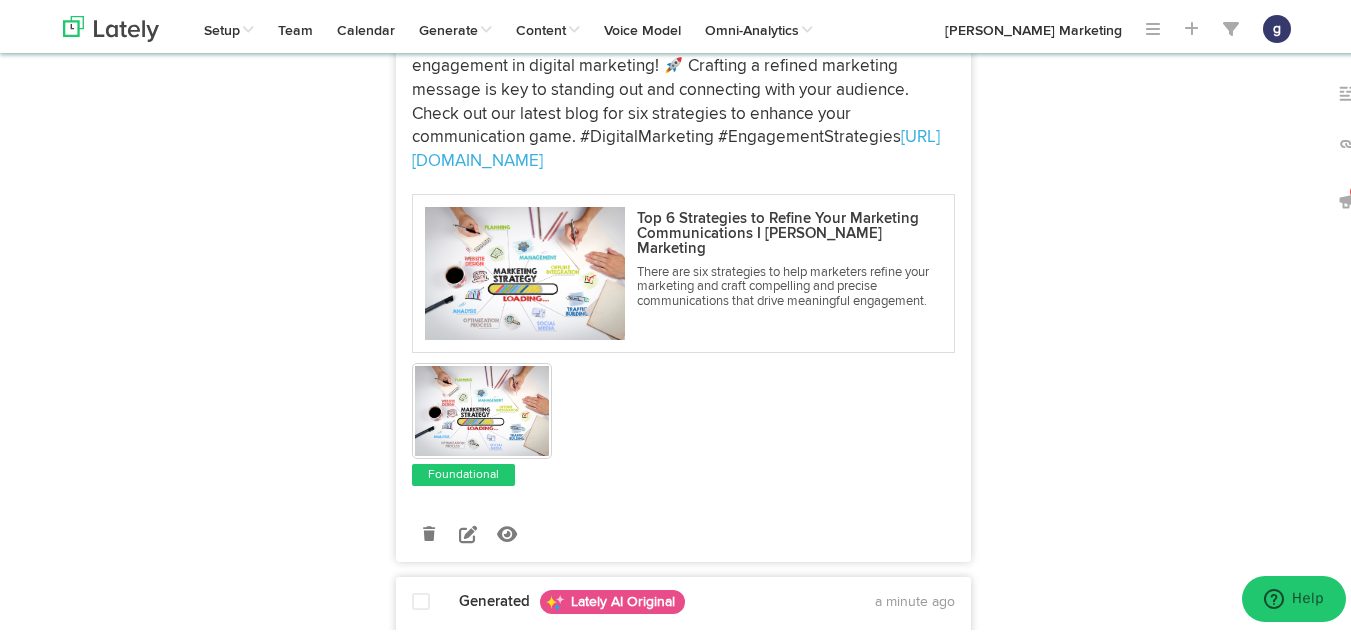 scroll, scrollTop: 2018, scrollLeft: 0, axis: vertical 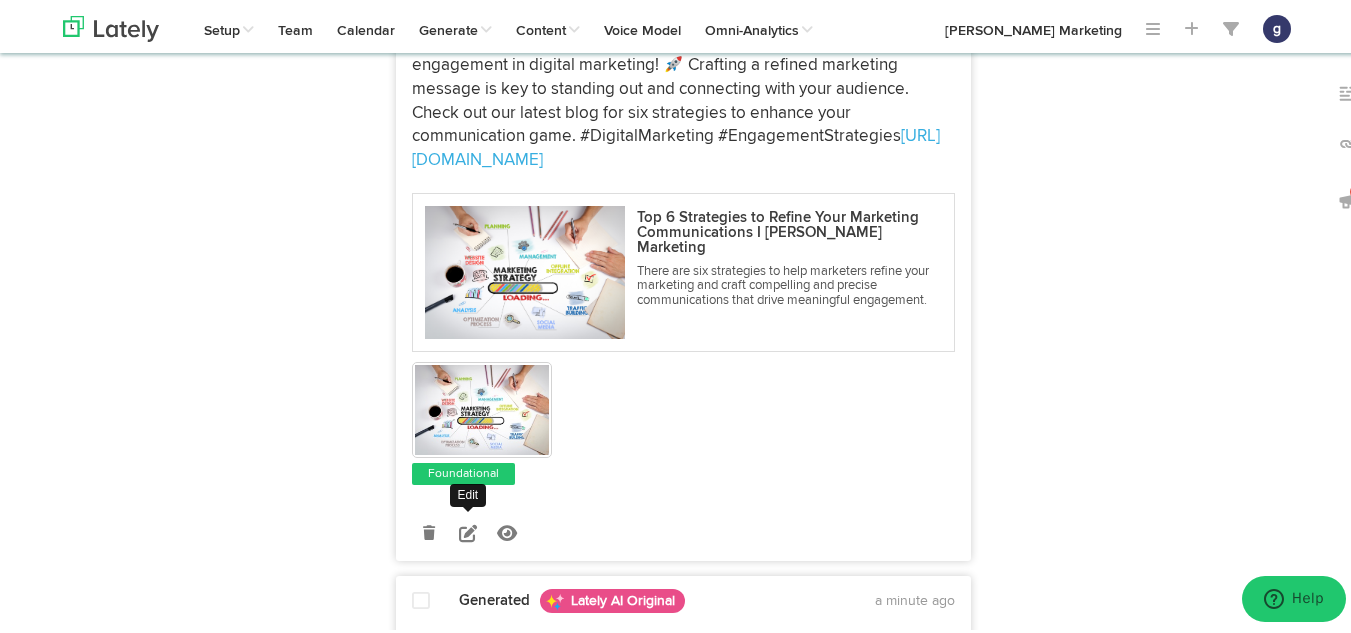 click at bounding box center [468, 530] 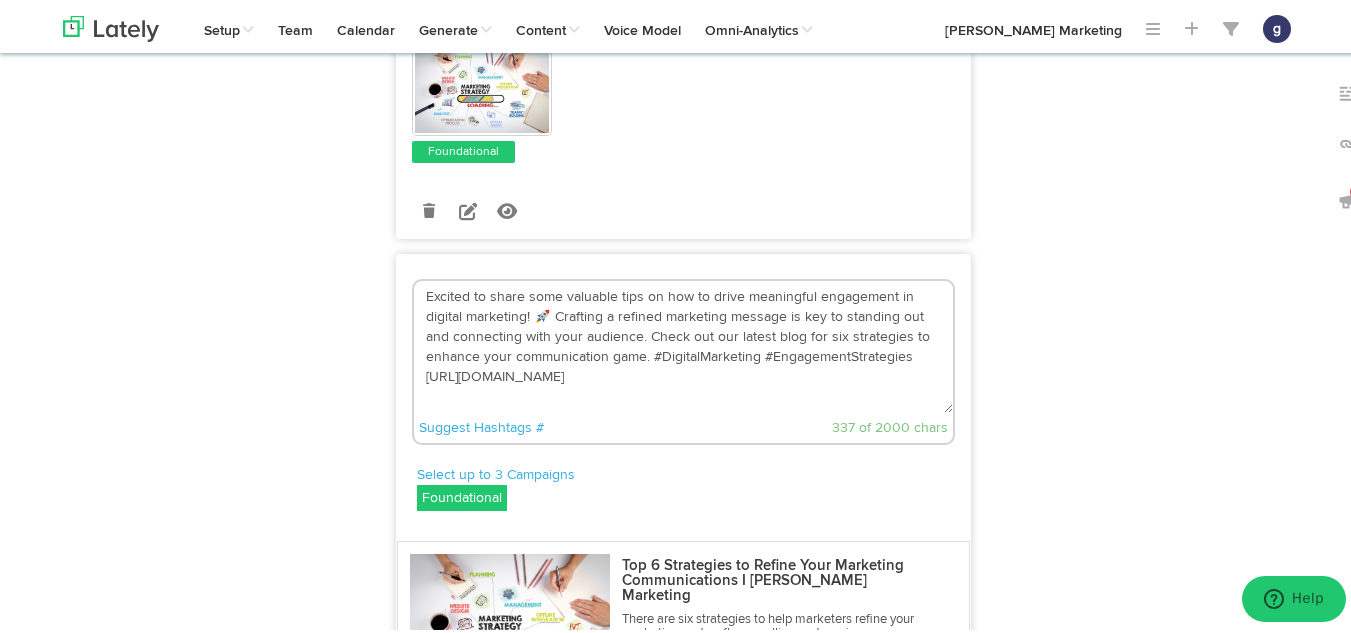 scroll, scrollTop: 1736, scrollLeft: 0, axis: vertical 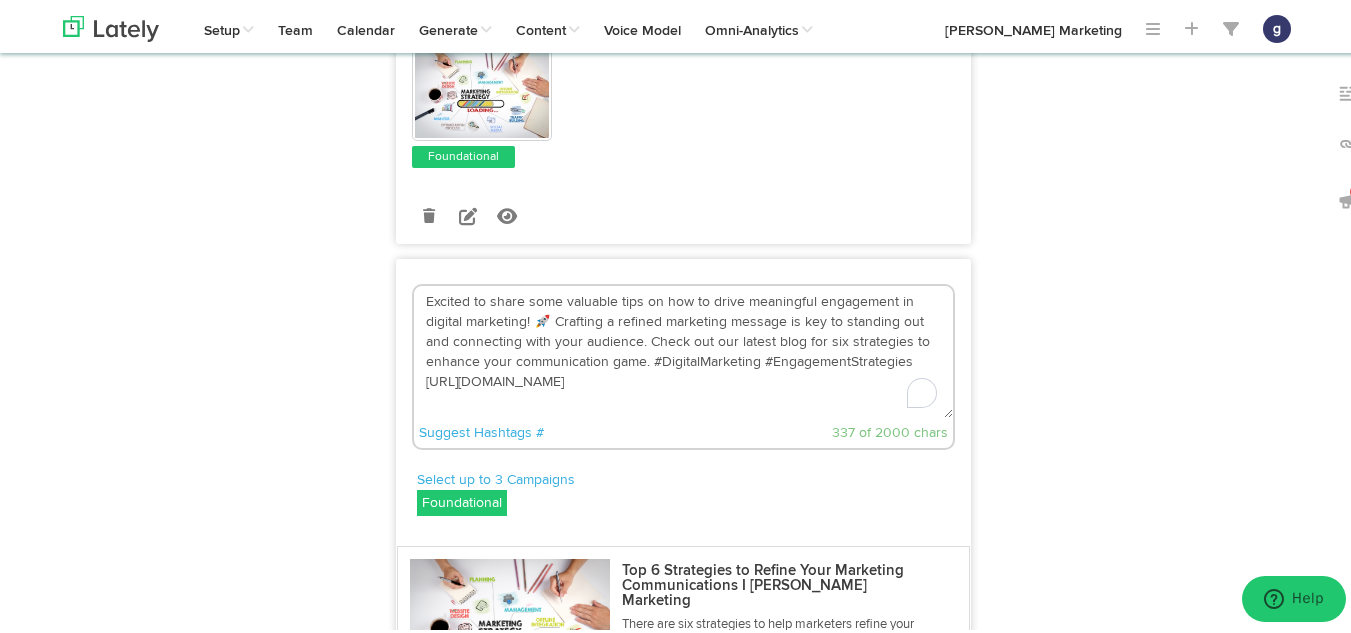 click on "Excited to share some valuable tips on how to drive meaningful engagement in digital marketing! 🚀 Crafting a refined marketing message is key to standing out and connecting with your audience. Check out our latest blog for six strategies to enhance your communication game. #DigitalMarketing #EngagementStrategies [URL][DOMAIN_NAME]" at bounding box center [683, 349] 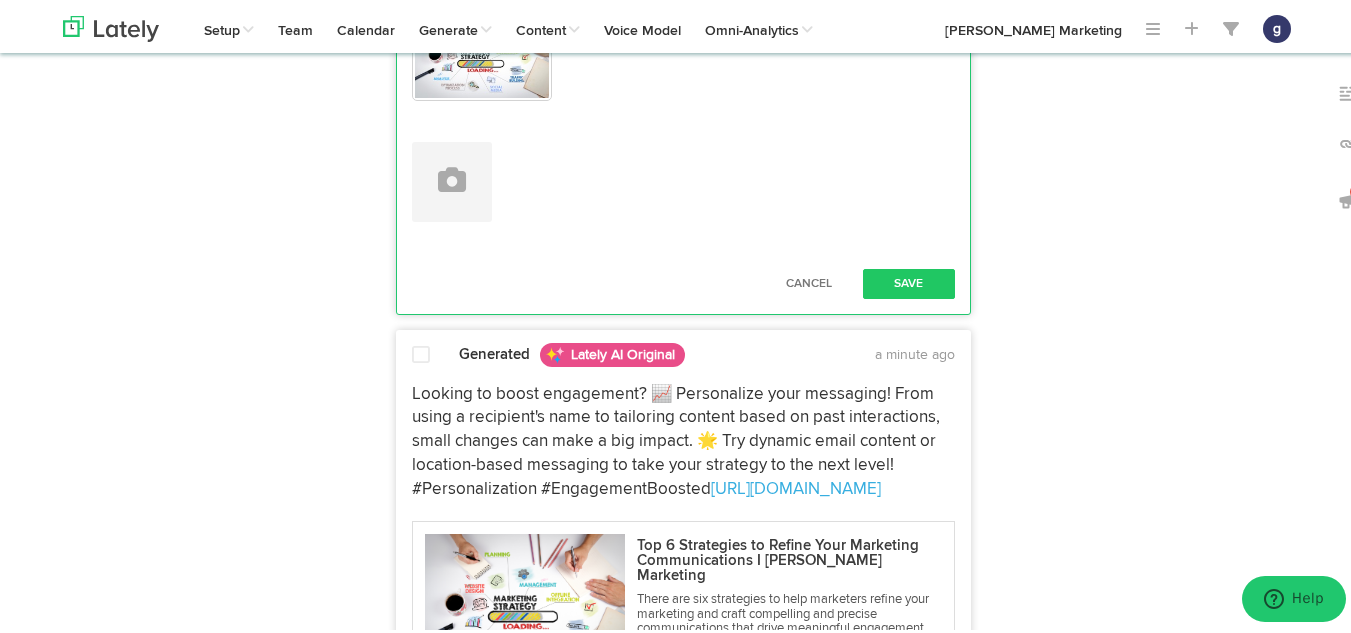 scroll, scrollTop: 2497, scrollLeft: 0, axis: vertical 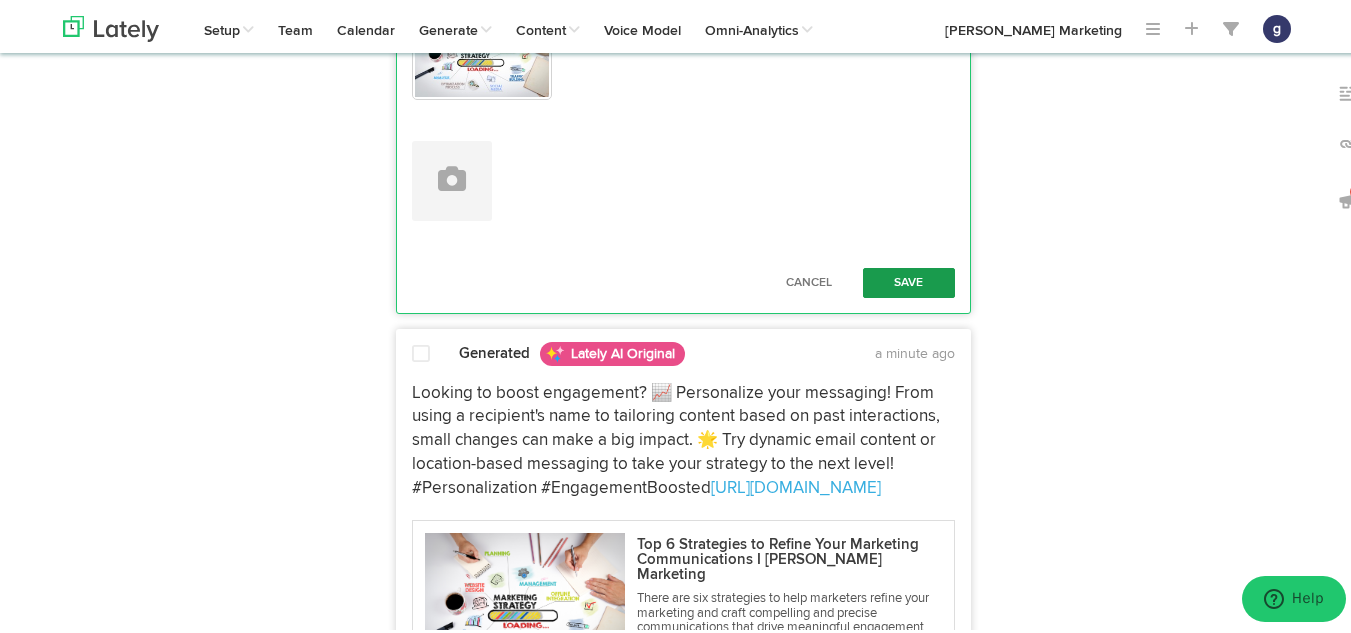type on "Excited to share some valuable tips on how to drive meaningful engagement in digital marketing!  Crafting a refined marketing message is key to standing out and connecting with your audience. Check out our latest blog for six strategies to enhance your communication game. #DigitalMarketing #EngagementStrategies [URL][DOMAIN_NAME]" 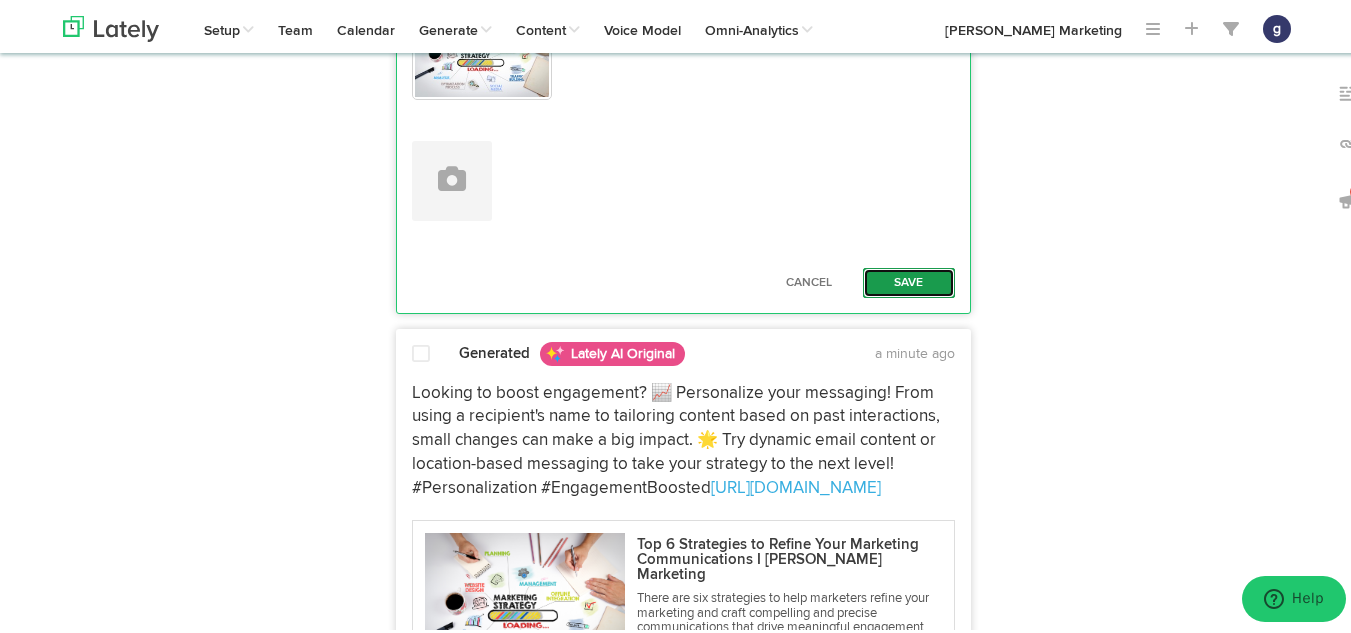 click on "Save" at bounding box center [909, 280] 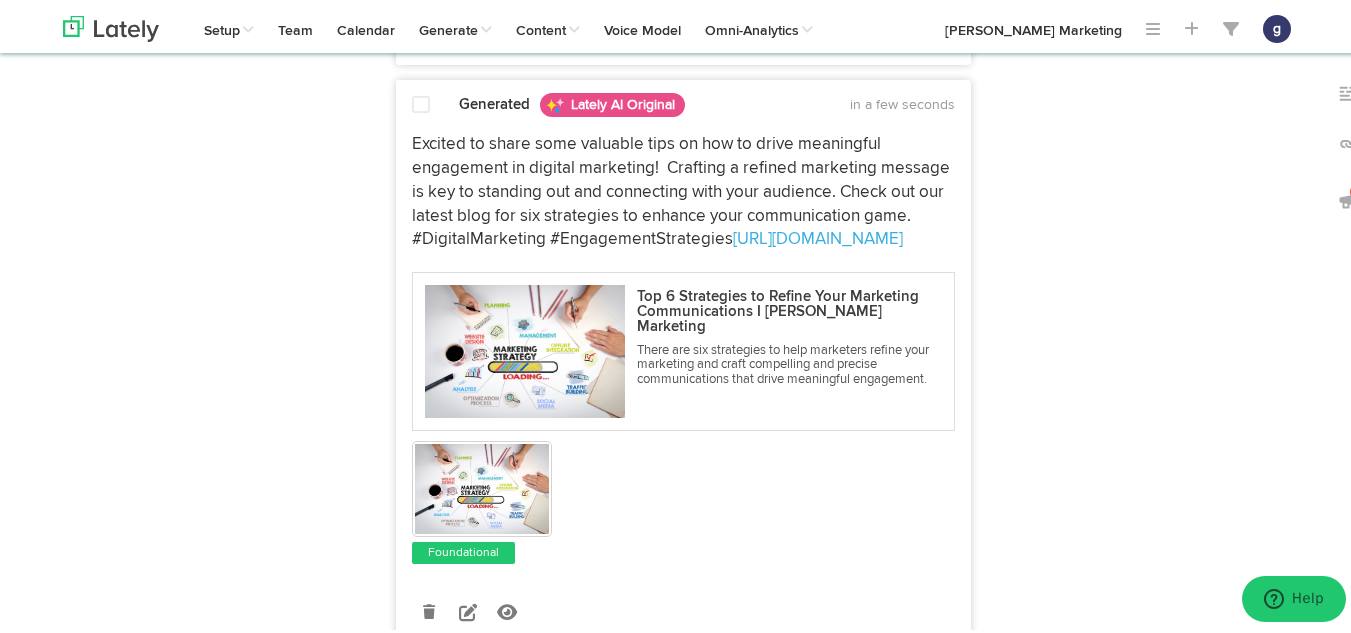 scroll, scrollTop: 1894, scrollLeft: 0, axis: vertical 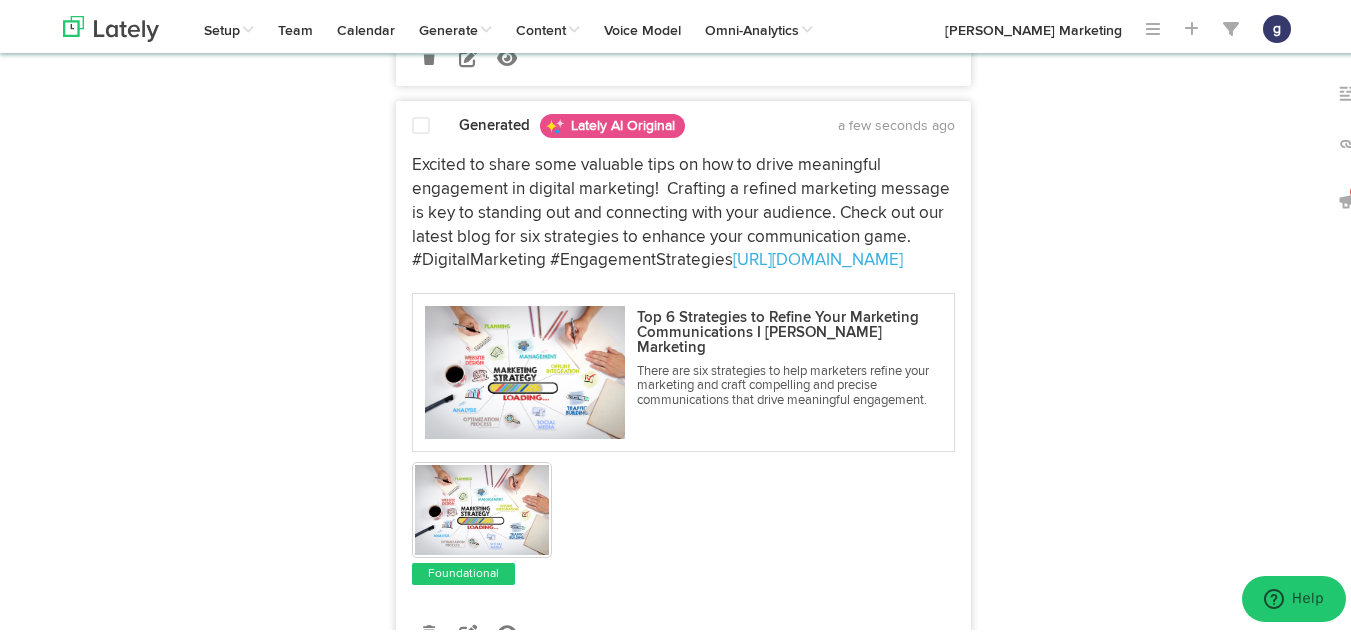 click at bounding box center [421, 123] 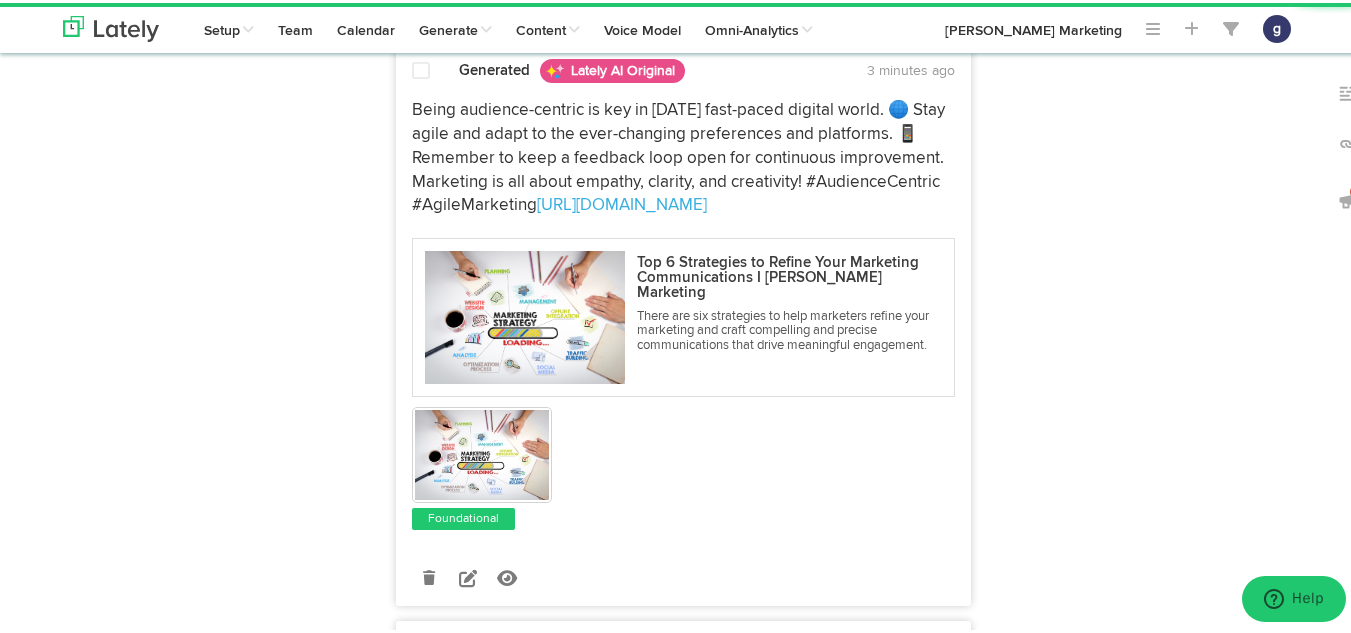 scroll, scrollTop: 3682, scrollLeft: 0, axis: vertical 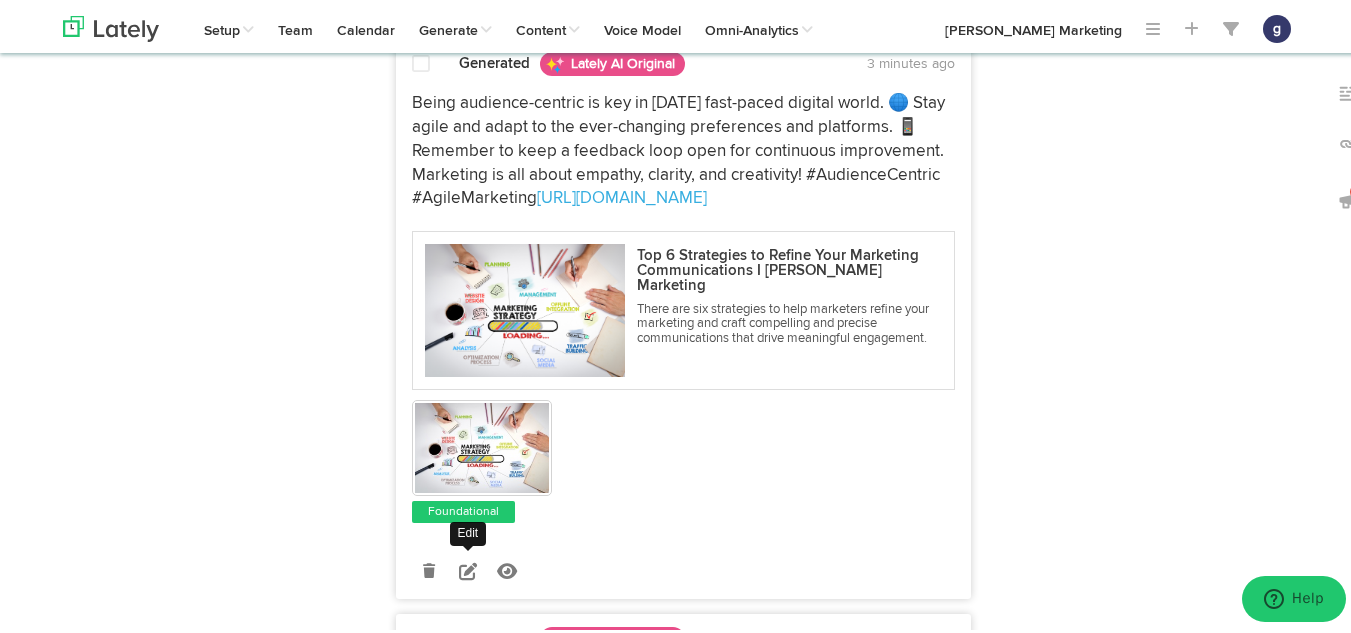 click at bounding box center (468, 567) 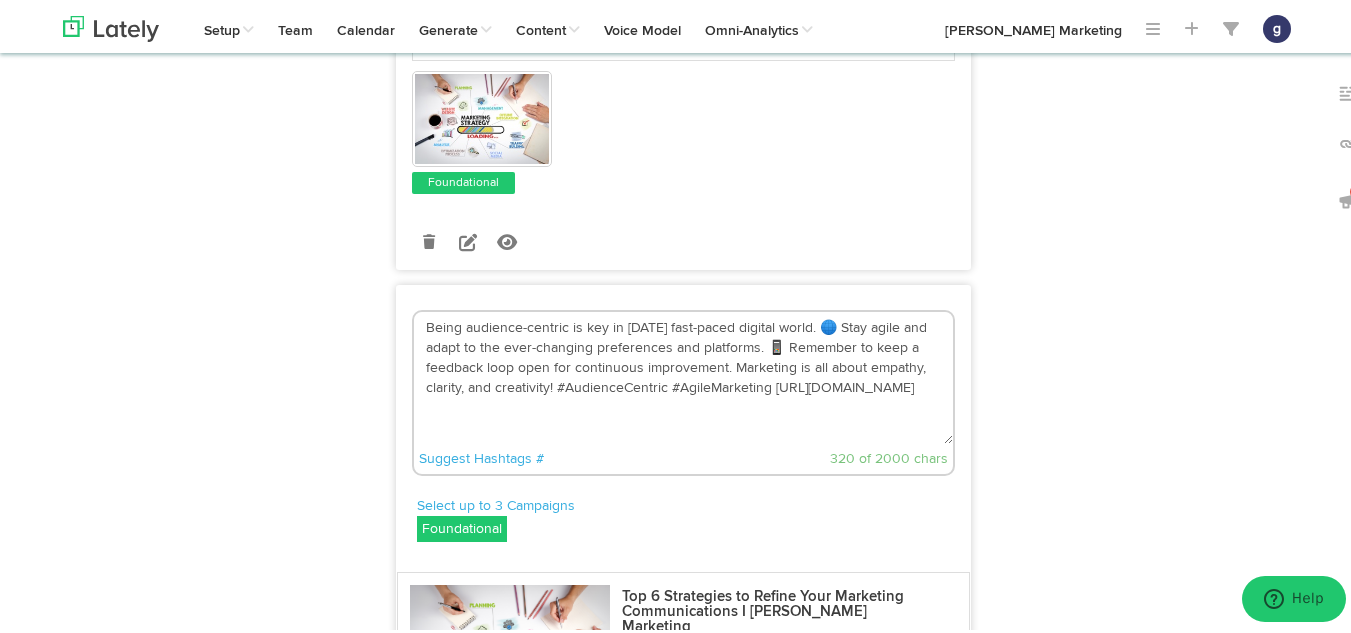 scroll, scrollTop: 3435, scrollLeft: 0, axis: vertical 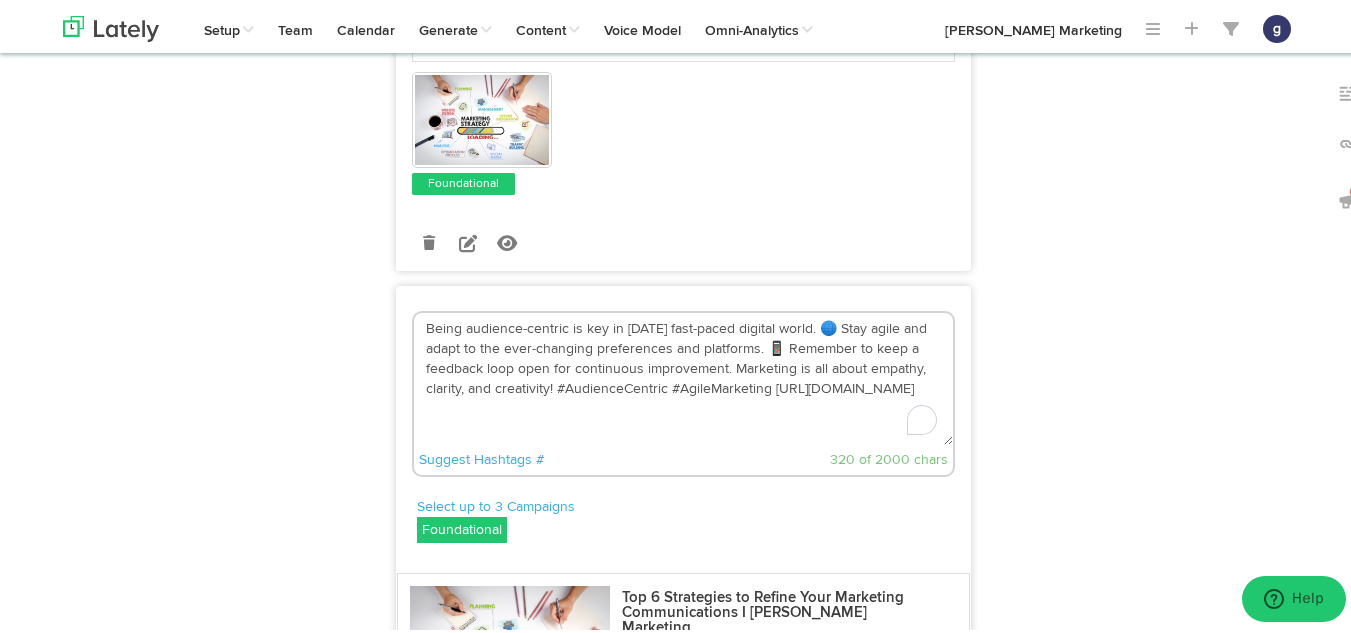 click on "Being audience-centric is key in [DATE] fast-paced digital world. 🌐 Stay agile and adapt to the ever-changing preferences and platforms. 📱 Remember to keep a feedback loop open for continuous improvement. Marketing is all about empathy, clarity, and creativity! #AudienceCentric #AgileMarketing [URL][DOMAIN_NAME]" at bounding box center [683, 376] 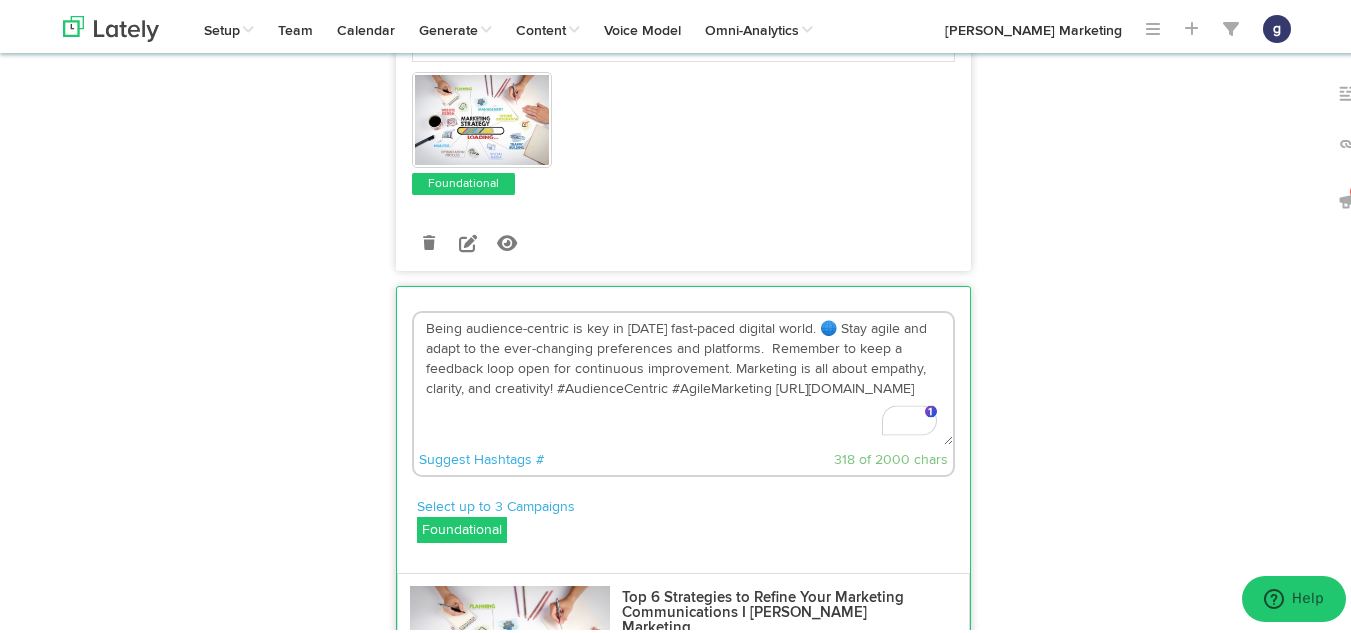 click on "Being audience-centric is key in [DATE] fast-paced digital world. 🌐 Stay agile and adapt to the ever-changing preferences and platforms.  Remember to keep a feedback loop open for continuous improvement. Marketing is all about empathy, clarity, and creativity! #AudienceCentric #AgileMarketing [URL][DOMAIN_NAME]" at bounding box center (683, 376) 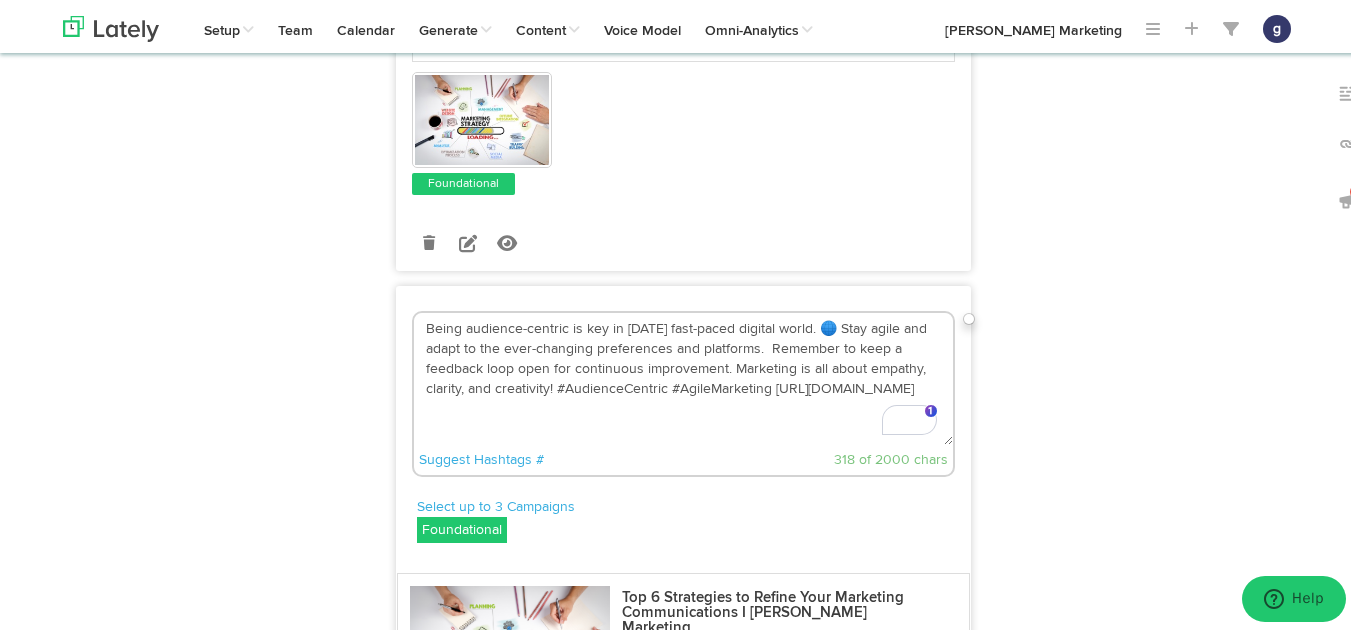click on "Being audience-centric is key in [DATE] fast-paced digital world. 🌐 Stay agile and adapt to the ever-changing preferences and platforms.  Remember to keep a feedback loop open for continuous improvement. Marketing is all about empathy, clarity, and creativity! #AudienceCentric #AgileMarketing [URL][DOMAIN_NAME]" at bounding box center (683, 376) 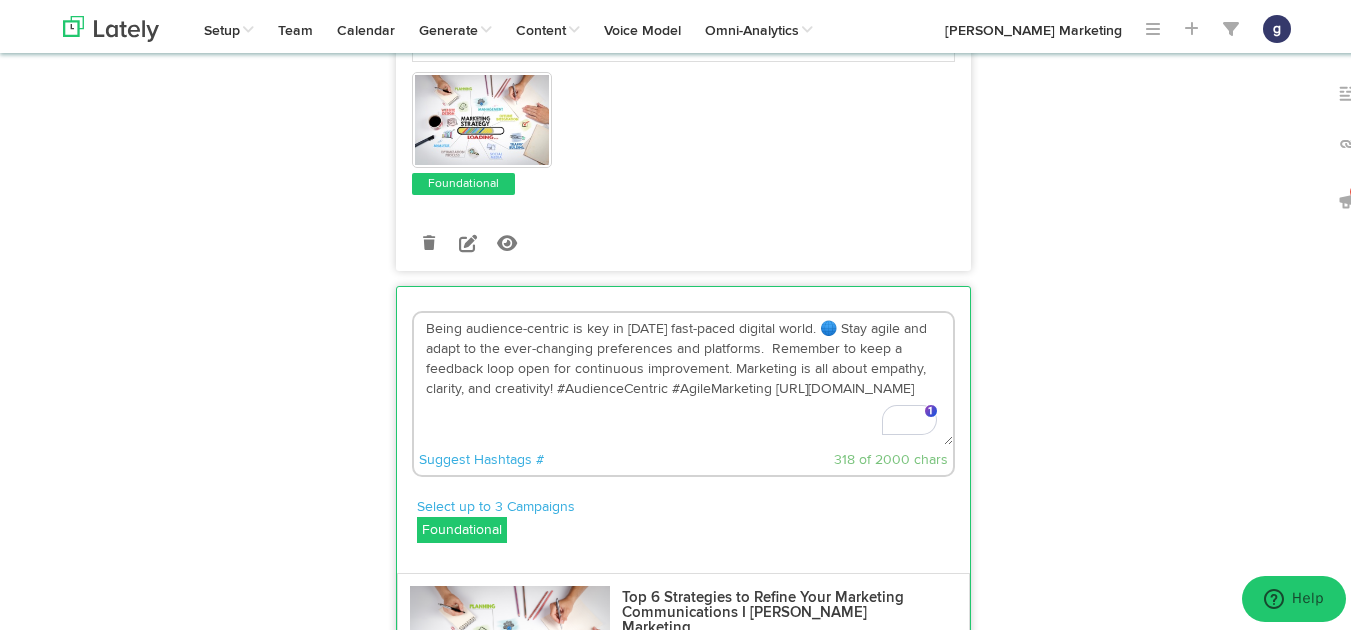 click on "Being audience-centric is key in [DATE] fast-paced digital world. 🌐 Stay agile and adapt to the ever-changing preferences and platforms.  Remember to keep a feedback loop open for continuous improvement. Marketing is all about empathy, clarity, and creativity! #AudienceCentric #AgileMarketing [URL][DOMAIN_NAME]" at bounding box center [683, 376] 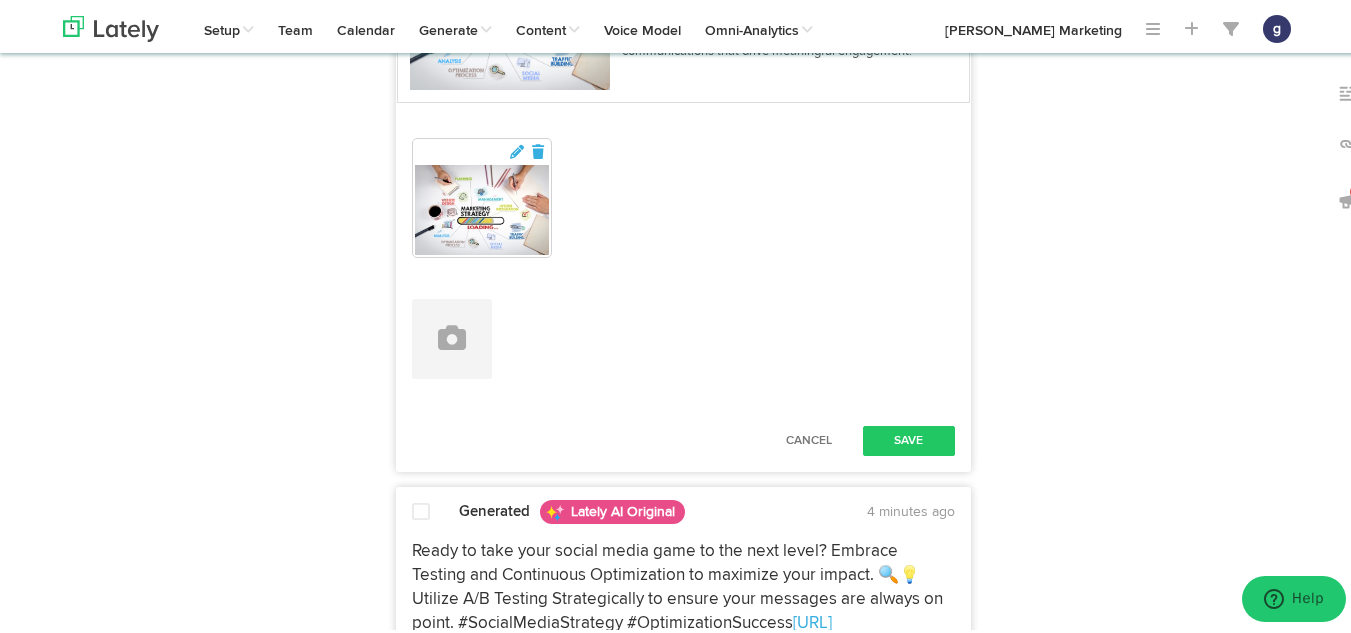 scroll, scrollTop: 4067, scrollLeft: 0, axis: vertical 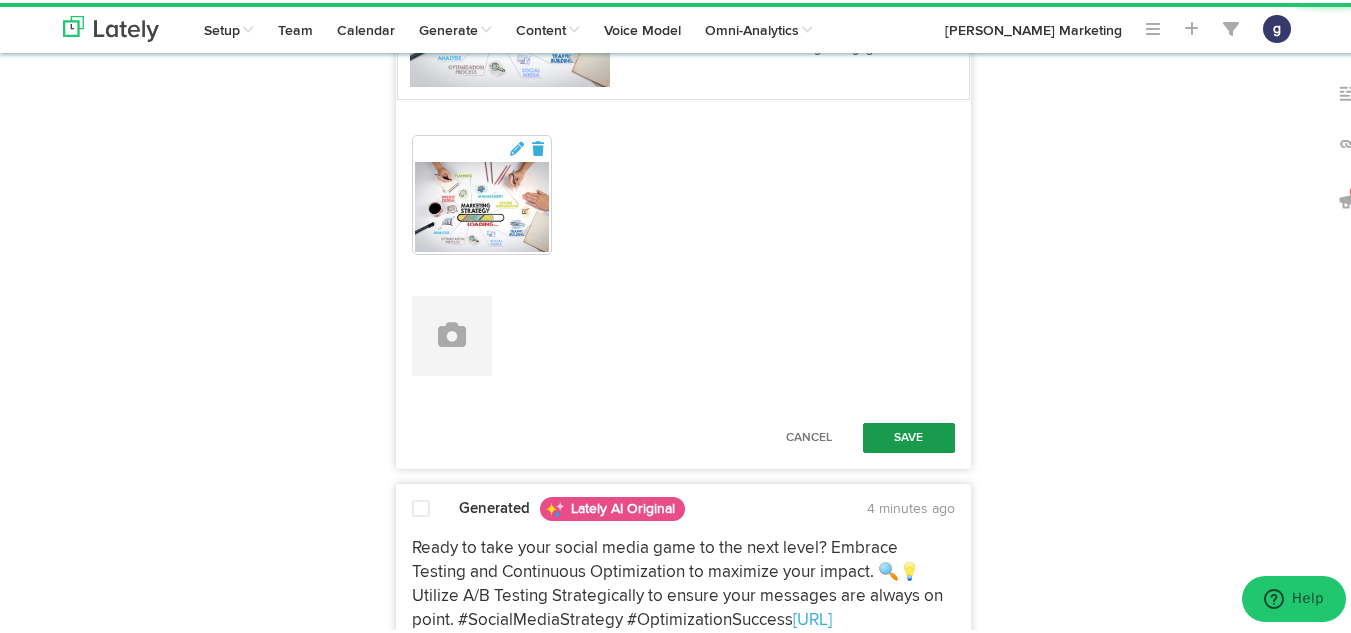 type on "Being audience-centric is key in [DATE] fast-paced digital world.  Stay agile and adapt to the ever-changing preferences and platforms.  Remember to keep a feedback loop open for continuous improvement. Marketing is all about empathy, clarity, and creativity! #AudienceCentric #AgileMarketing [URL][DOMAIN_NAME]" 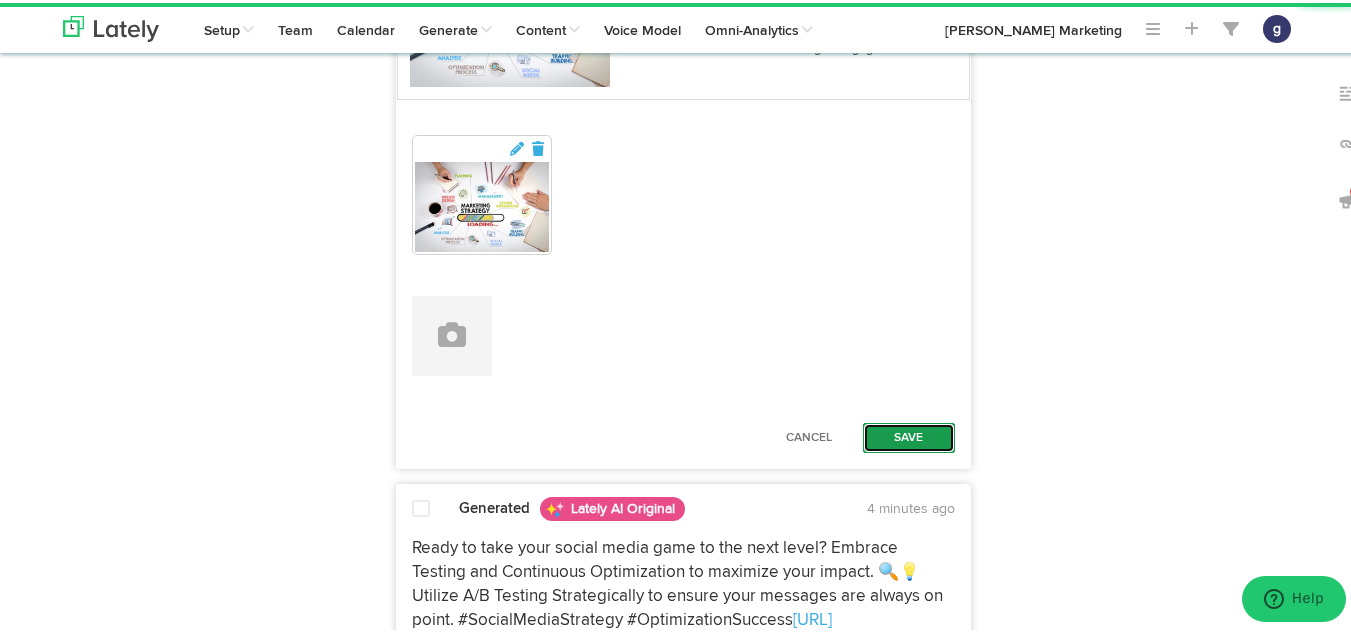 click on "Save" at bounding box center (909, 435) 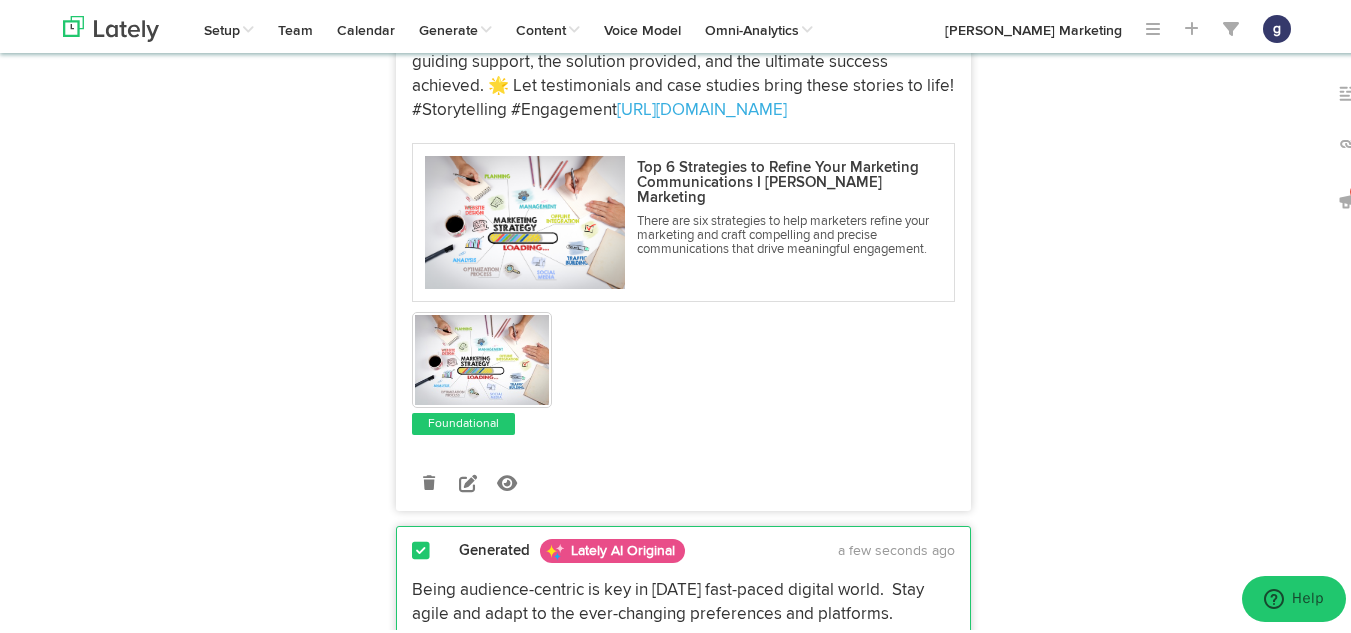 scroll, scrollTop: 3221, scrollLeft: 0, axis: vertical 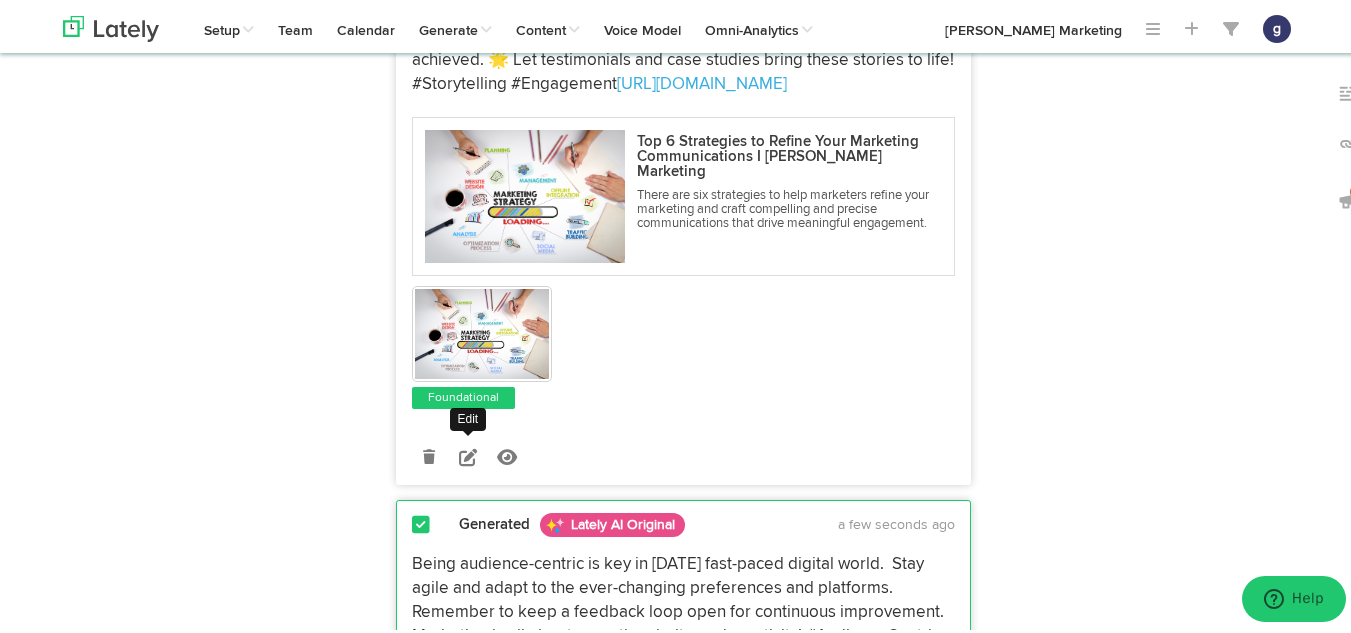 click at bounding box center (468, 454) 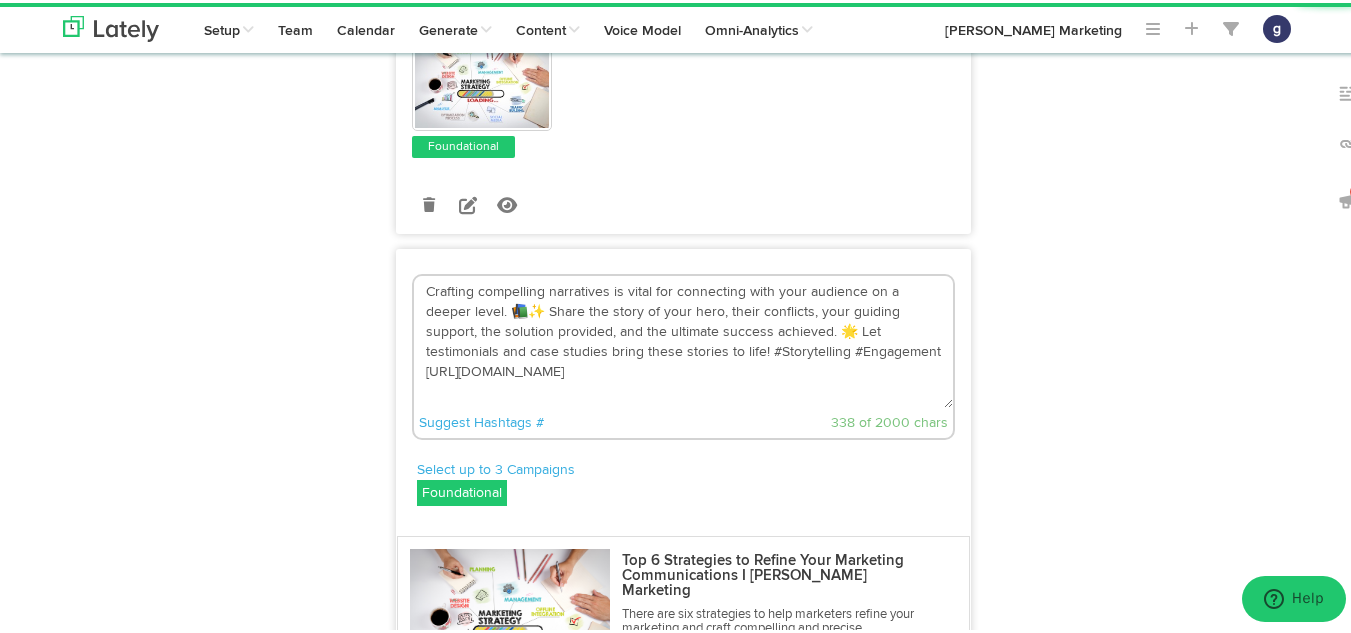 scroll, scrollTop: 2896, scrollLeft: 0, axis: vertical 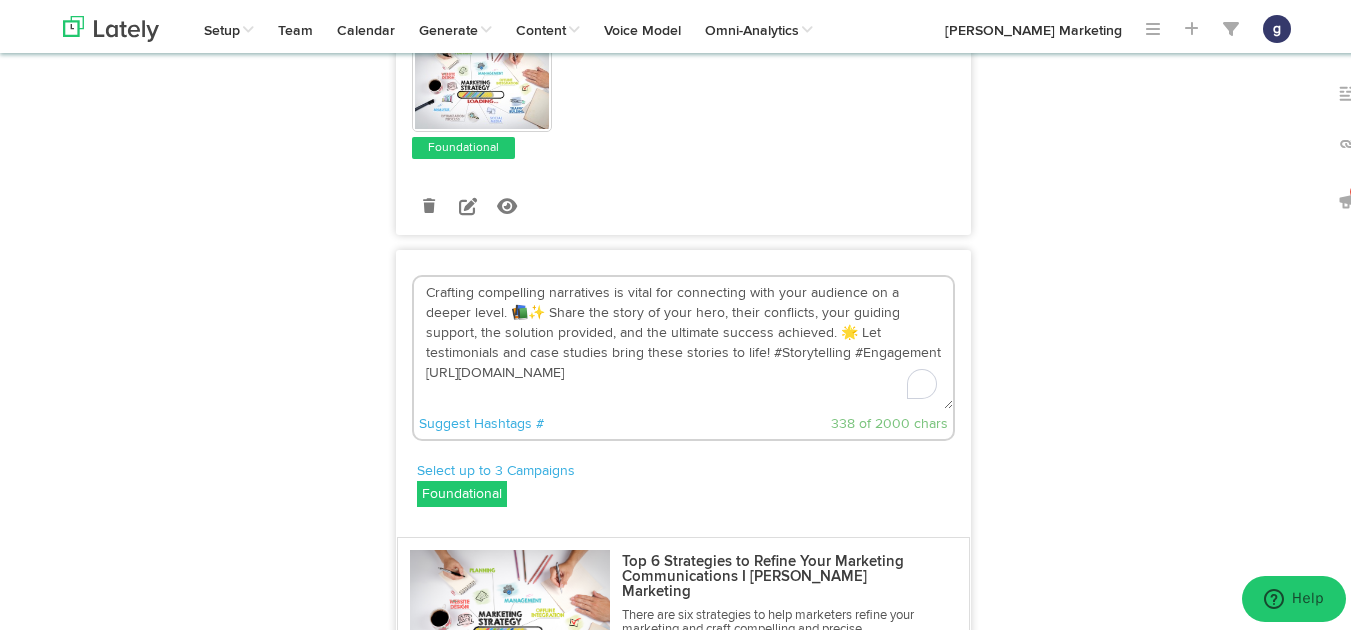 click on "Crafting compelling narratives is vital for connecting with your audience on a deeper level. 📚✨ Share the story of your hero, their conflicts, your guiding support, the solution provided, and the ultimate success achieved. 🌟 Let testimonials and case studies bring these stories to life! #Storytelling #Engagement [URL][DOMAIN_NAME]" at bounding box center (683, 340) 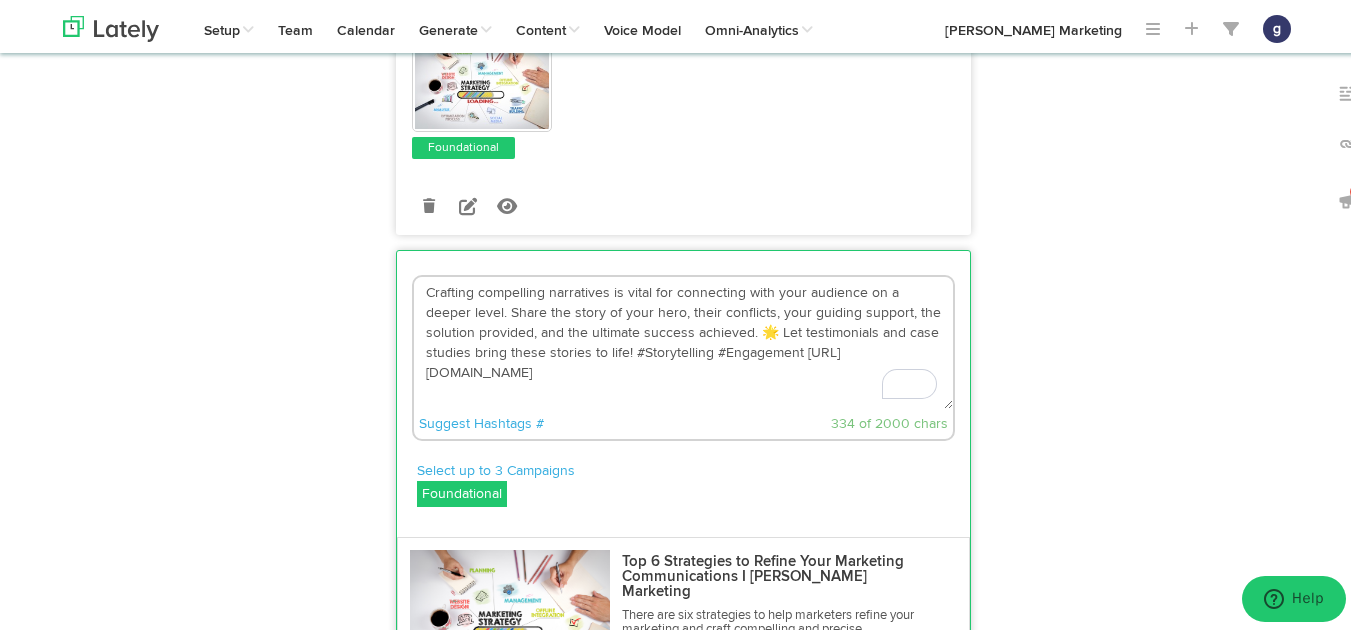 click on "Crafting compelling narratives is vital for connecting with your audience on a deeper level. Share the story of your hero, their conflicts, your guiding support, the solution provided, and the ultimate success achieved. 🌟 Let testimonials and case studies bring these stories to life! #Storytelling #Engagement [URL][DOMAIN_NAME]" at bounding box center (683, 340) 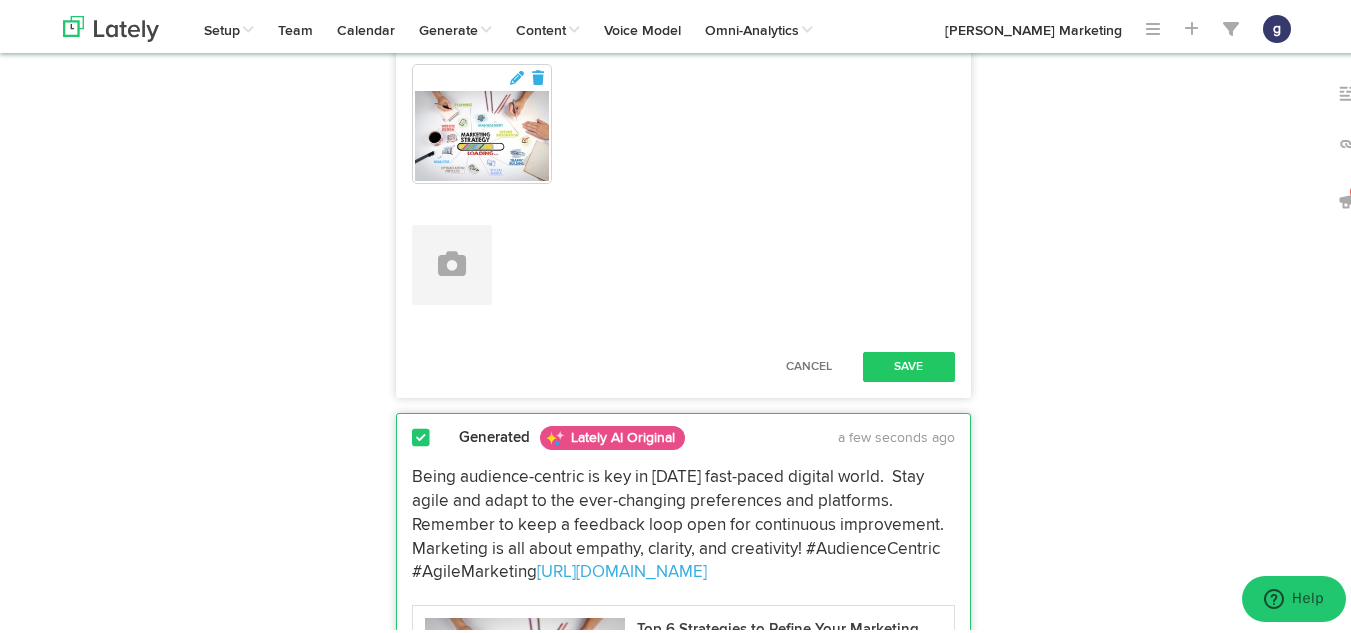 scroll, scrollTop: 3570, scrollLeft: 0, axis: vertical 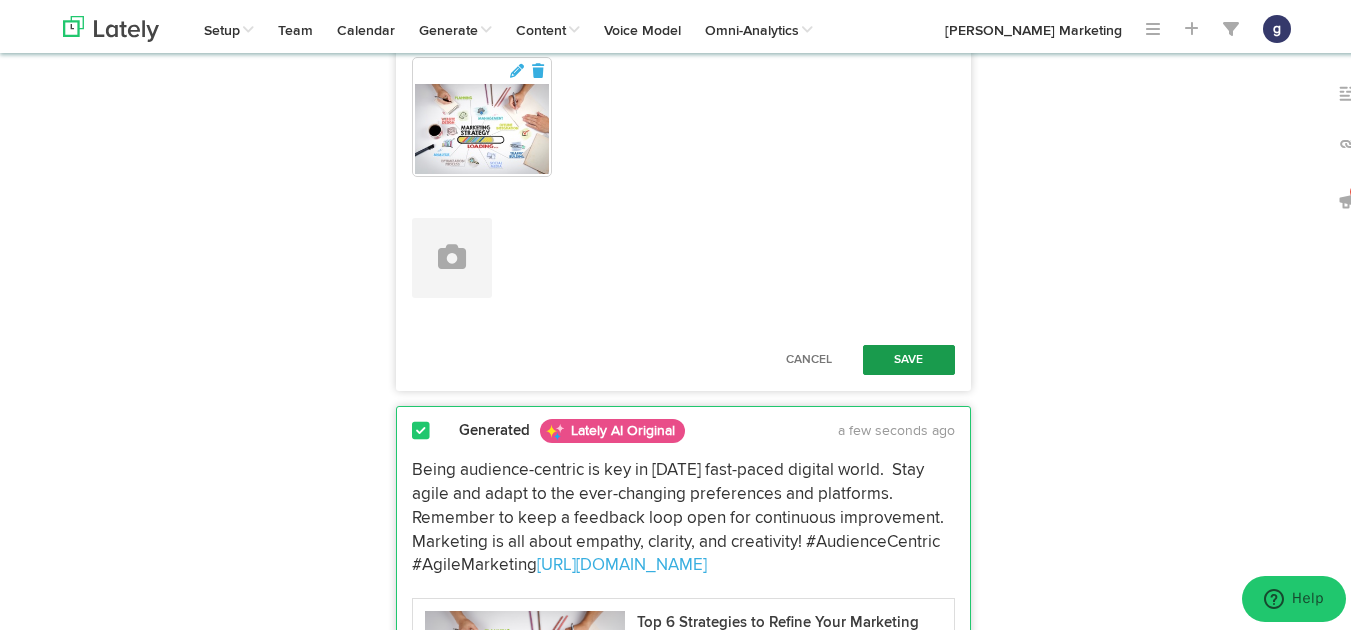 type on "Crafting compelling narratives is vital for connecting with your audience on a deeper level. Share the story of your hero, their conflicts, your guiding support, the solution provided, and the ultimate success achieved.  Let testimonials and case studies bring these stories to life! #Storytelling #Engagement [URL][DOMAIN_NAME]" 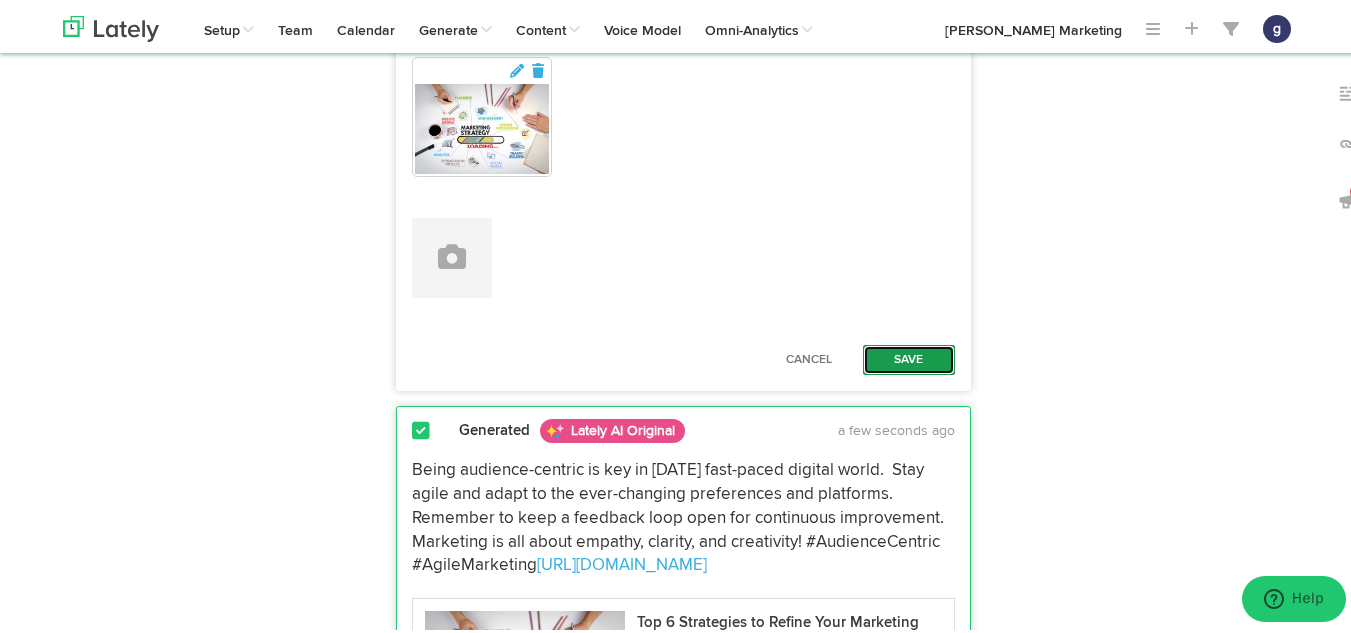 click on "Save" at bounding box center [909, 357] 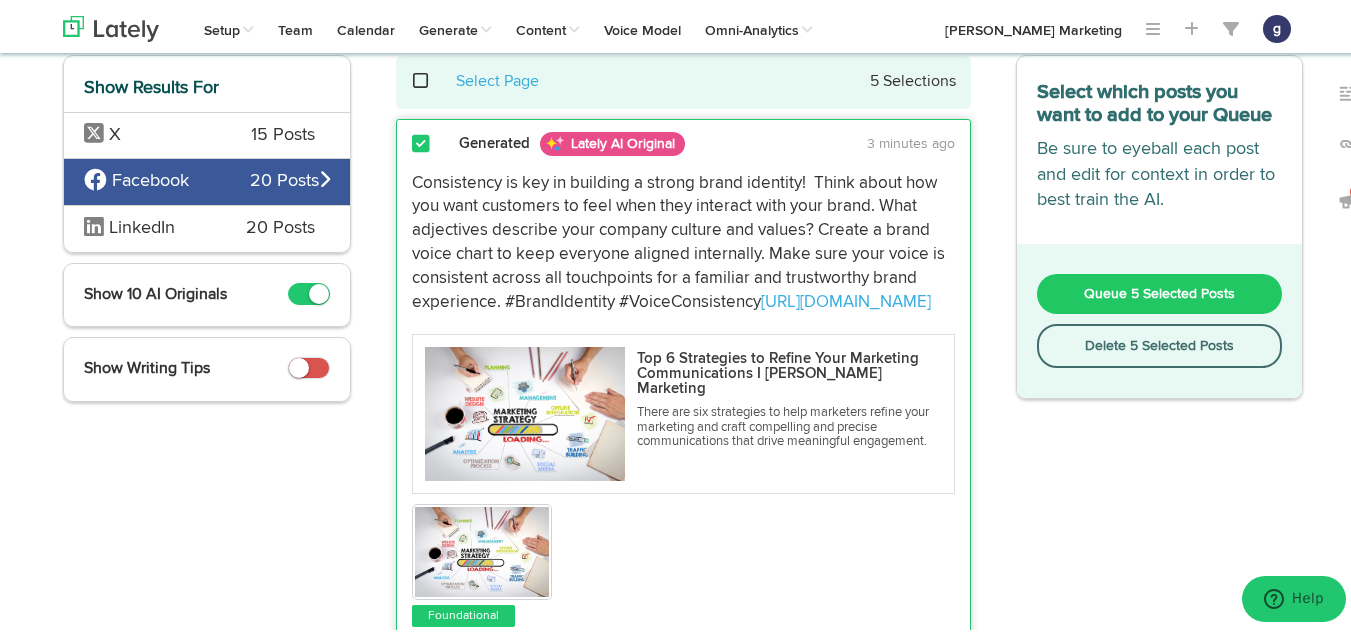 scroll, scrollTop: 77, scrollLeft: 0, axis: vertical 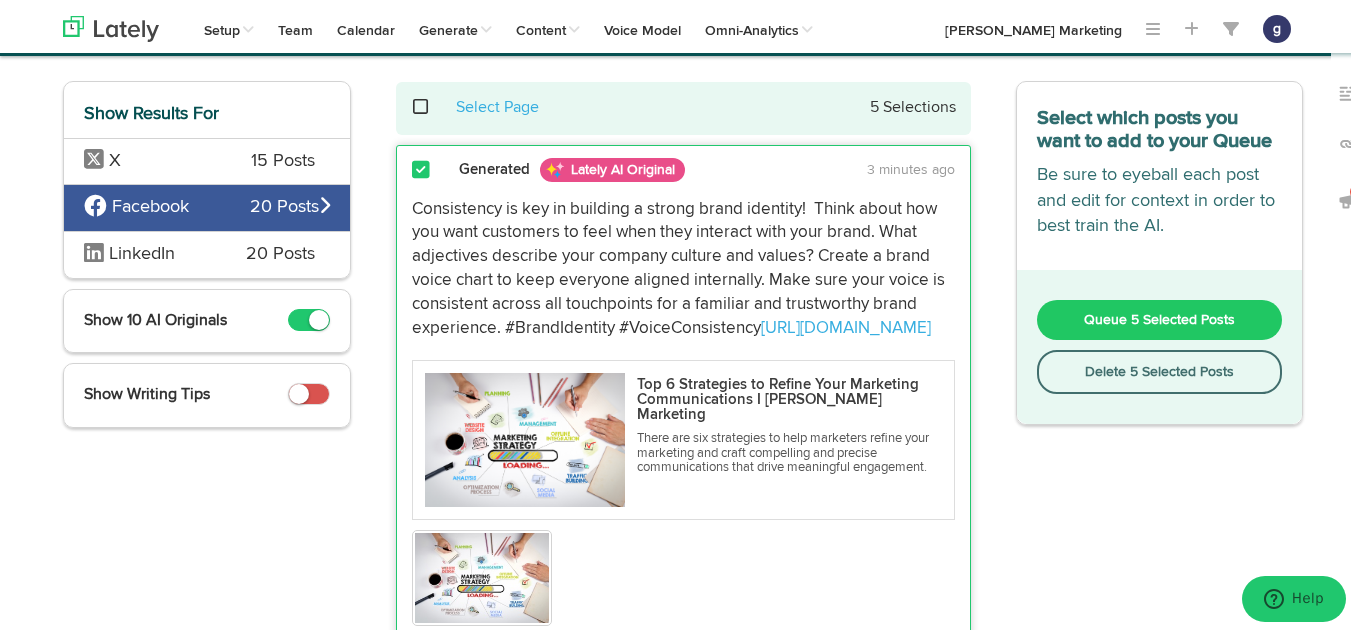 click on "Queue 5 Selected Posts" at bounding box center [1160, 317] 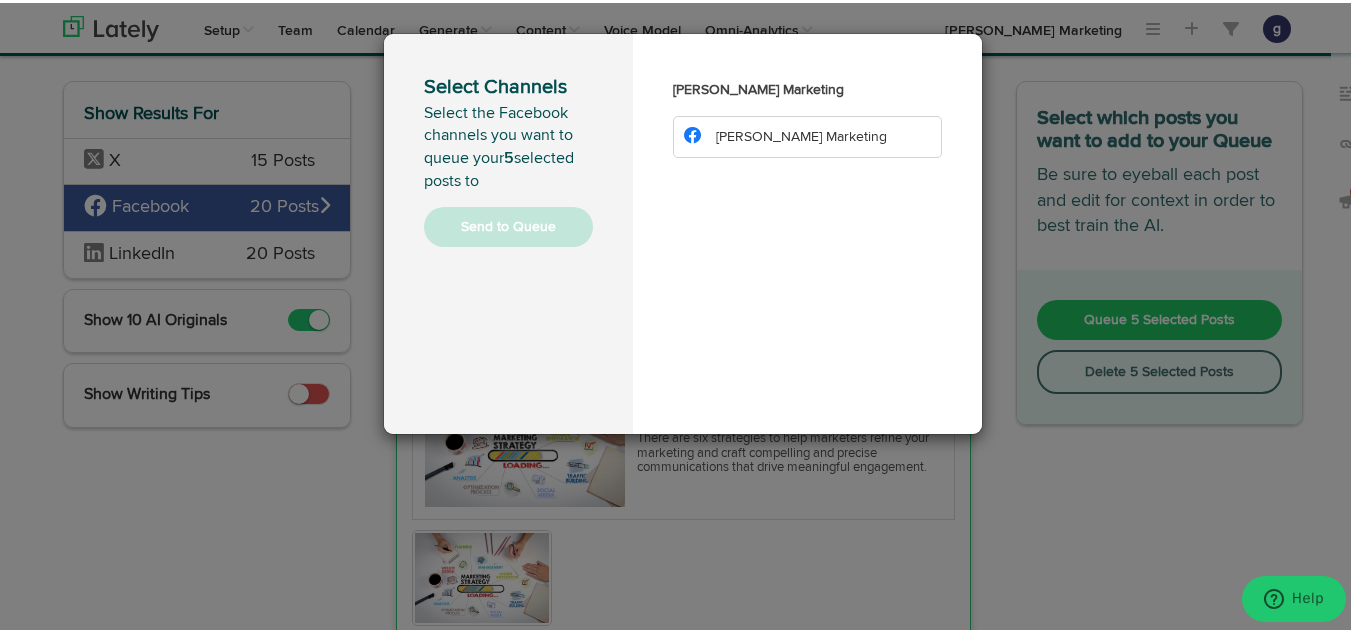 click on "[PERSON_NAME] Marketing" at bounding box center (807, 134) 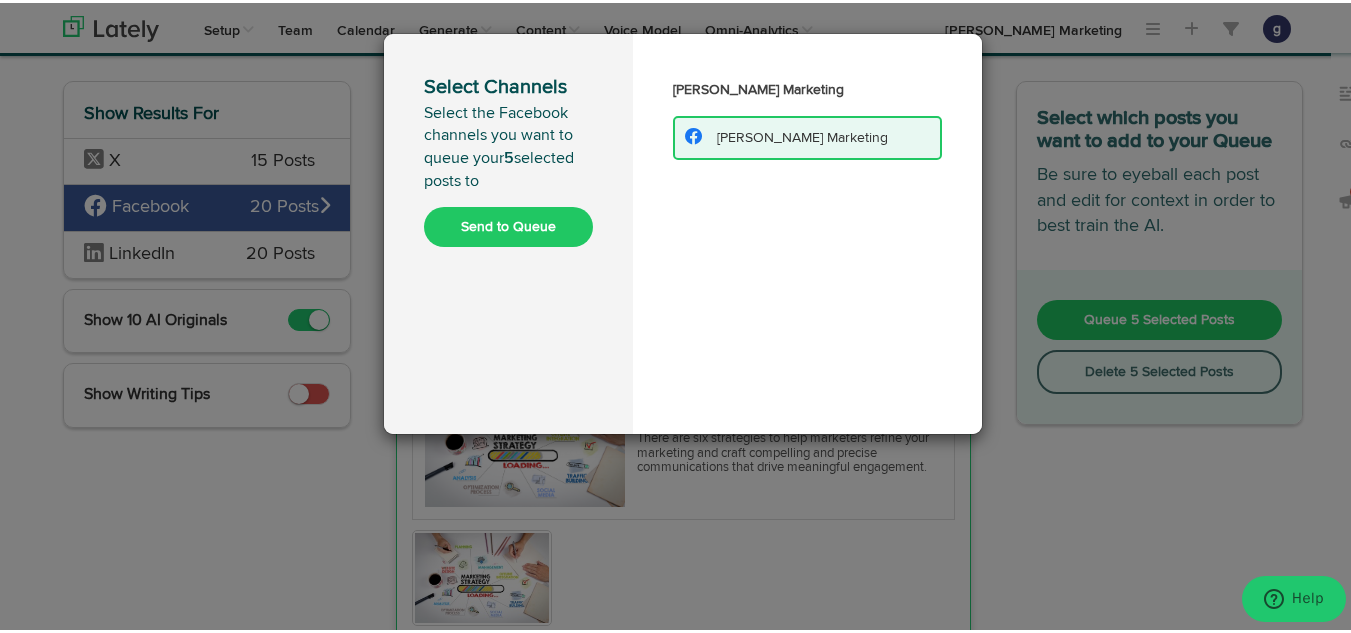 click on "Send to Queue" at bounding box center [508, 224] 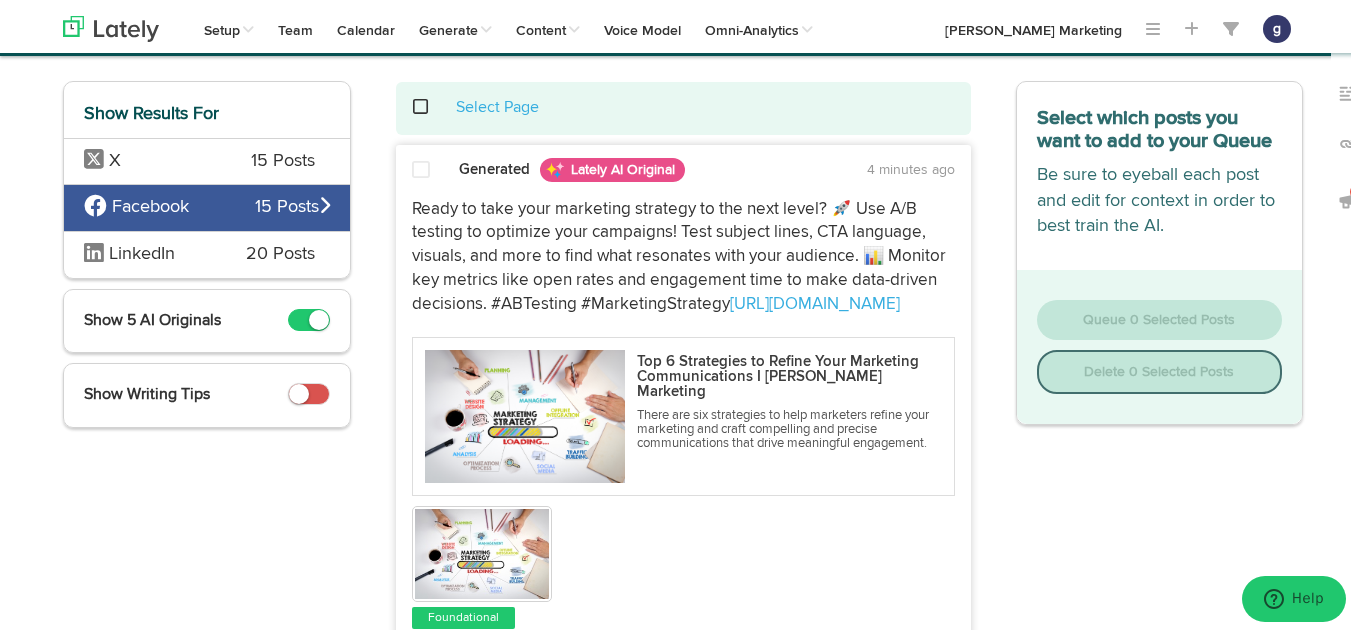 click on "Select page
Select Page" at bounding box center [683, 105] 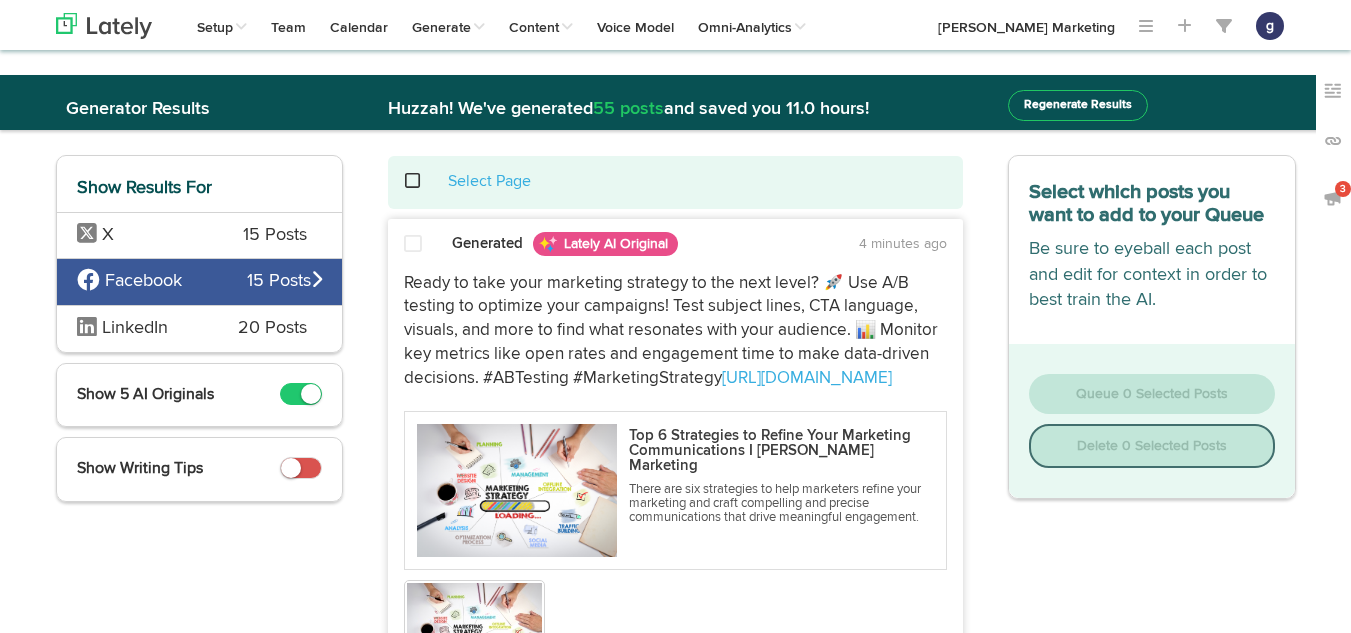 scroll, scrollTop: 77, scrollLeft: 0, axis: vertical 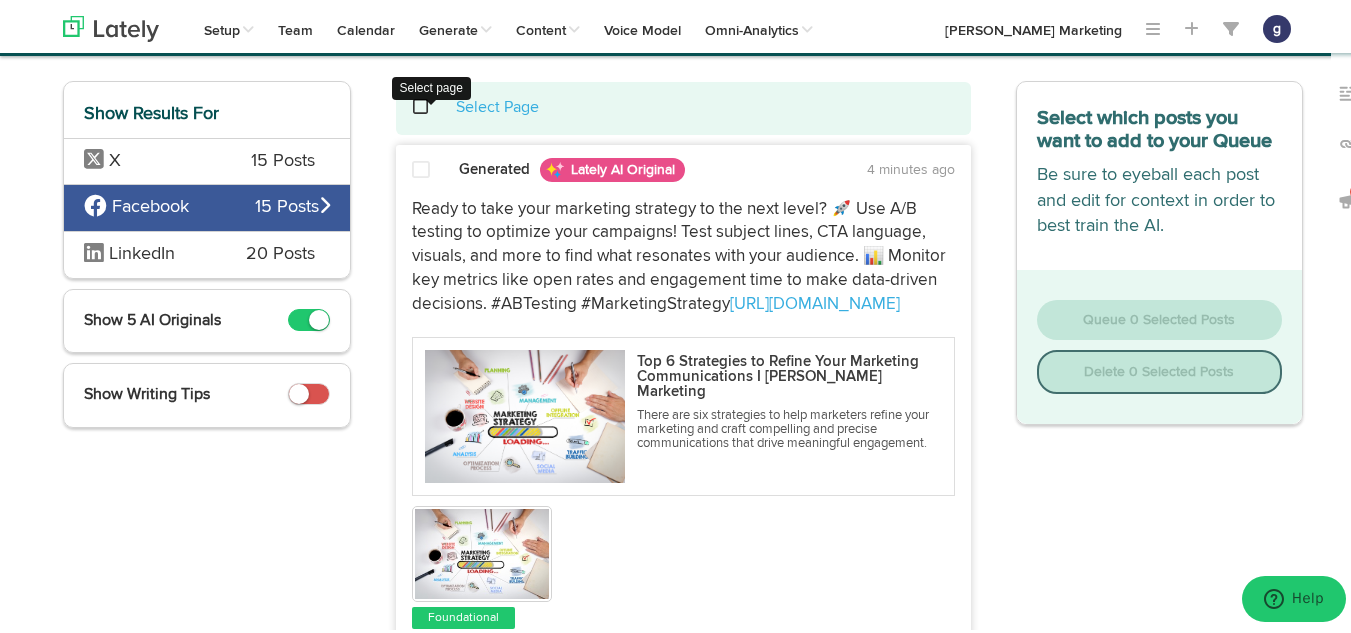 click at bounding box center (431, 104) 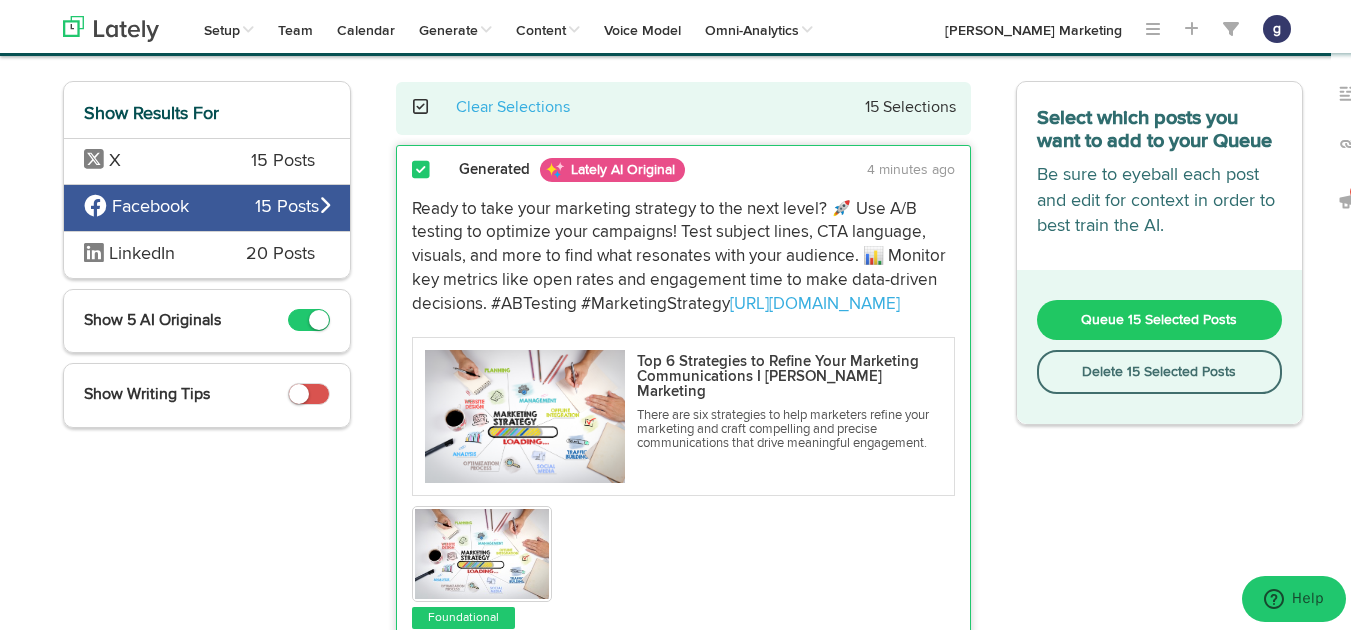 click on "Delete 15 Selected Posts" at bounding box center [1160, 369] 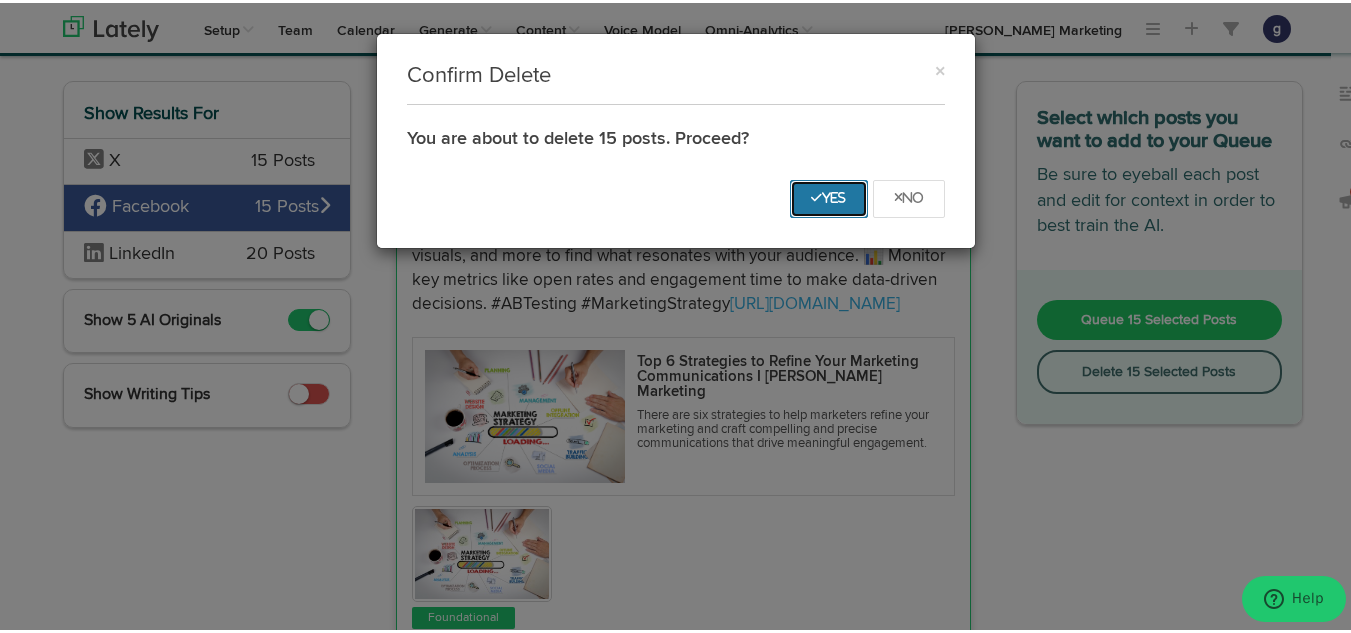 click on "Yes" at bounding box center (829, 195) 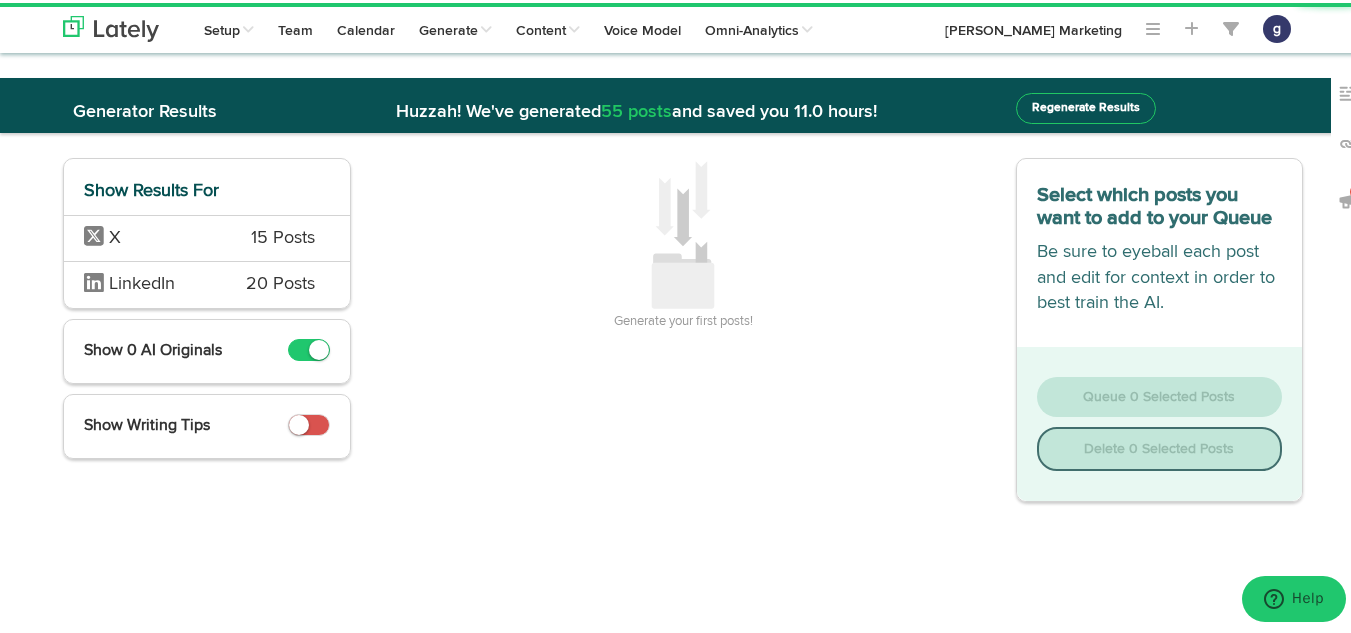 scroll, scrollTop: 0, scrollLeft: 0, axis: both 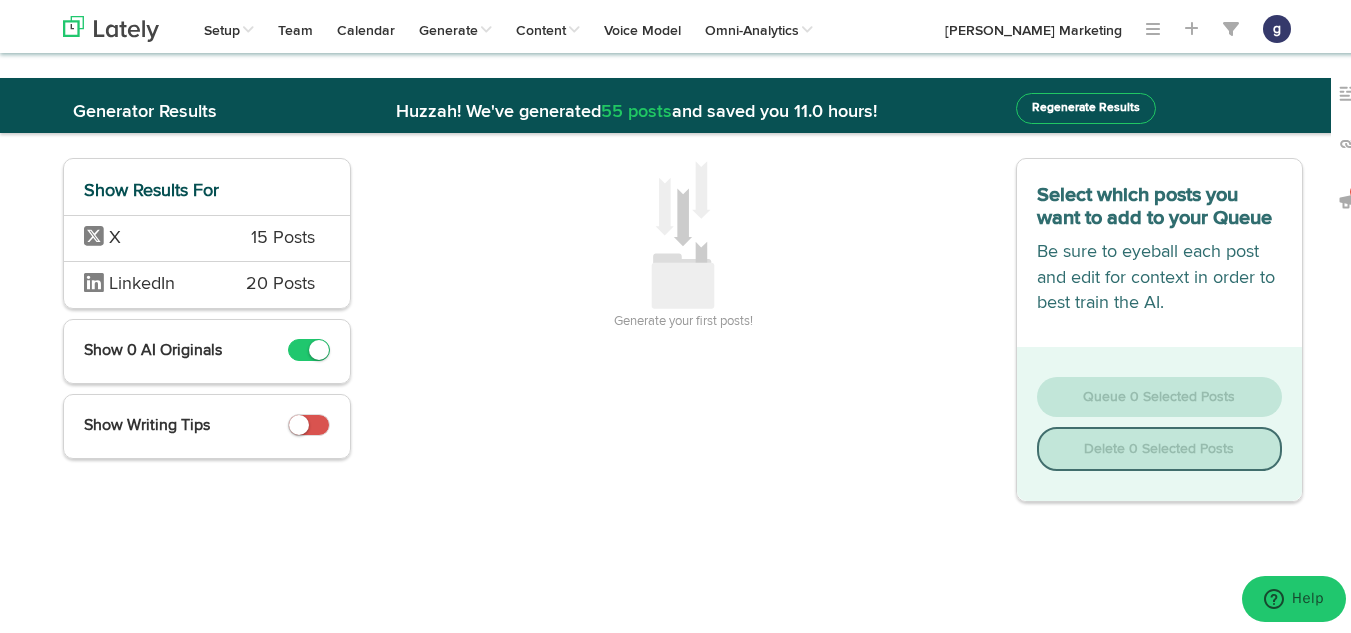 click on "15 Posts" at bounding box center (283, 236) 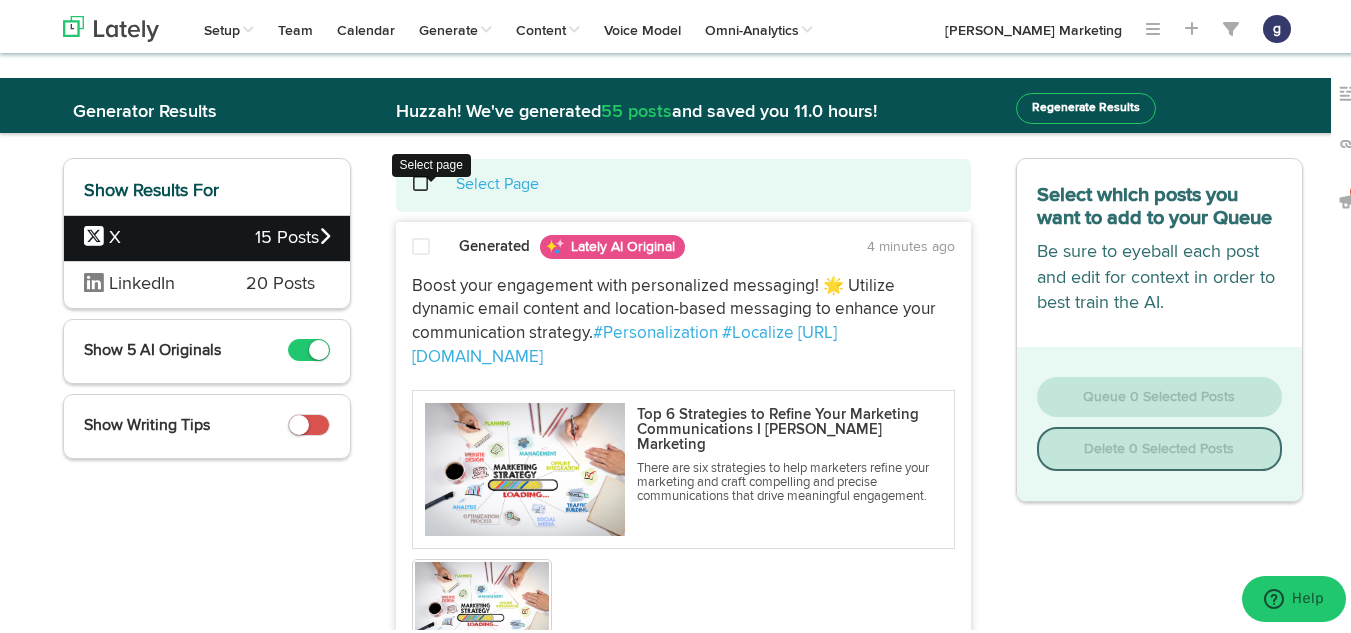 click at bounding box center [431, 181] 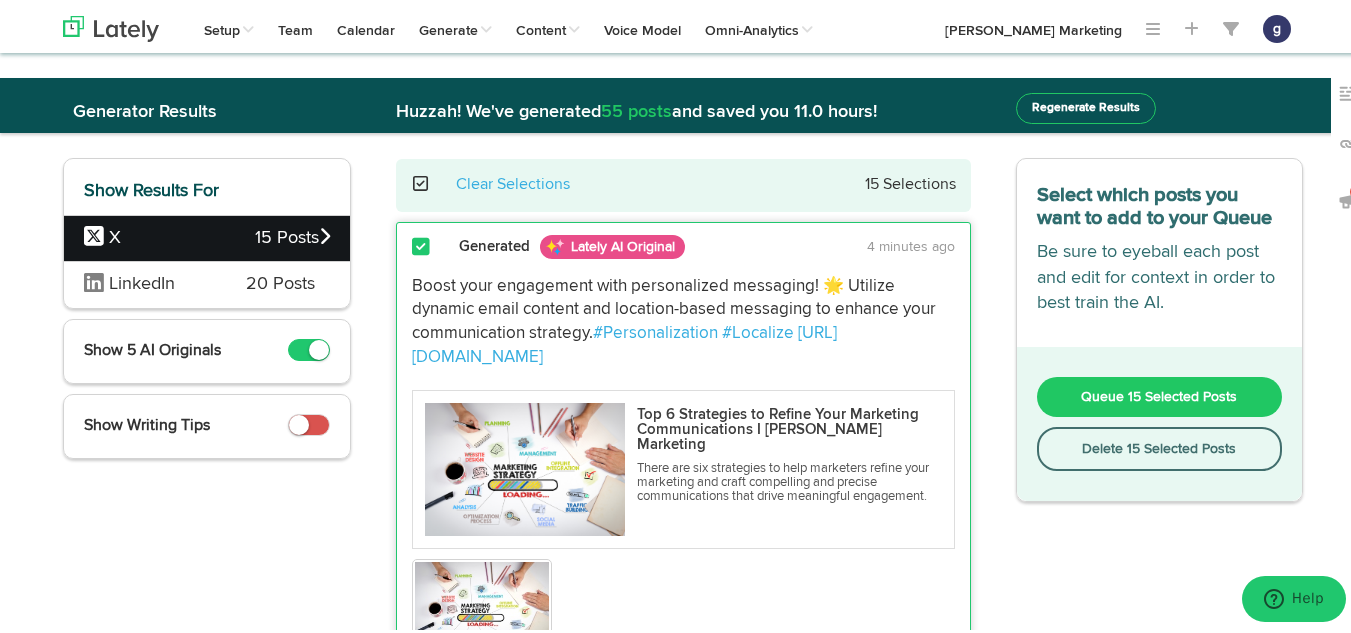 click on "Delete 15 Selected Posts" at bounding box center (1160, 446) 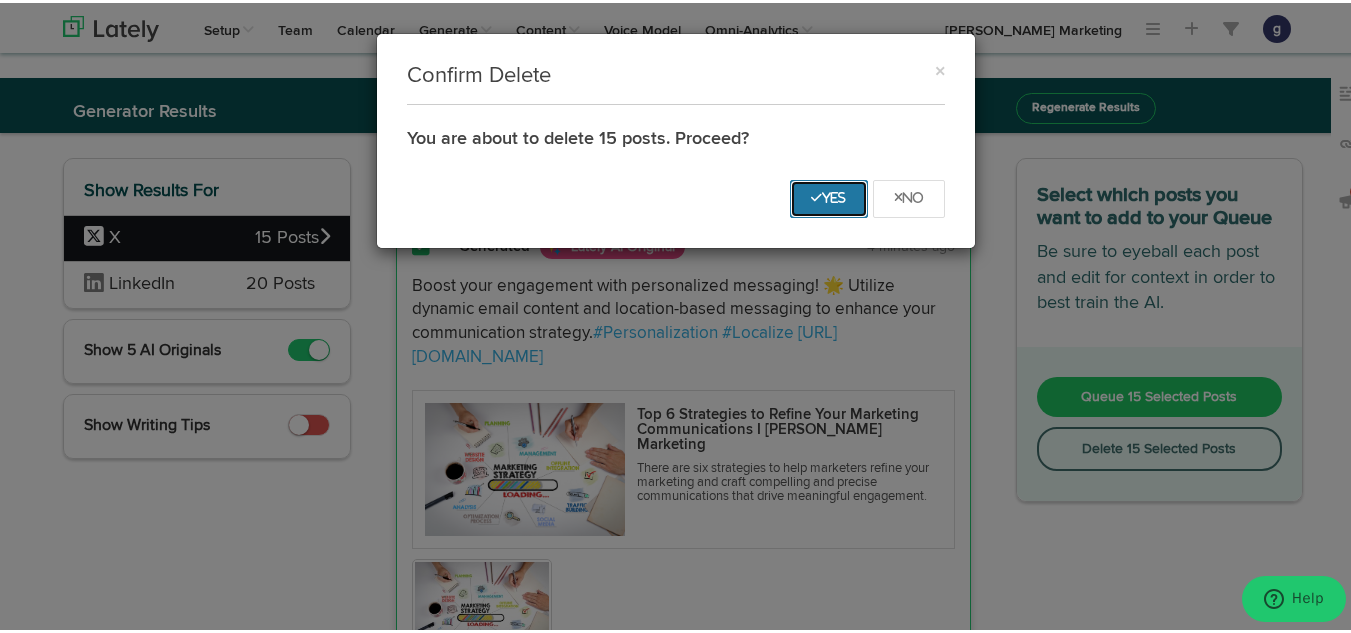 click on "Yes" at bounding box center (829, 195) 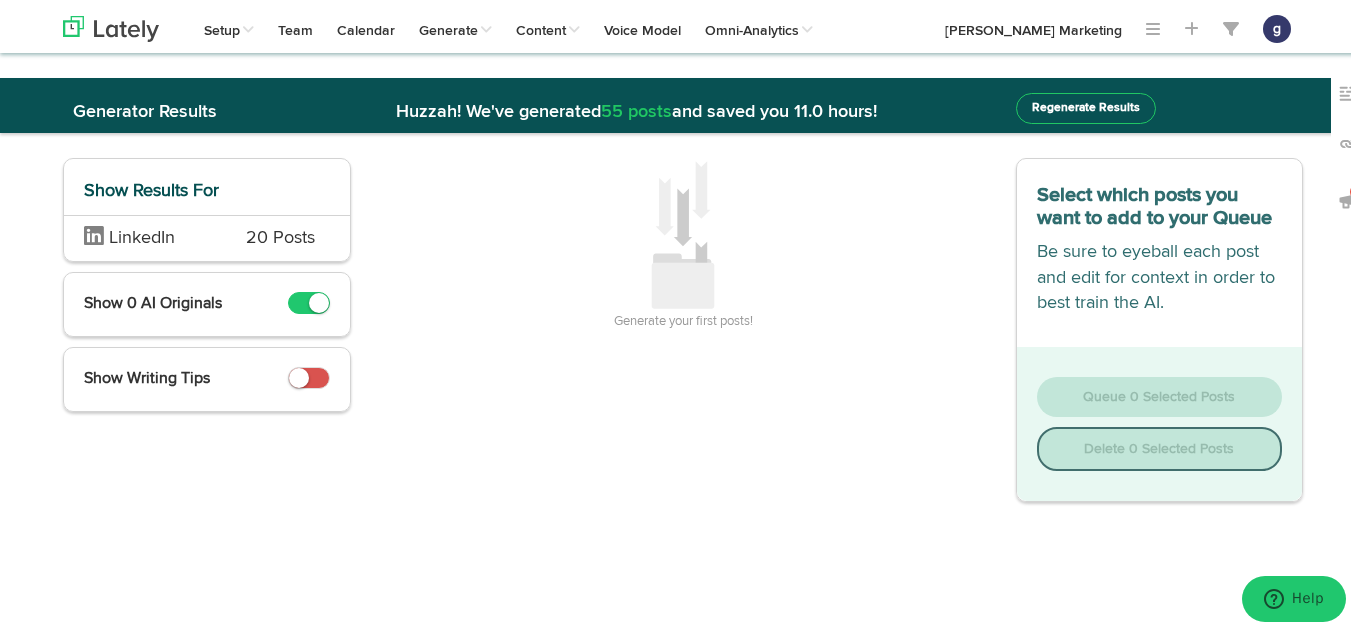click on "20 Posts" at bounding box center [280, 236] 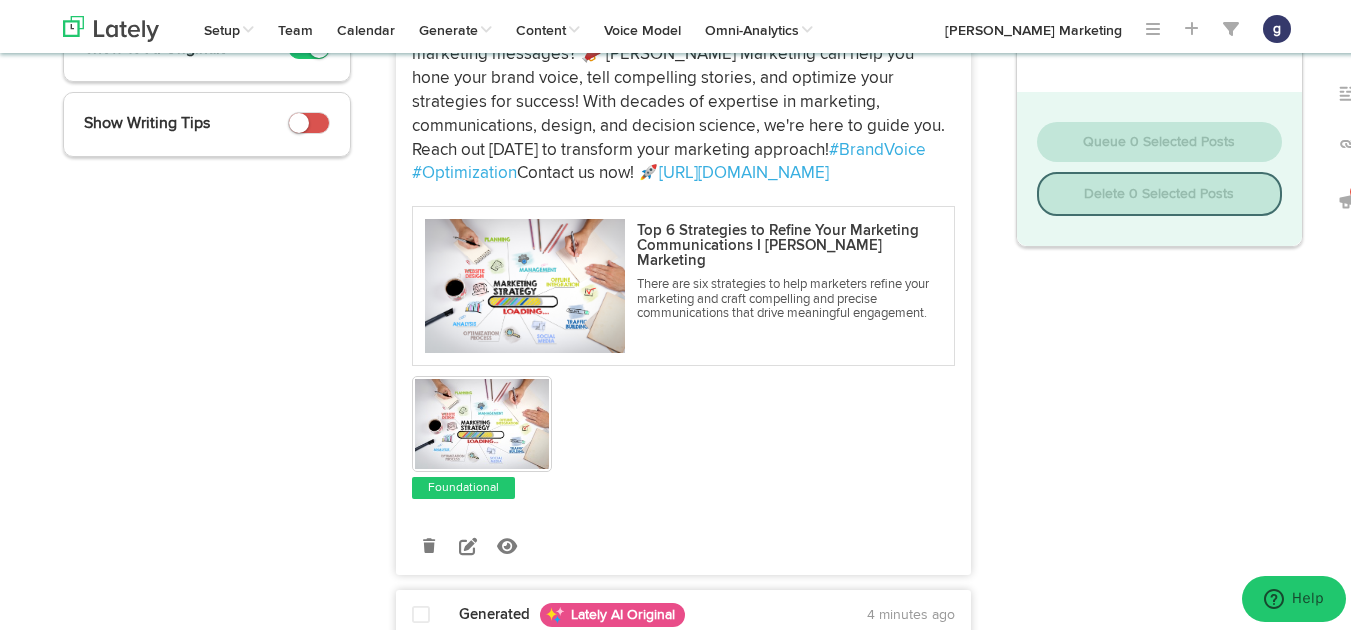scroll, scrollTop: 256, scrollLeft: 0, axis: vertical 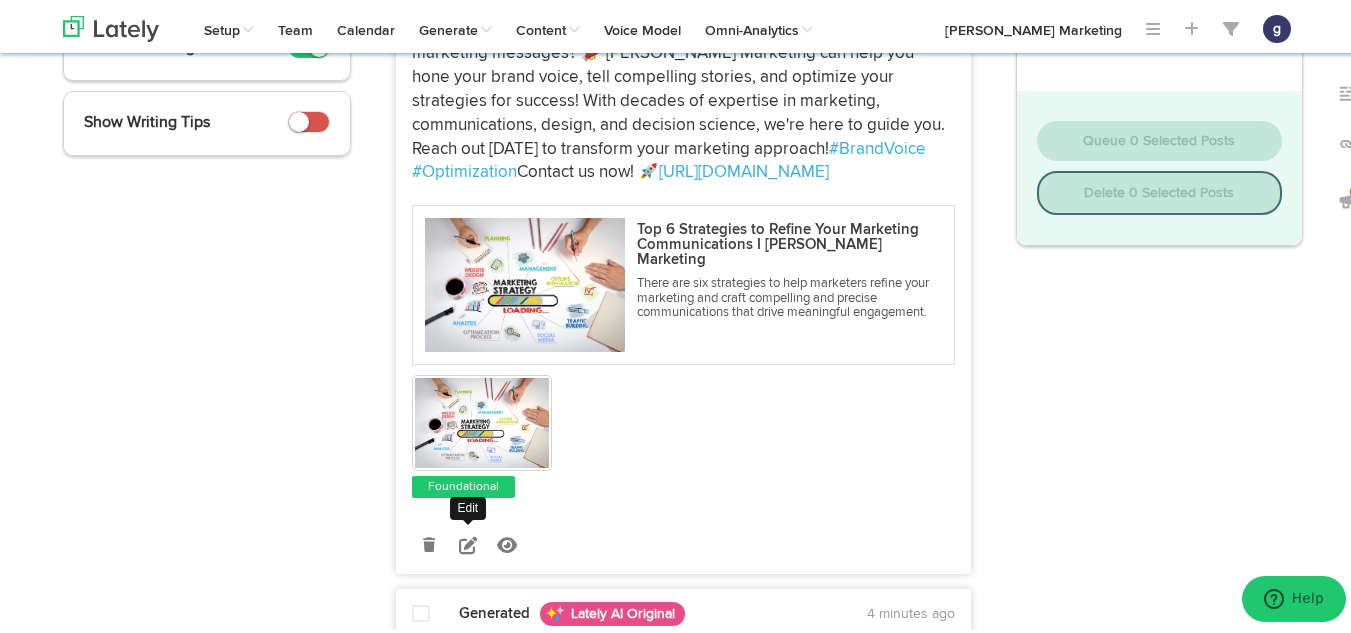 click at bounding box center (468, 542) 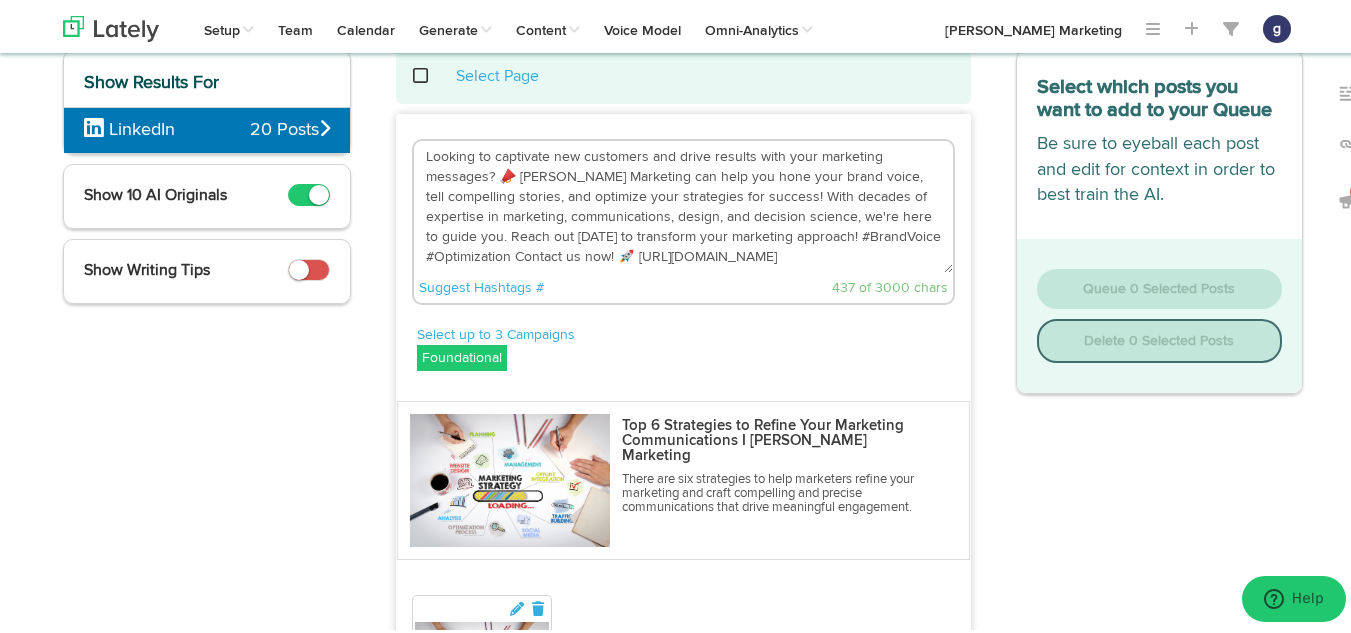 scroll, scrollTop: 65, scrollLeft: 0, axis: vertical 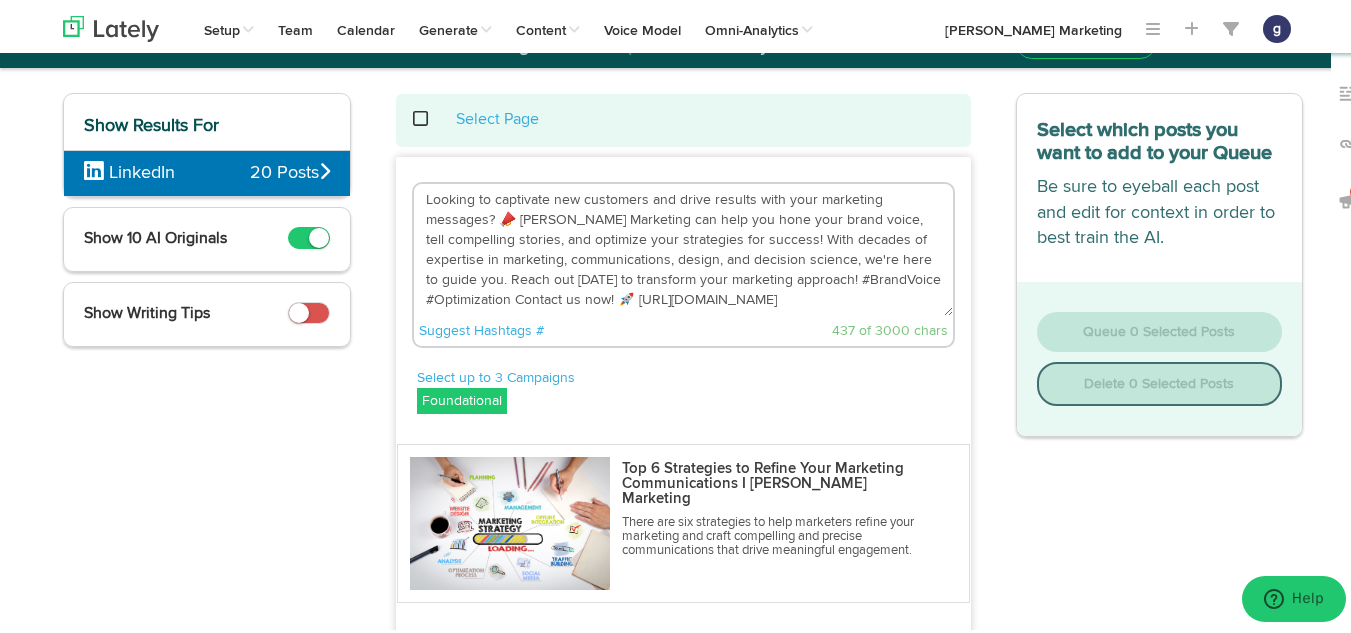 click on "Looking to captivate new customers and drive results with your marketing messages? 📣 Bruck Marketing can help you hone your brand voice, tell compelling stories, and optimize your strategies for success! With decades of expertise in marketing, communications, design, and decision science, we're here to guide you. Reach out today to transform your marketing approach! #BrandVoice #Optimization Contact us now! 🚀 https://bit.ly/4eIRzUV" at bounding box center (683, 247) 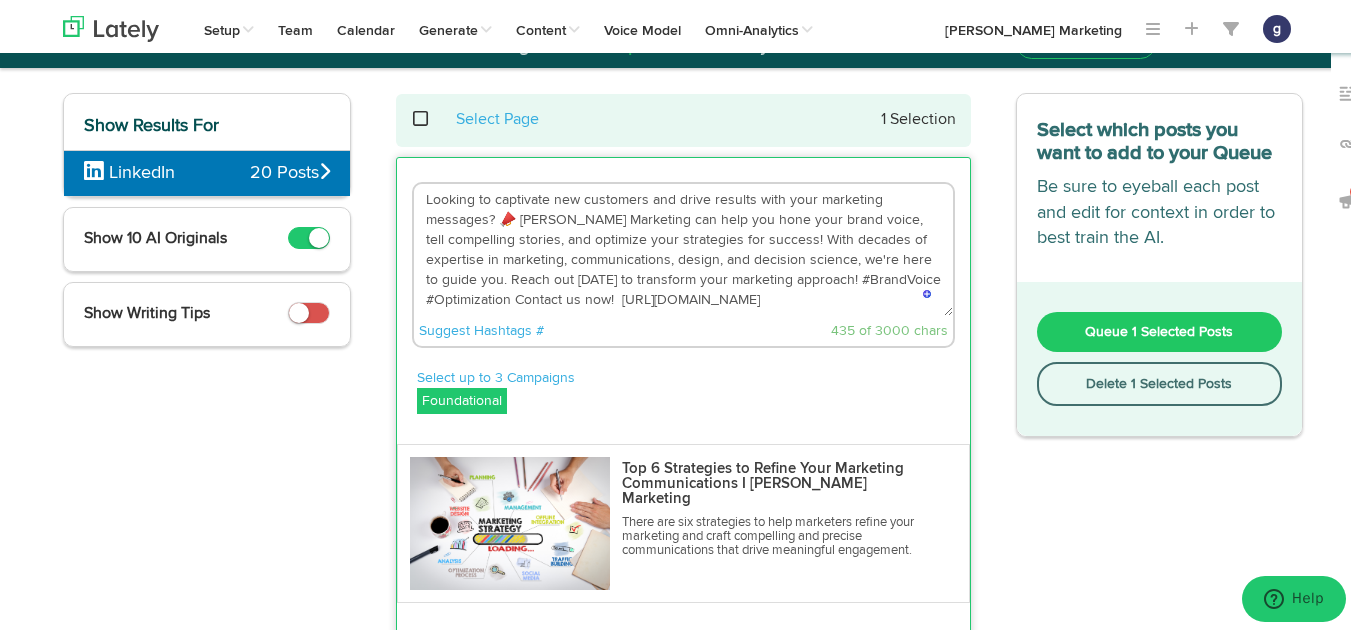 click on "Looking to captivate new customers and drive results with your marketing messages? 📣 Bruck Marketing can help you hone your brand voice, tell compelling stories, and optimize your strategies for success! With decades of expertise in marketing, communications, design, and decision science, we're here to guide you. Reach out today to transform your marketing approach! #BrandVoice #Optimization Contact us now!  https://bit.ly/4eIRzUV" at bounding box center (683, 247) 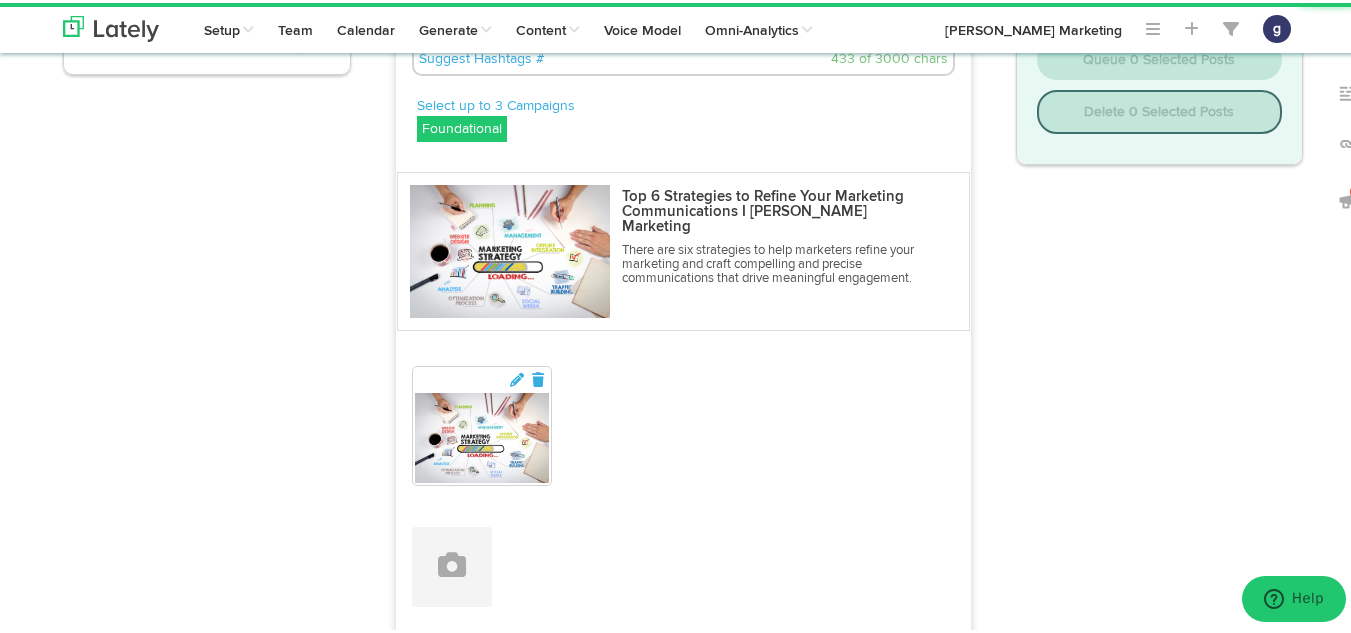 scroll, scrollTop: 575, scrollLeft: 0, axis: vertical 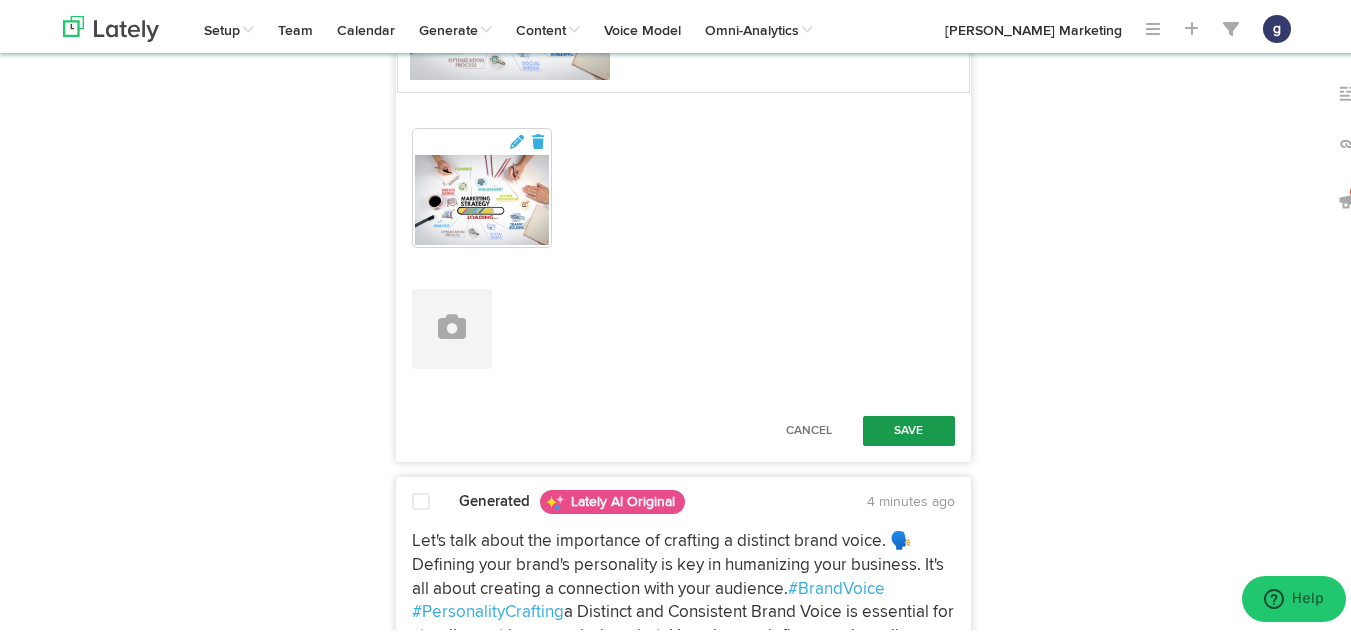 type on "Looking to captivate new customers and drive results with your marketing messages?  Bruck Marketing can help you hone your brand voice, tell compelling stories, and optimize your strategies for success! With decades of expertise in marketing, communications, design, and decision science, we're here to guide you. Reach out today to transform your marketing approach! #BrandVoice #Optimization Contact us now!  https://bit.ly/4eIRzUV" 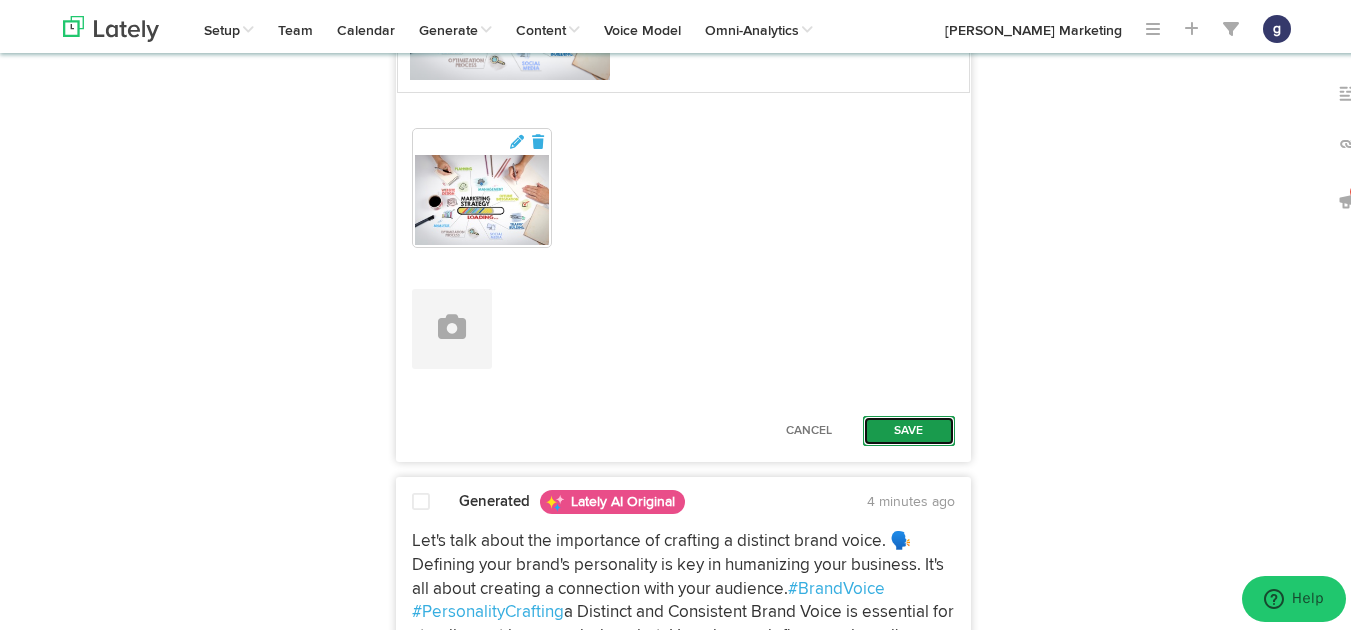 click on "Save" at bounding box center [909, 428] 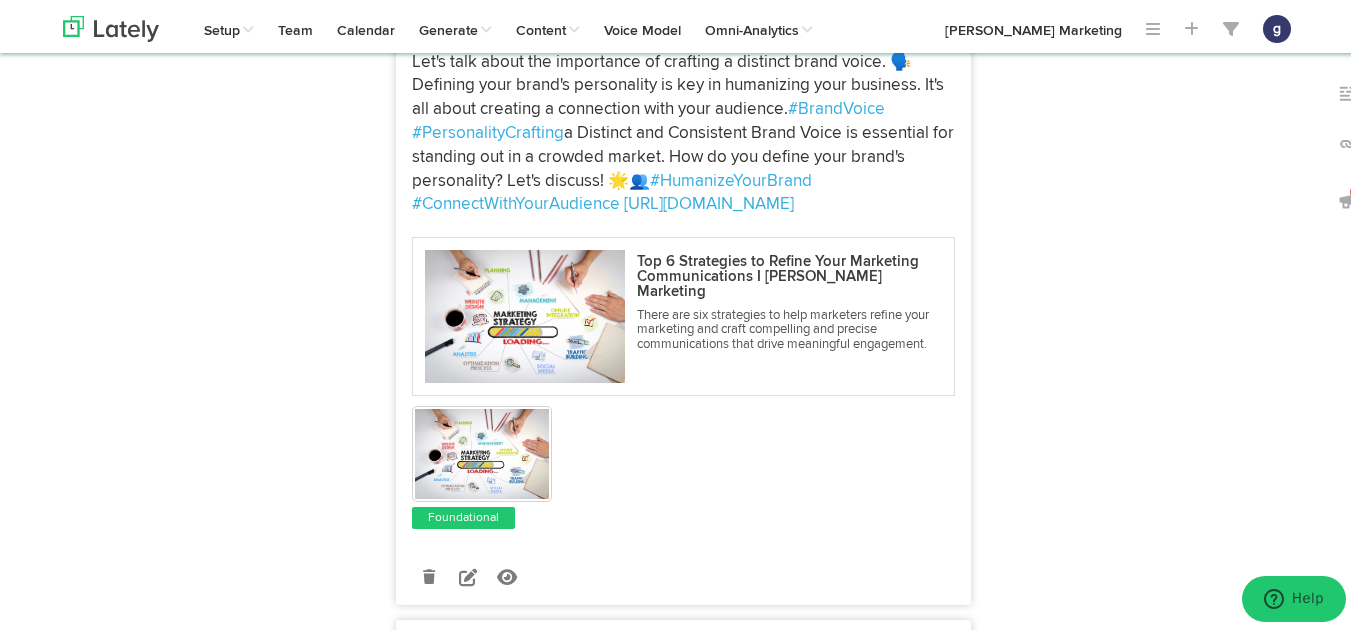 scroll, scrollTop: 848, scrollLeft: 0, axis: vertical 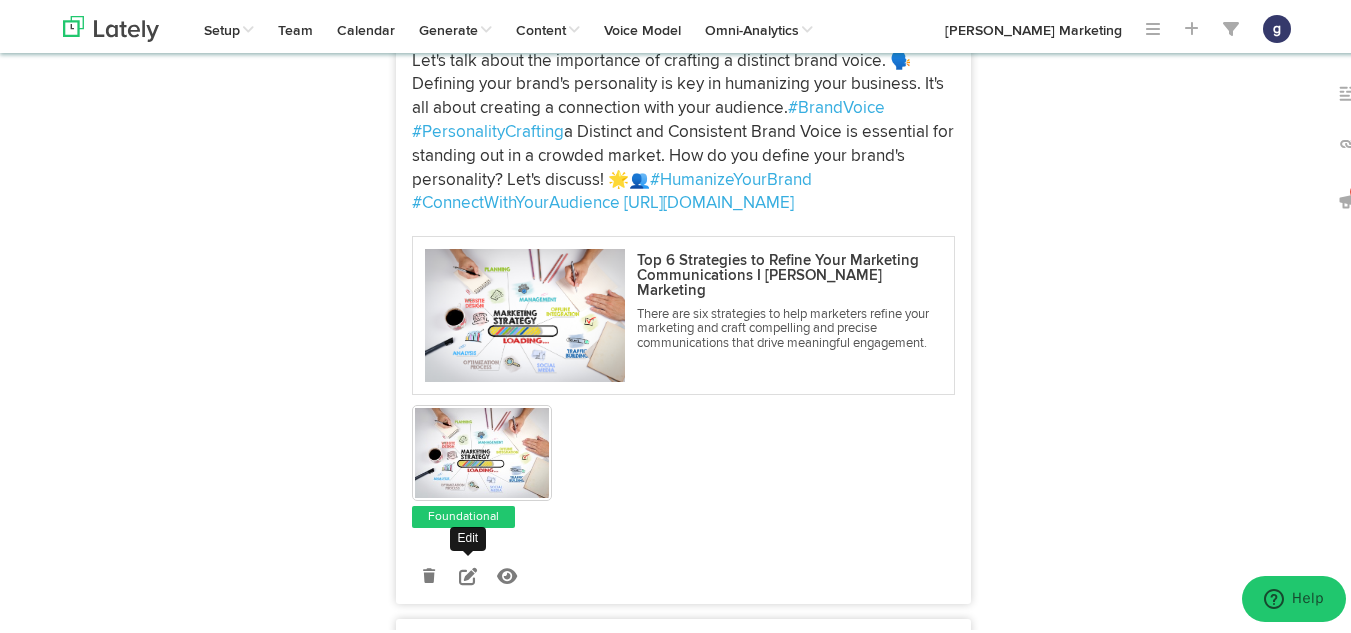 click at bounding box center [468, 573] 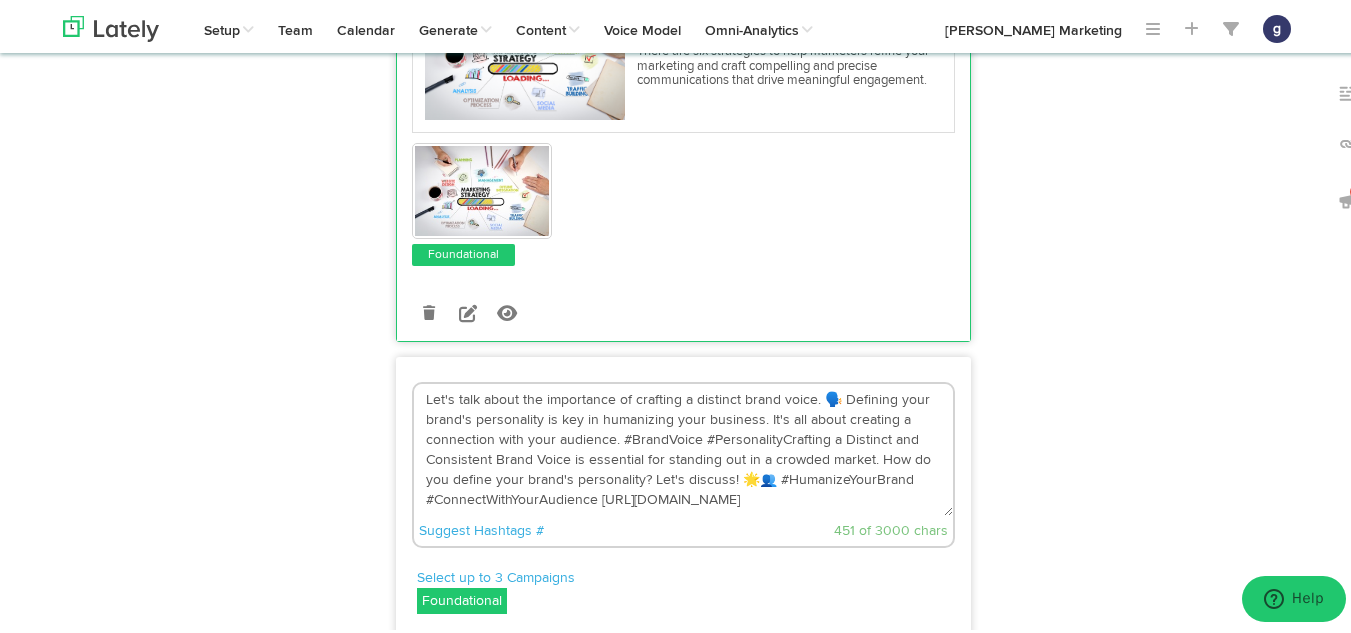 scroll, scrollTop: 481, scrollLeft: 0, axis: vertical 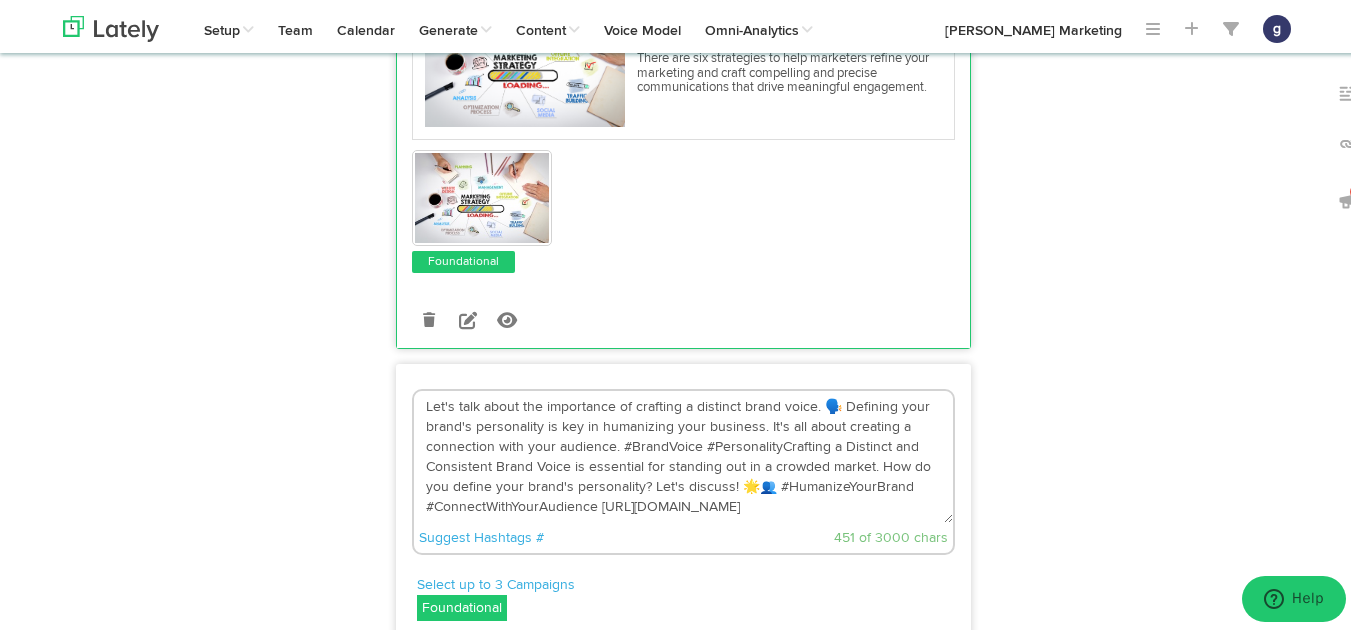 click on "Let's talk about the importance of crafting a distinct brand voice. 🗣️ Defining your brand's personality is key in humanizing your business. It's all about creating a connection with your audience. #BrandVoice #PersonalityCrafting a Distinct and Consistent Brand Voice is essential for standing out in a crowded market. How do you define your brand's personality? Let's discuss! 🌟👥 #HumanizeYourBrand #ConnectWithYourAudience https://bit.ly/4eIRzUV" at bounding box center (683, 454) 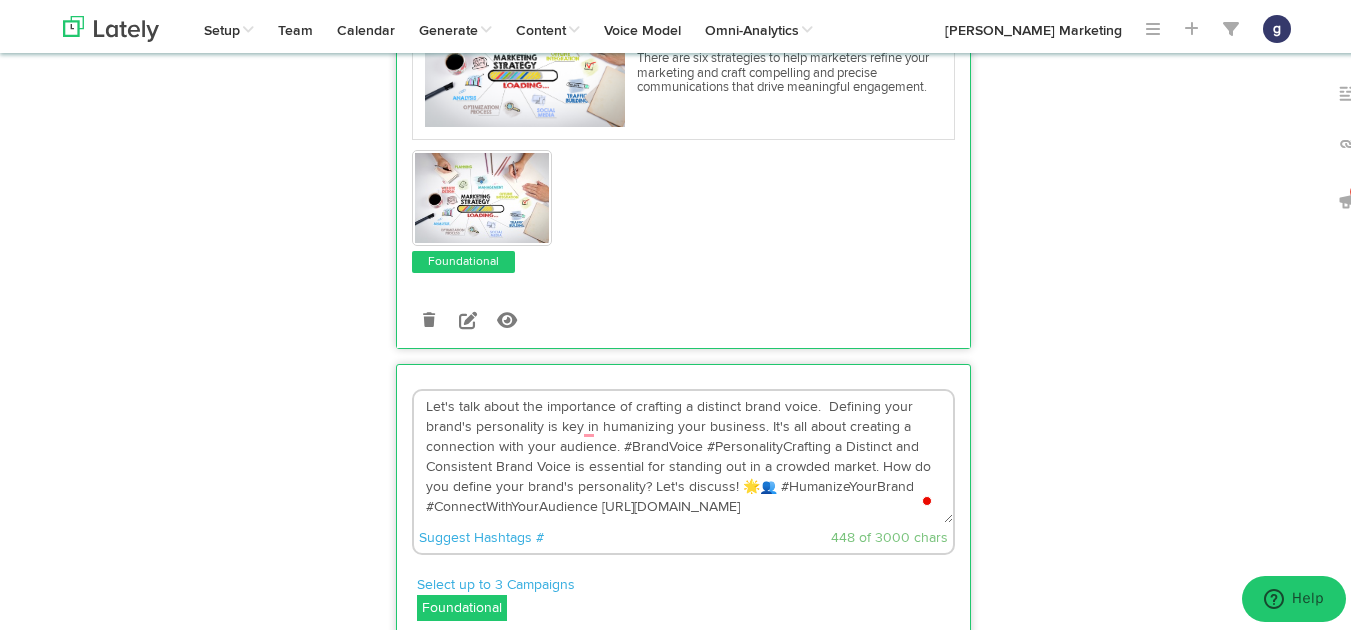 click on "Let's talk about the importance of crafting a distinct brand voice.  Defining your brand's personality is key in humanizing your business. It's all about creating a connection with your audience. #BrandVoice #PersonalityCrafting a Distinct and Consistent Brand Voice is essential for standing out in a crowded market. How do you define your brand's personality? Let's discuss! 🌟👥 #HumanizeYourBrand #ConnectWithYourAudience https://bit.ly/4eIRzUV" at bounding box center [683, 454] 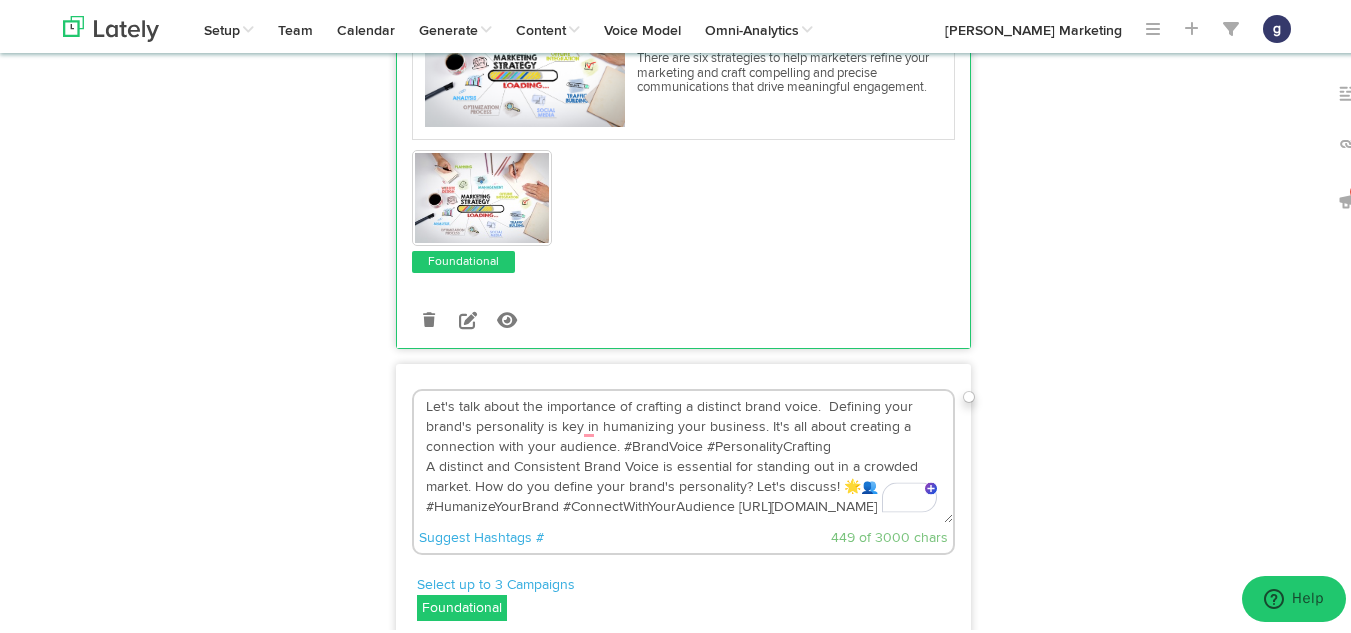 click on "Let's talk about the importance of crafting a distinct brand voice.  Defining your brand's personality is key in humanizing your business. It's all about creating a connection with your audience. #BrandVoice #PersonalityCrafting
A distinct and Consistent Brand Voice is essential for standing out in a crowded market. How do you define your brand's personality? Let's discuss! 🌟👥 #HumanizeYourBrand #ConnectWithYourAudience https://bit.ly/4eIRzUV" at bounding box center (683, 454) 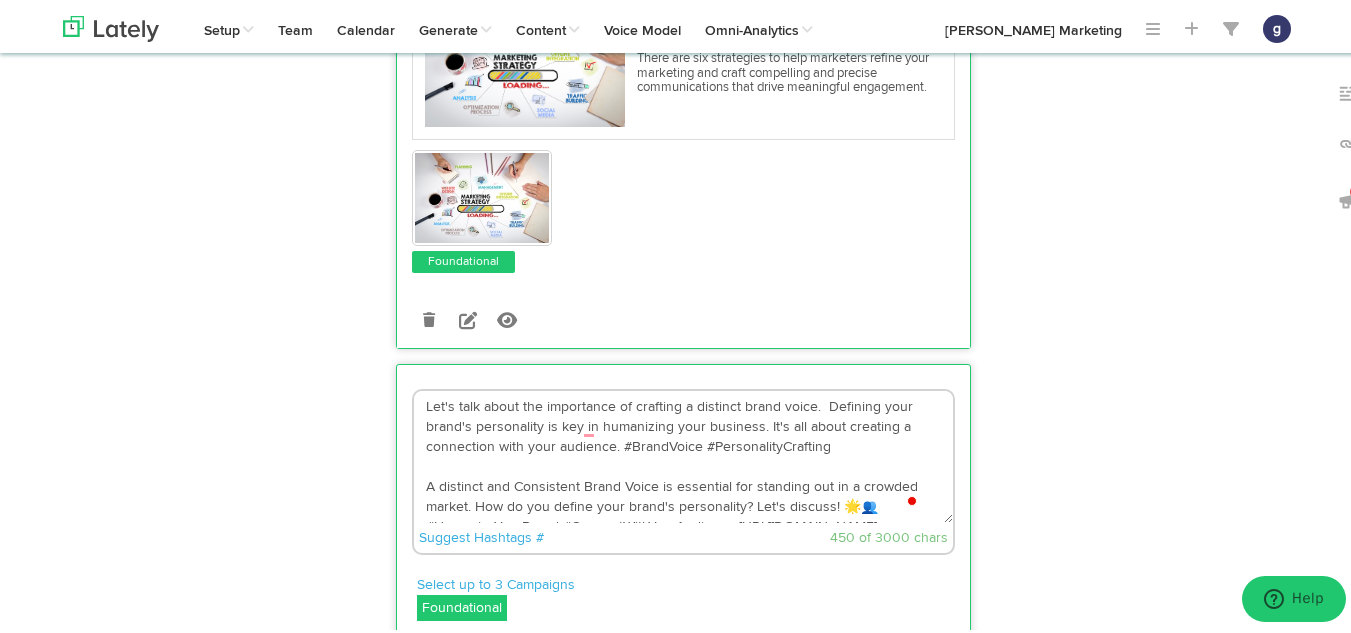 scroll, scrollTop: 20, scrollLeft: 0, axis: vertical 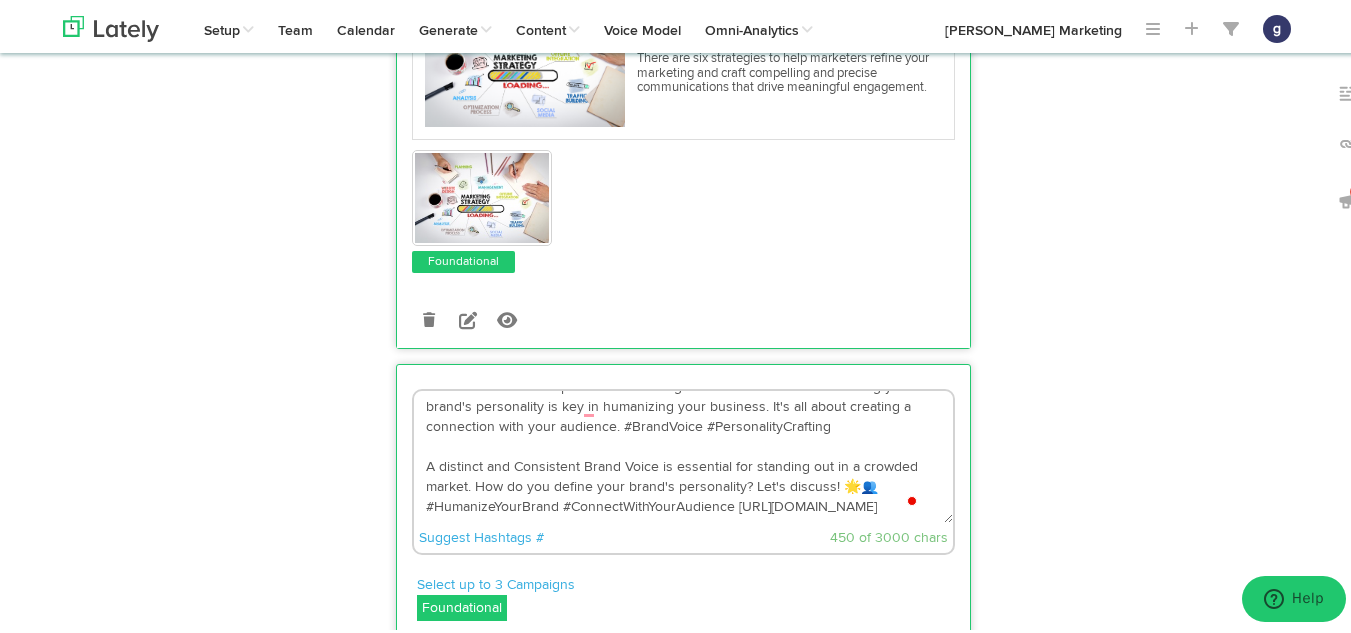 click on "Let's talk about the importance of crafting a distinct brand voice.  Defining your brand's personality is key in humanizing your business. It's all about creating a connection with your audience. #BrandVoice #PersonalityCrafting
A distinct and Consistent Brand Voice is essential for standing out in a crowded market. How do you define your brand's personality? Let's discuss! 🌟👥 #HumanizeYourBrand #ConnectWithYourAudience https://bit.ly/4eIRzUV" at bounding box center [683, 454] 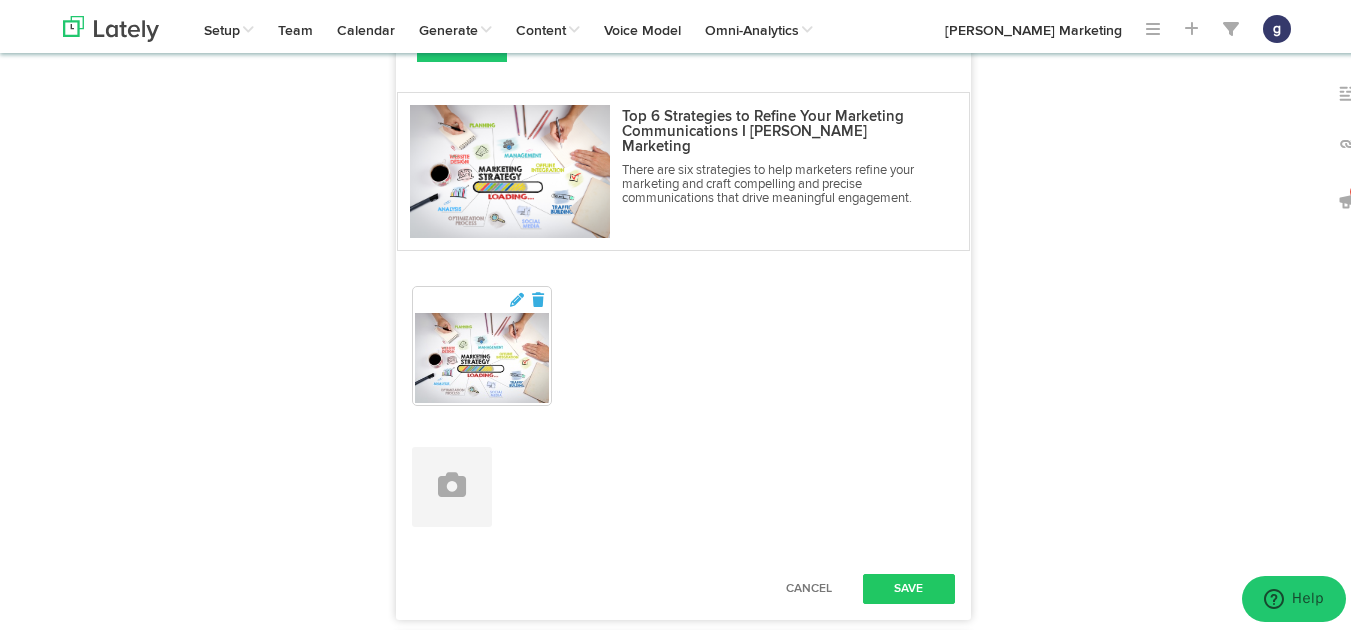 scroll, scrollTop: 1045, scrollLeft: 0, axis: vertical 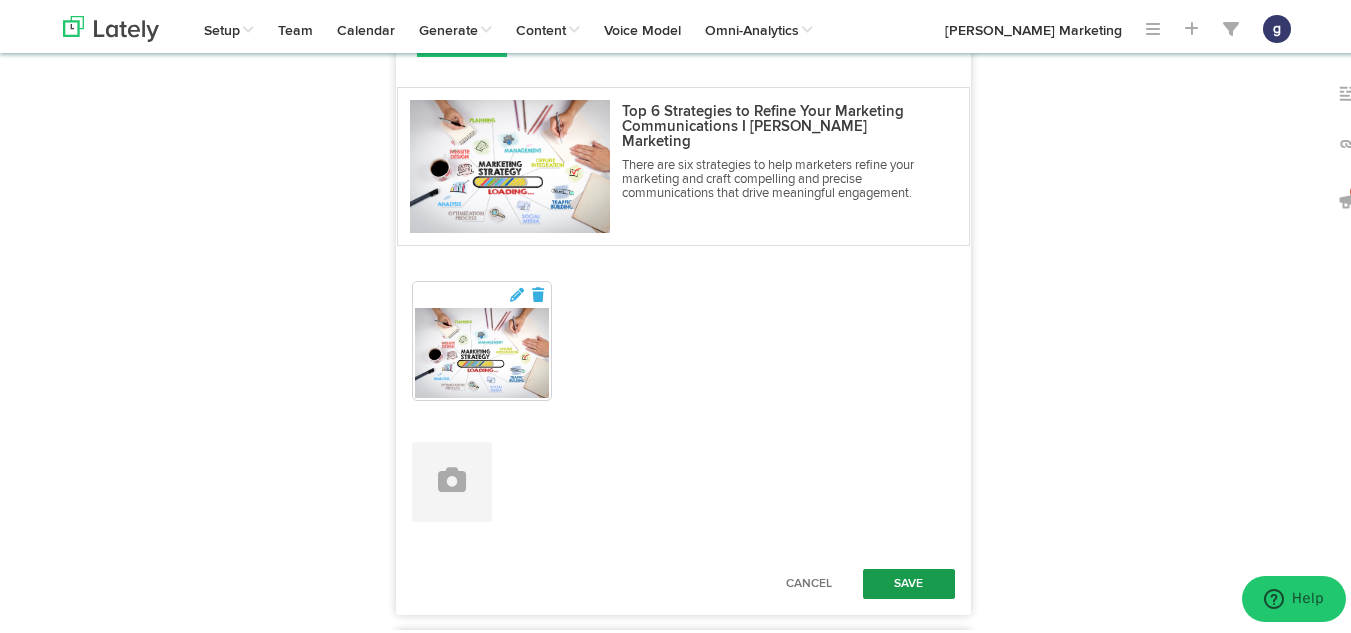 type on "Let's talk about the importance of crafting a distinct brand voice.  Defining your brand's personality is key in humanizing your business. It's all about creating a connection with your audience. #BrandVoice #PersonalityCrafting
A distinct and Consistent Brand Voice is essential for standing out in a crowded market. How do you define your brand's personality? Let's discuss!  #HumanizeYourBrand #ConnectWithYourAudience https://bit.ly/4eIRzUV" 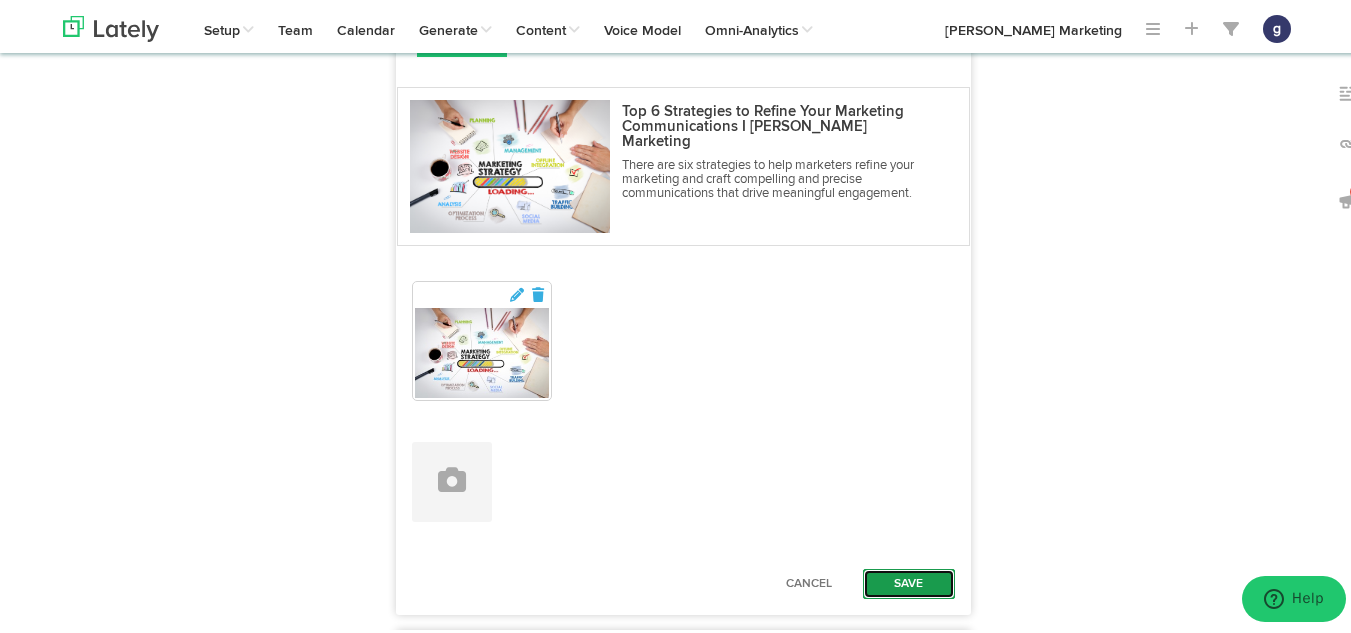 click on "Save" at bounding box center [909, 581] 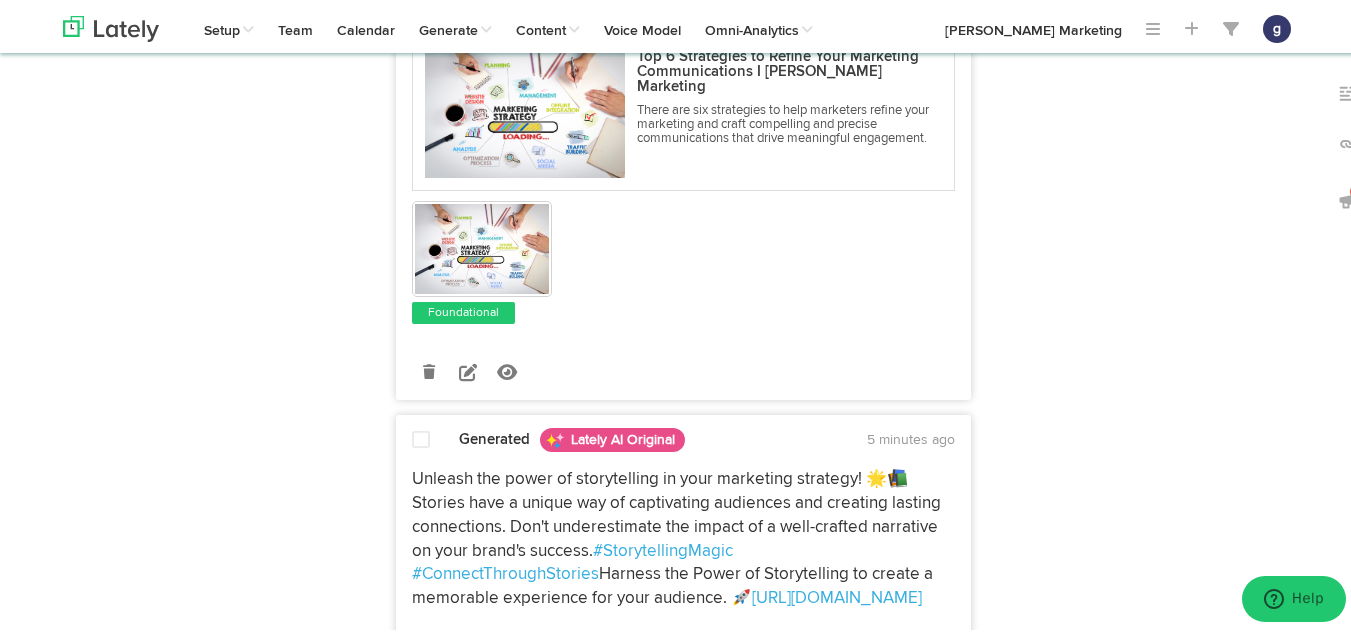 scroll, scrollTop: 2922, scrollLeft: 0, axis: vertical 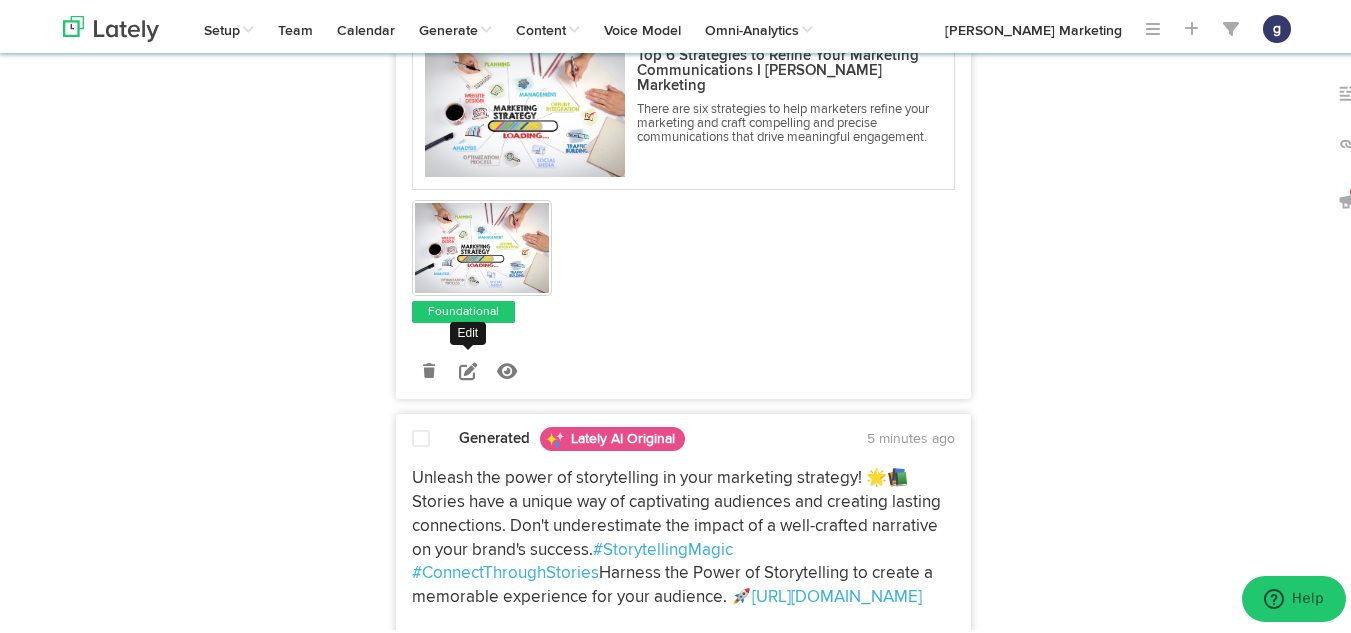 click at bounding box center [468, 368] 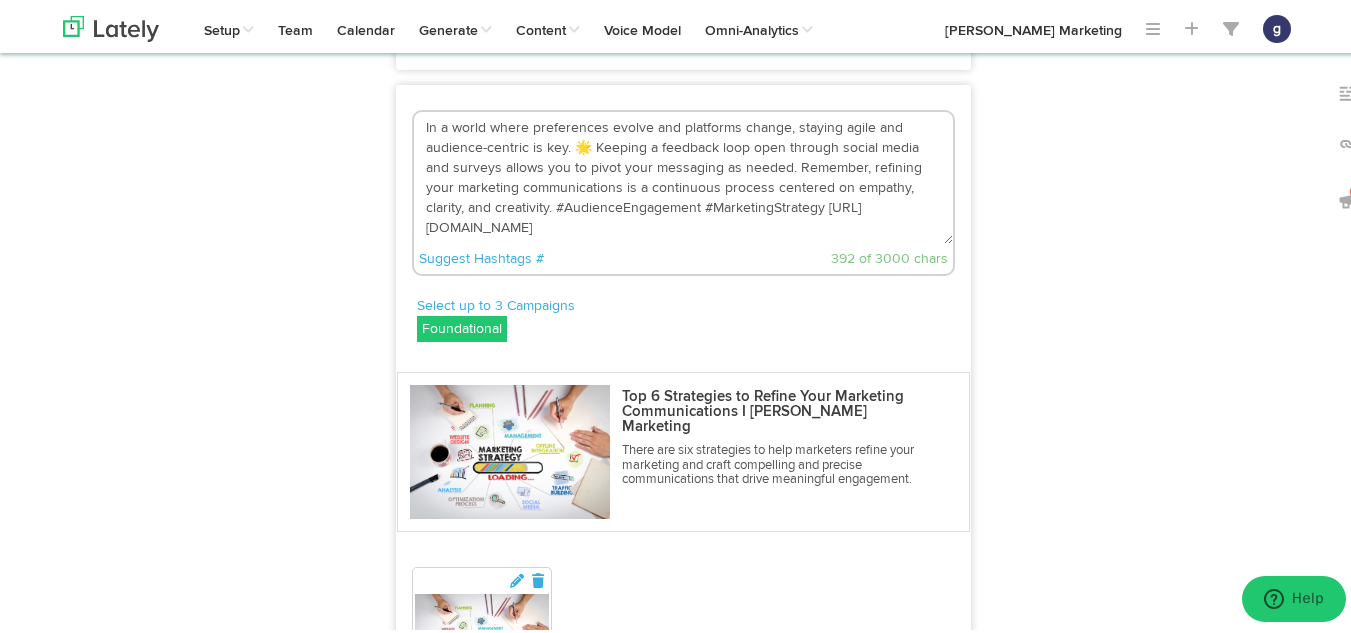 scroll, scrollTop: 2627, scrollLeft: 0, axis: vertical 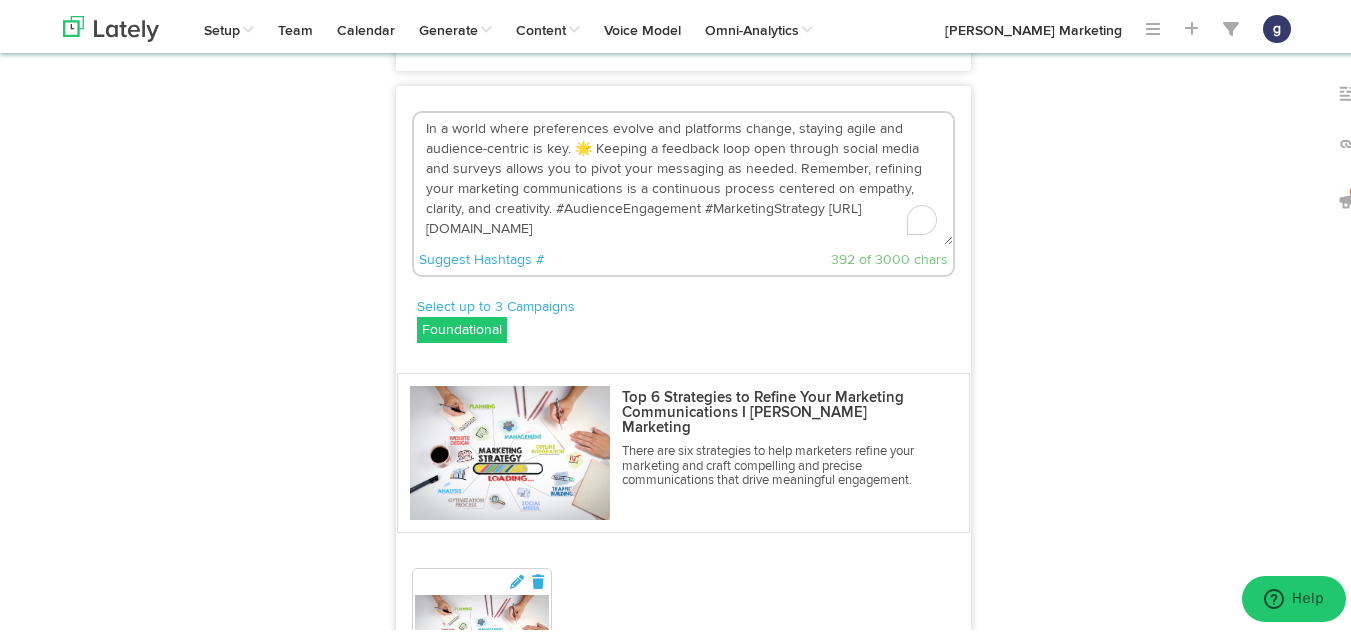 click on "In a world where preferences evolve and platforms change, staying agile and audience-centric is key. 🌟 Keeping a feedback loop open through social media and surveys allows you to pivot your messaging as needed. Remember, refining your marketing communications is a continuous process centered on empathy, clarity, and creativity. #AudienceEngagement #MarketingStrategy https://bit.ly/4eIRzUV" at bounding box center (683, 176) 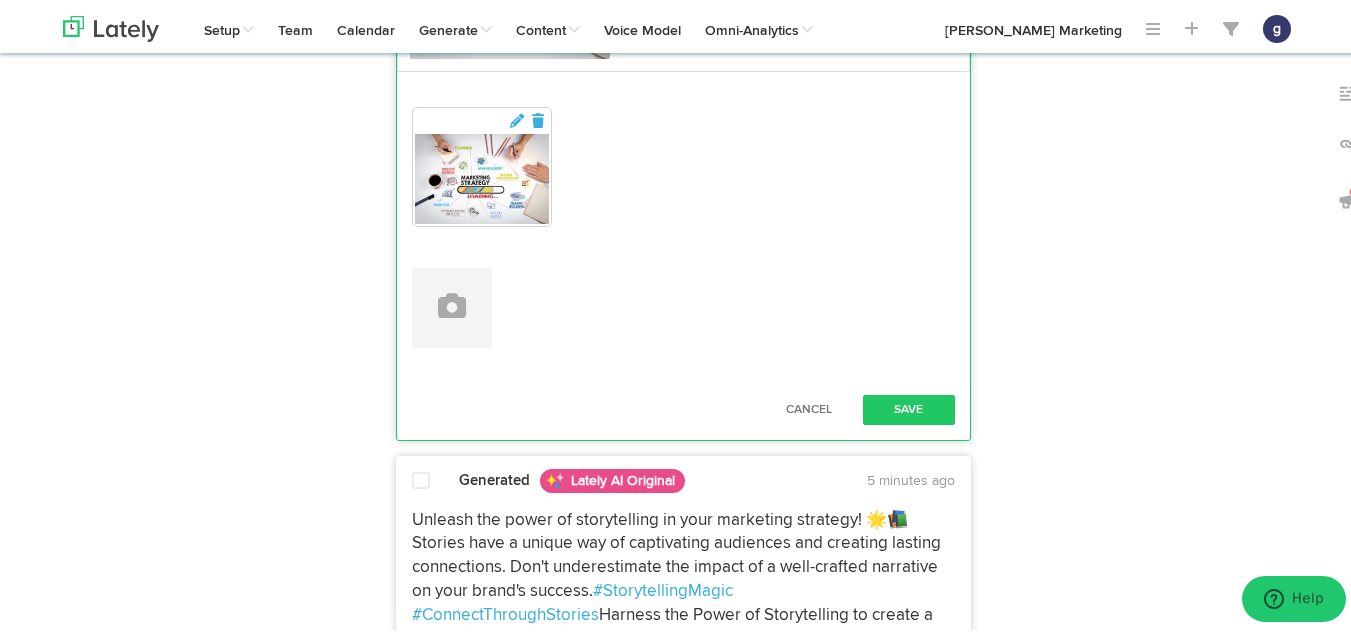 scroll, scrollTop: 3089, scrollLeft: 0, axis: vertical 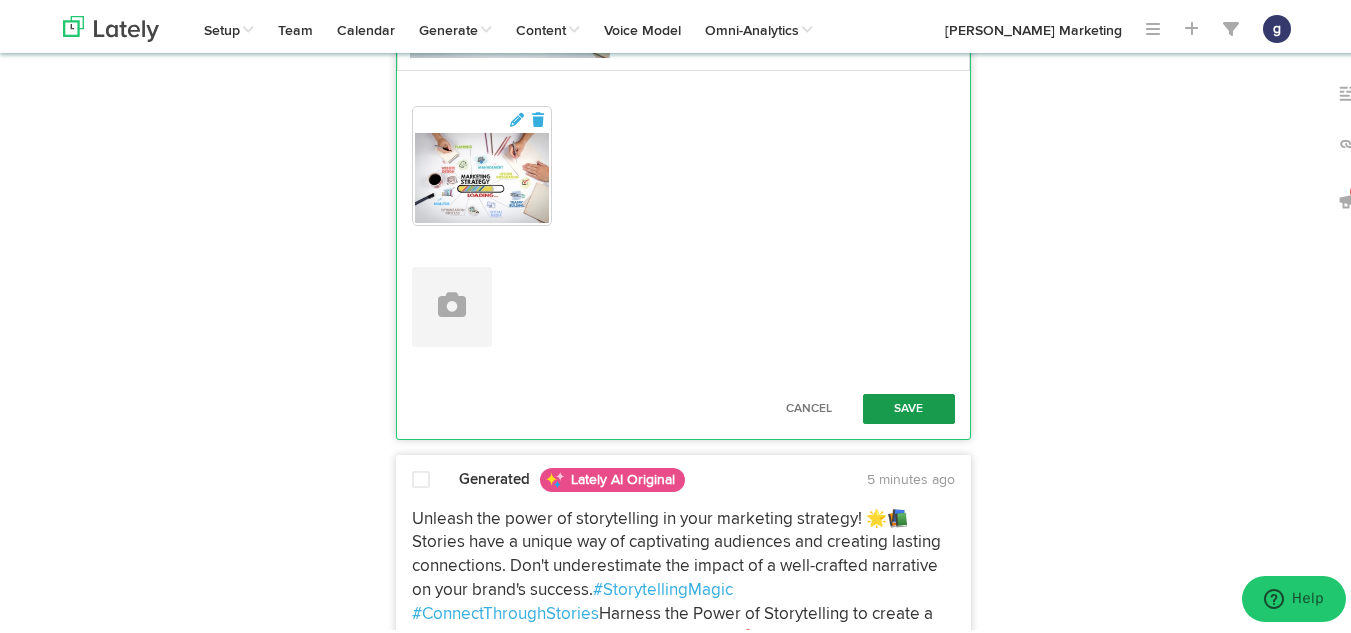 type on "In a world where preferences evolve and platforms change, staying agile and audience-centric is key.  Keeping a feedback loop open through social media and surveys allows you to pivot your messaging as needed. Remember, refining your marketing communications is a continuous process centered on empathy, clarity, and creativity. #AudienceEngagement #MarketingStrategy https://bit.ly/4eIRzUV" 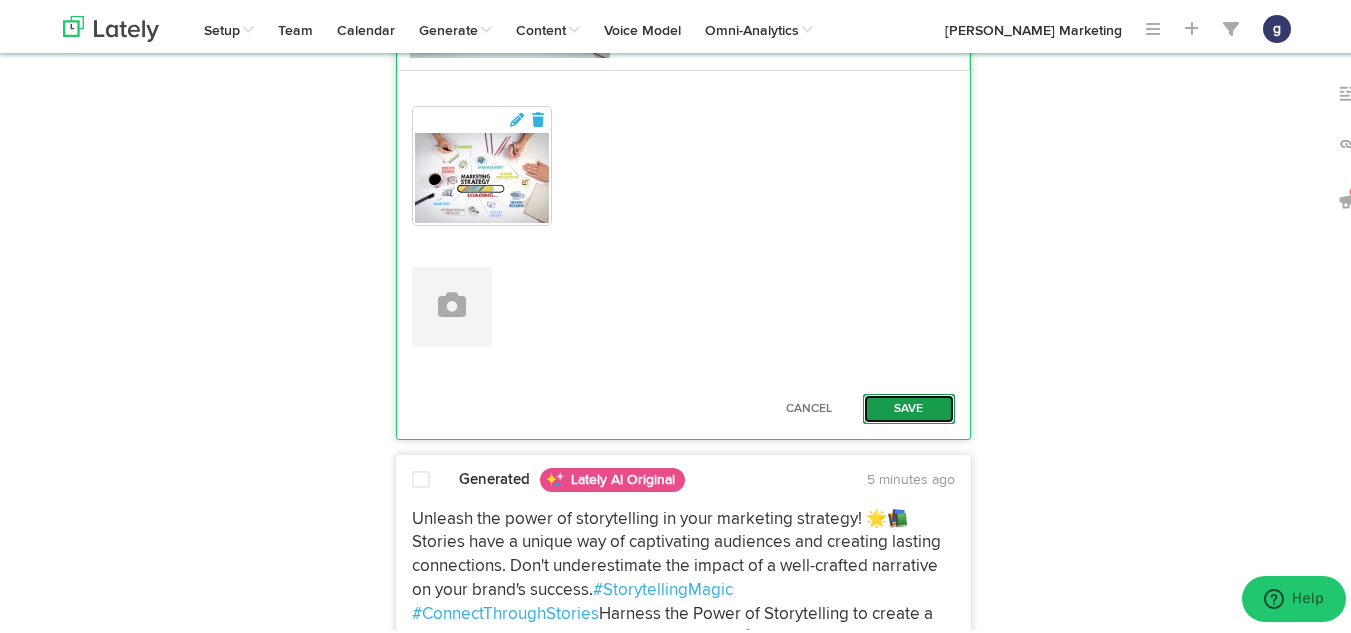 click on "Save" at bounding box center [909, 406] 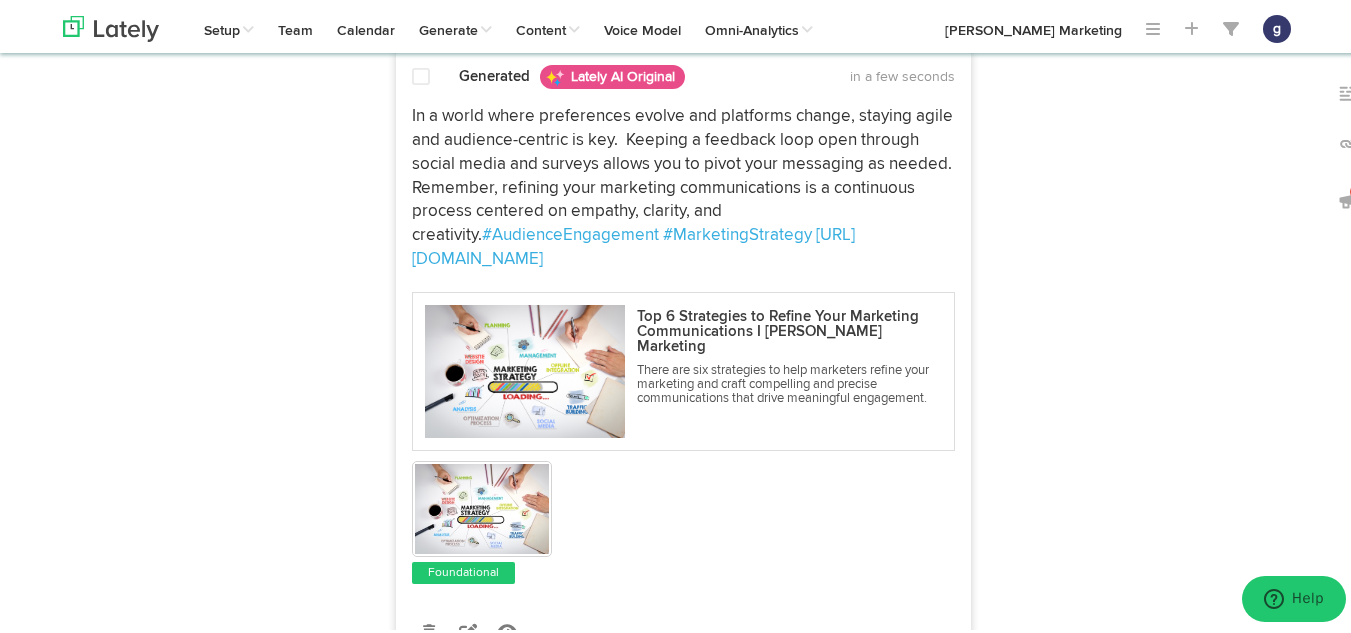 scroll, scrollTop: 2660, scrollLeft: 0, axis: vertical 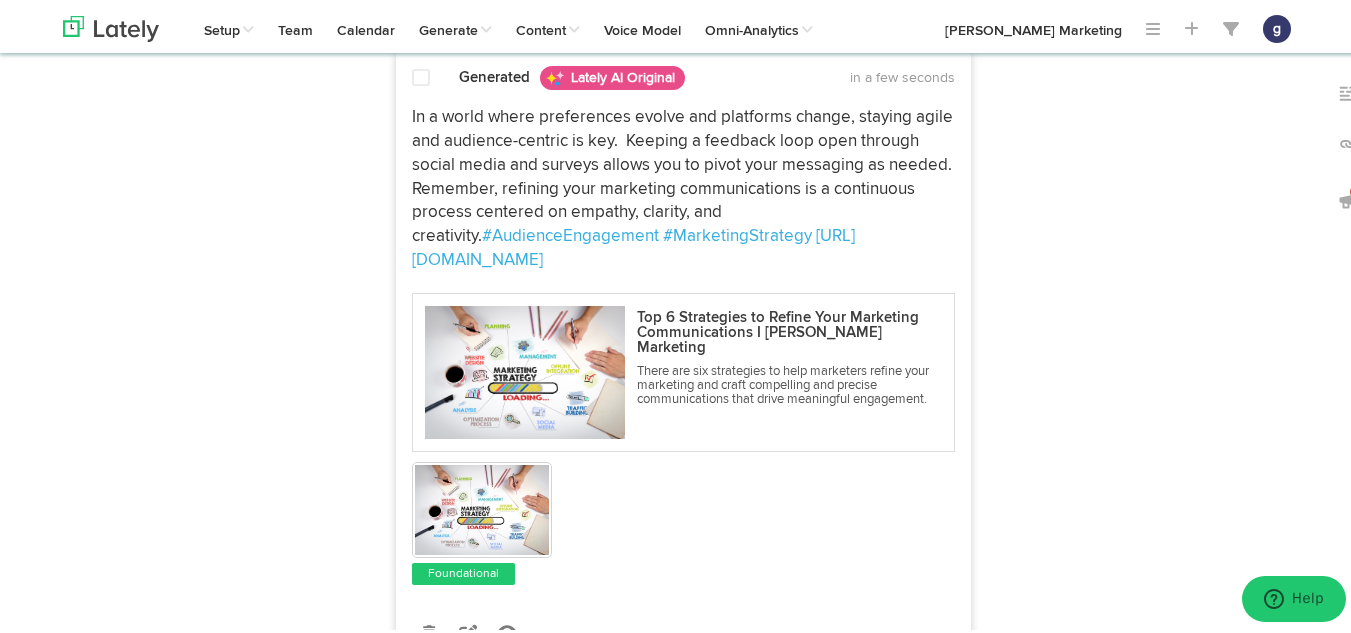 click at bounding box center (421, 76) 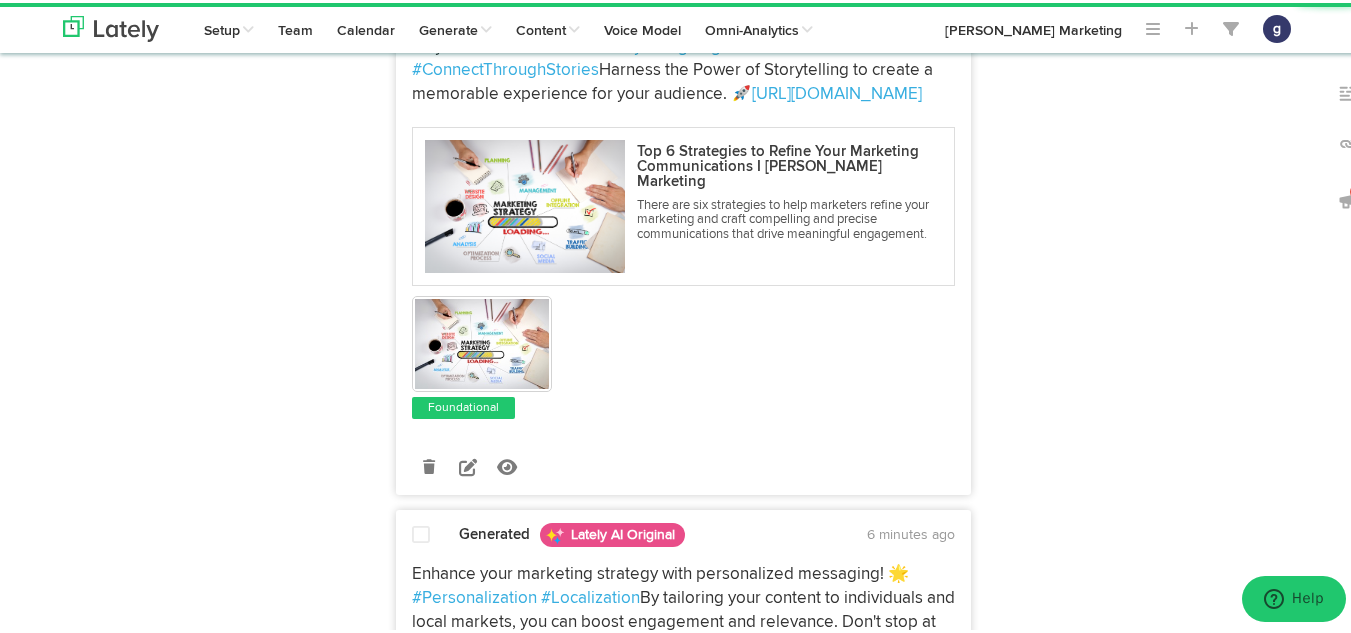 scroll, scrollTop: 3429, scrollLeft: 0, axis: vertical 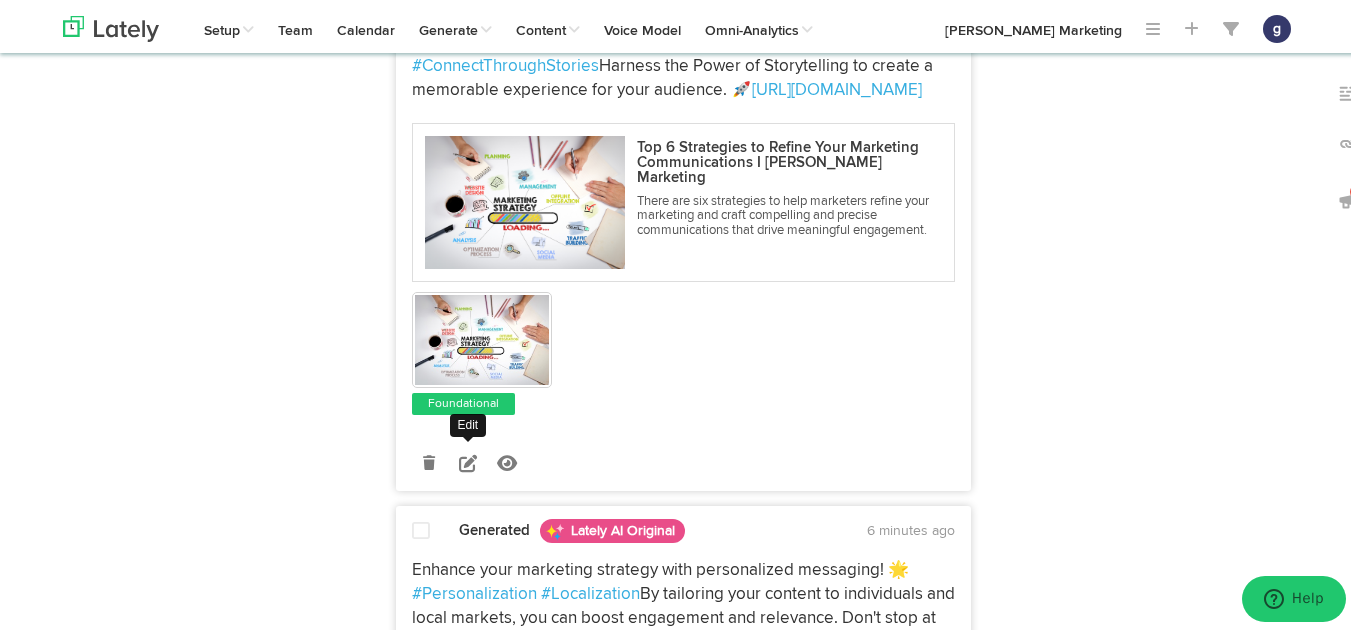 click at bounding box center (468, 460) 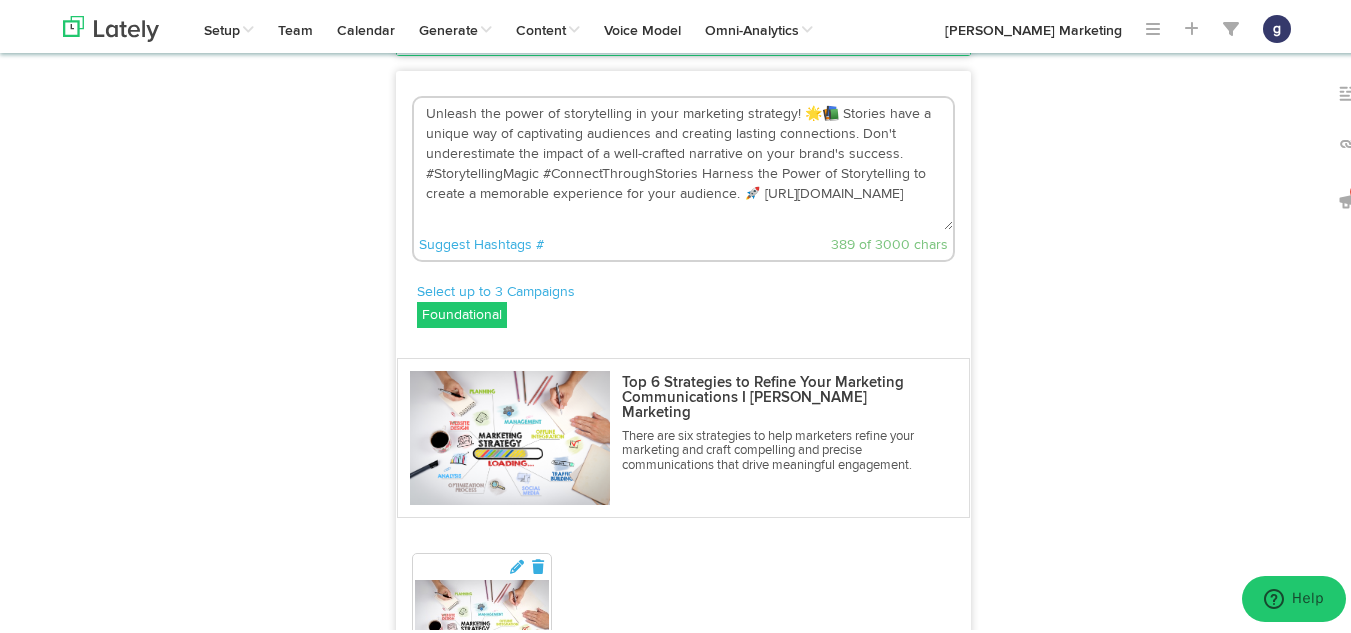 scroll, scrollTop: 3199, scrollLeft: 0, axis: vertical 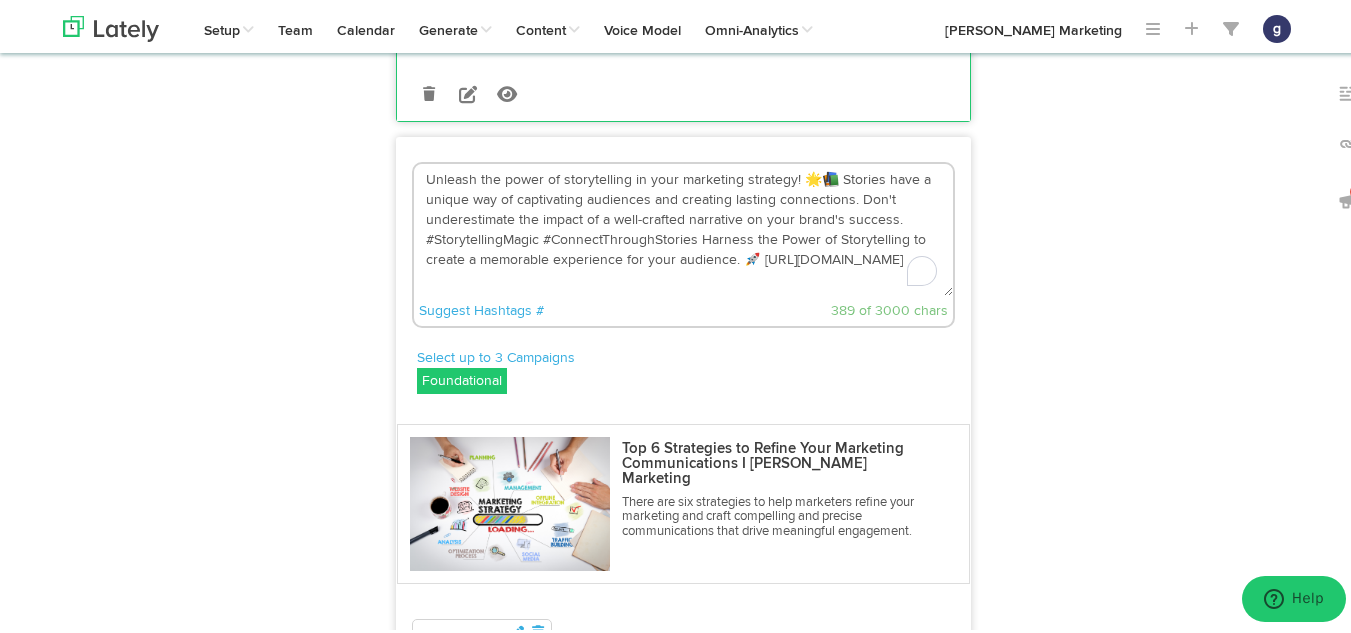 click on "Unleash the power of storytelling in your marketing strategy! 🌟📚 Stories have a unique way of captivating audiences and creating lasting connections. Don't underestimate the impact of a well-crafted narrative on your brand's success. #StorytellingMagic #ConnectThroughStories Harness the Power of Storytelling to create a memorable experience for your audience. 🚀 https://bit.ly/4eIRzUV" at bounding box center [683, 227] 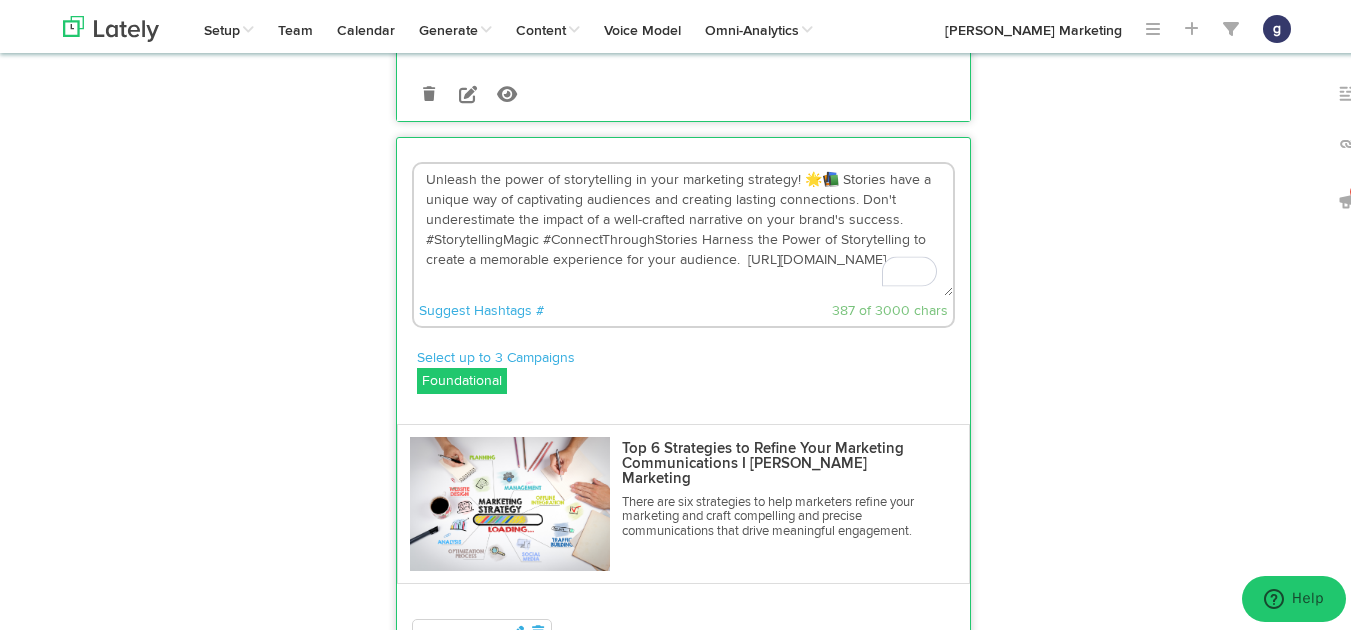 click on "Unleash the power of storytelling in your marketing strategy! 🌟📚 Stories have a unique way of captivating audiences and creating lasting connections. Don't underestimate the impact of a well-crafted narrative on your brand's success. #StorytellingMagic #ConnectThroughStories Harness the Power of Storytelling to create a memorable experience for your audience.  https://bit.ly/4eIRzUV" at bounding box center [683, 227] 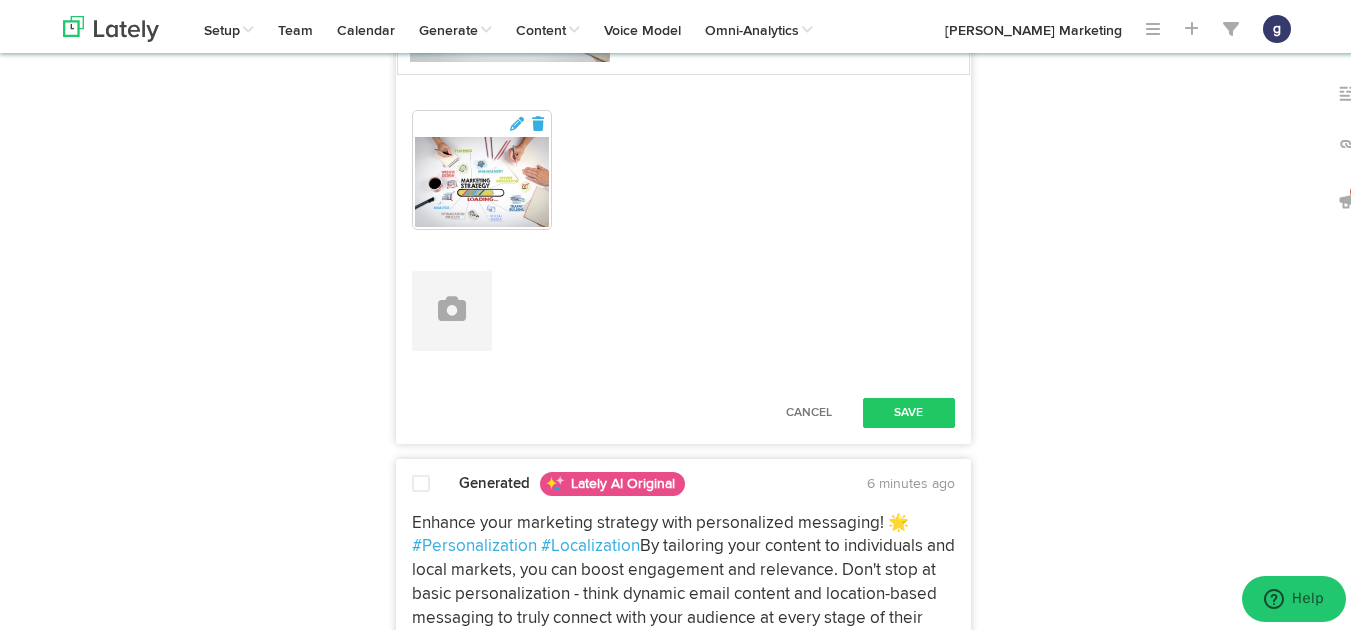 scroll, scrollTop: 3714, scrollLeft: 0, axis: vertical 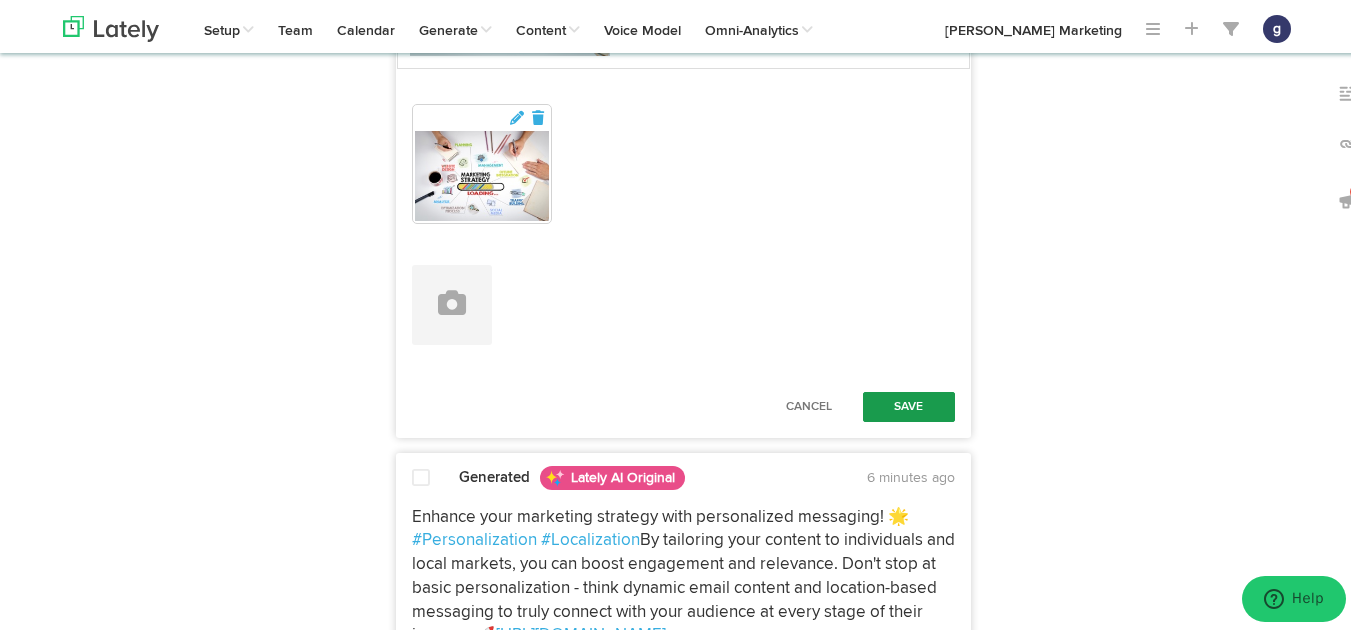 type on "Unleash the power of storytelling in your marketing strategy!  Stories have a unique way of captivating audiences and creating lasting connections. Don't underestimate the impact of a well-crafted narrative on your brand's success. #StorytellingMagic #ConnectThroughStories Harness the Power of Storytelling to create a memorable experience for your audience.  https://bit.ly/4eIRzUV" 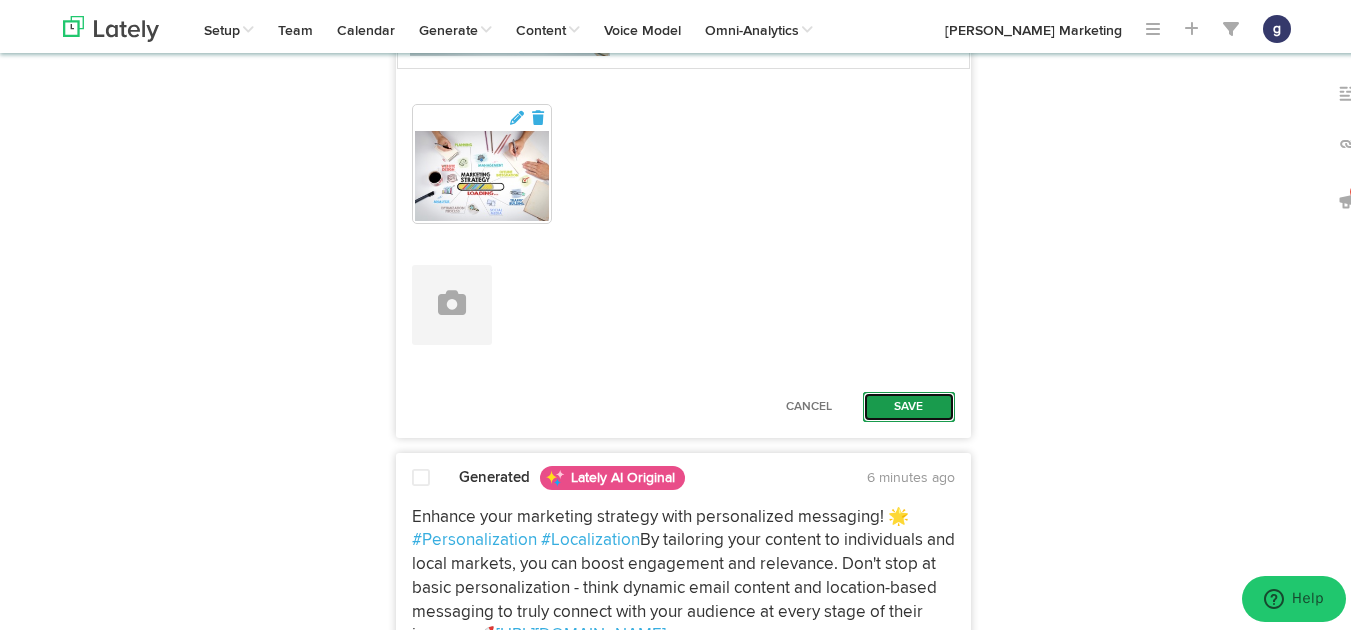 click on "Save" at bounding box center (909, 404) 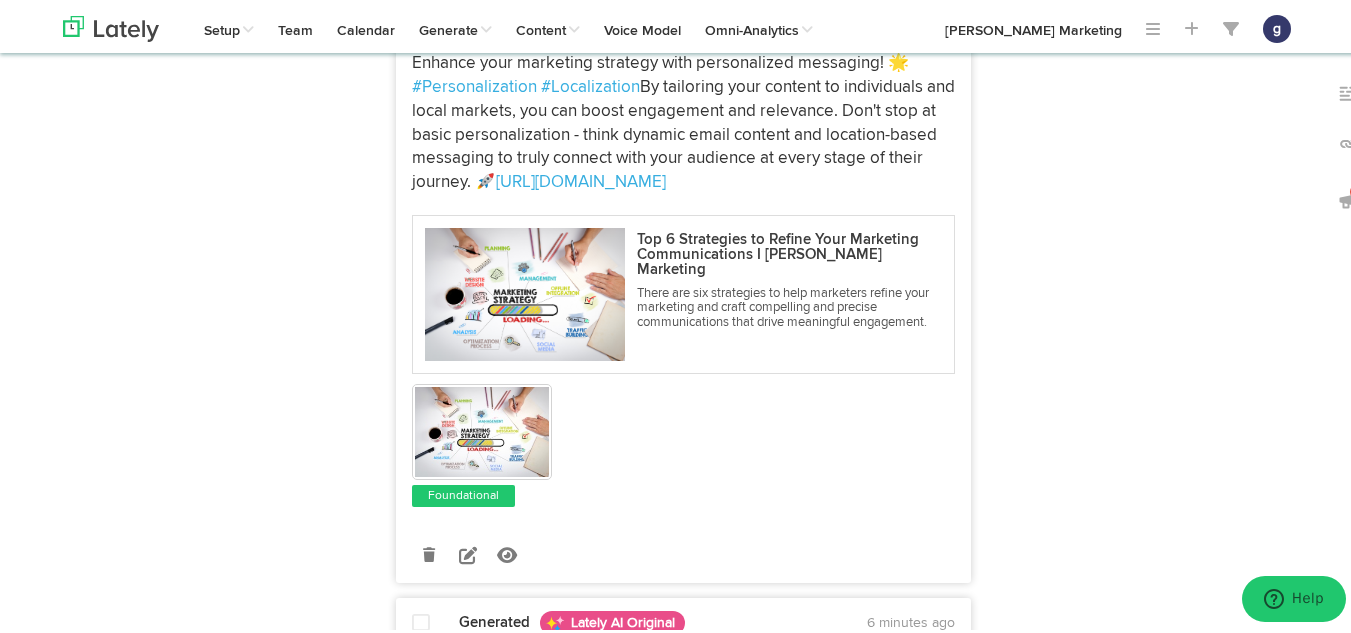 scroll, scrollTop: 4005, scrollLeft: 0, axis: vertical 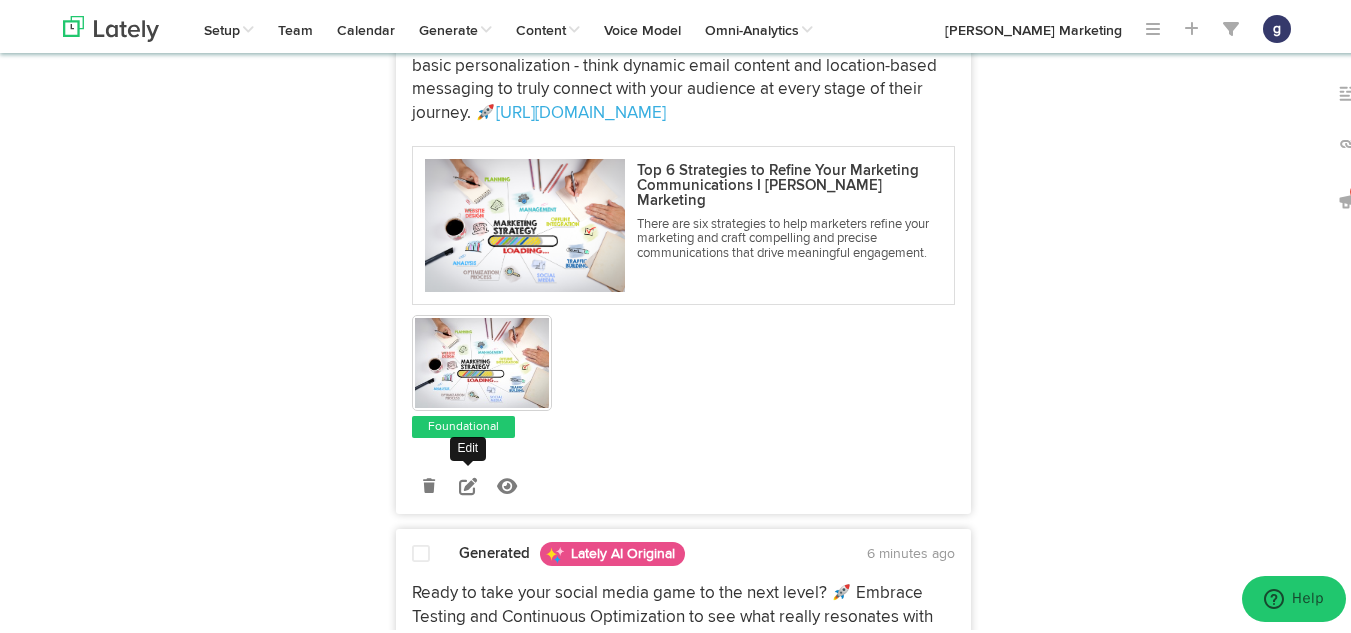 click at bounding box center [468, 482] 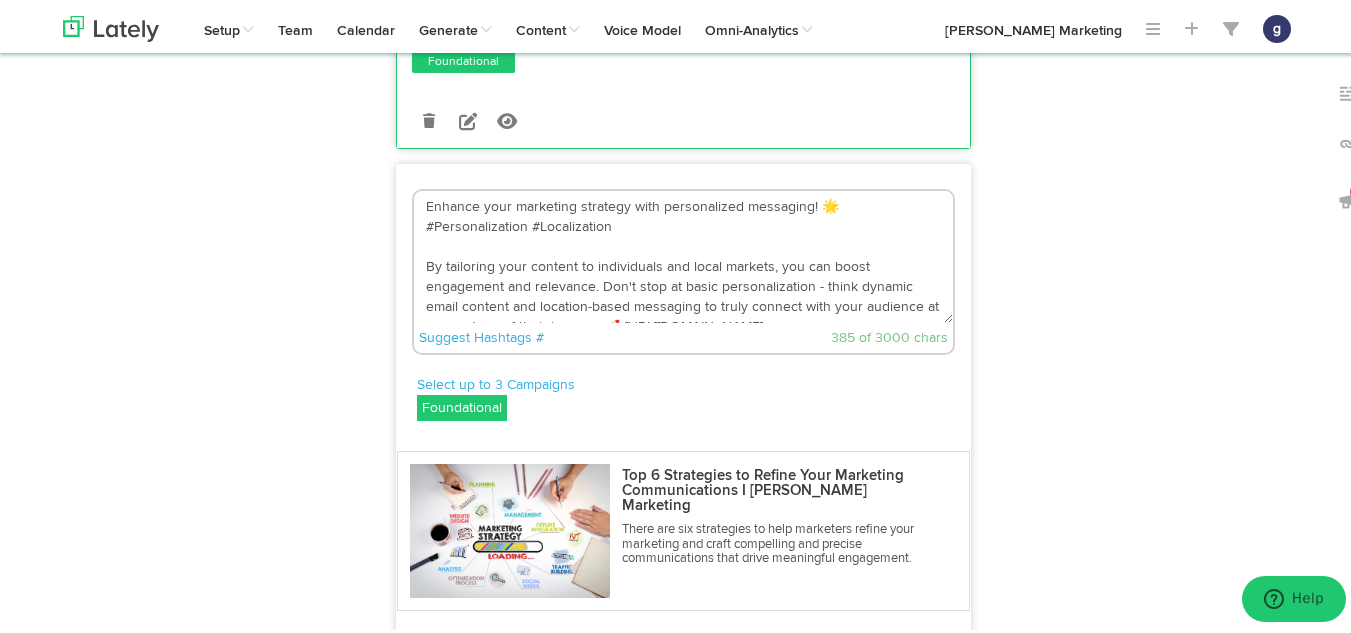 scroll, scrollTop: 3769, scrollLeft: 0, axis: vertical 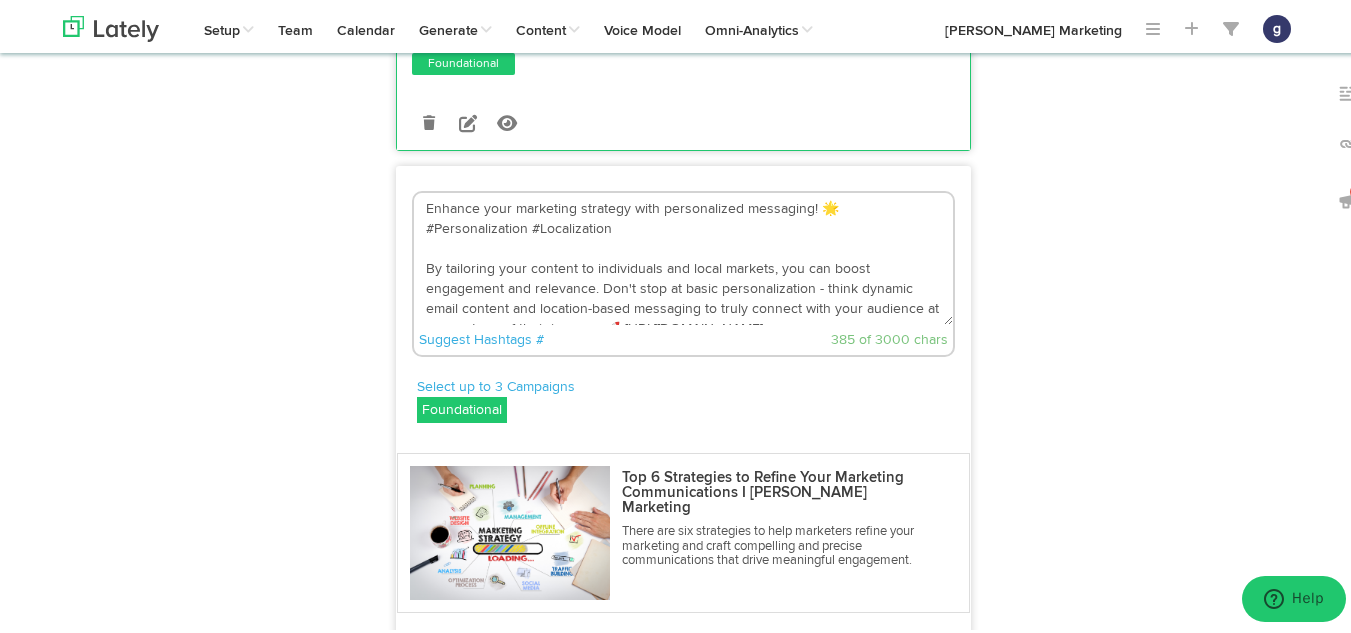 click on "Enhance your marketing strategy with personalized messaging! 🌟 #Personalization #Localization
By tailoring your content to individuals and local markets, you can boost engagement and relevance. Don't stop at basic personalization - think dynamic email content and location-based messaging to truly connect with your audience at every stage of their journey. 🚀 https://bit.ly/4eIRzUV" at bounding box center (683, 256) 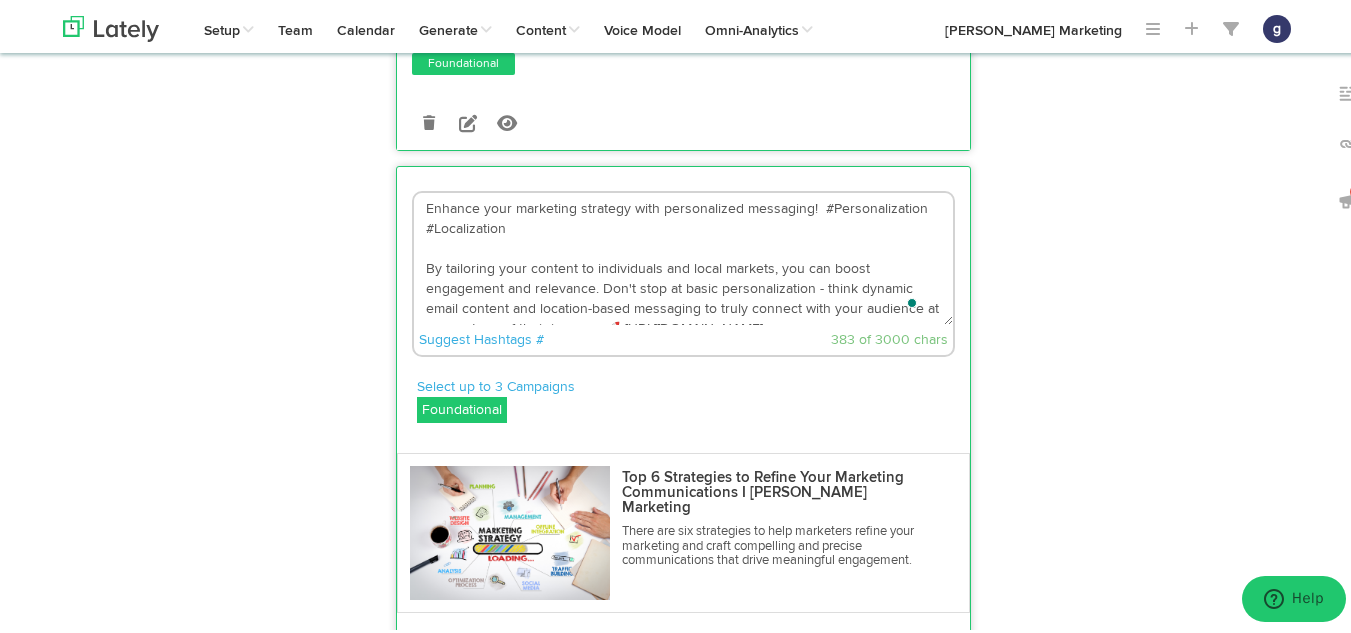 scroll, scrollTop: 20, scrollLeft: 0, axis: vertical 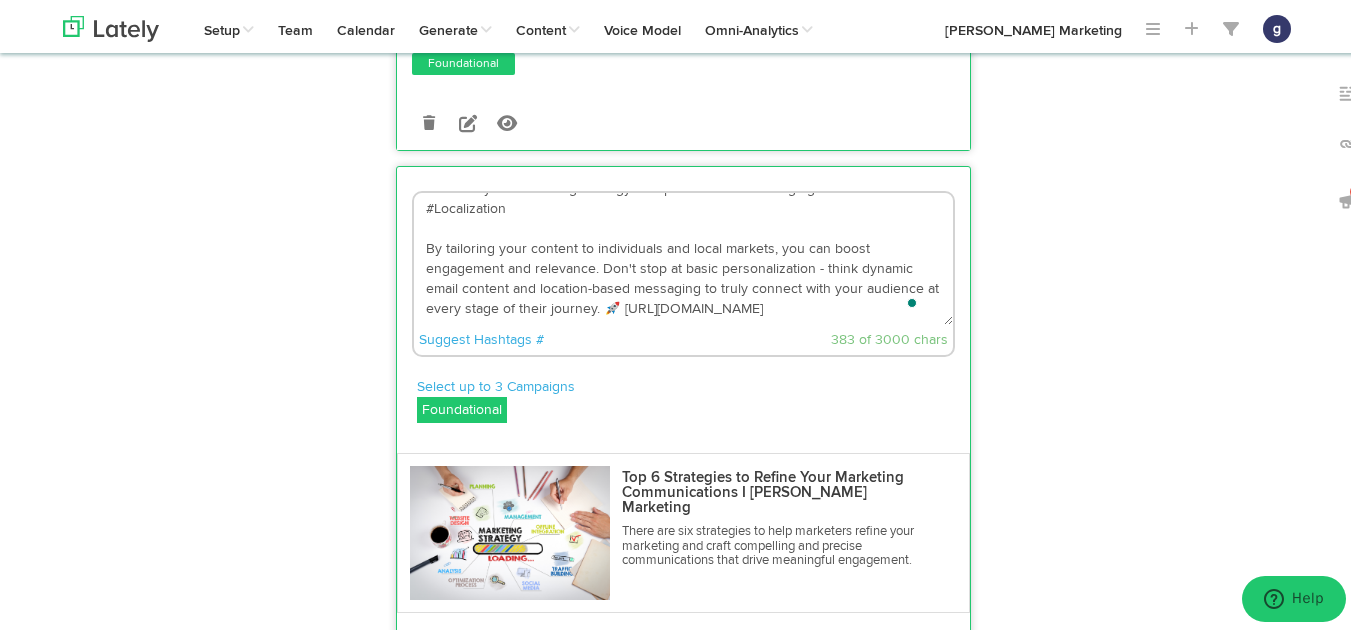 click on "Enhance your marketing strategy with personalized messaging!  #Personalization #Localization
By tailoring your content to individuals and local markets, you can boost engagement and relevance. Don't stop at basic personalization - think dynamic email content and location-based messaging to truly connect with your audience at every stage of their journey. 🚀 https://bit.ly/4eIRzUV" at bounding box center [683, 256] 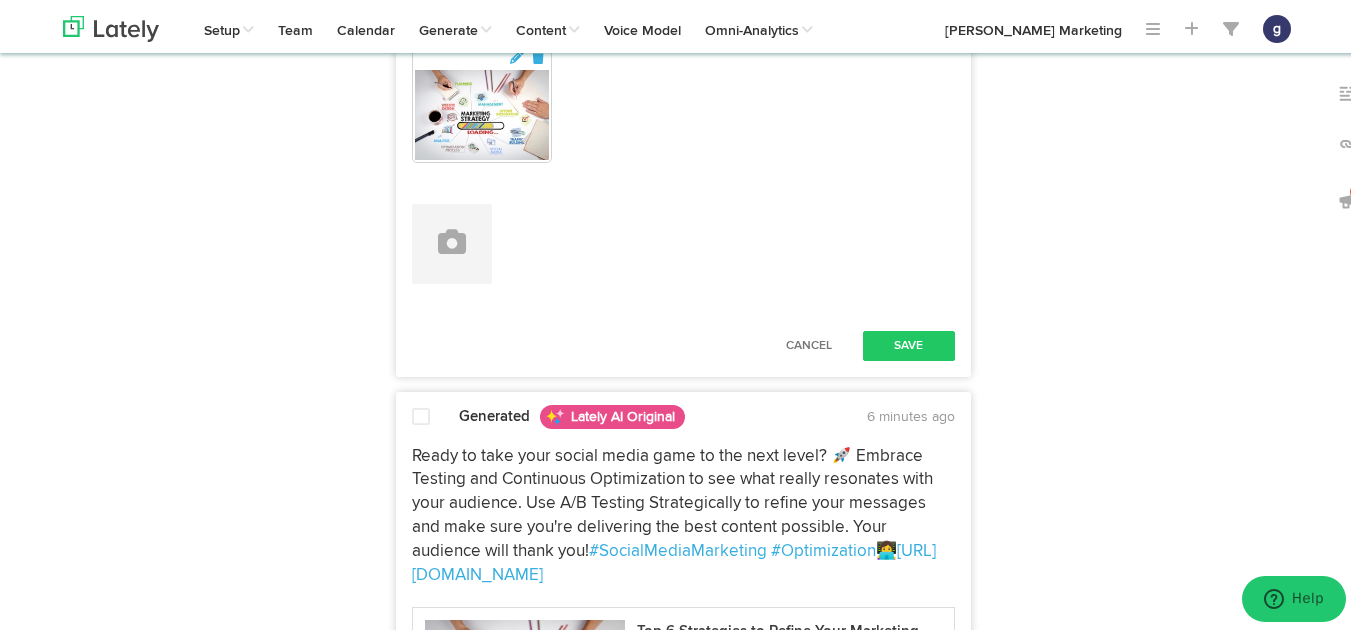 scroll, scrollTop: 4375, scrollLeft: 0, axis: vertical 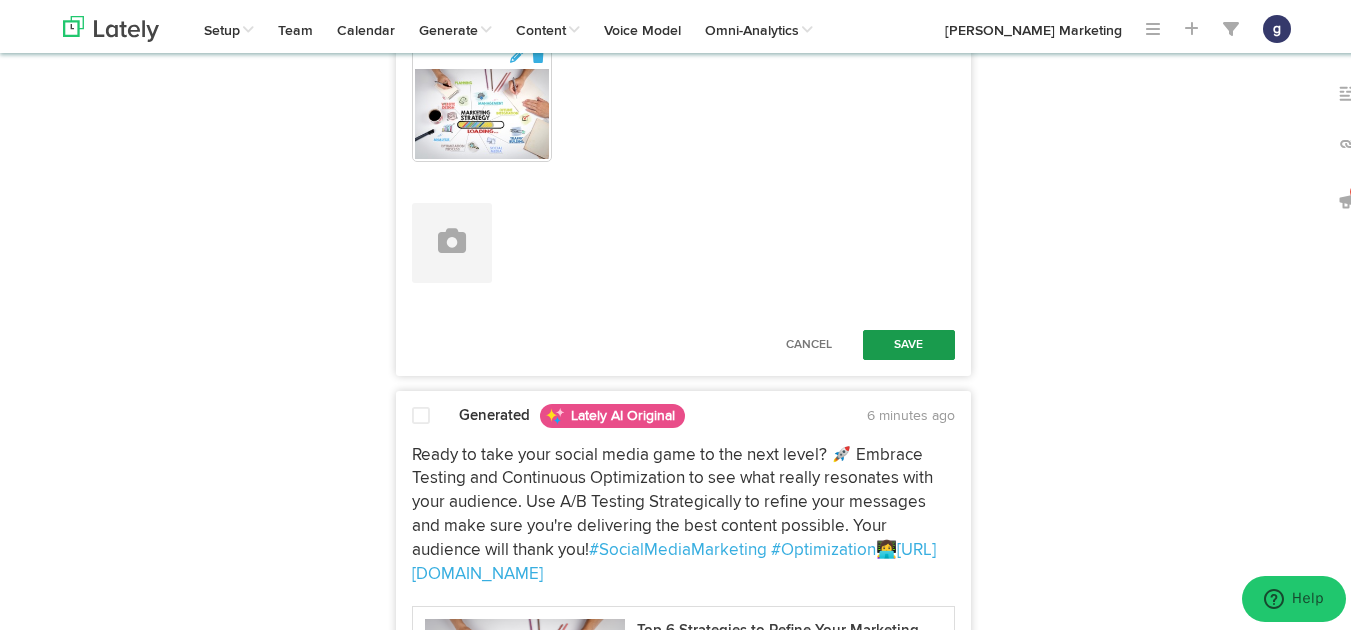 type on "Enhance your marketing strategy with personalized messaging!  #Personalization #Localization
By tailoring your content to individuals and local markets, you can boost engagement and relevance. Don't stop at basic personalization - think dynamic email content and location-based messaging to truly connect with your audience at every stage of their journey.  https://bit.ly/4eIRzUV" 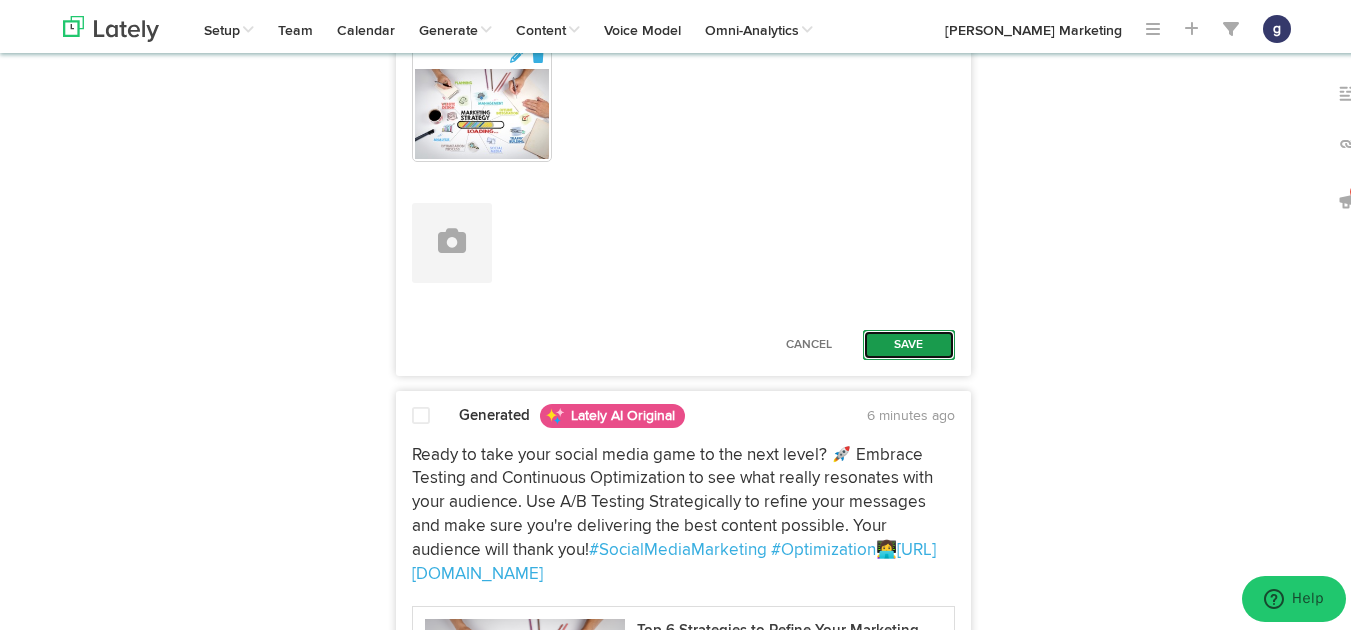 click on "Save" at bounding box center (909, 342) 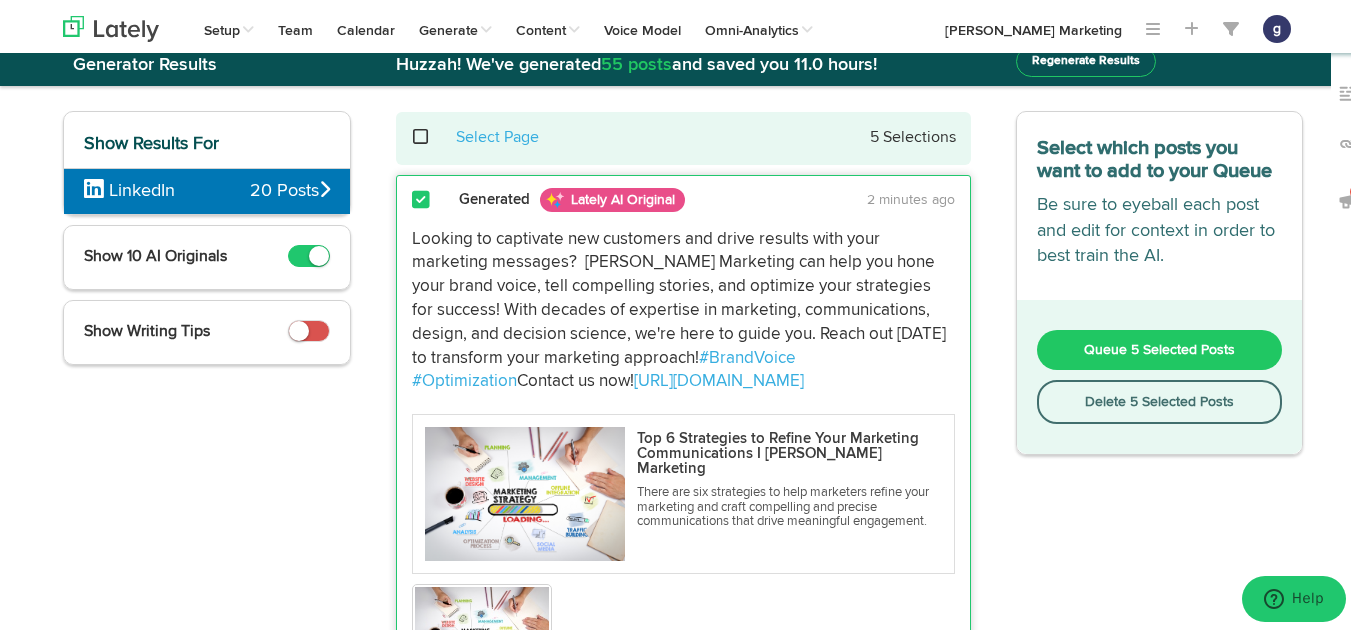 scroll, scrollTop: 43, scrollLeft: 0, axis: vertical 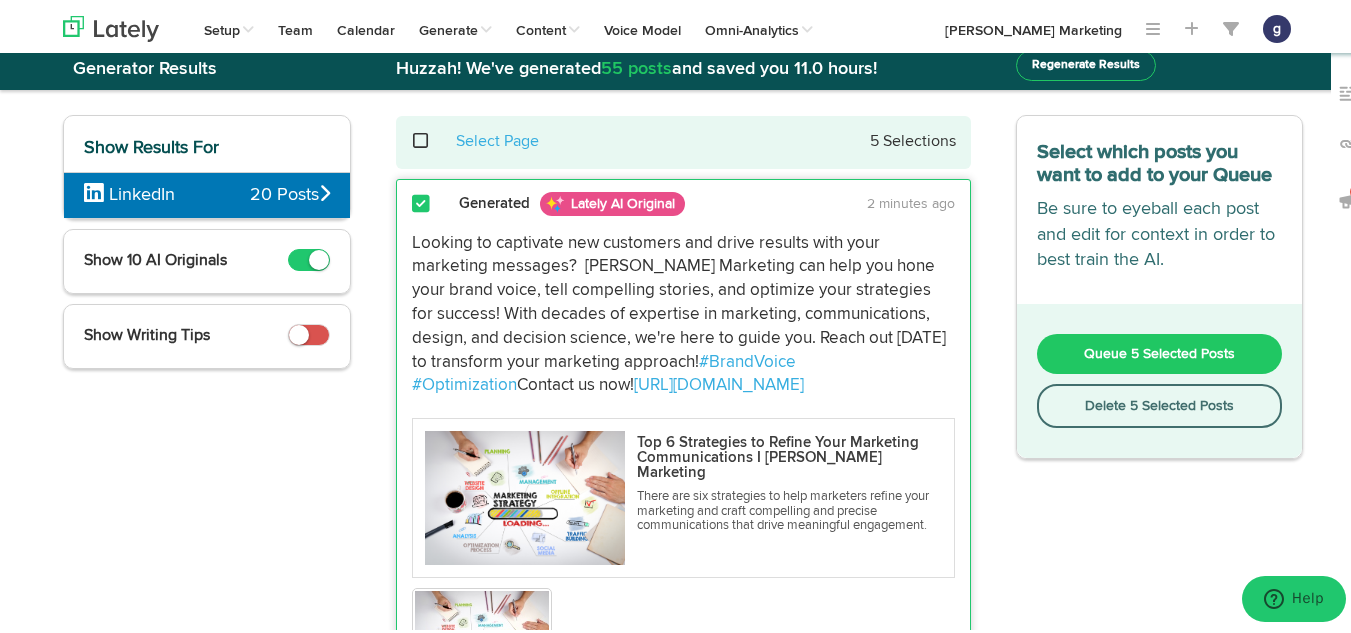 click on "Queue 5 Selected Posts" at bounding box center [1160, 351] 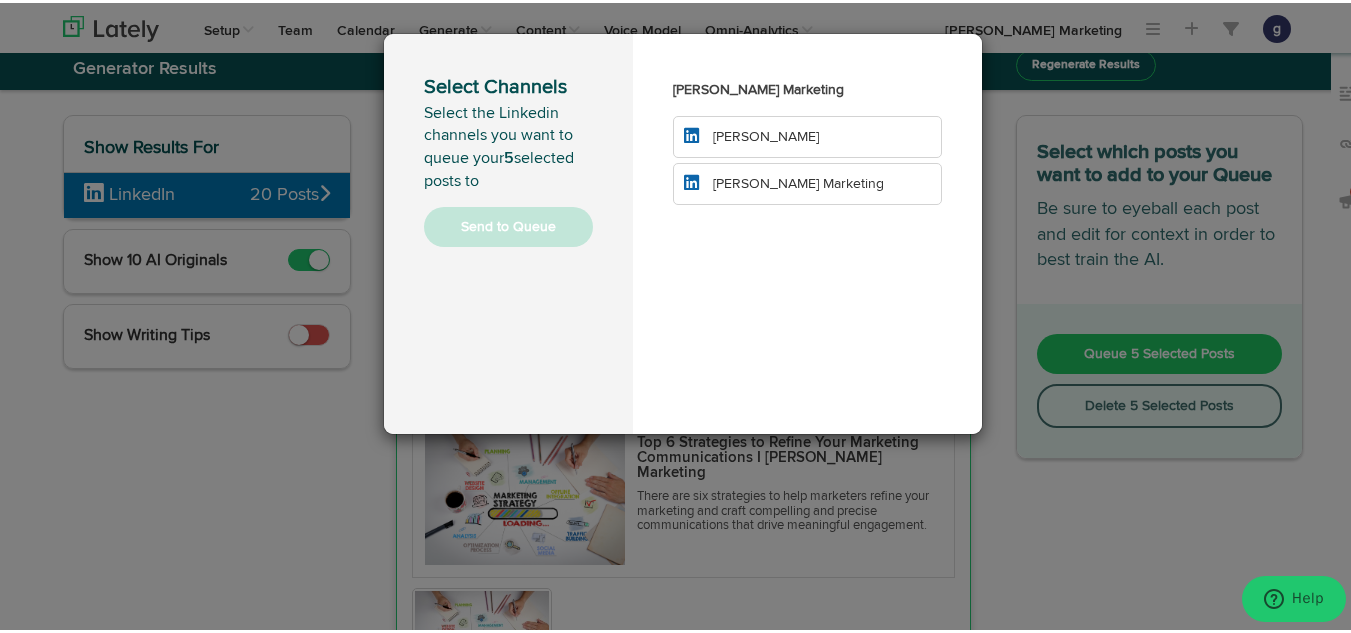 click on "[PERSON_NAME] Marketing" at bounding box center [807, 181] 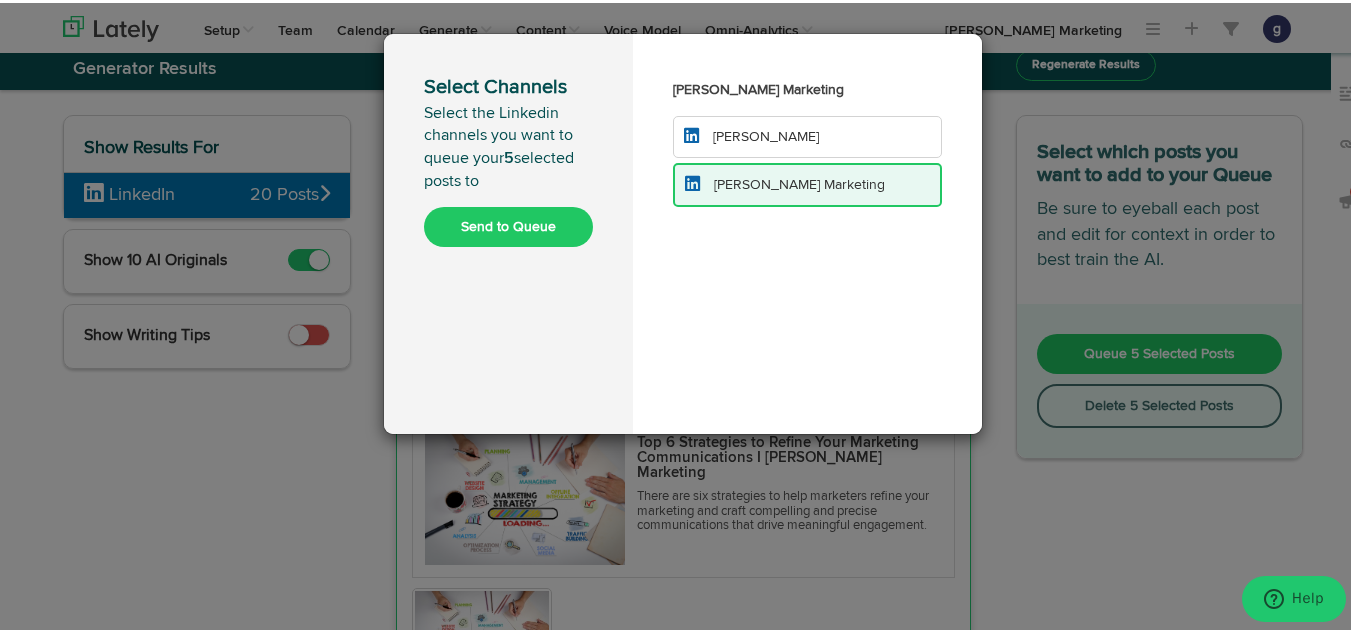 click on "Send to Queue" at bounding box center [508, 224] 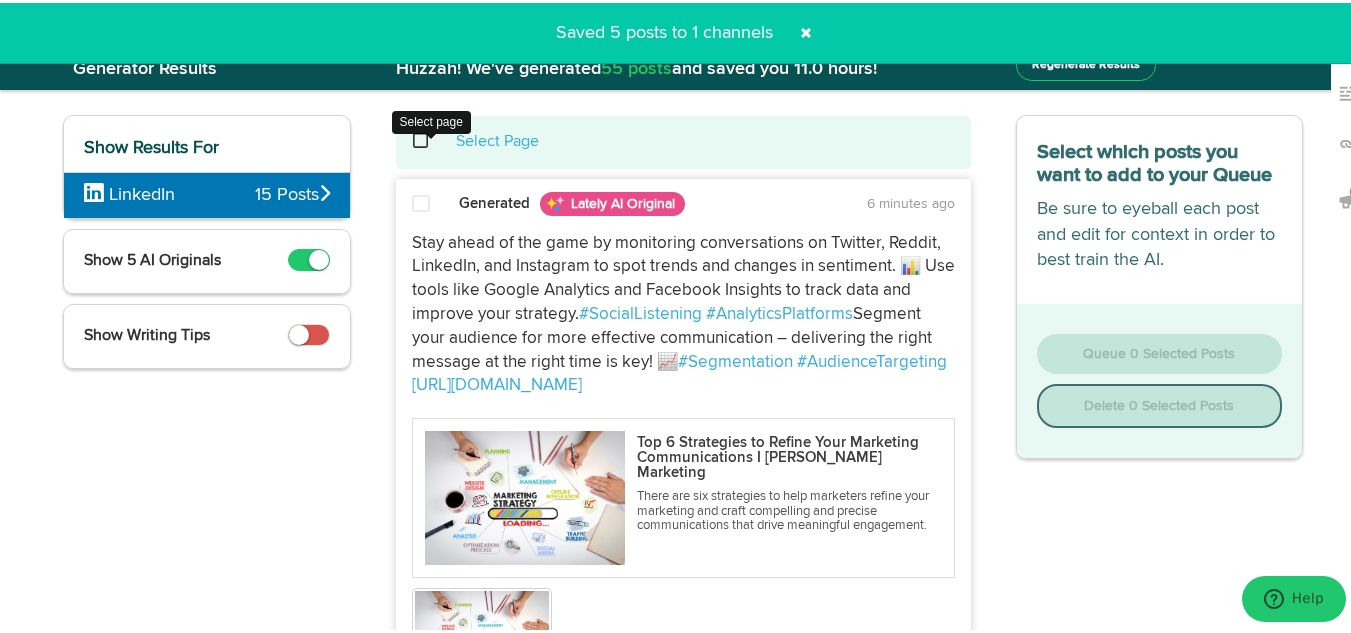 click at bounding box center (431, 138) 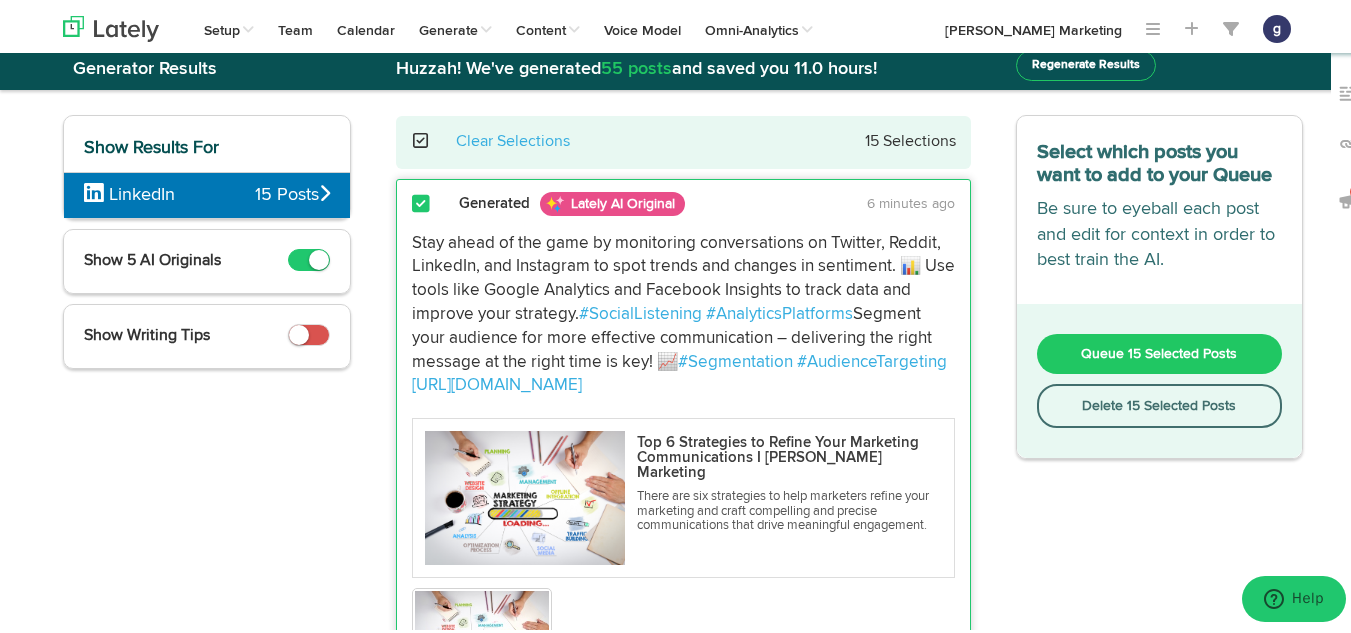 click on "Delete 15 Selected Posts" at bounding box center (1160, 403) 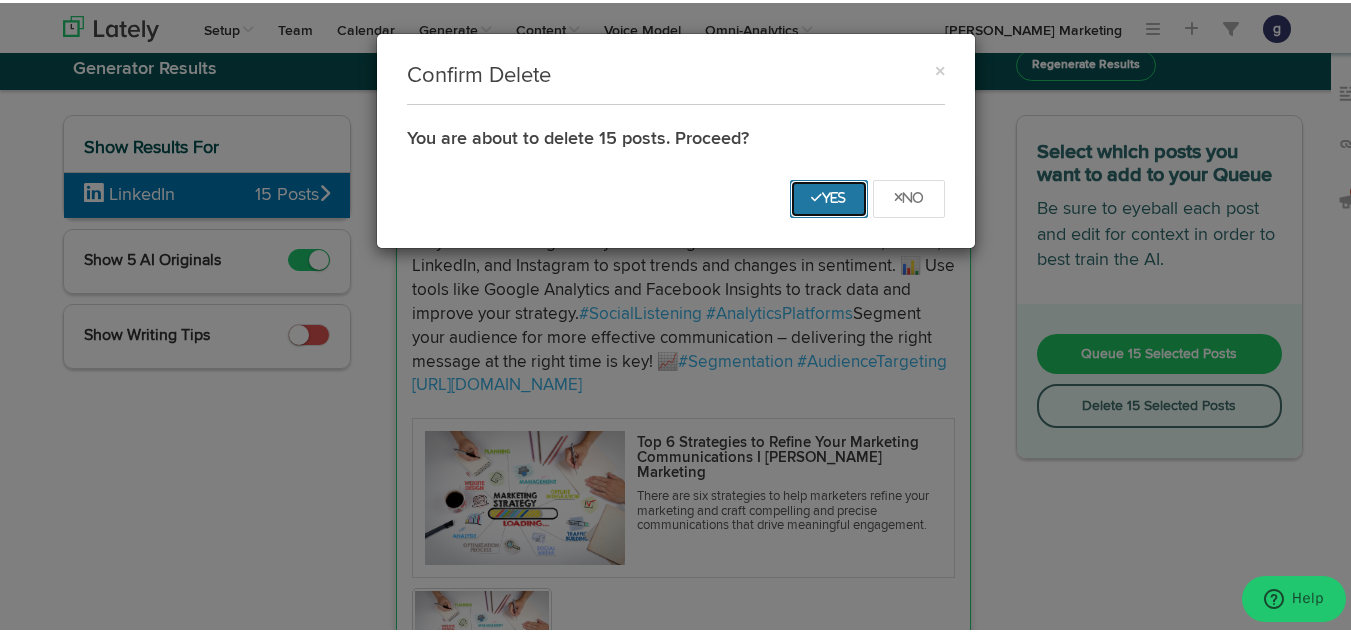 click on "Yes" at bounding box center [829, 195] 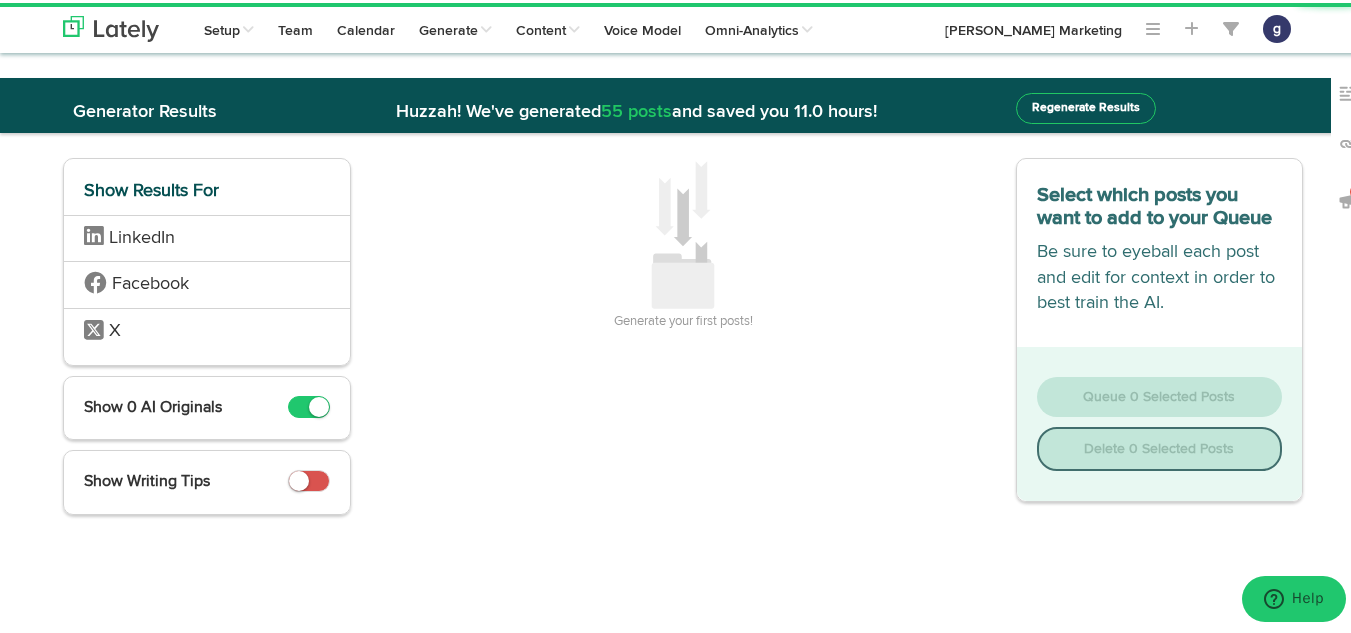 scroll, scrollTop: 0, scrollLeft: 0, axis: both 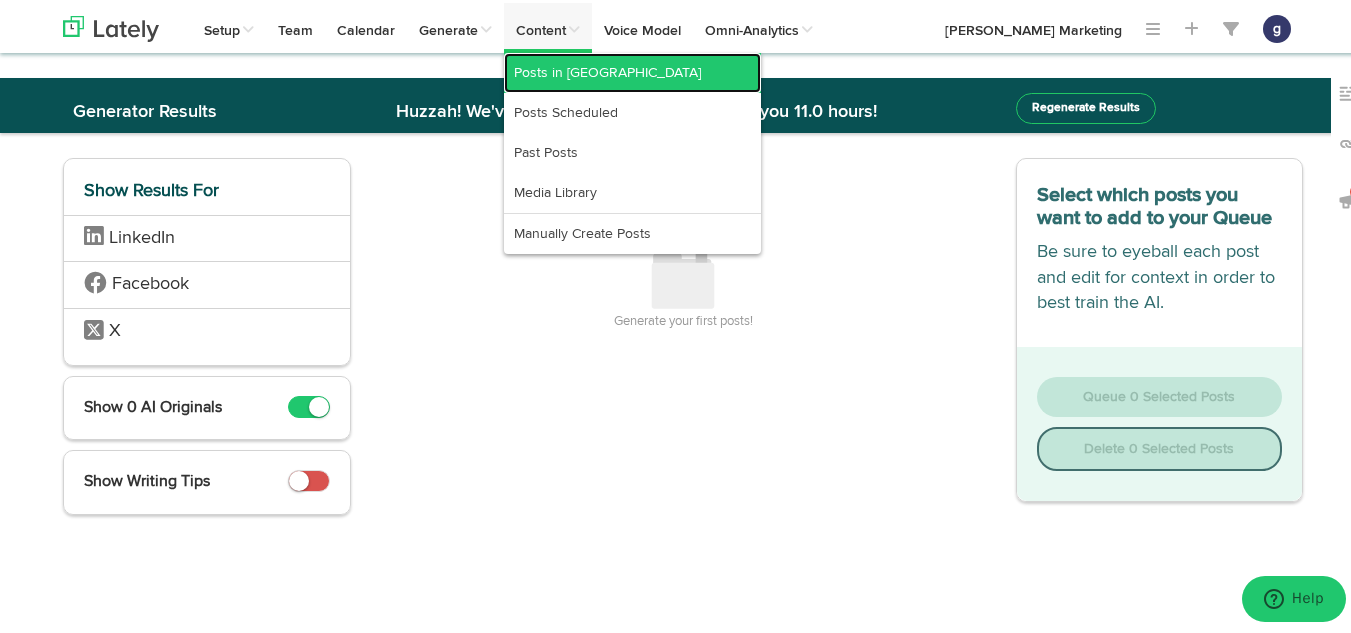 click on "Posts in [GEOGRAPHIC_DATA]" at bounding box center [632, 70] 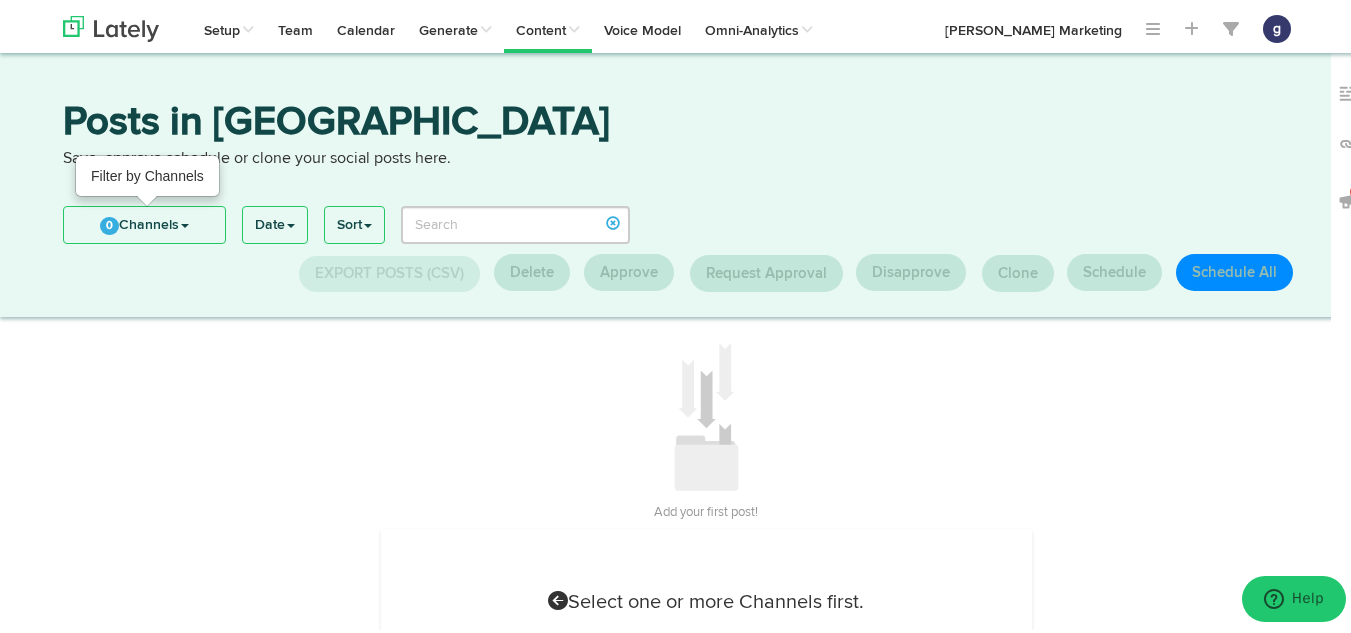 click on "0  Channels" at bounding box center [144, 222] 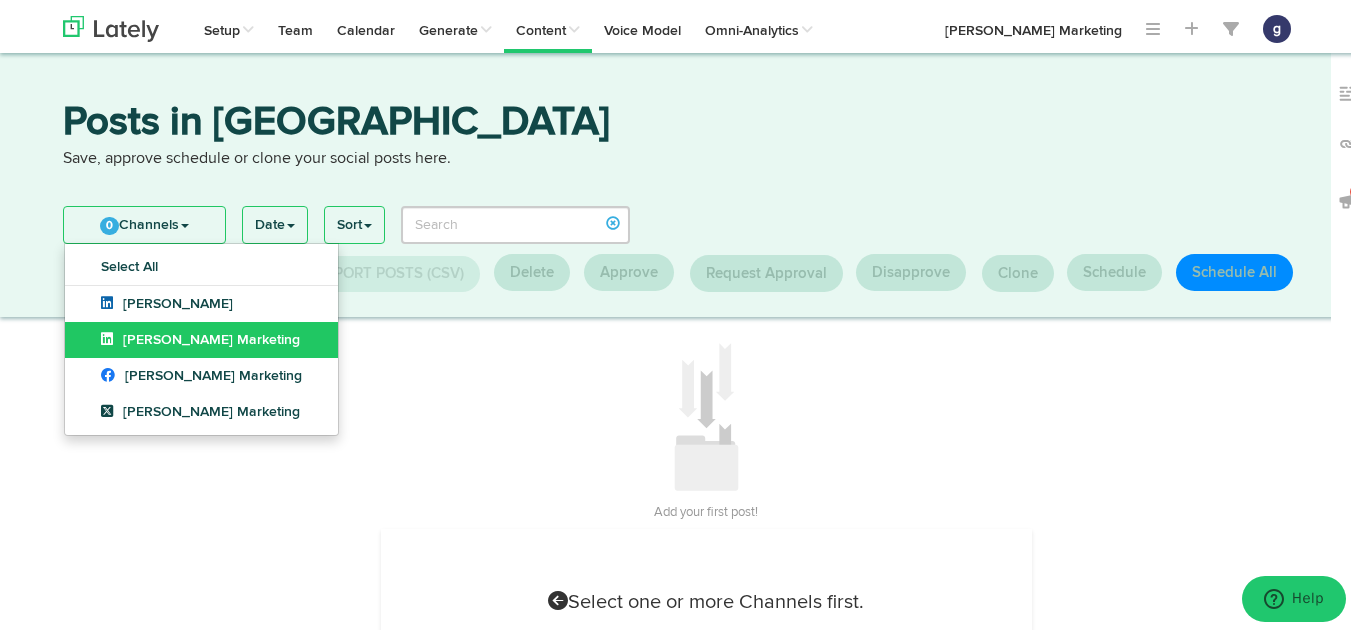 click on "[PERSON_NAME] Marketing" at bounding box center [201, 337] 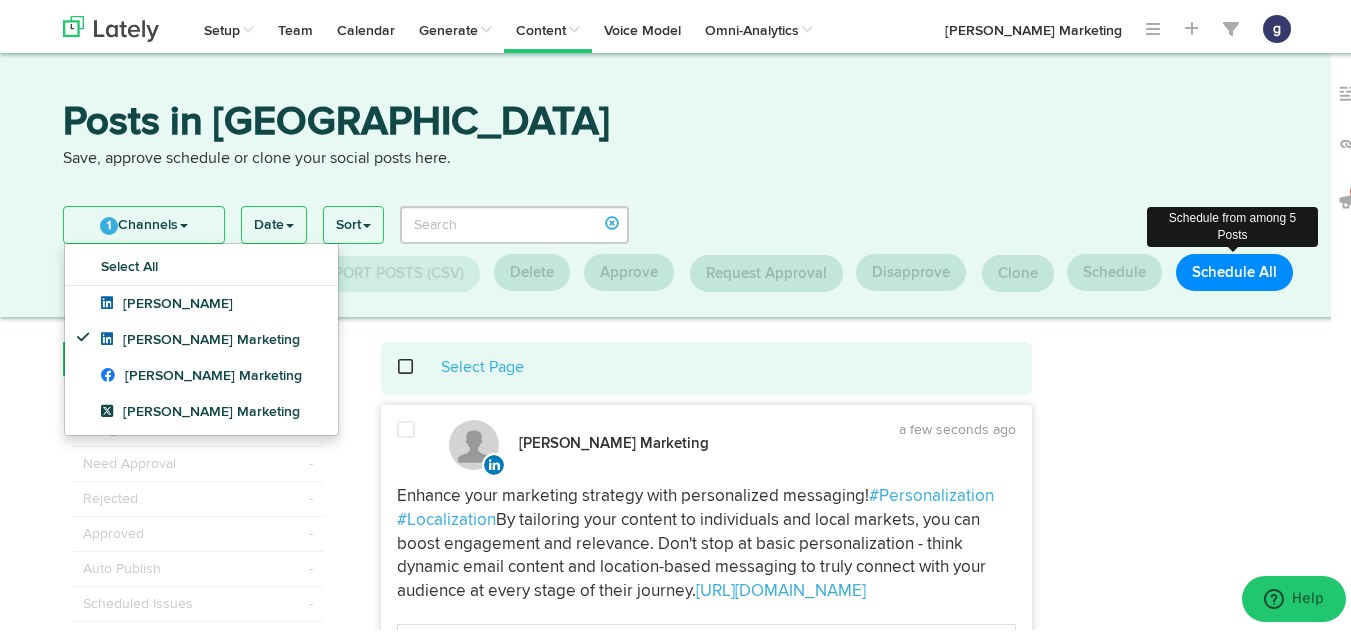 click on "Schedule All" at bounding box center [1234, 269] 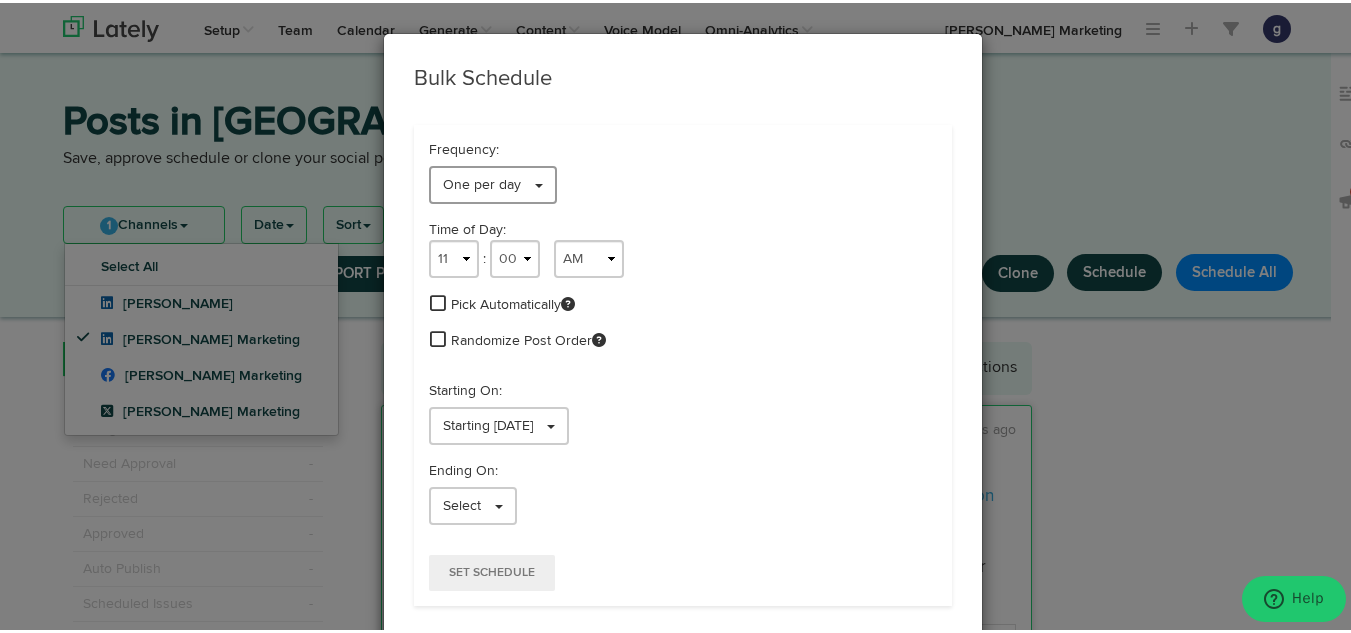 click on "One per day" at bounding box center (482, 182) 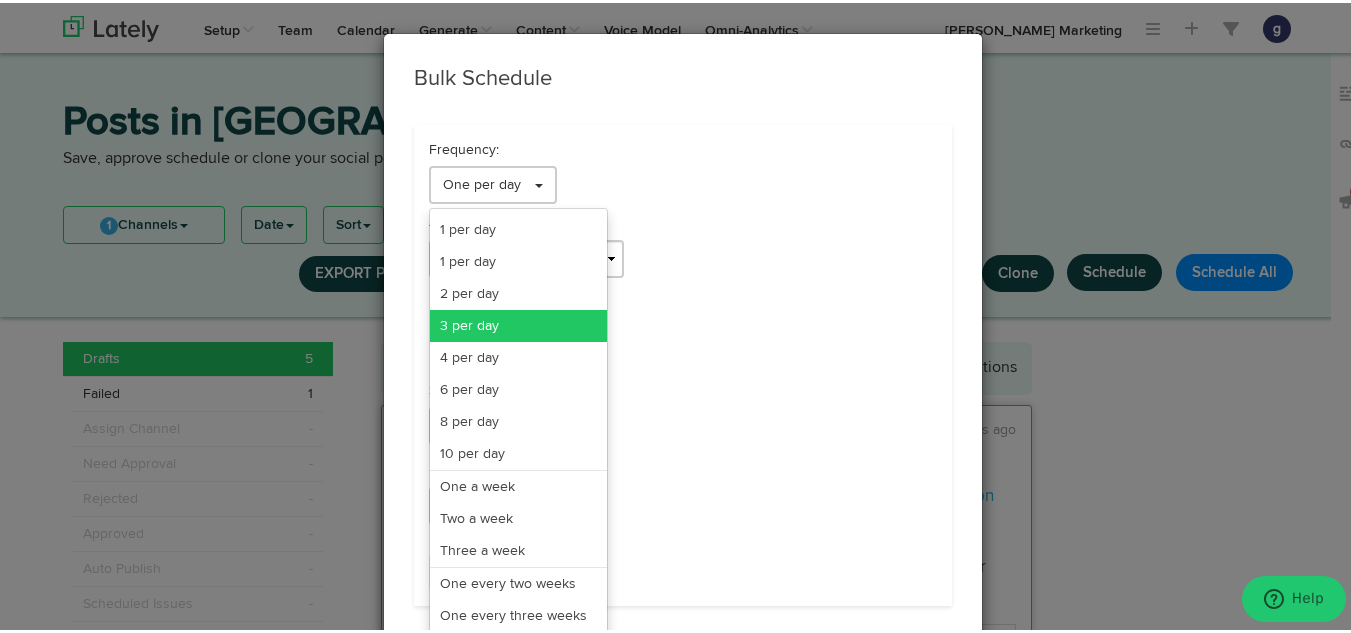 scroll, scrollTop: 163, scrollLeft: 0, axis: vertical 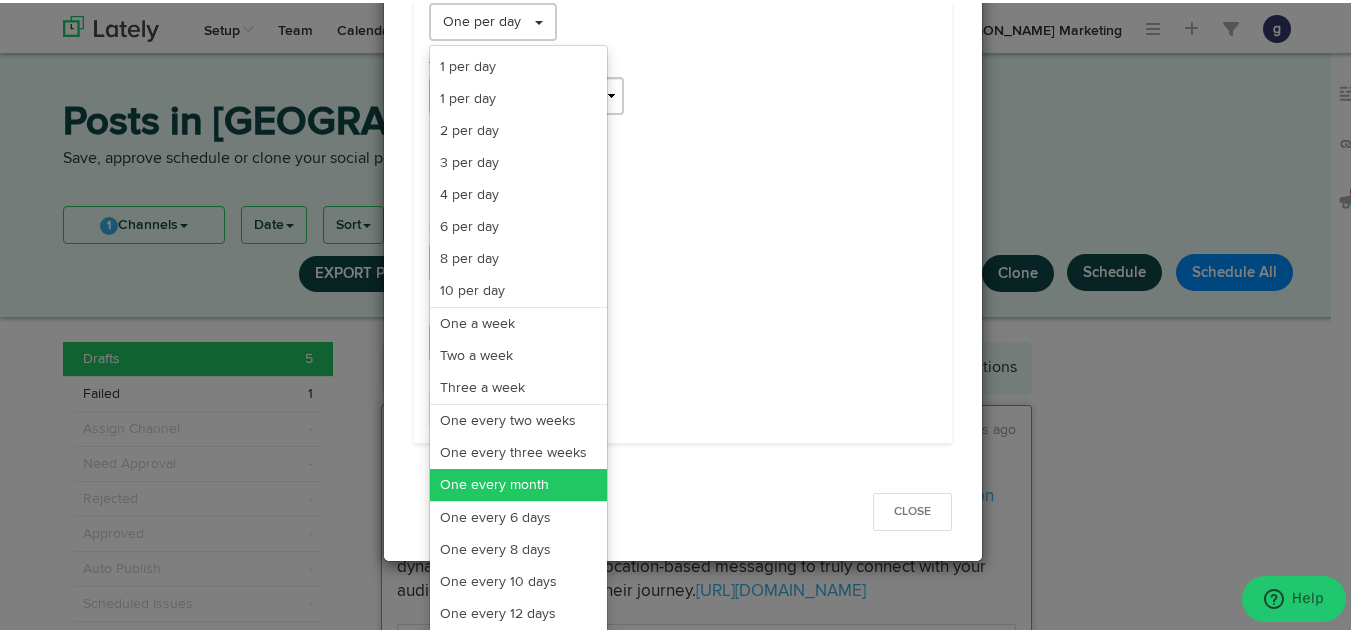 click on "One every month" at bounding box center [518, 482] 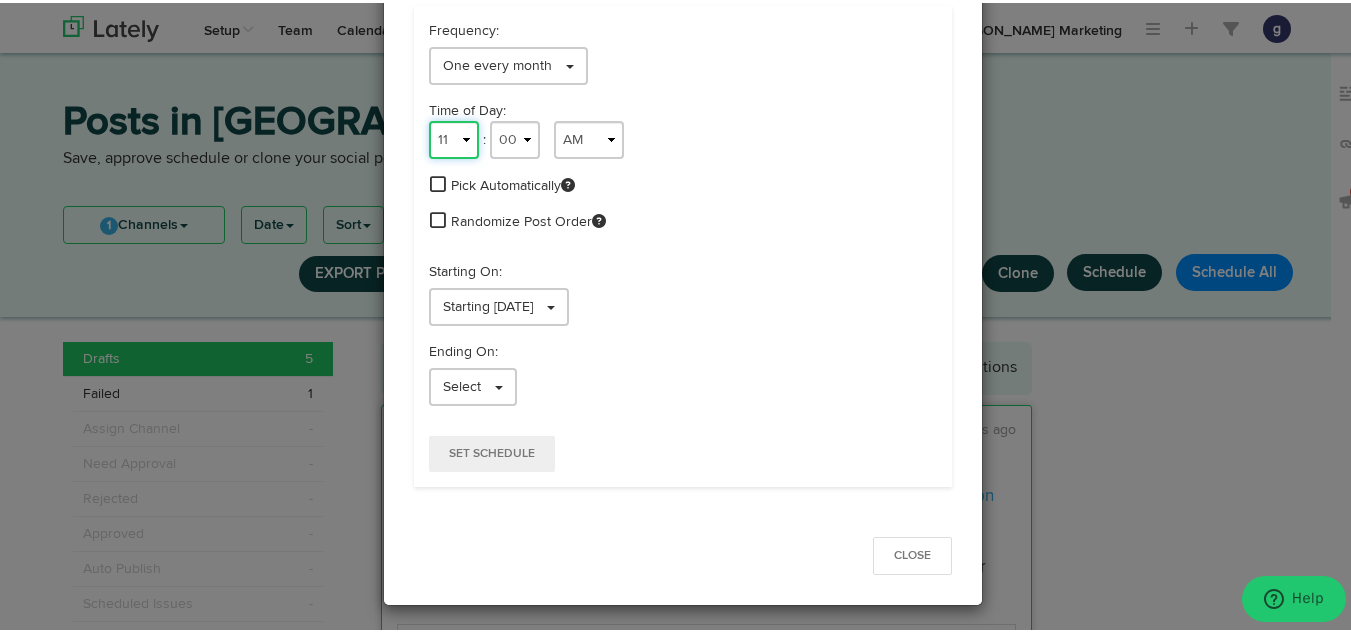 click on "1 2 3 4 5 6 7 8 9 10 11 12" at bounding box center (454, 137) 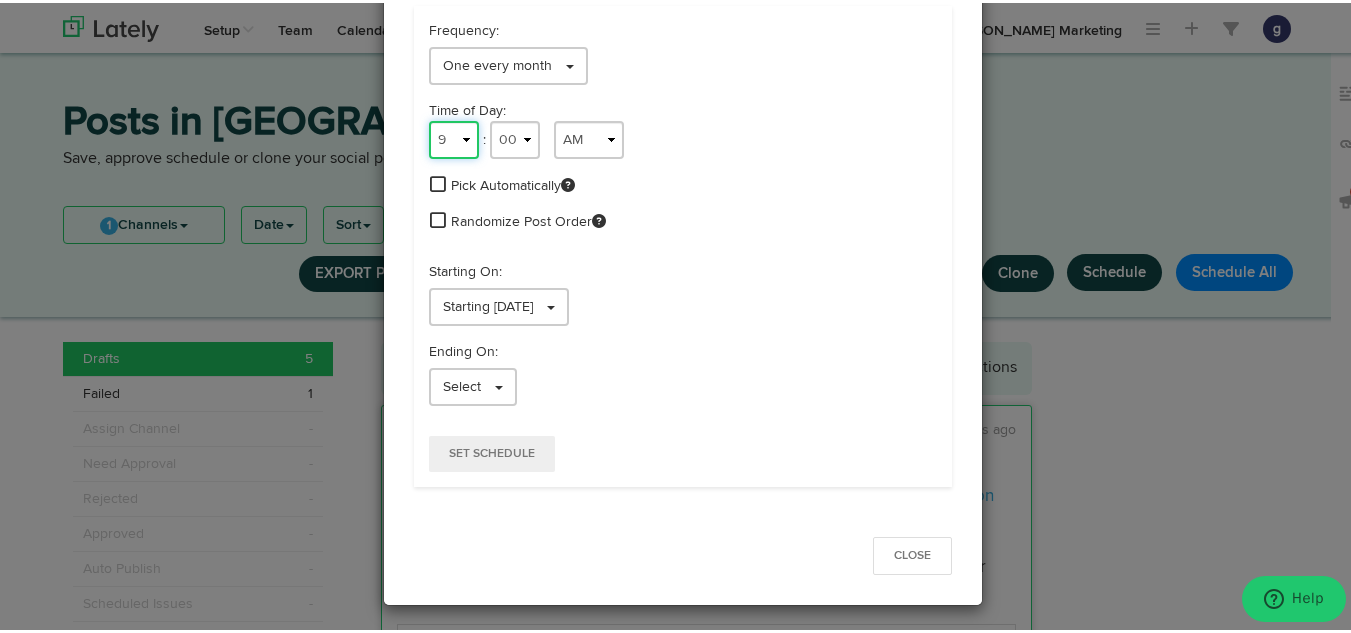 click on "1 2 3 4 5 6 7 8 9 10 11 12" at bounding box center [454, 137] 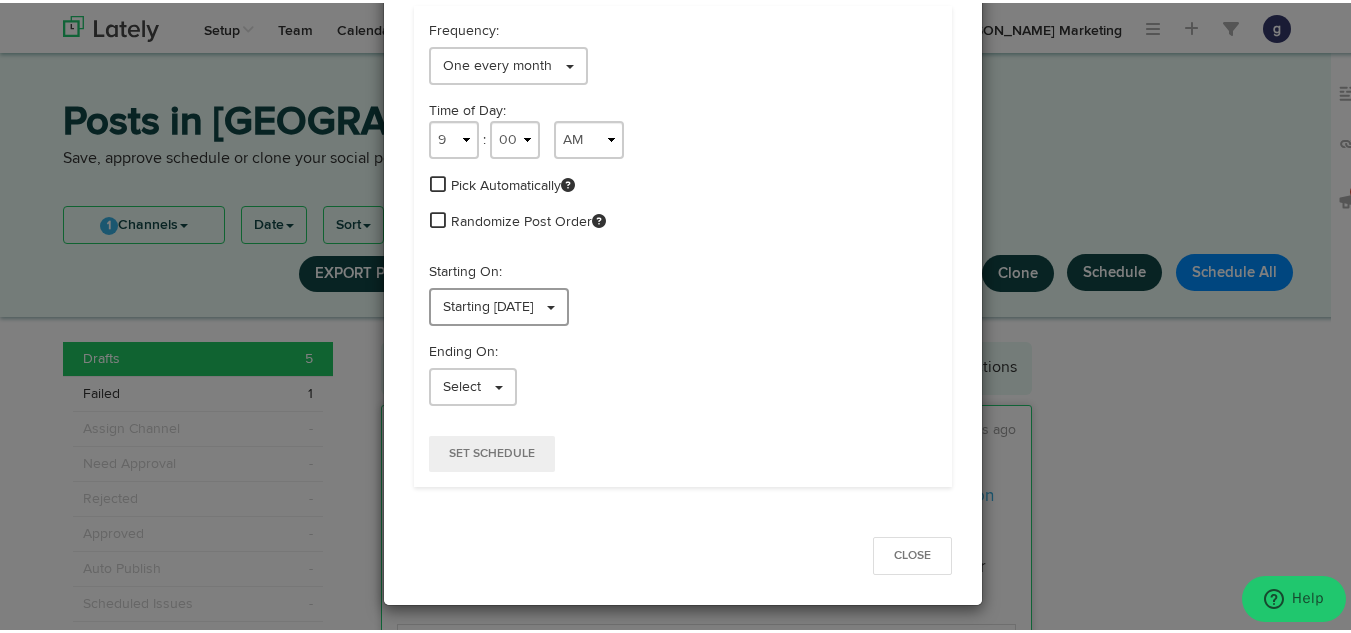 click on "Starting [DATE]" at bounding box center (488, 304) 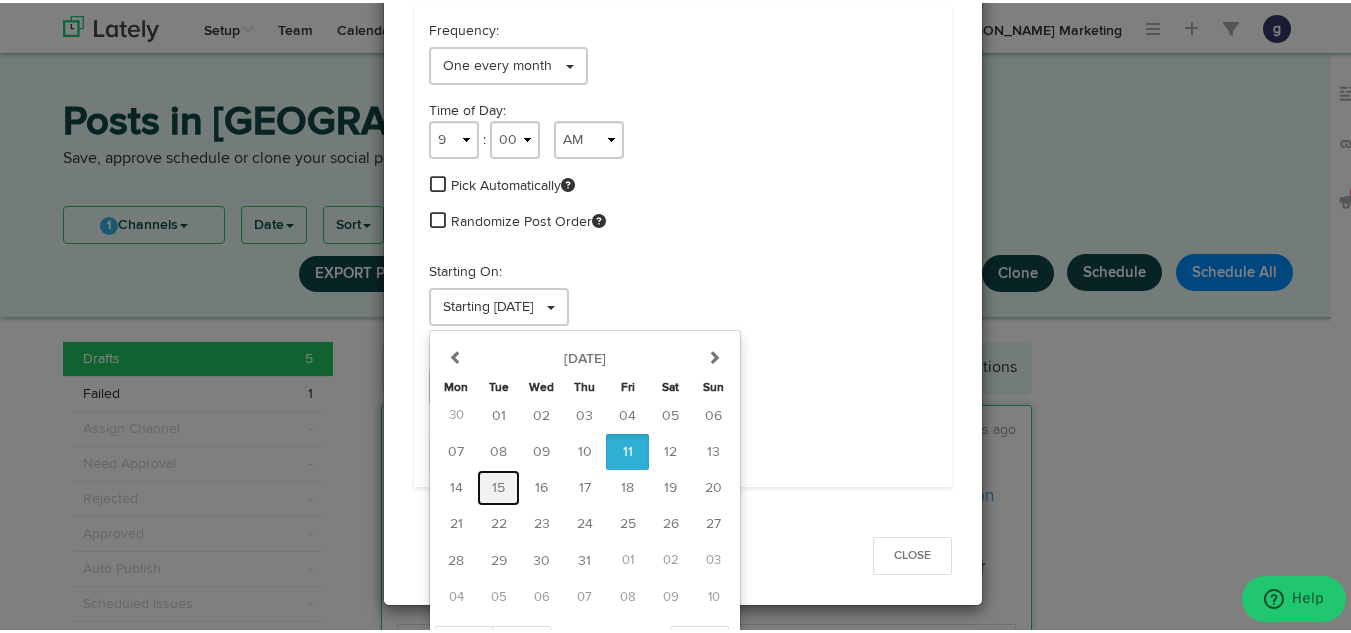 click on "15" at bounding box center (498, 485) 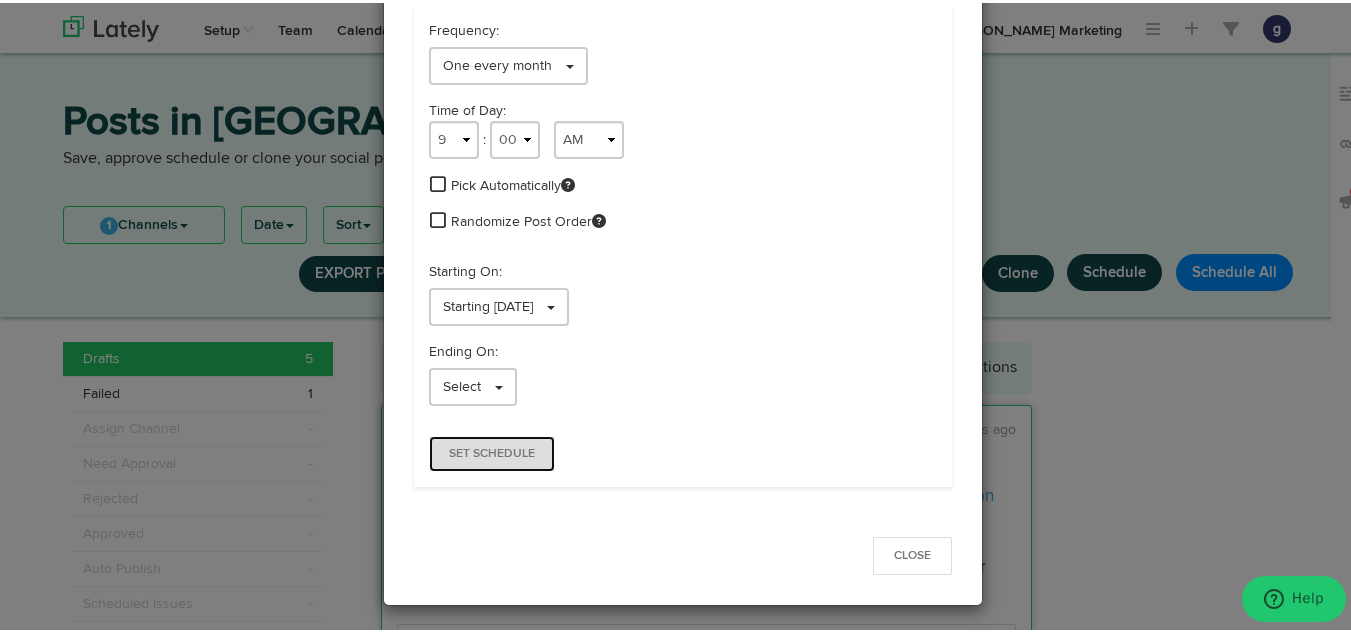 click on "Set Schedule" at bounding box center (492, 451) 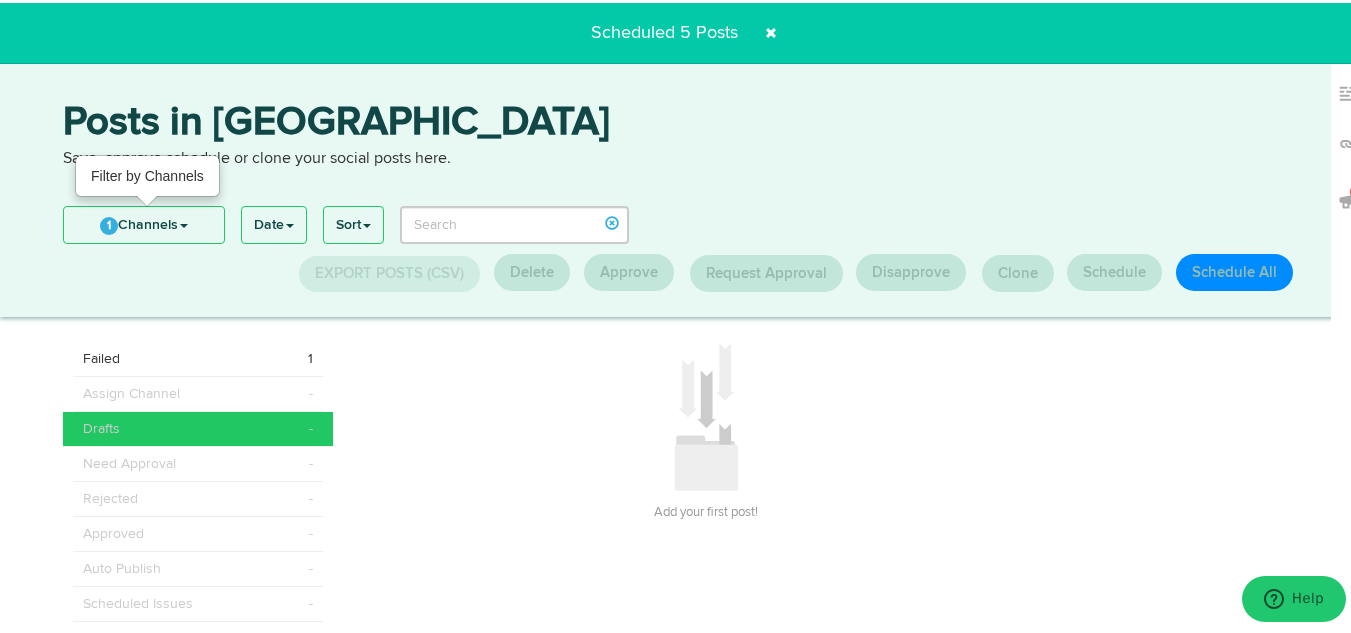 click on "1  Channels" at bounding box center [144, 222] 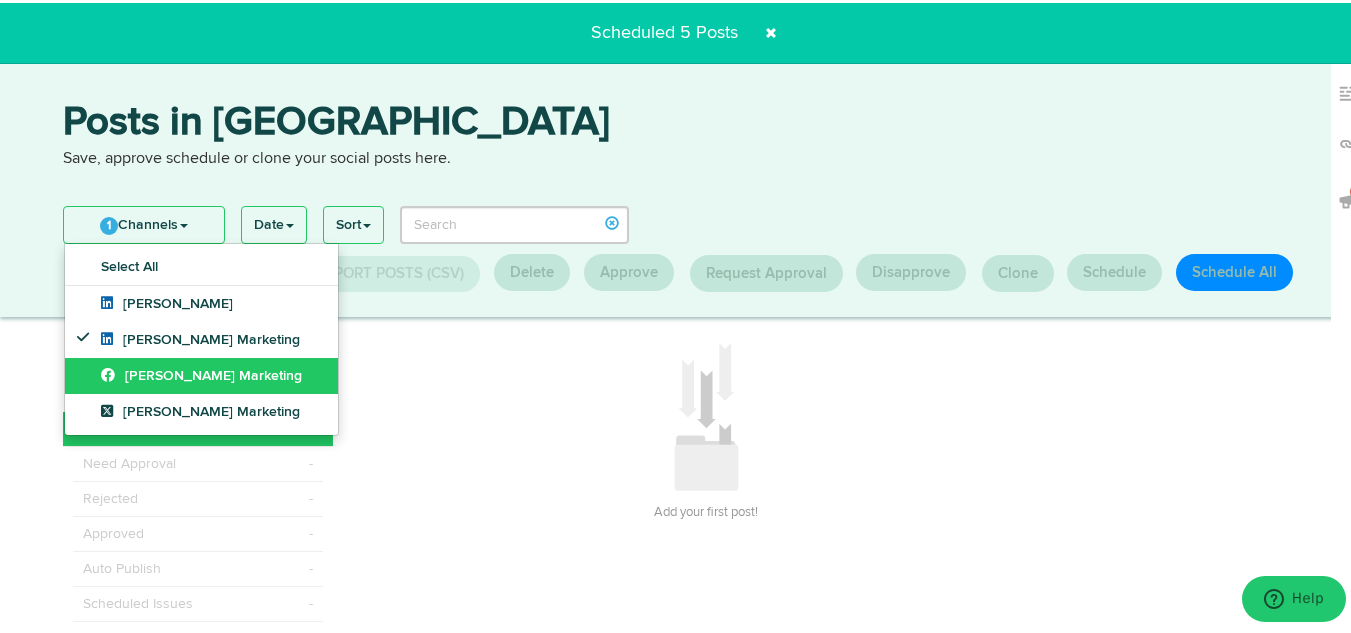 click on "[PERSON_NAME] Marketing" at bounding box center [201, 373] 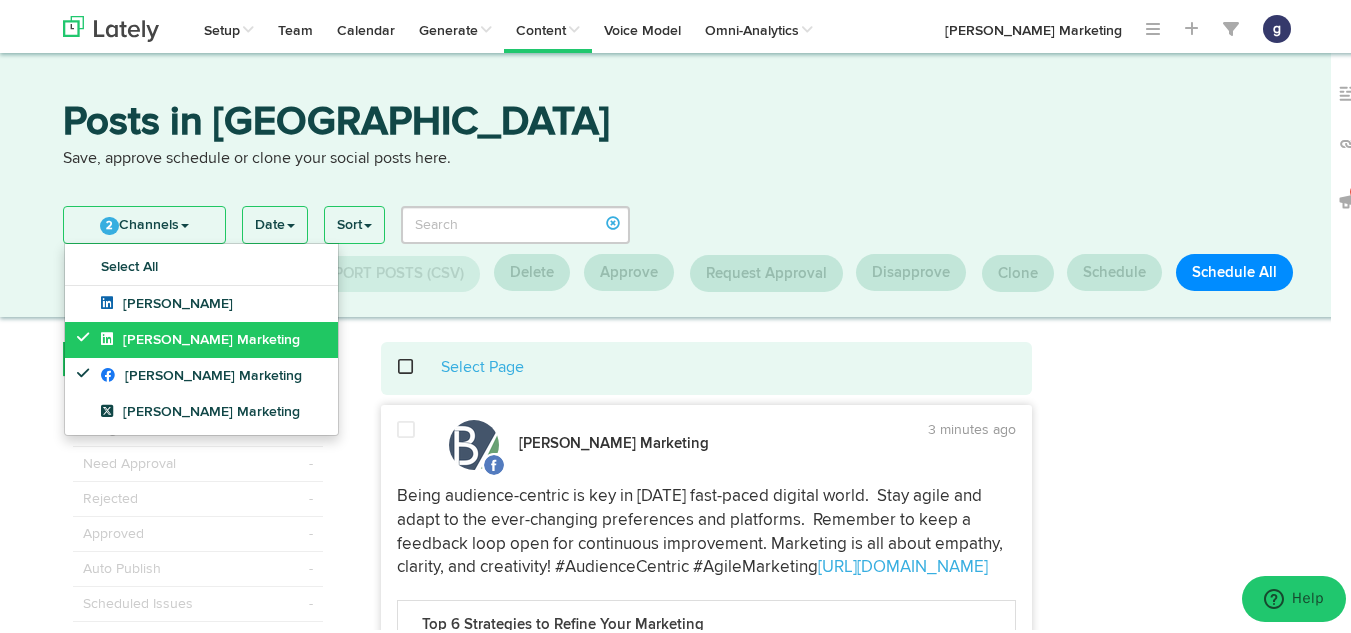 click on "[PERSON_NAME] Marketing" at bounding box center (201, 337) 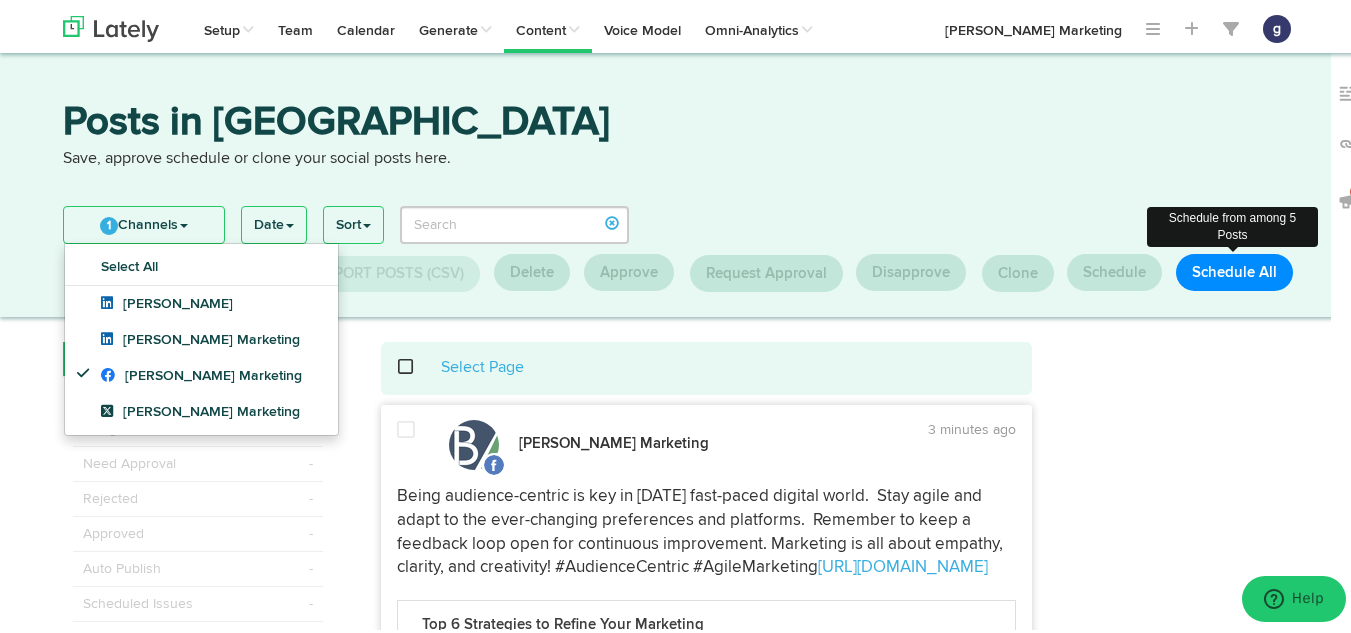 click on "Schedule All" at bounding box center [1234, 269] 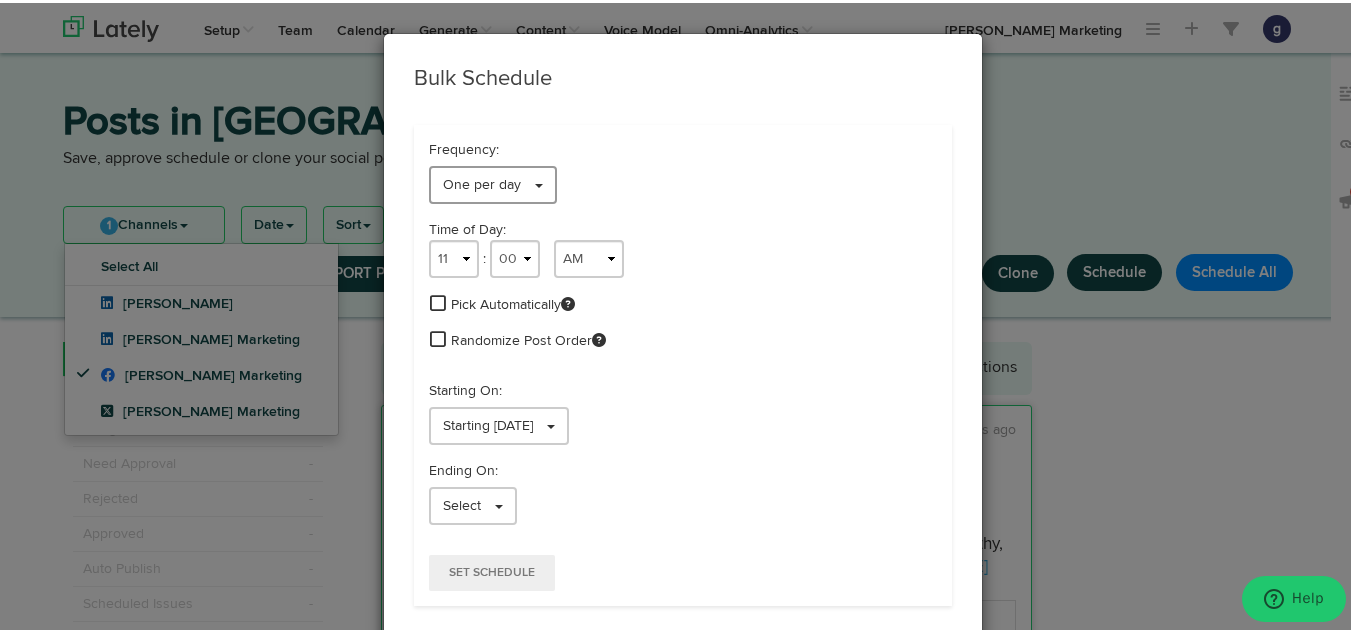 click on "One per day" at bounding box center [482, 182] 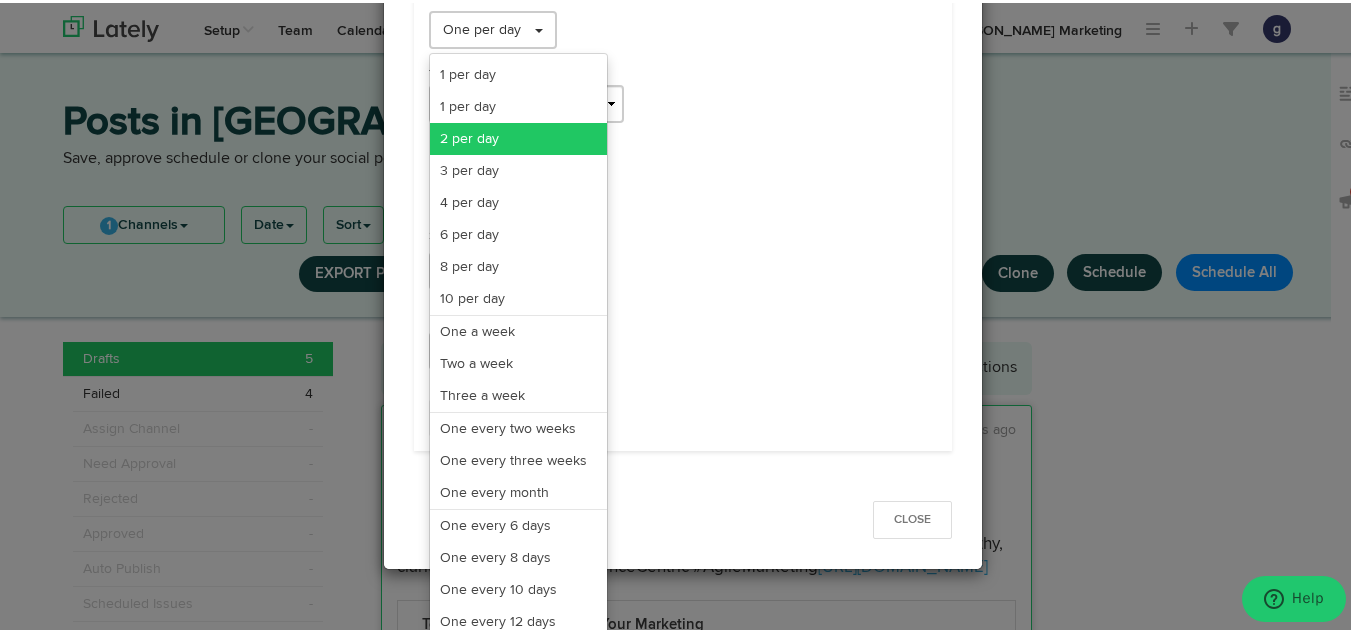 scroll, scrollTop: 163, scrollLeft: 0, axis: vertical 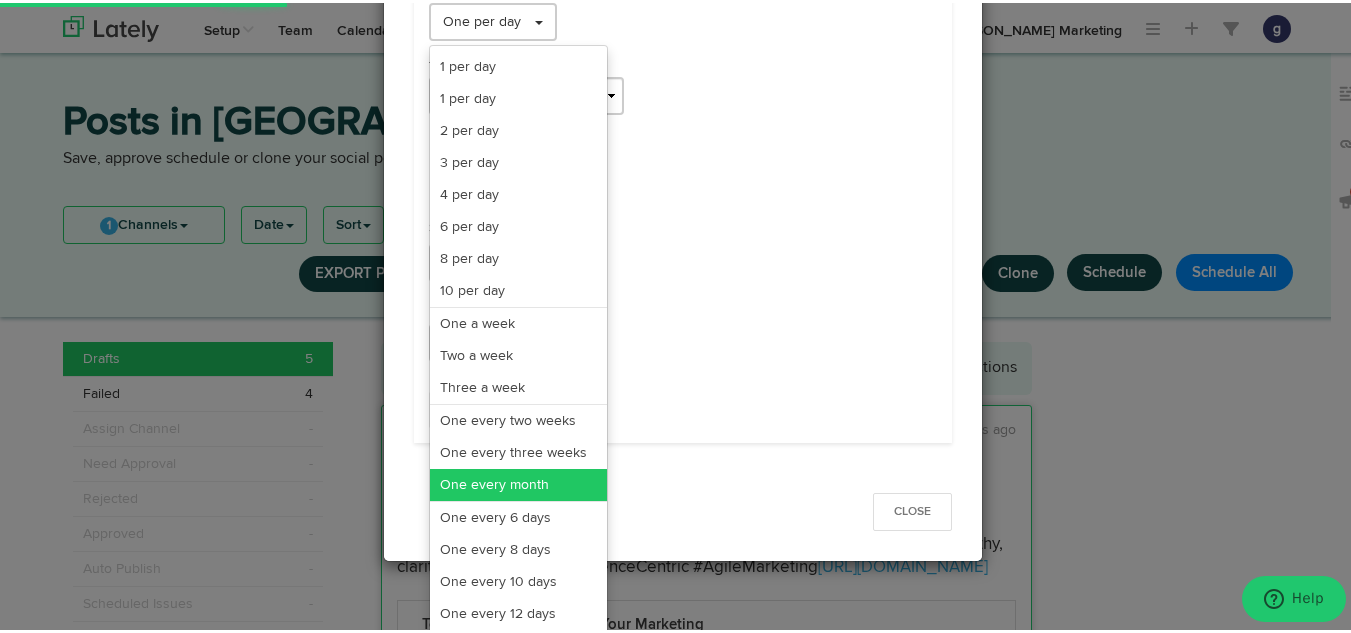 click on "One every month" at bounding box center [518, 482] 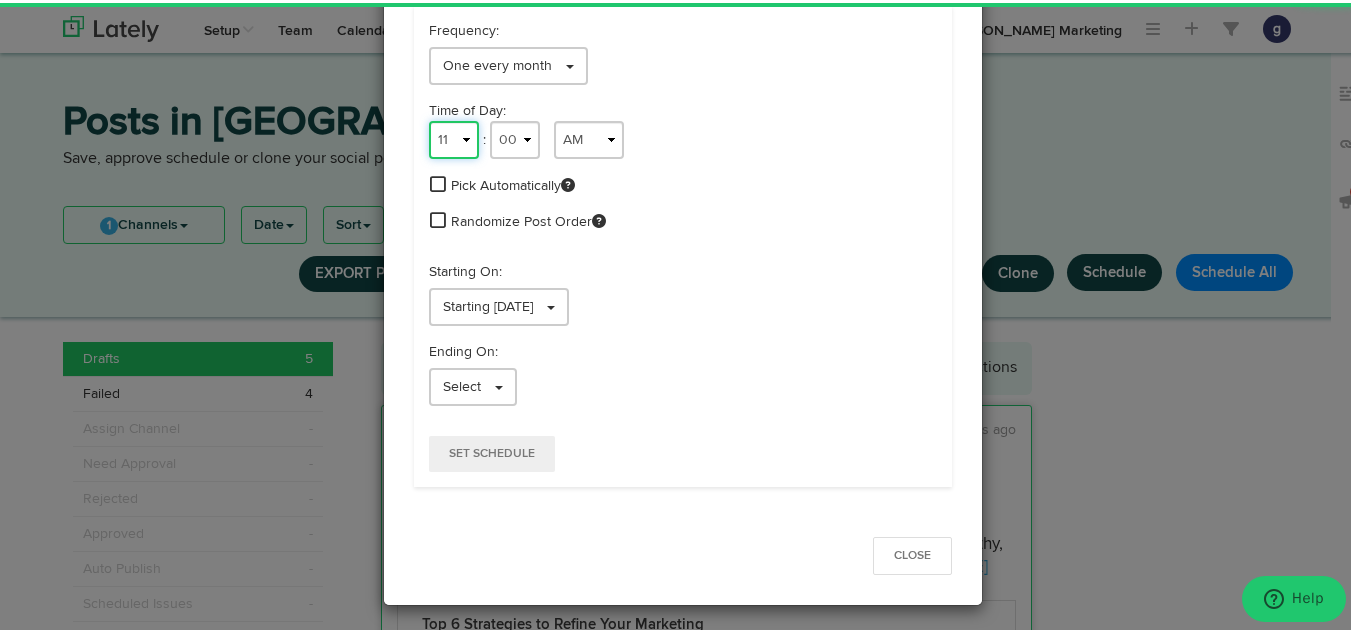 click on "1 2 3 4 5 6 7 8 9 10 11 12" at bounding box center (454, 137) 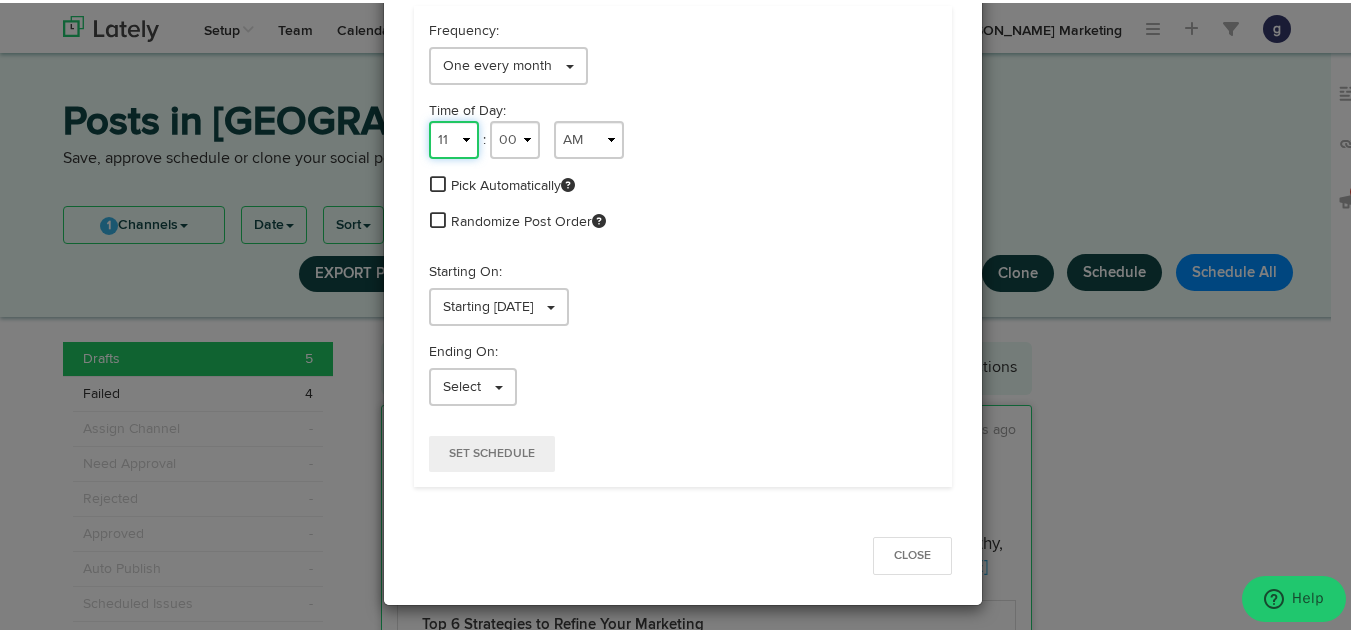 select on "9" 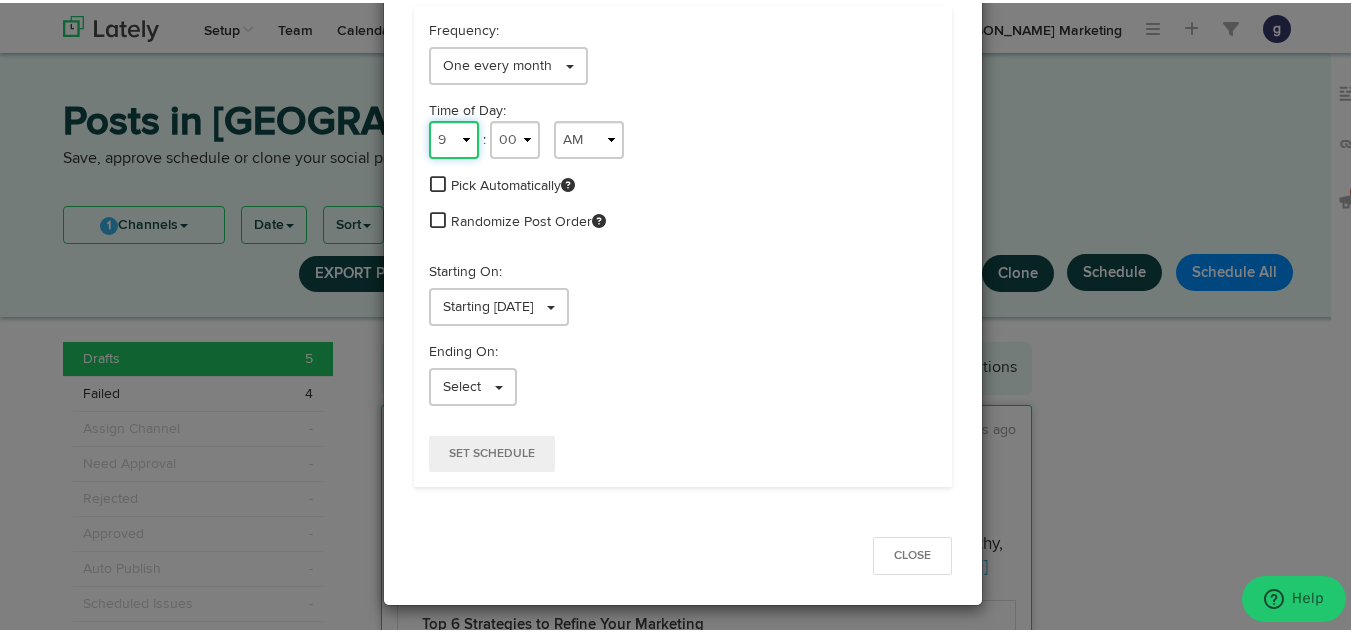 click on "1 2 3 4 5 6 7 8 9 10 11 12" at bounding box center (454, 137) 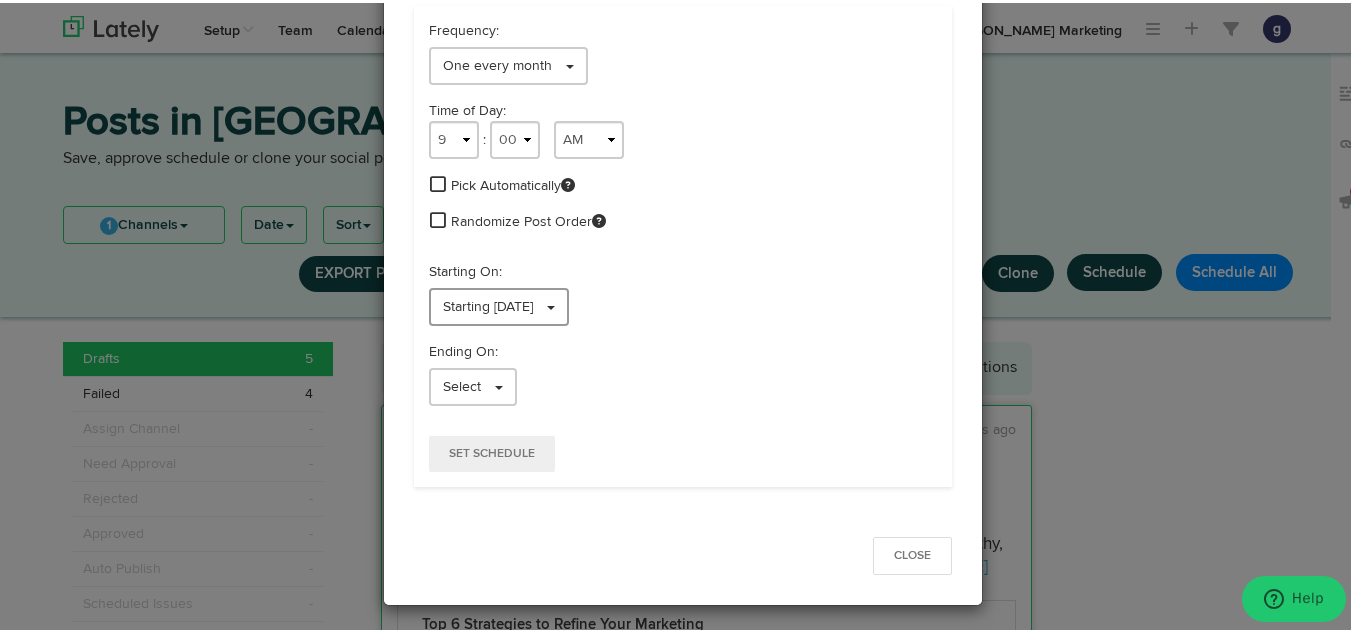click on "Starting [DATE]" at bounding box center [488, 304] 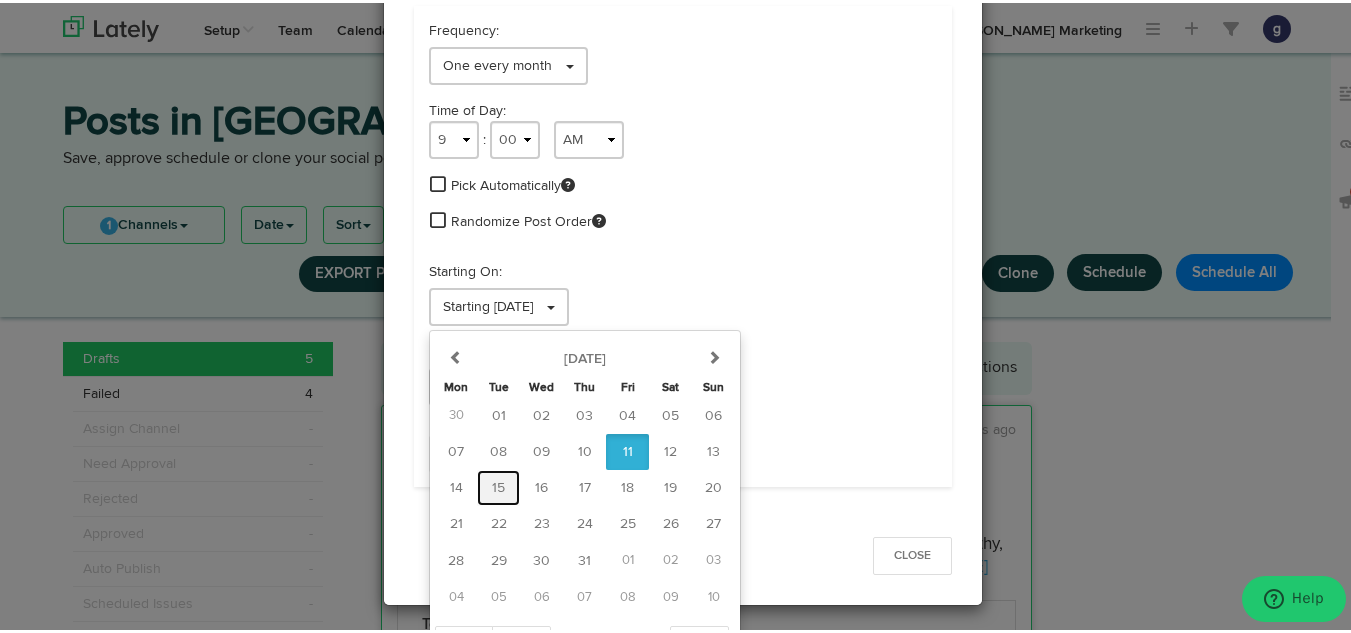 click on "15" at bounding box center [498, 485] 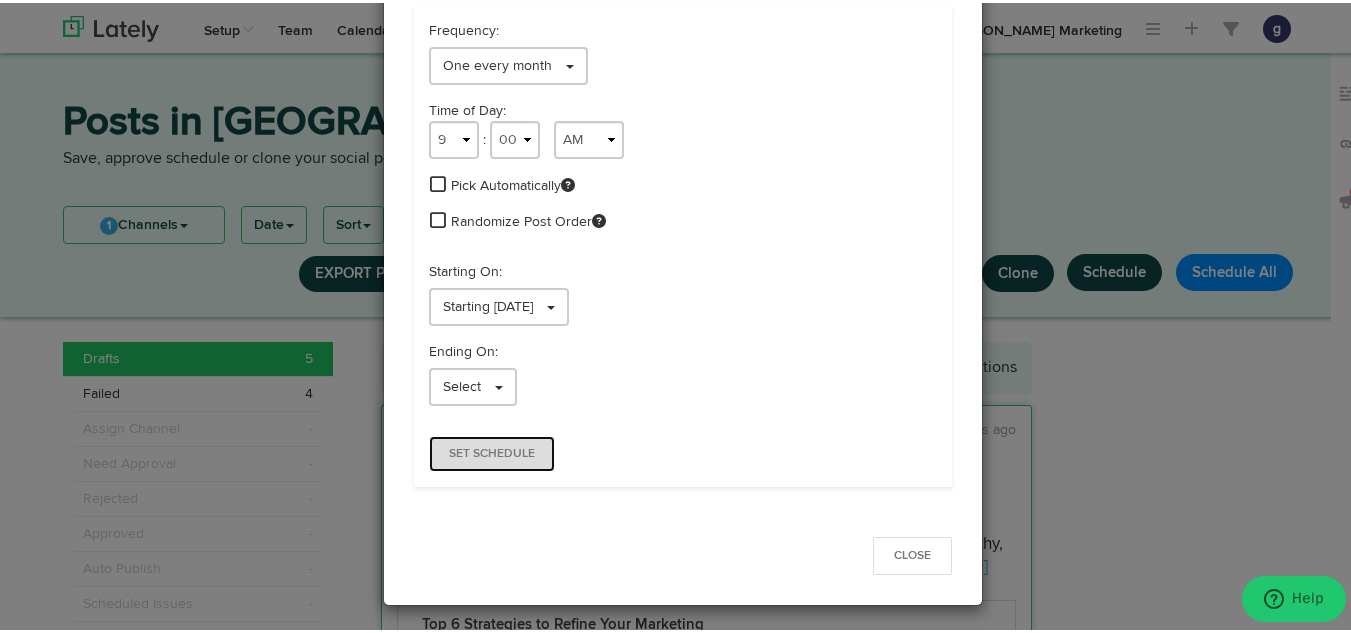 click on "Set Schedule" at bounding box center [492, 451] 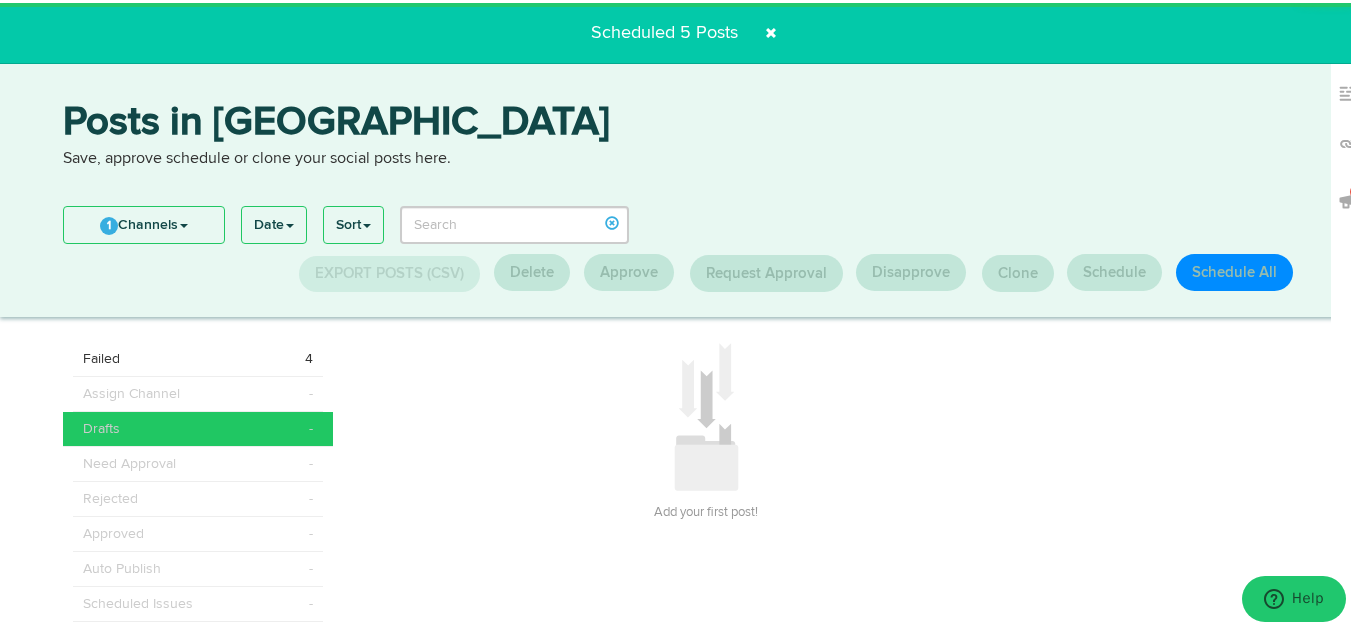 click on "Posts in [GEOGRAPHIC_DATA]" at bounding box center [683, 122] 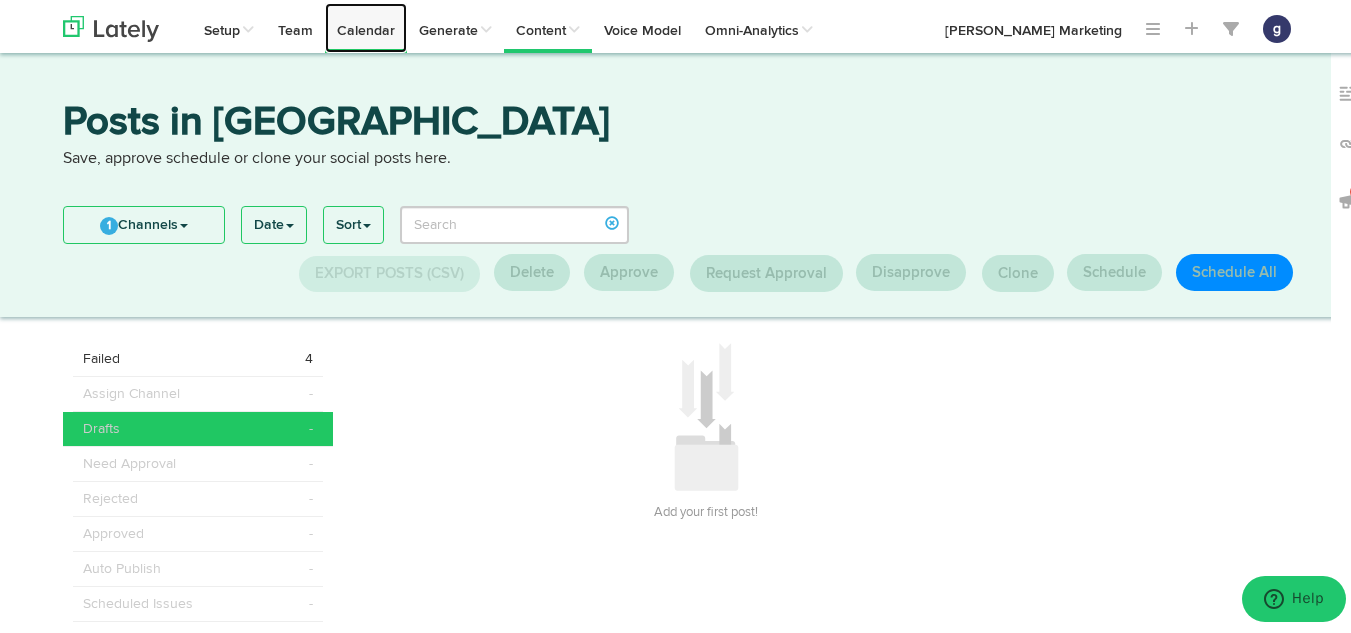 click on "Calendar" at bounding box center [366, 25] 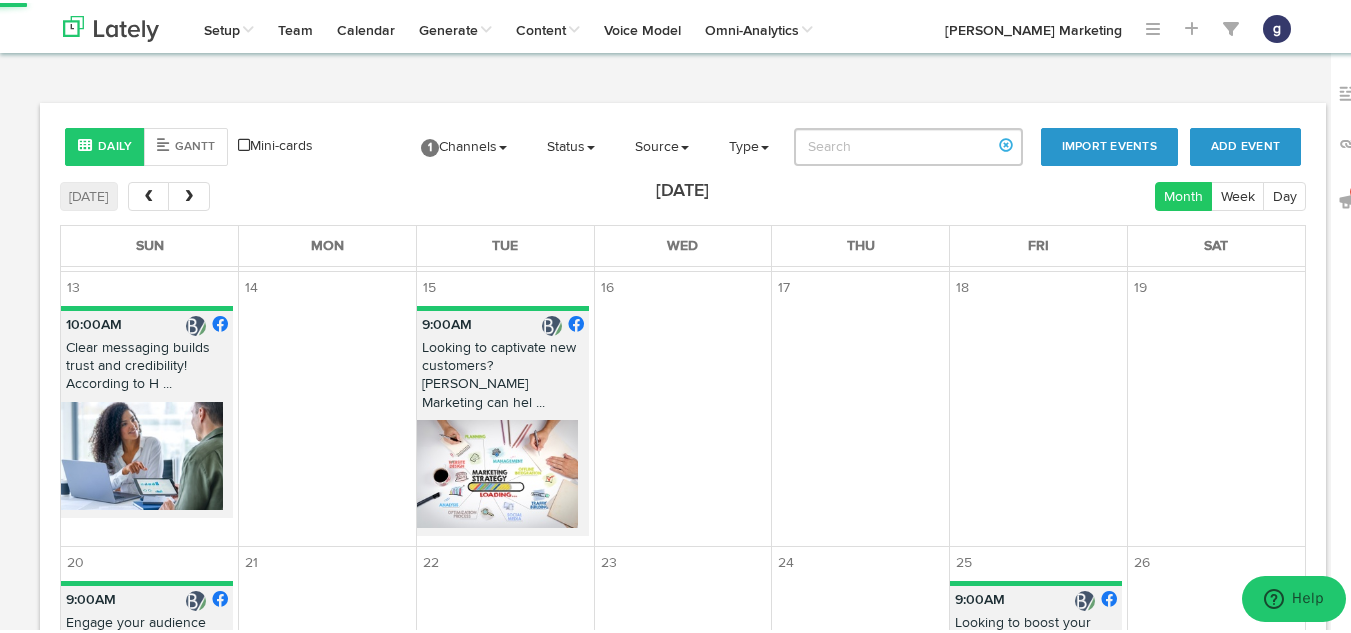 scroll, scrollTop: 388, scrollLeft: 0, axis: vertical 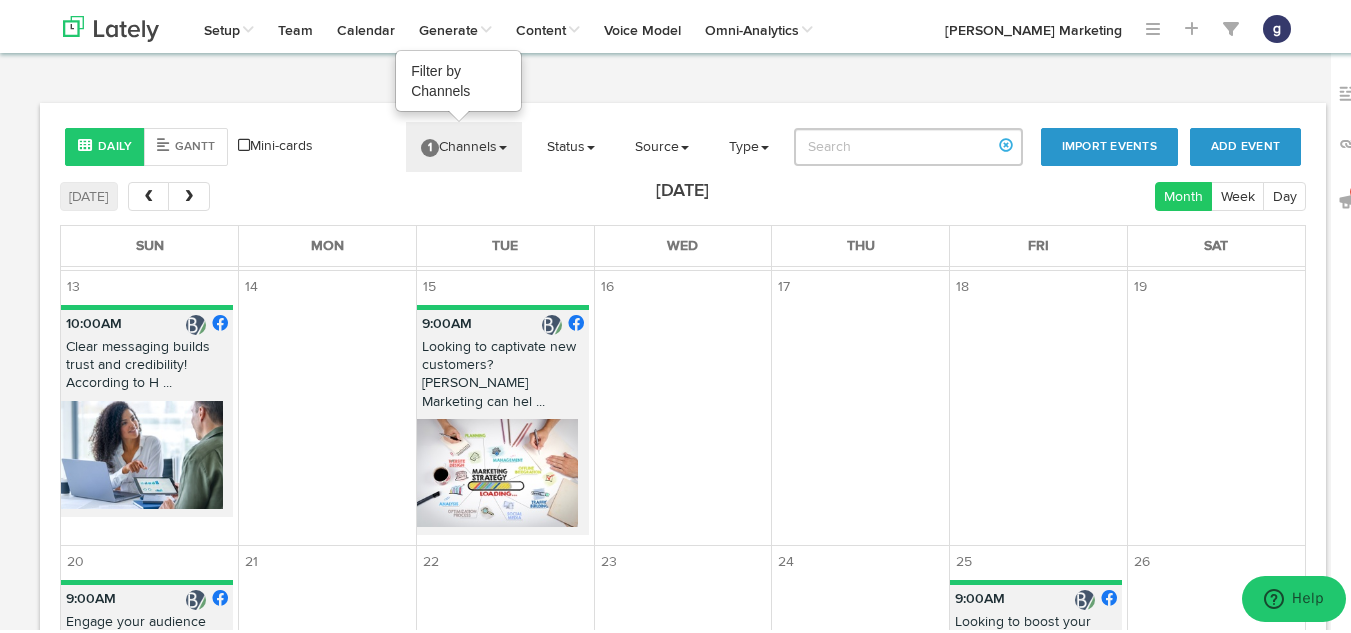 click on "1  Channels" 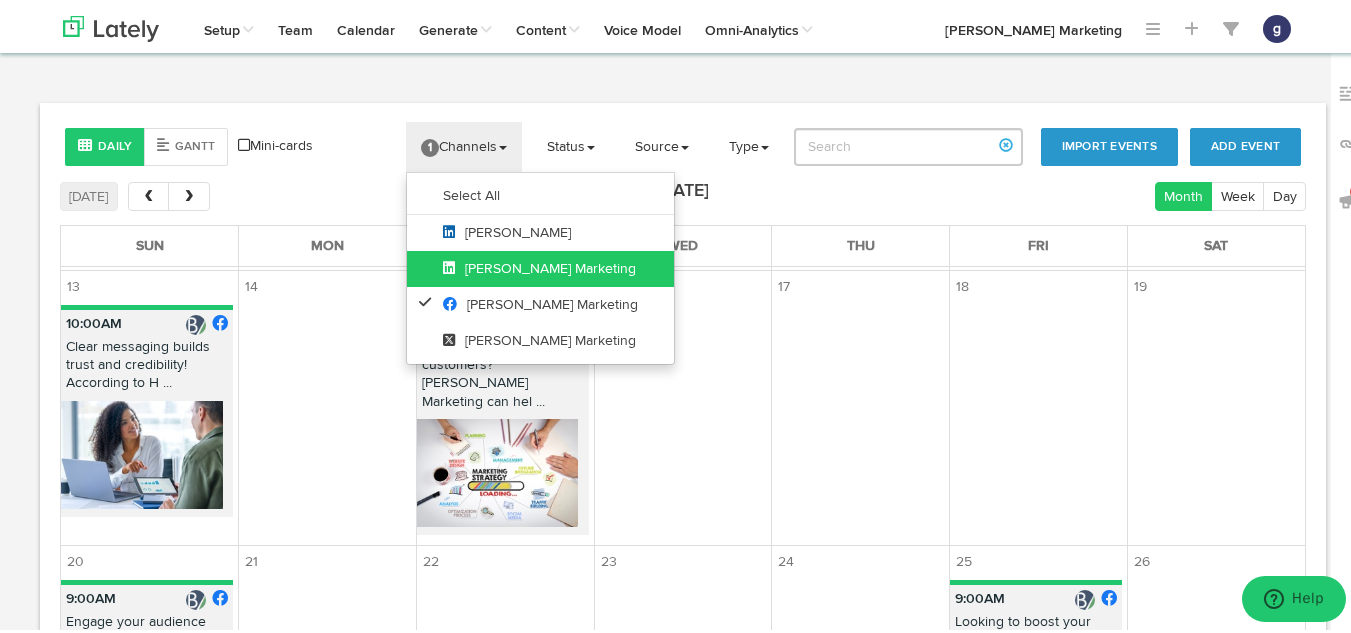 click on "[PERSON_NAME] Marketing" 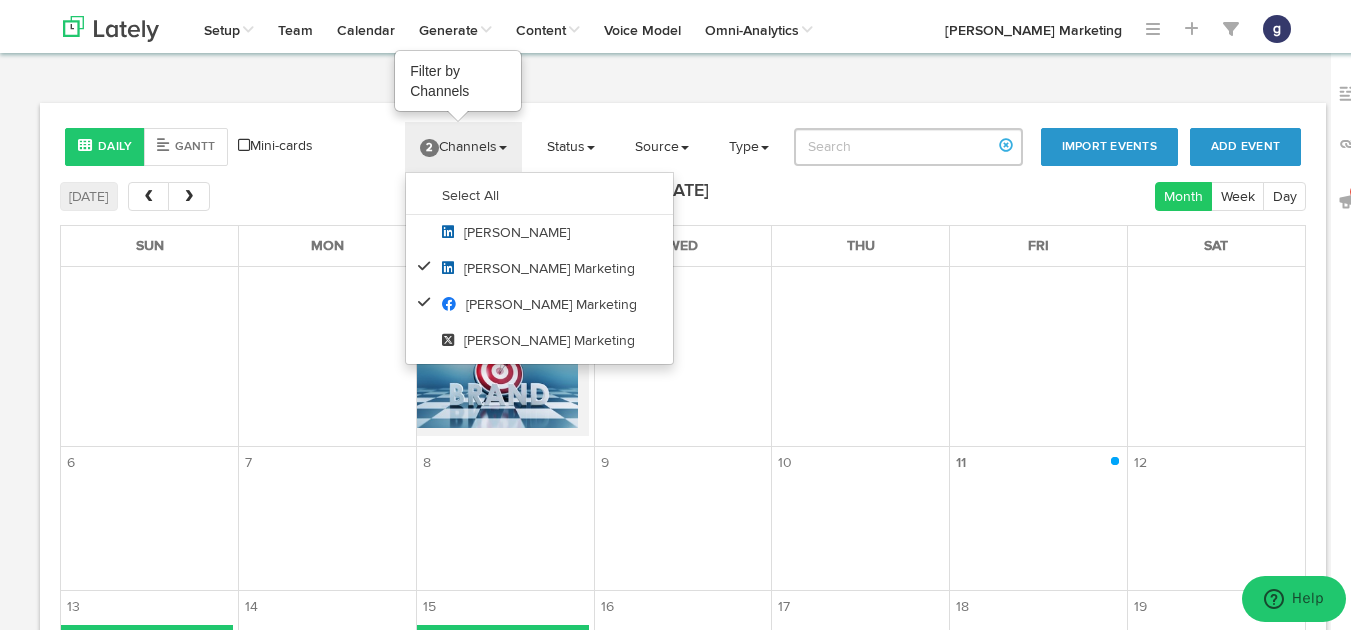 click on "2  Channels" 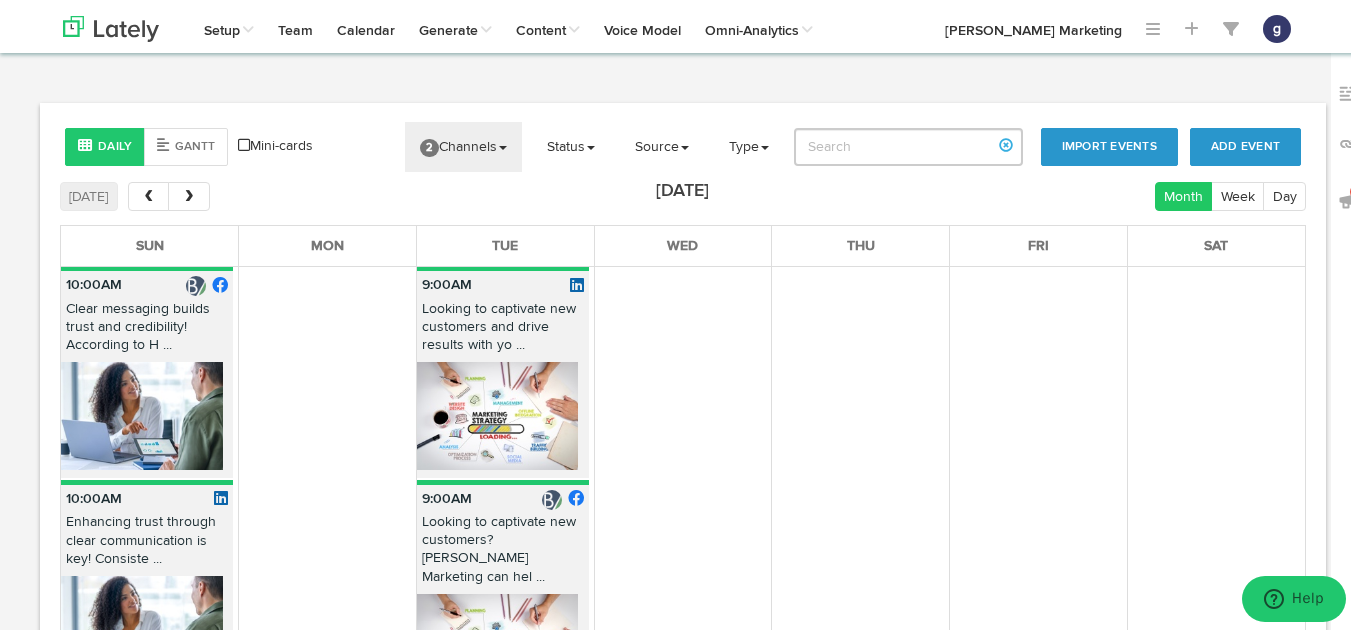 scroll, scrollTop: 748, scrollLeft: 0, axis: vertical 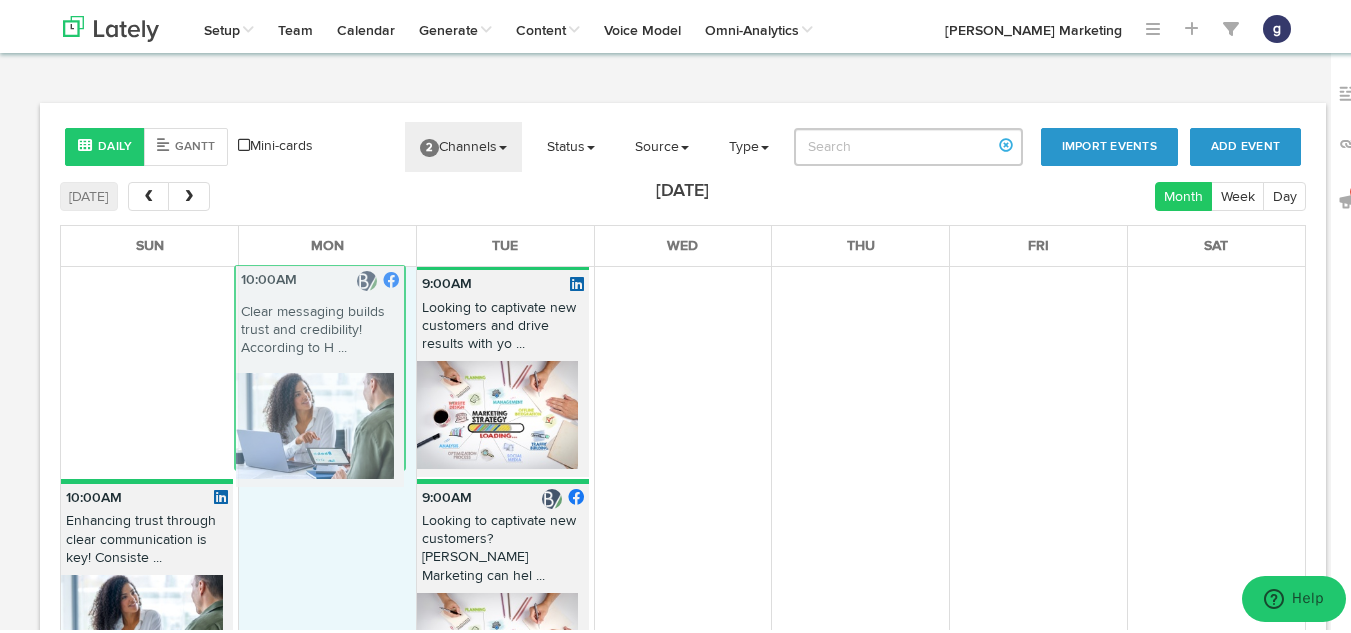drag, startPoint x: 172, startPoint y: 375, endPoint x: 346, endPoint y: 380, distance: 174.07182 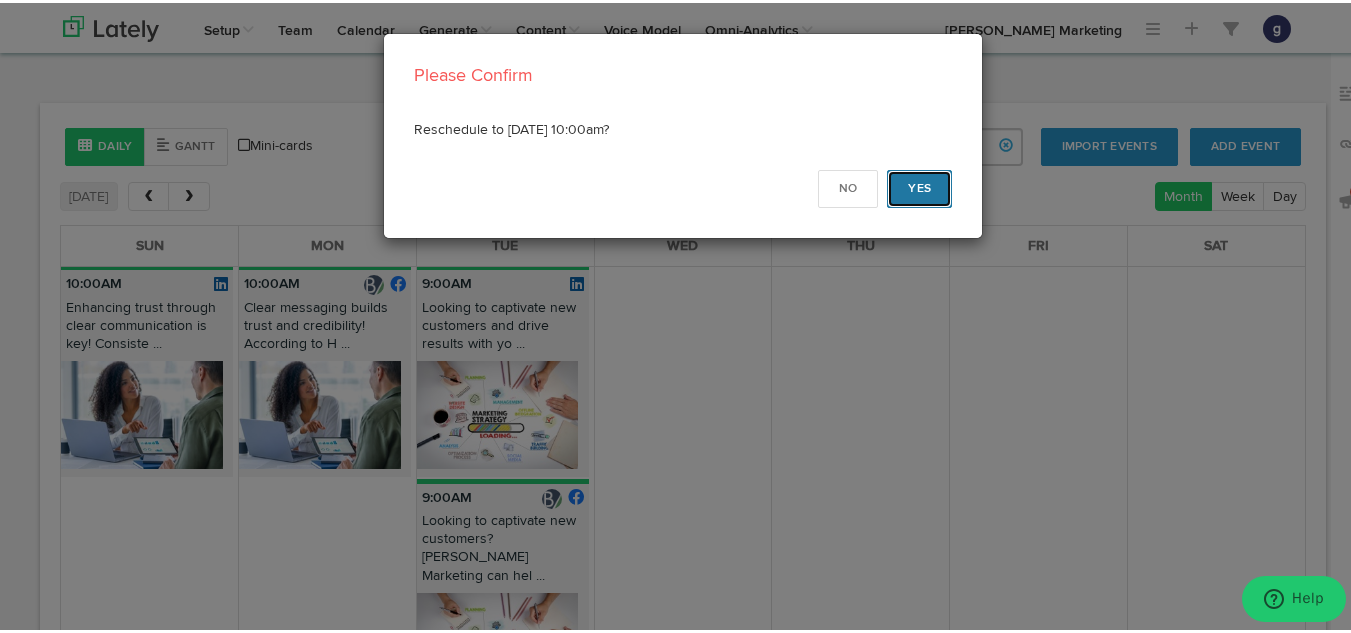 click on "Yes" at bounding box center (919, 186) 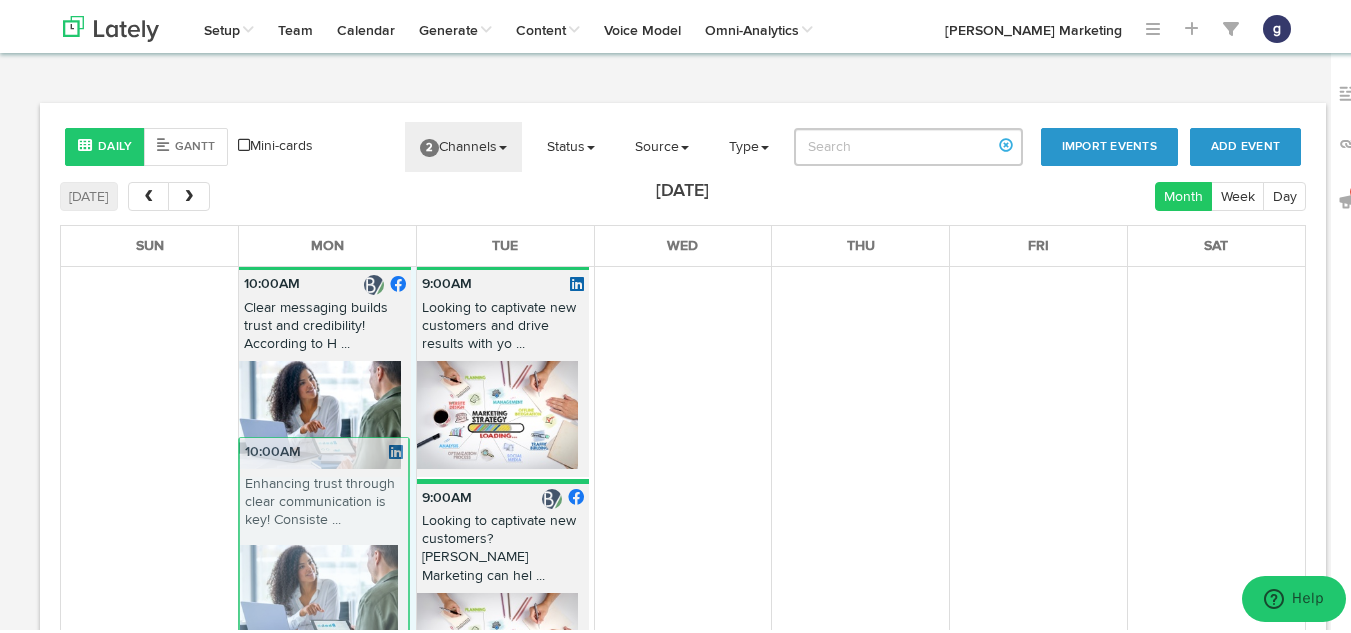 drag, startPoint x: 157, startPoint y: 355, endPoint x: 338, endPoint y: 542, distance: 260.24988 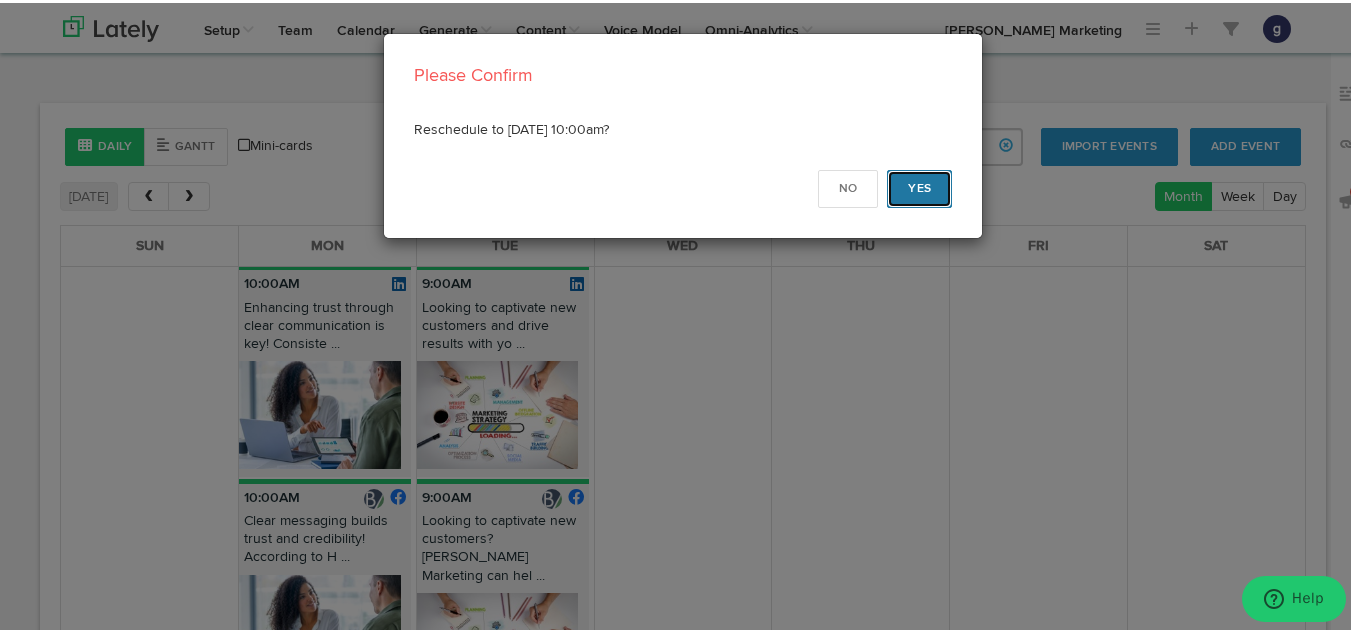 click on "Yes" at bounding box center (919, 186) 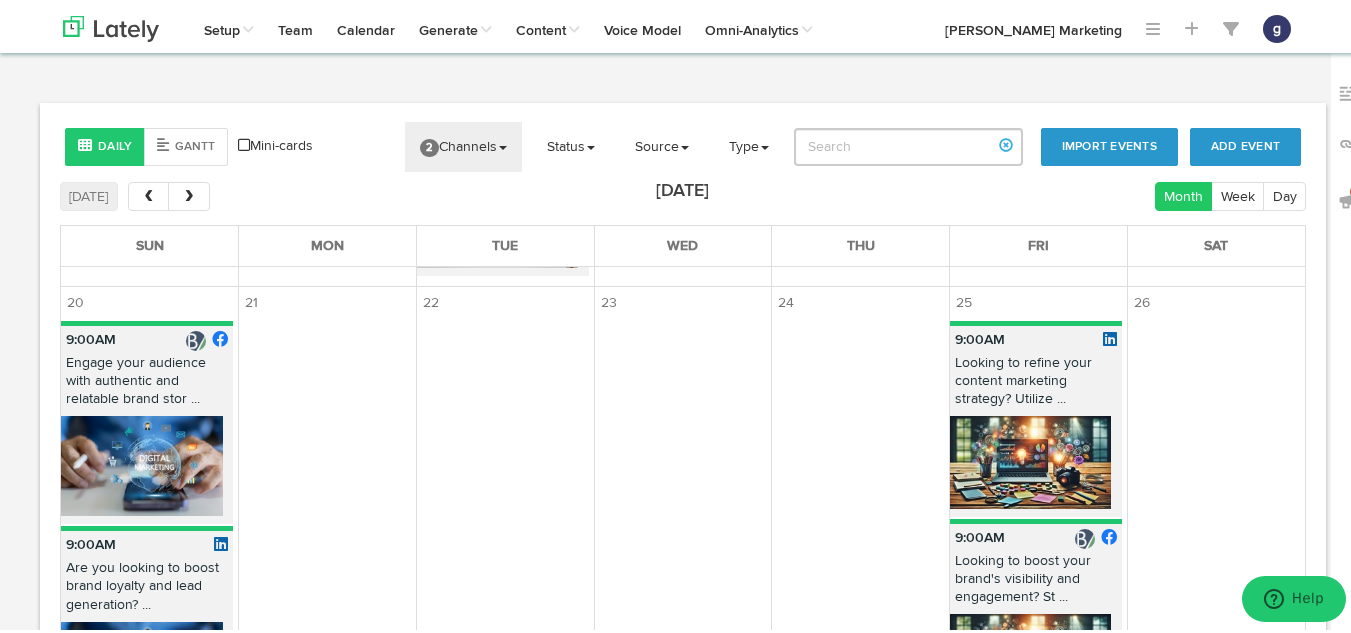 scroll, scrollTop: 1182, scrollLeft: 0, axis: vertical 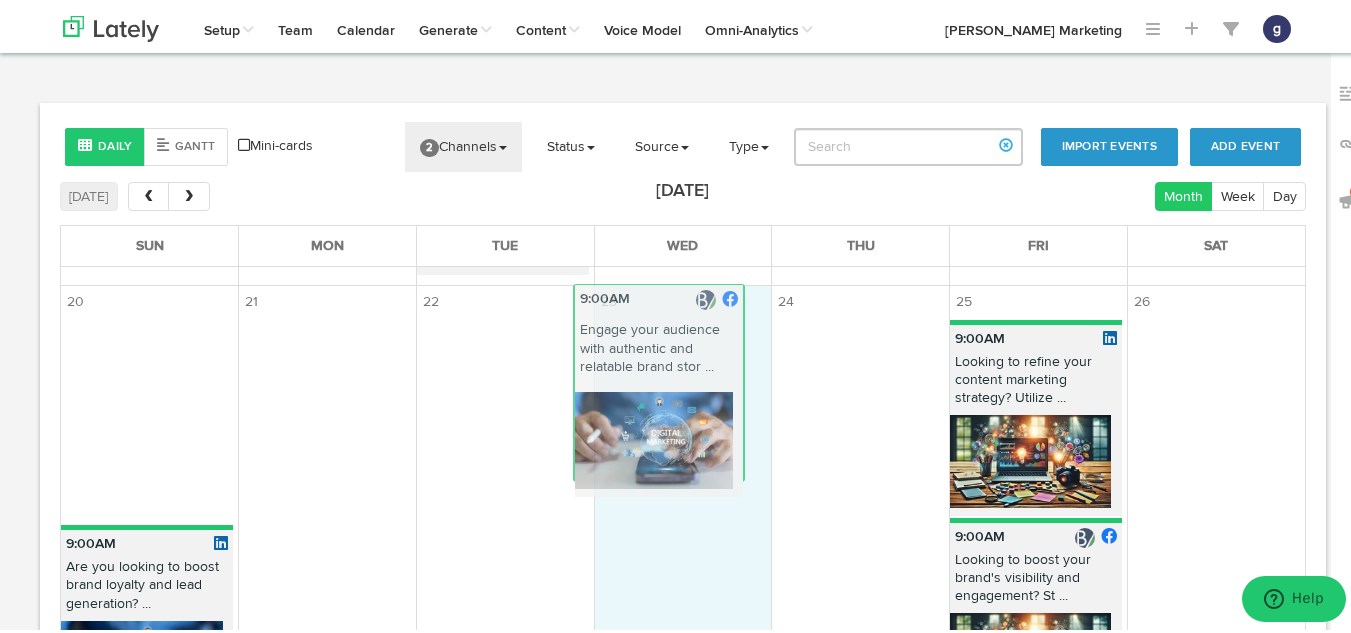 drag, startPoint x: 146, startPoint y: 373, endPoint x: 662, endPoint y: 358, distance: 516.21796 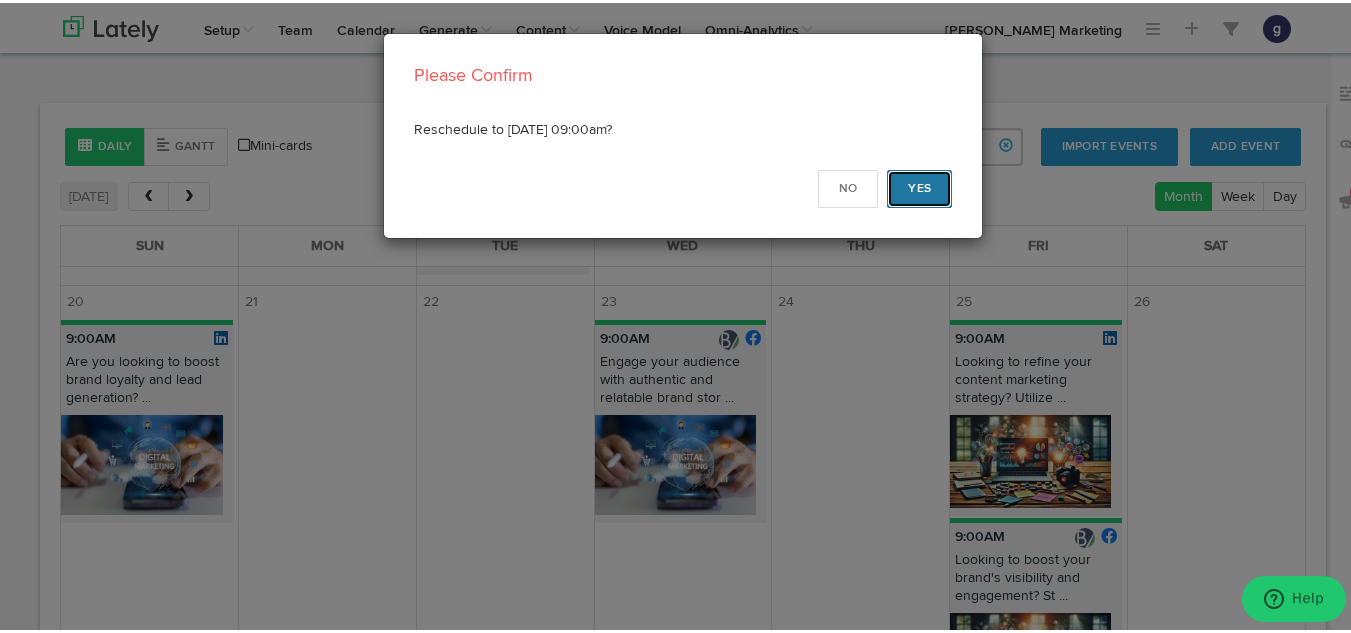 click on "Yes" at bounding box center [919, 186] 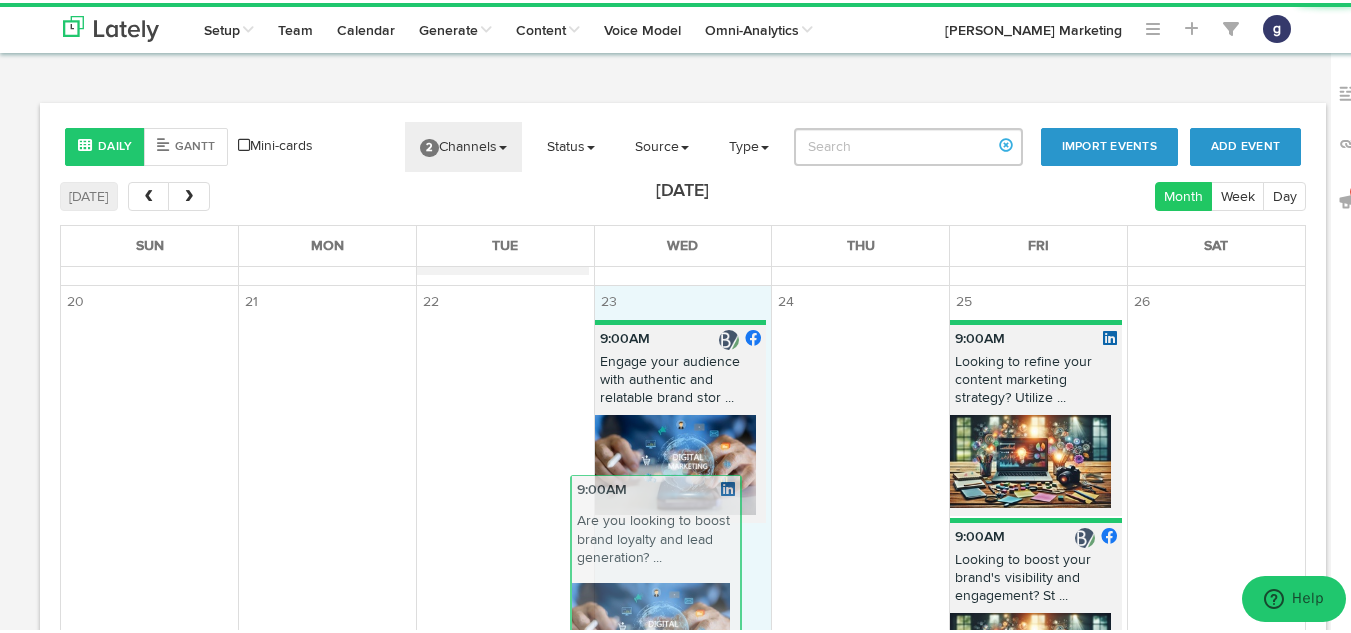 drag, startPoint x: 151, startPoint y: 387, endPoint x: 660, endPoint y: 571, distance: 541.2366 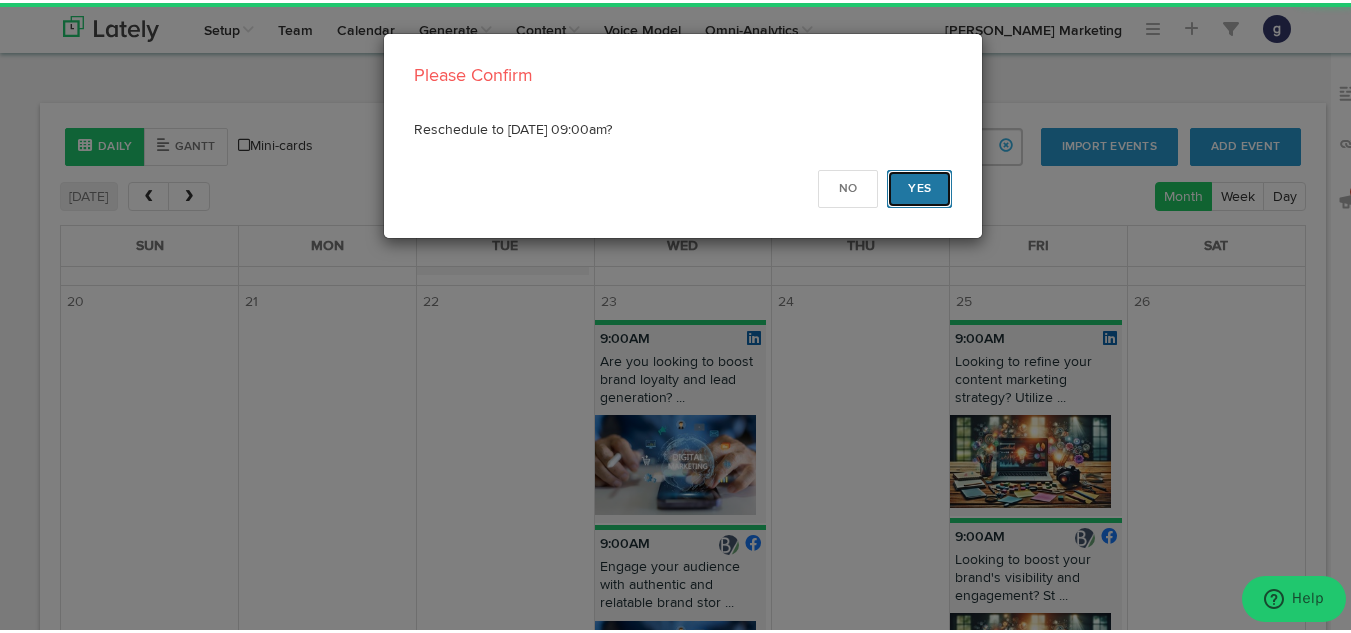 click on "Yes" at bounding box center [919, 186] 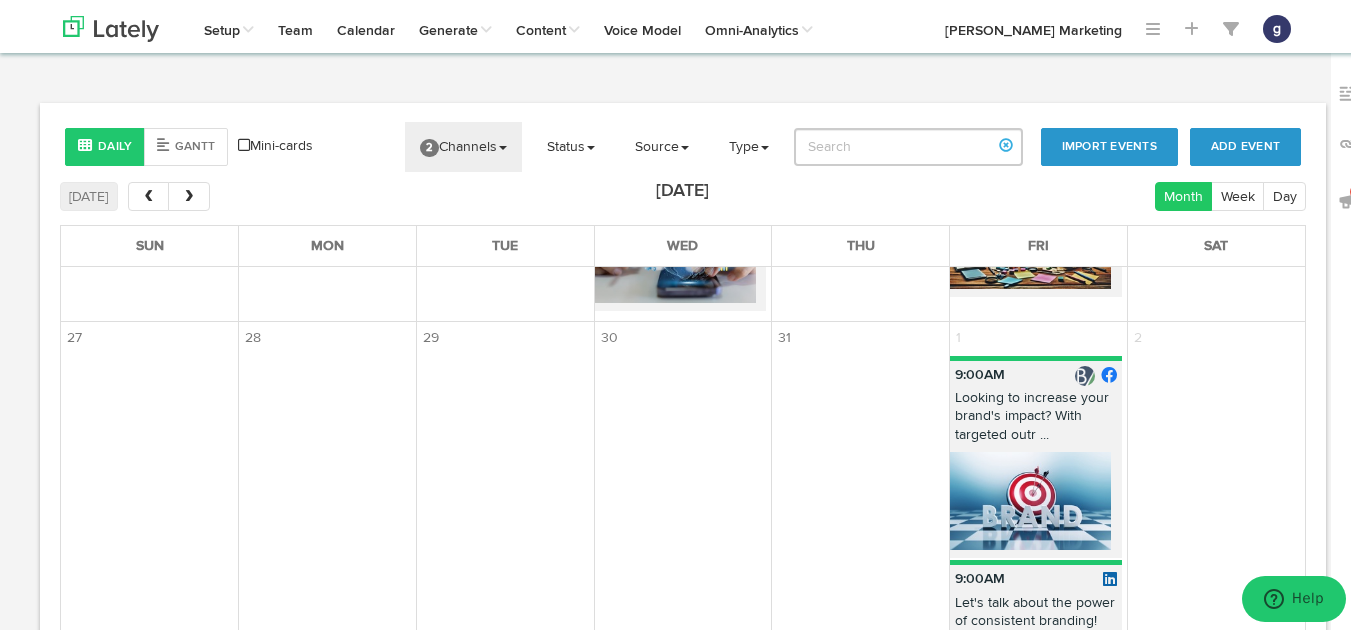 scroll, scrollTop: 1600, scrollLeft: 0, axis: vertical 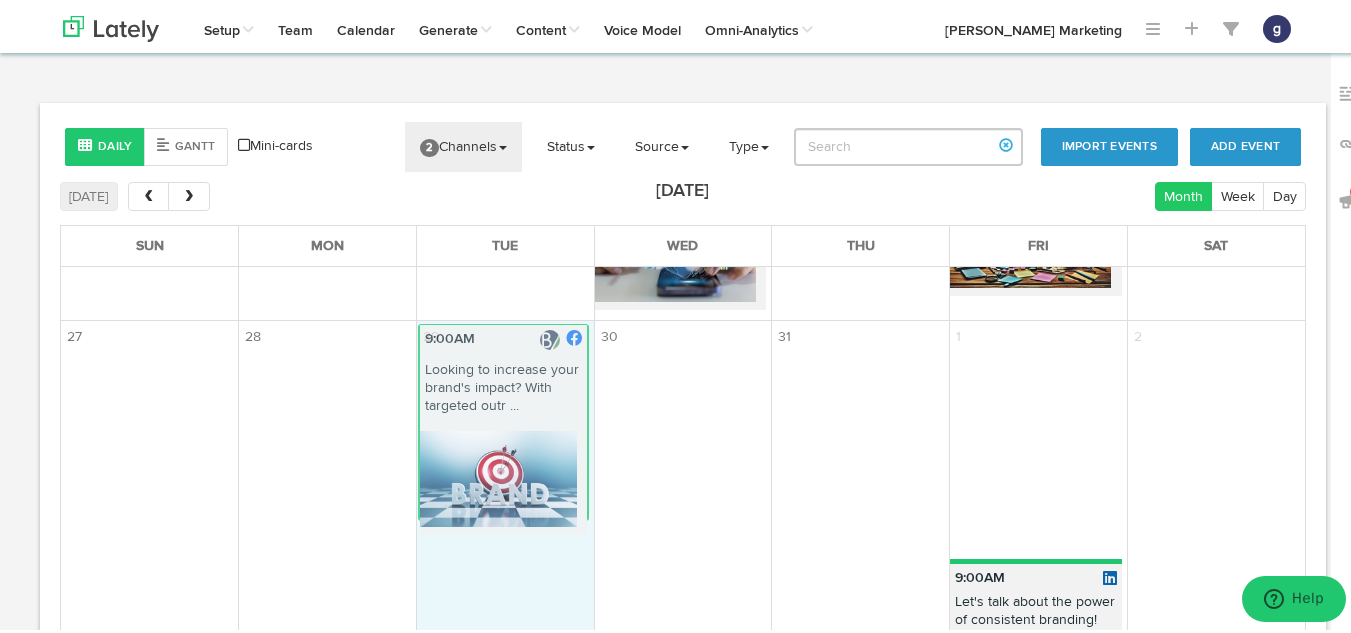drag, startPoint x: 1036, startPoint y: 366, endPoint x: 529, endPoint y: 361, distance: 507.02466 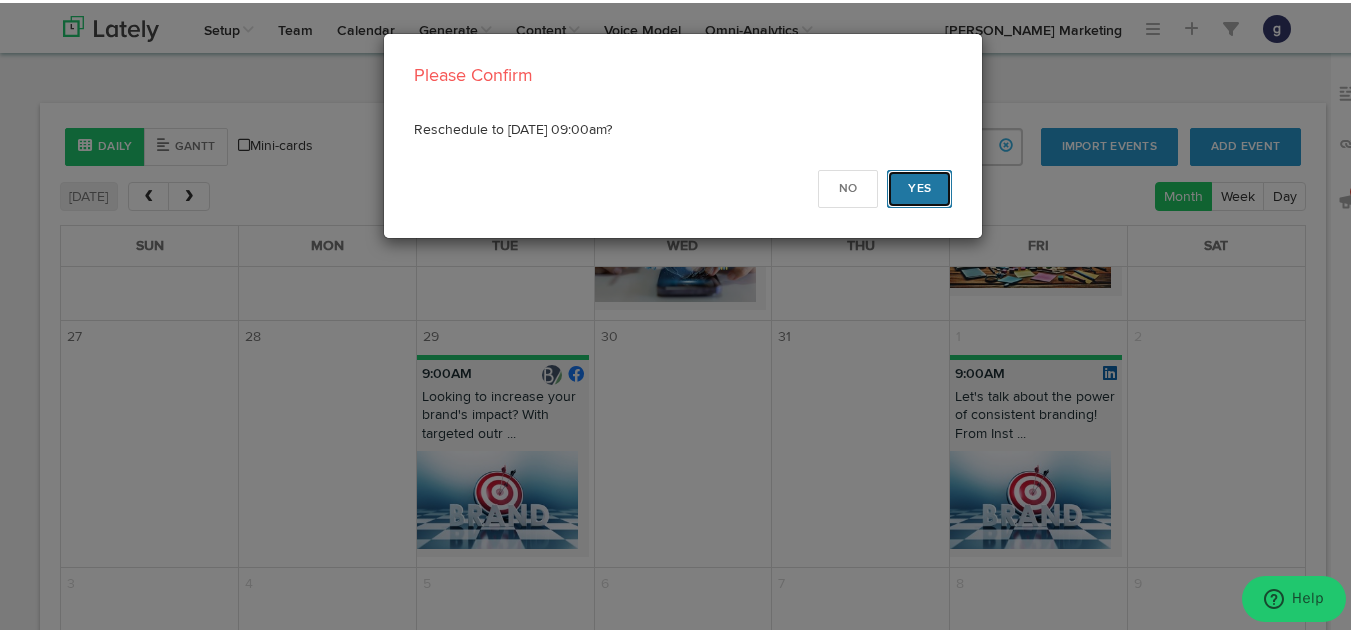 click on "Yes" at bounding box center [919, 186] 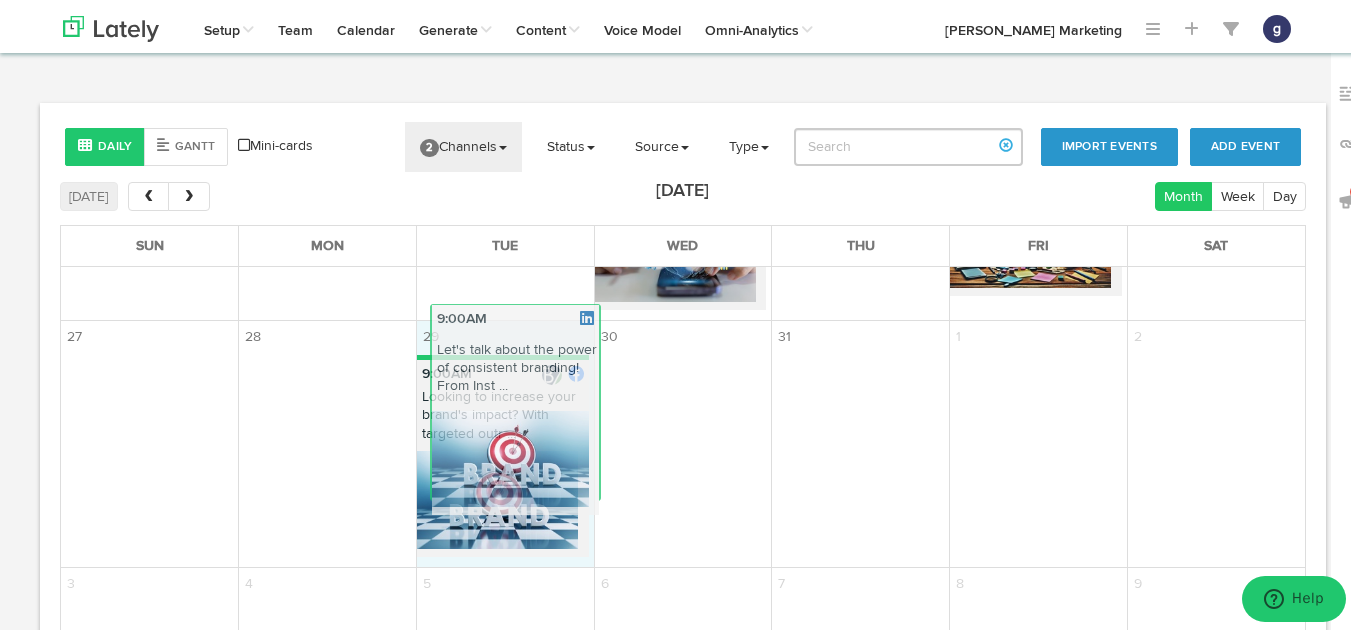 drag, startPoint x: 1032, startPoint y: 383, endPoint x: 532, endPoint y: 365, distance: 500.32388 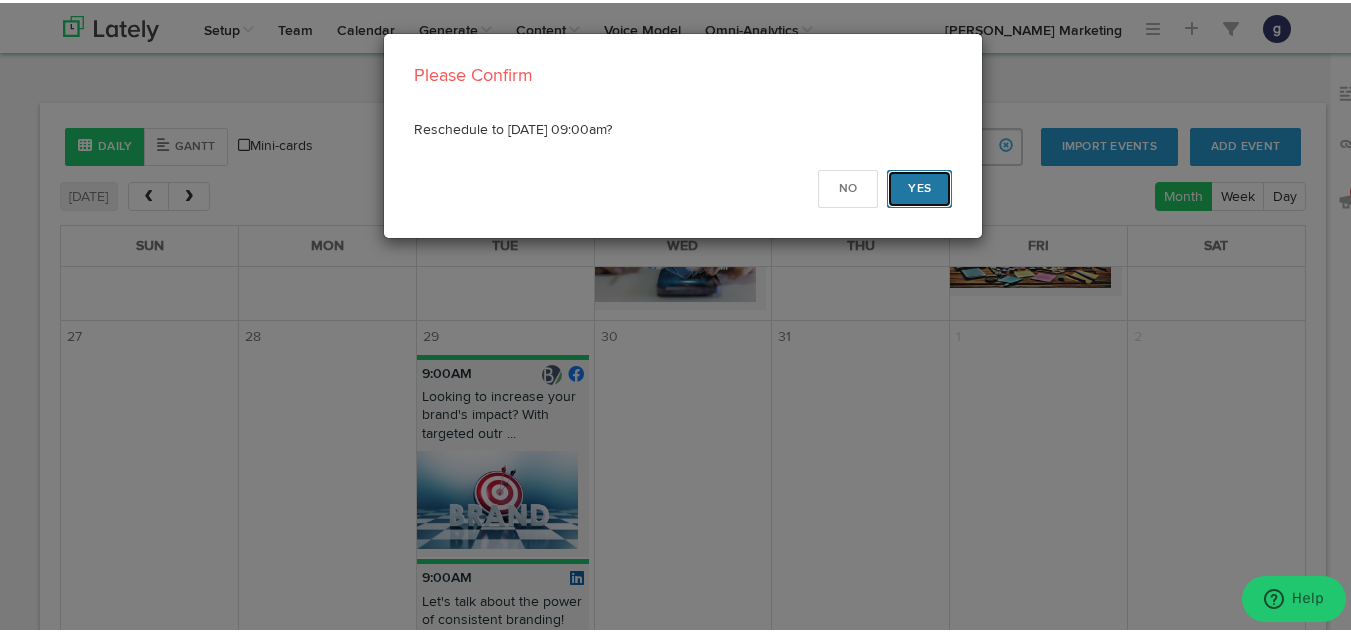 click on "Yes" at bounding box center (919, 186) 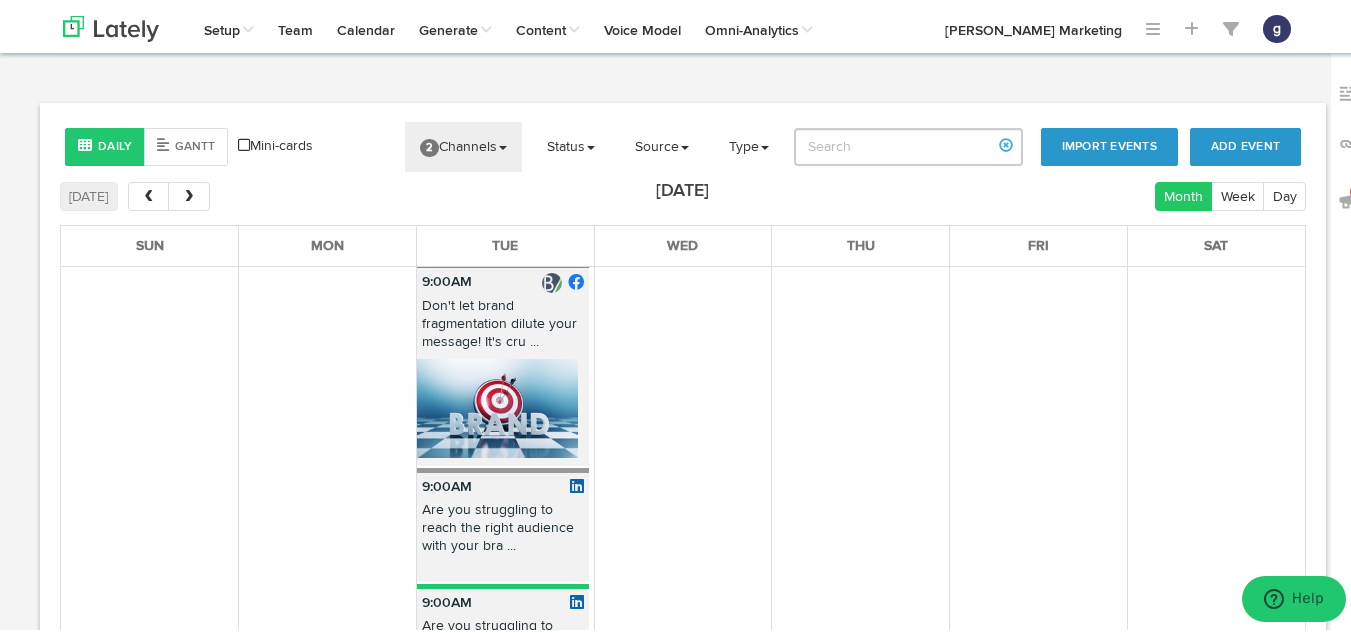 scroll, scrollTop: 0, scrollLeft: 0, axis: both 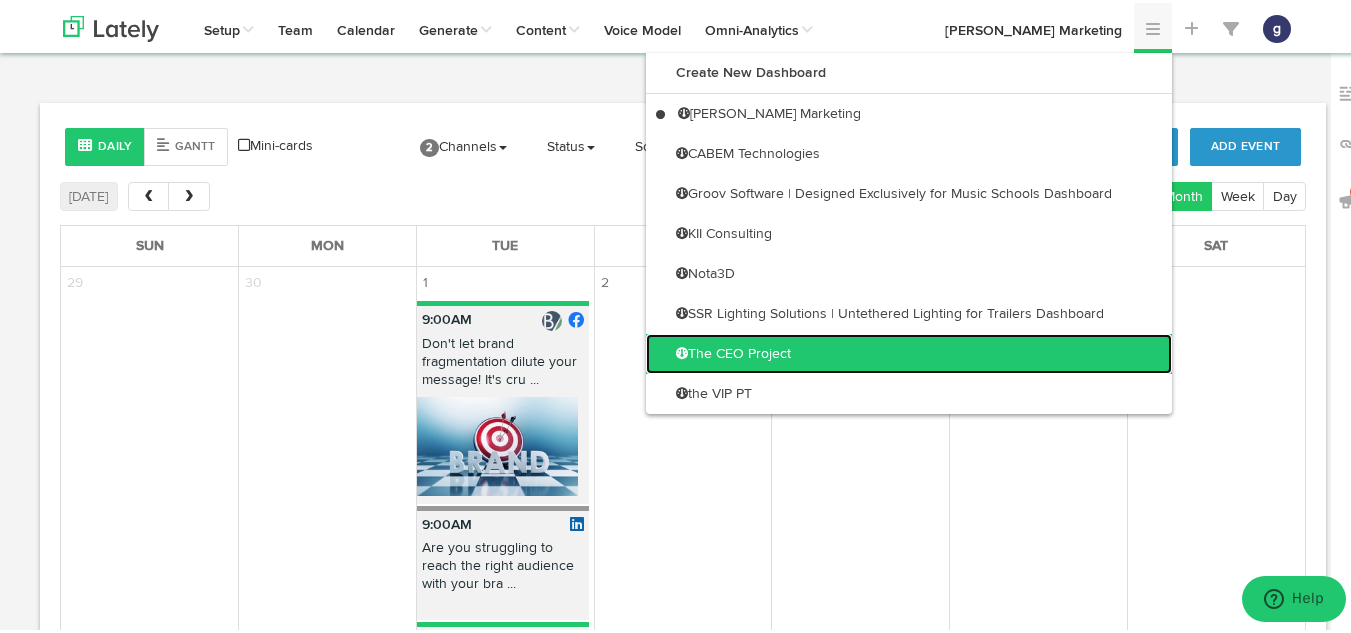 click on "The CEO Project" at bounding box center [909, 351] 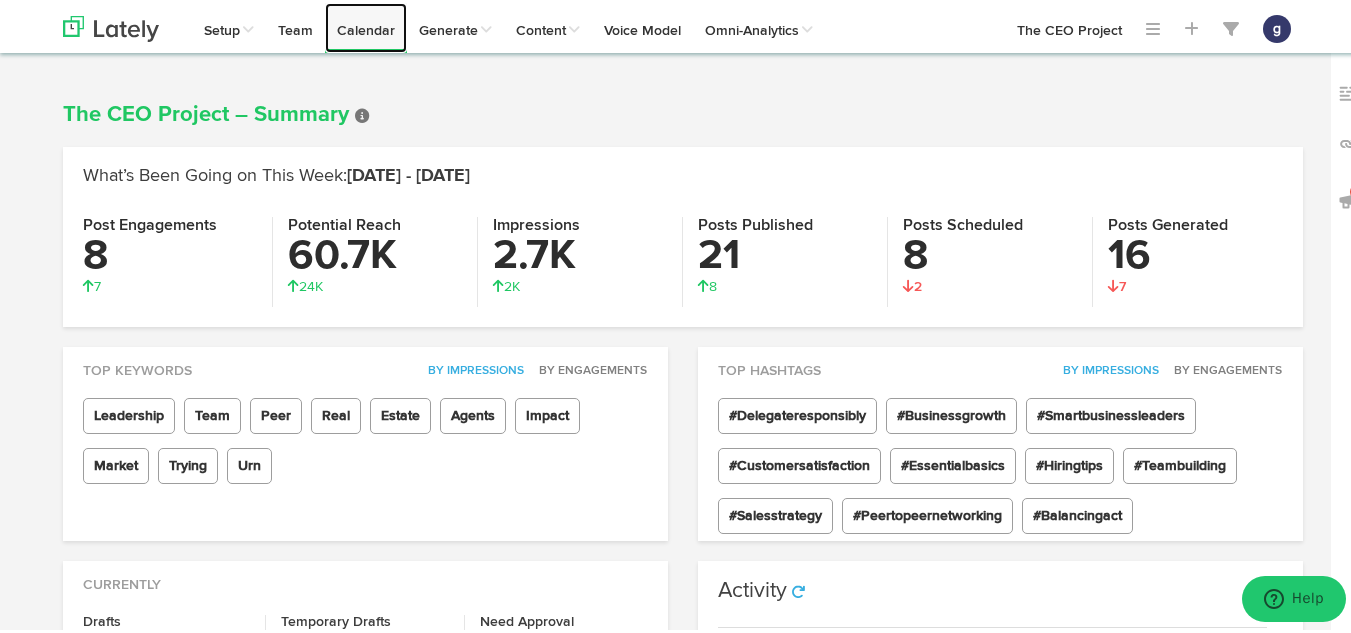 click on "Calendar" at bounding box center (366, 25) 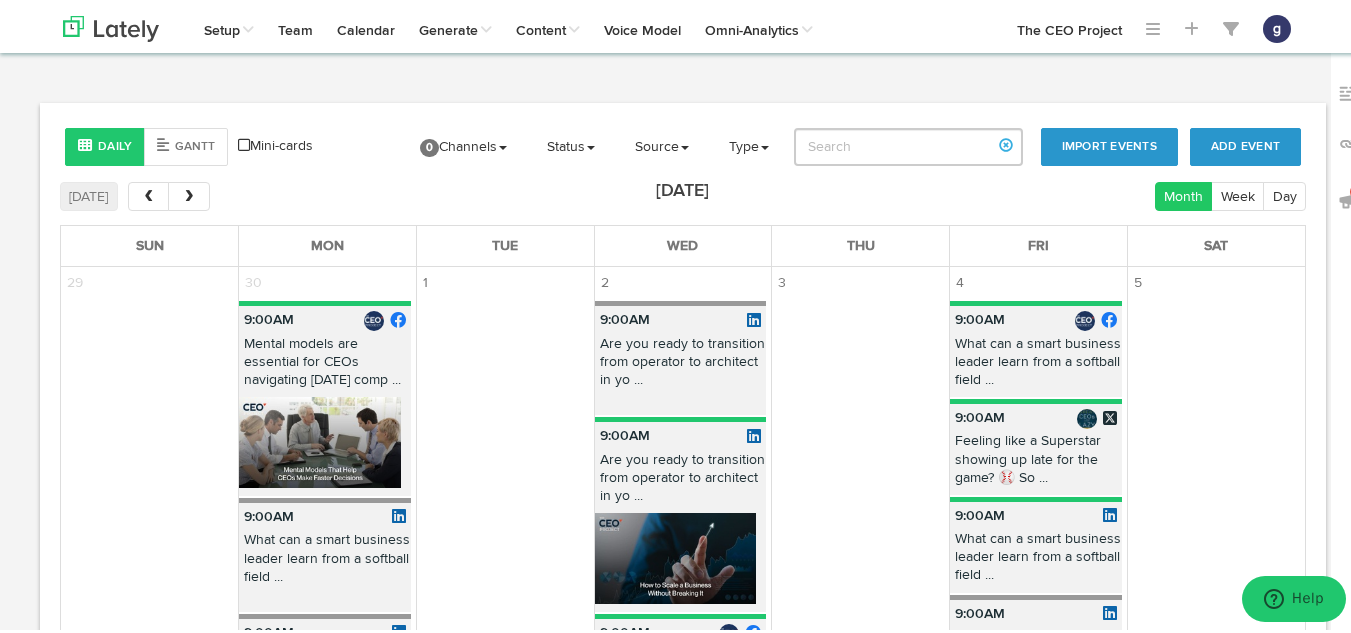 scroll, scrollTop: 268, scrollLeft: 0, axis: vertical 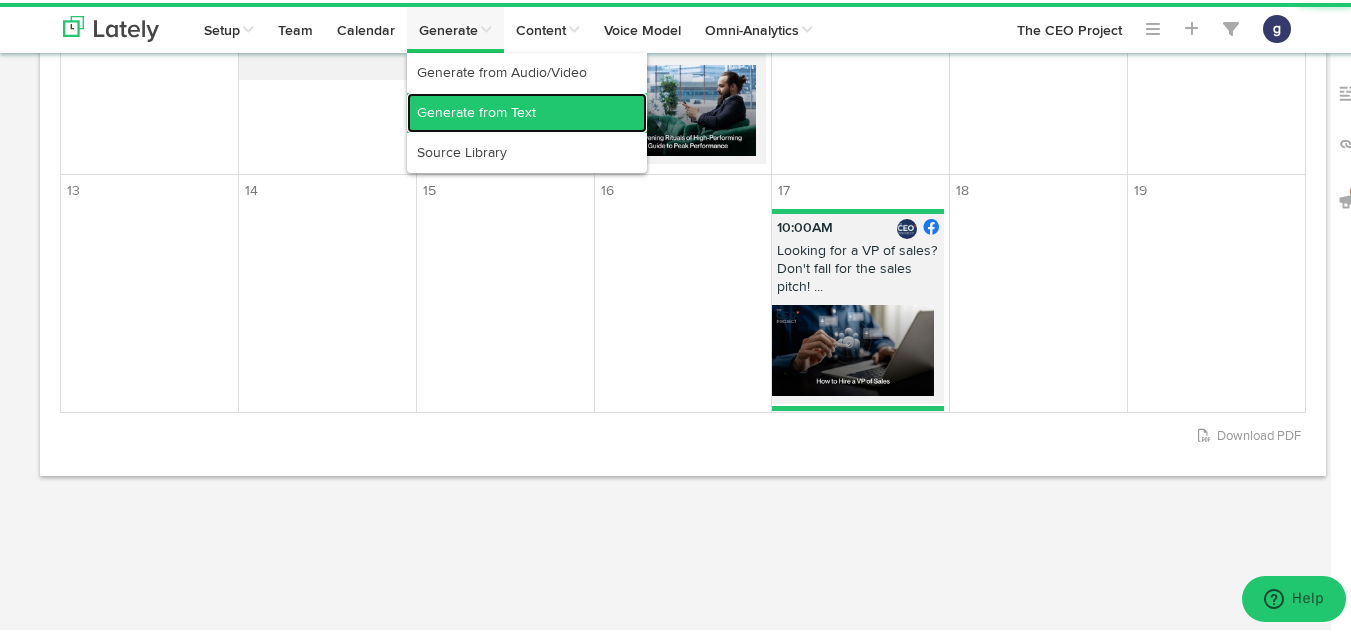 click on "Generate from Text" at bounding box center [527, 110] 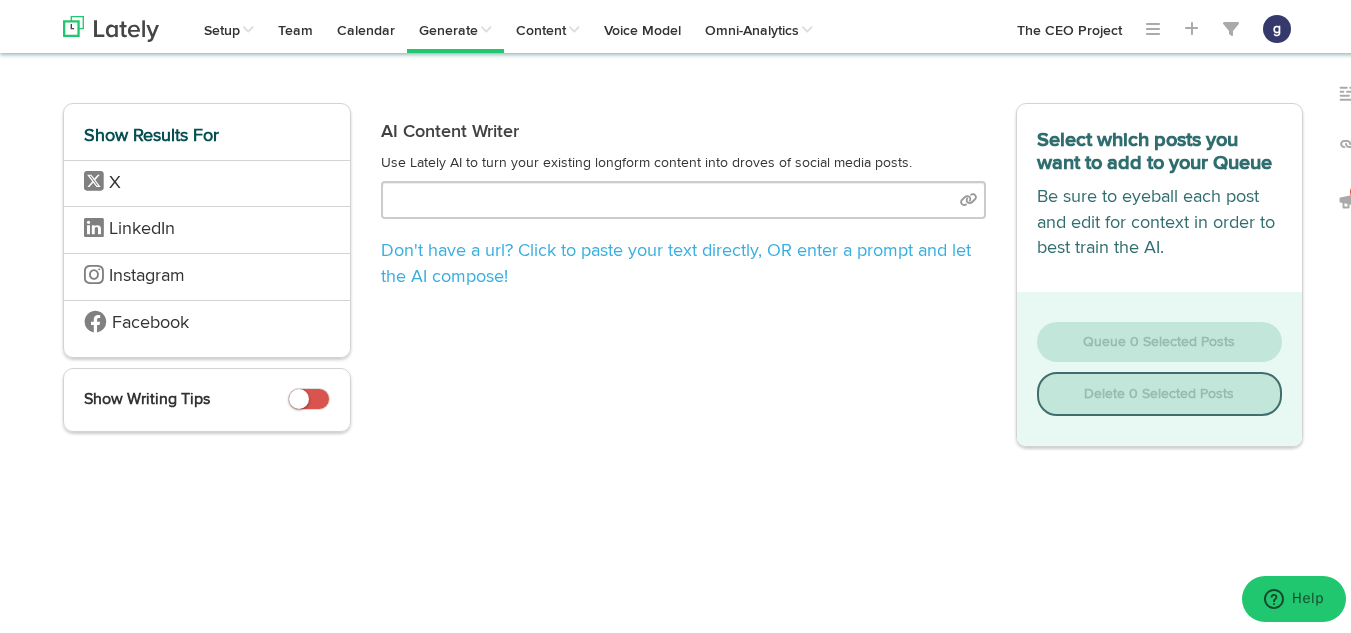 scroll, scrollTop: 0, scrollLeft: 0, axis: both 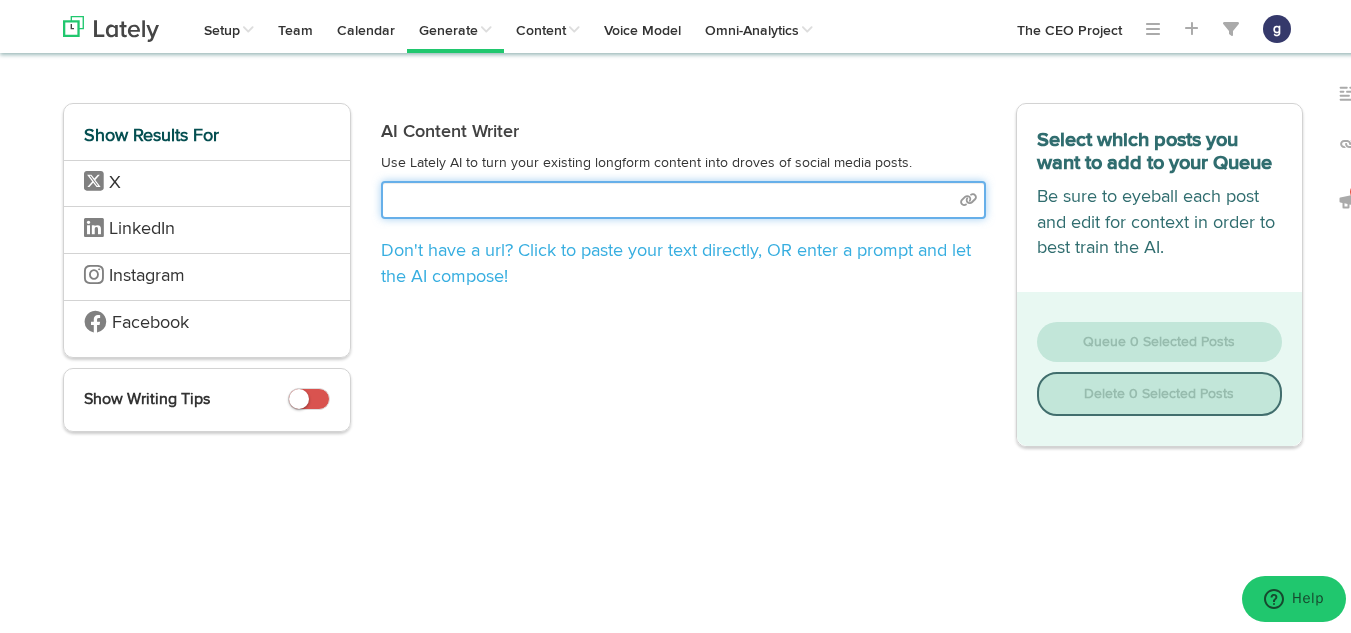 click at bounding box center [683, 197] 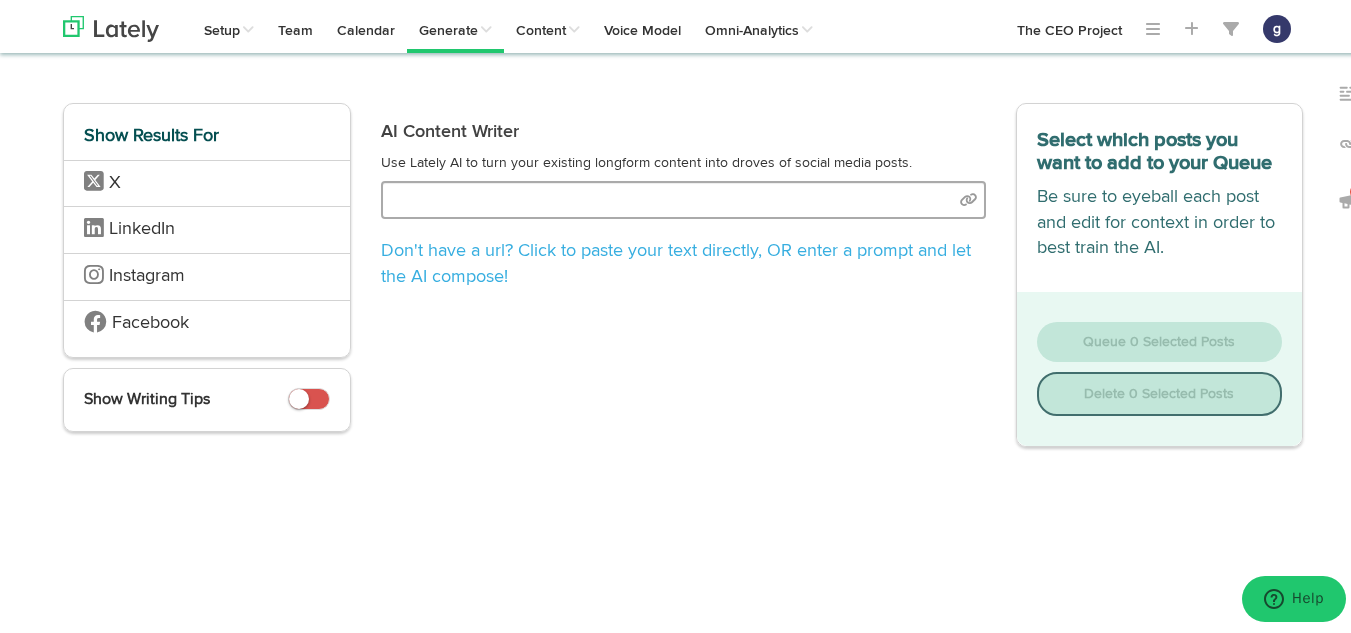 select on "natural" 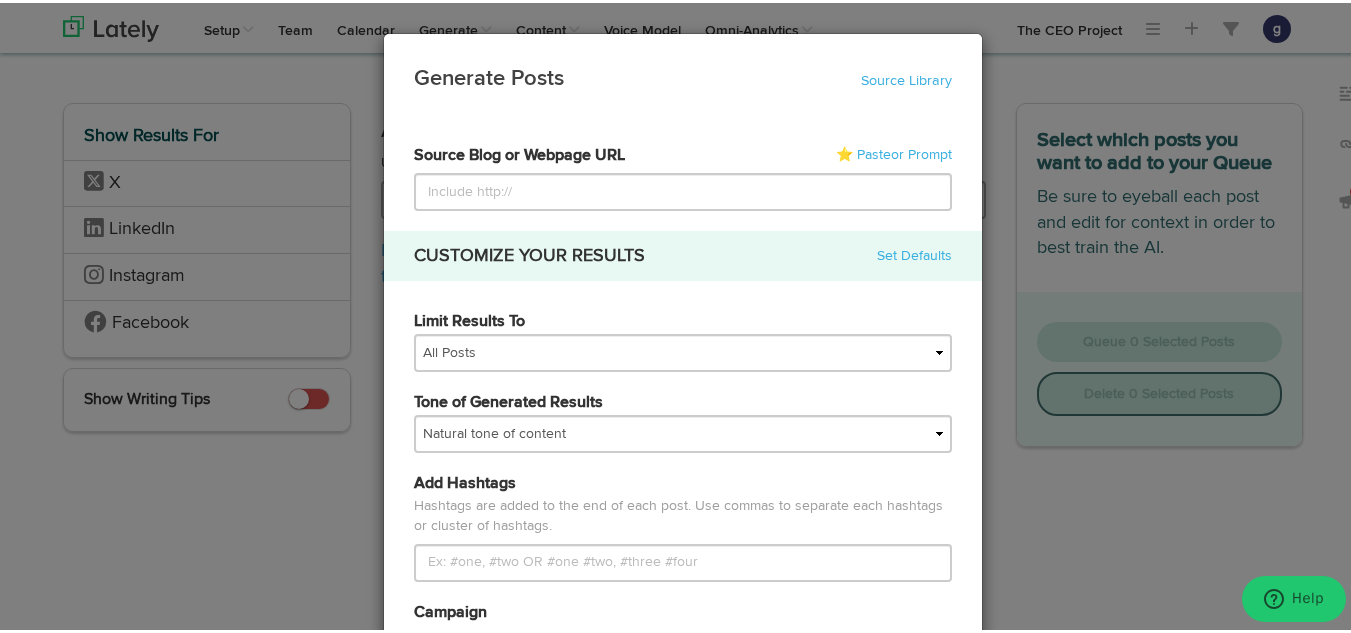 type on "https://theceoproject.com/what-working-on-the-business-actually-means-for-ceos/" 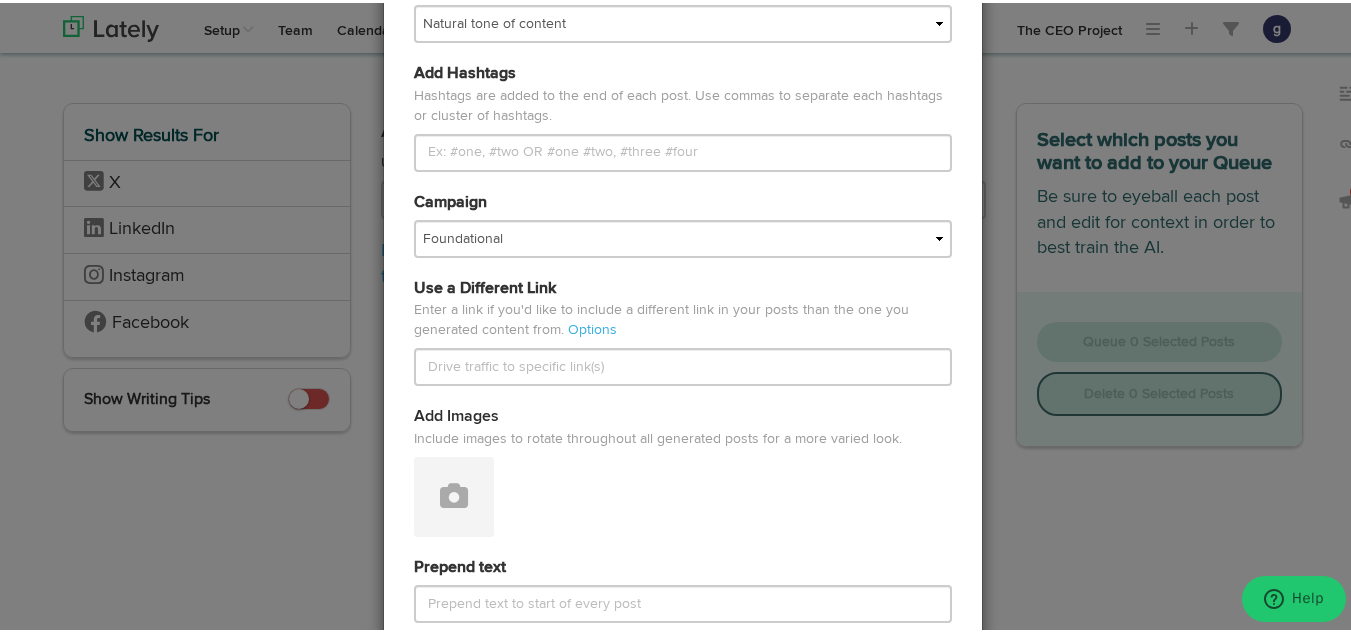scroll, scrollTop: 411, scrollLeft: 0, axis: vertical 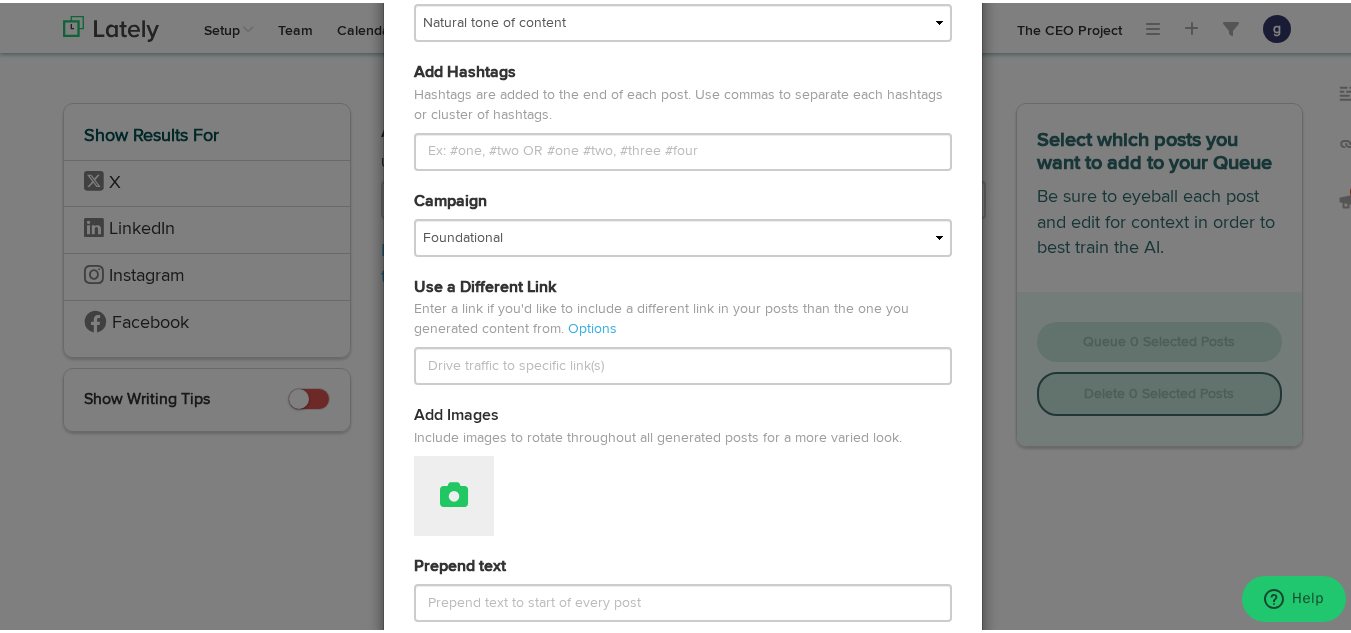 type on "https://theceoproject.com/what-working-on-the-business-actually-means-for-ceos/" 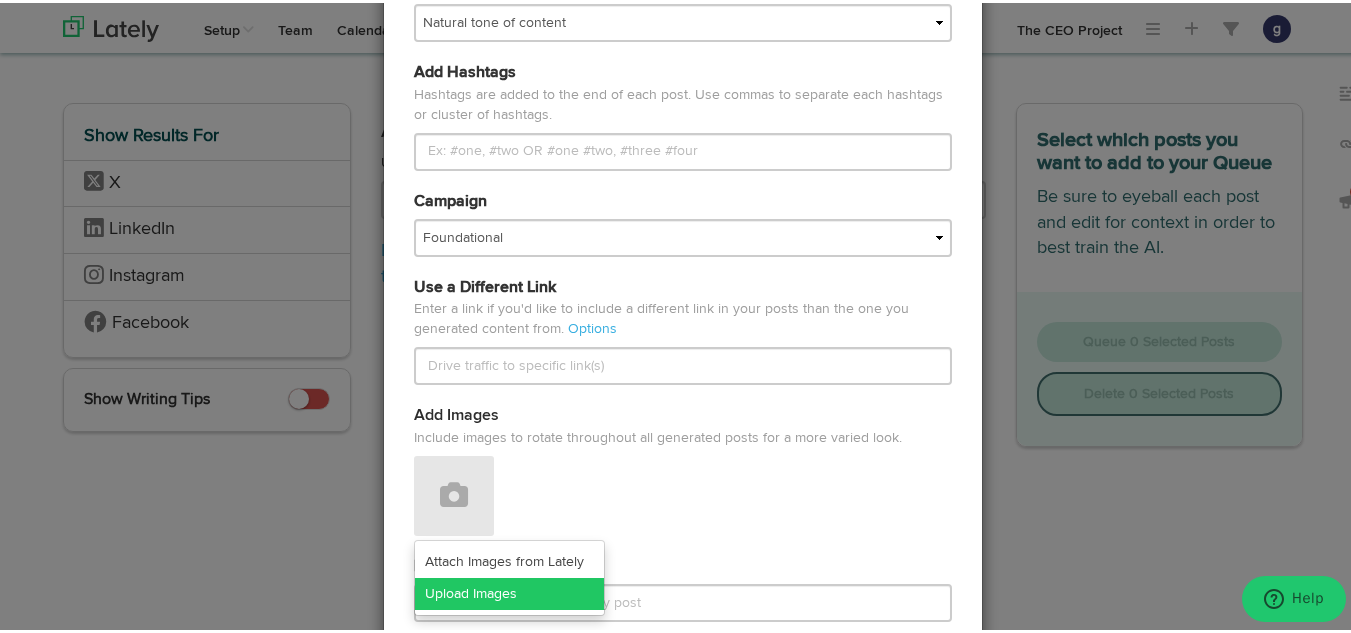 click on "Upload Images" at bounding box center [509, 591] 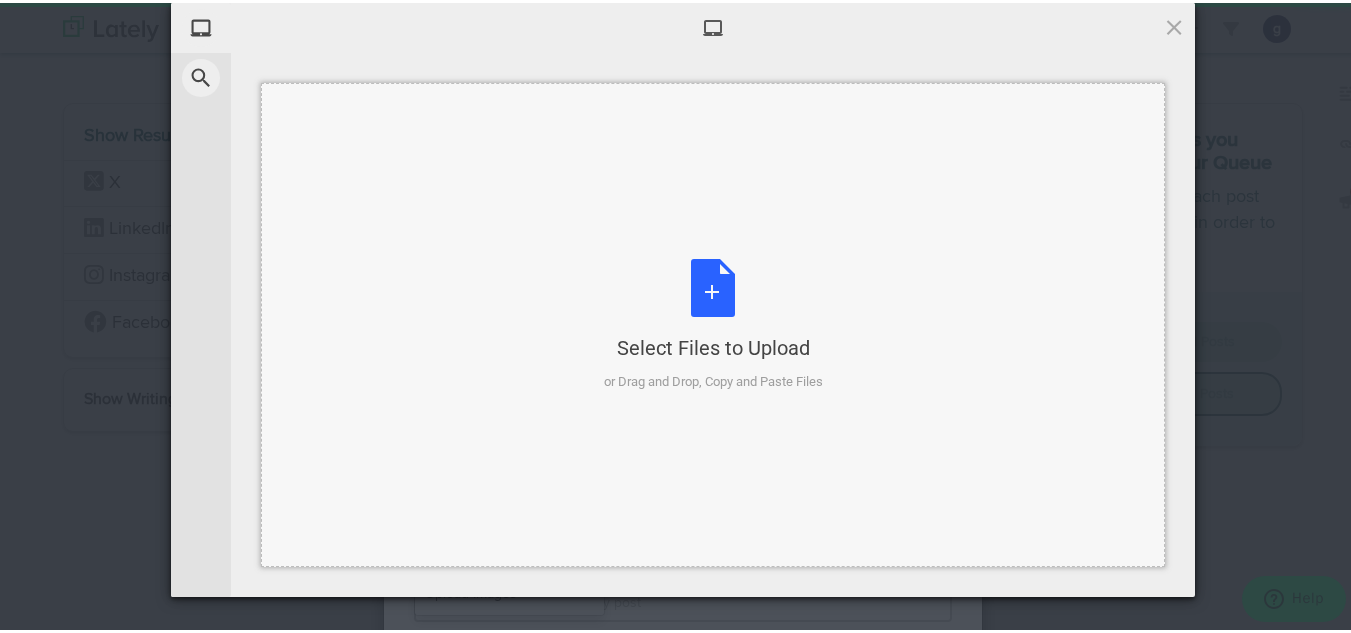click on "Select Files to Upload
or Drag and Drop, Copy and Paste Files" at bounding box center [713, 322] 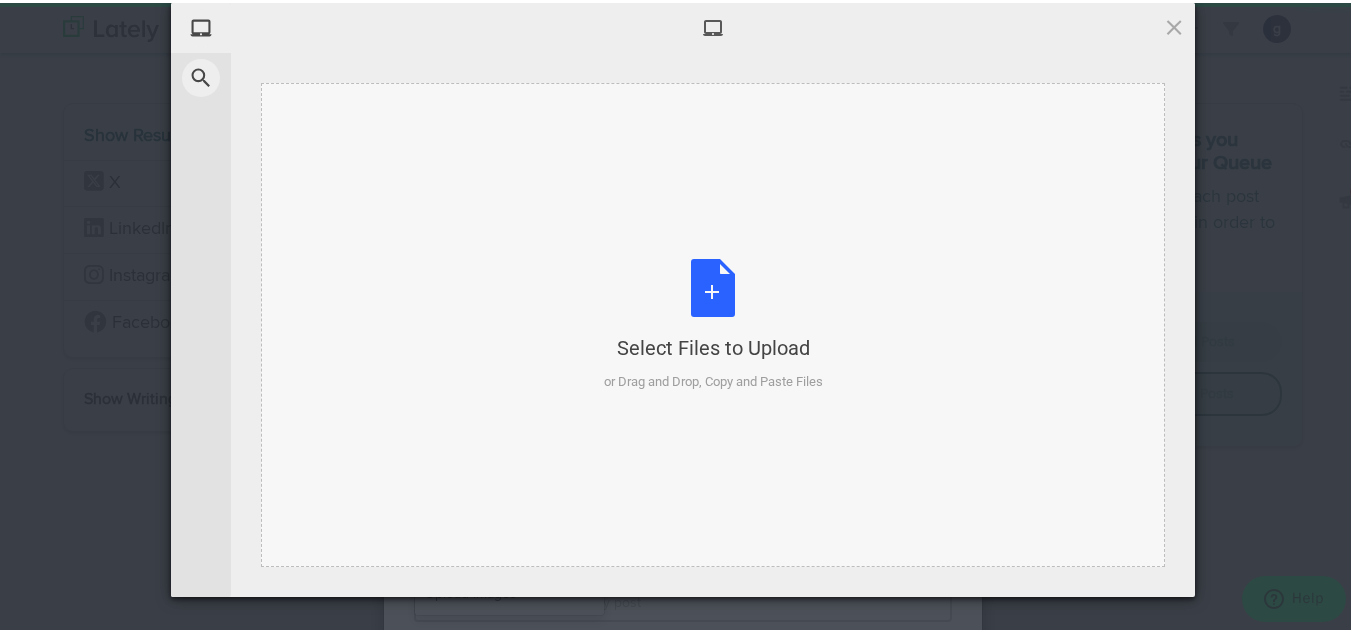 type 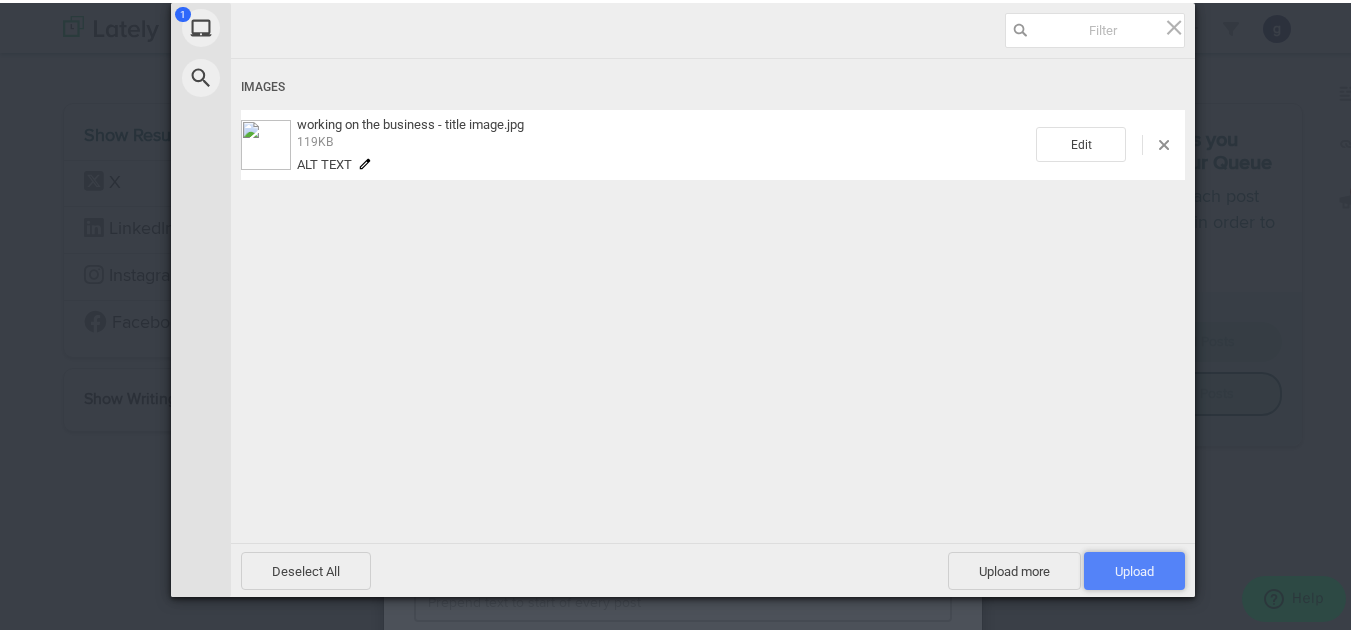 click on "Upload
1" at bounding box center [1134, 568] 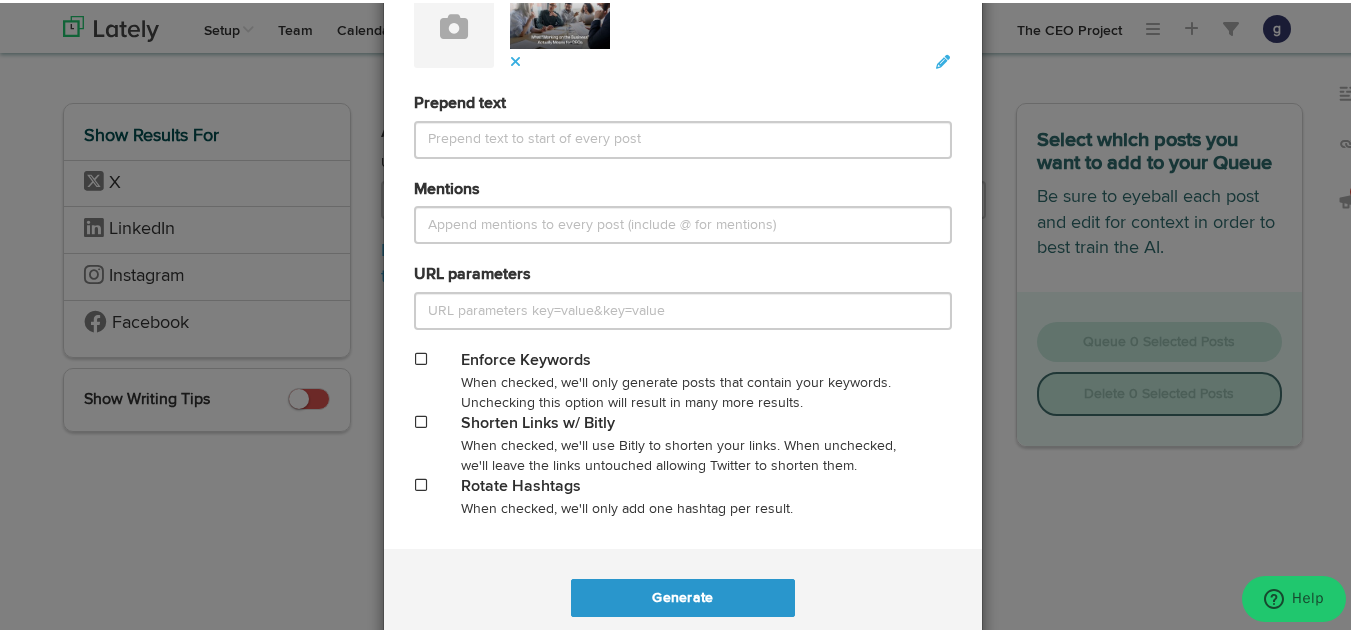 scroll, scrollTop: 883, scrollLeft: 0, axis: vertical 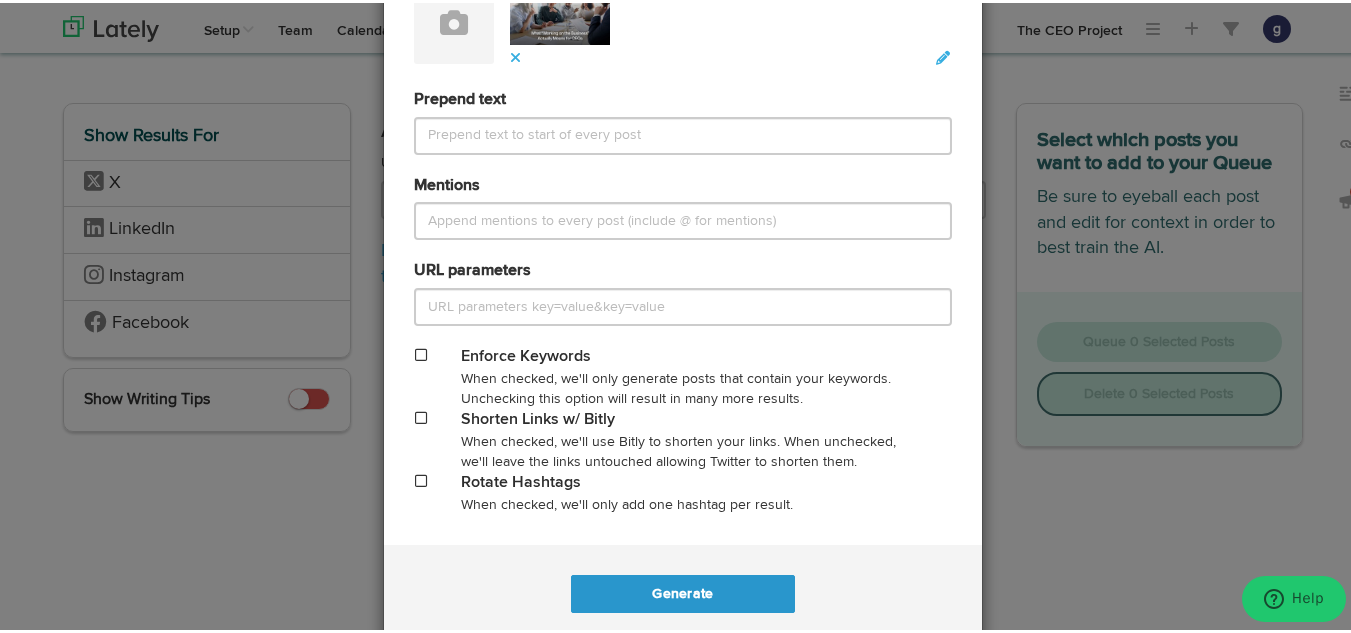 click at bounding box center [421, 415] 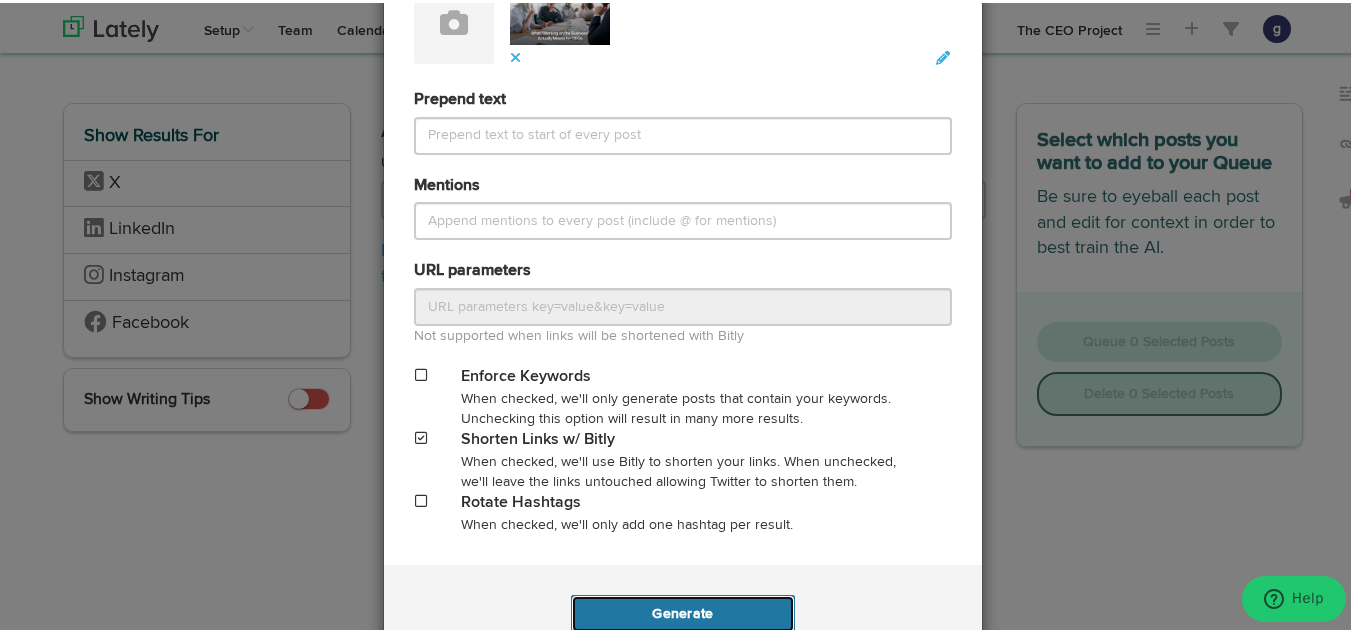 click on "Generate" at bounding box center [682, 611] 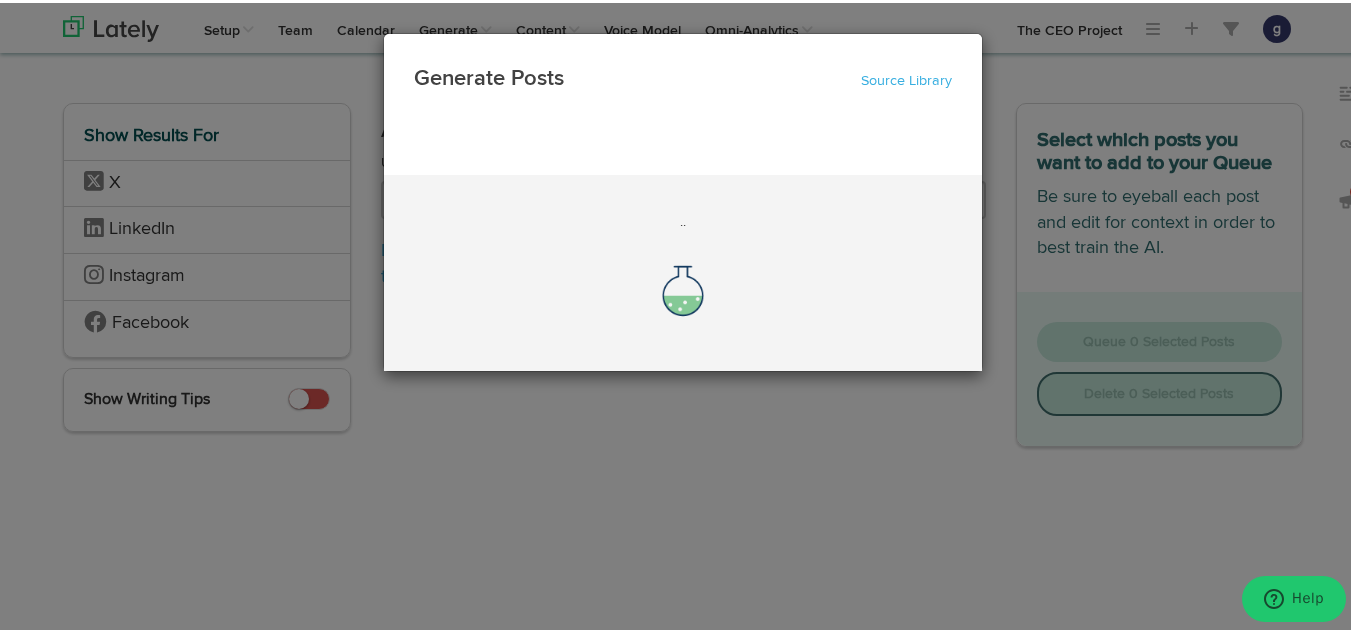 scroll, scrollTop: 0, scrollLeft: 0, axis: both 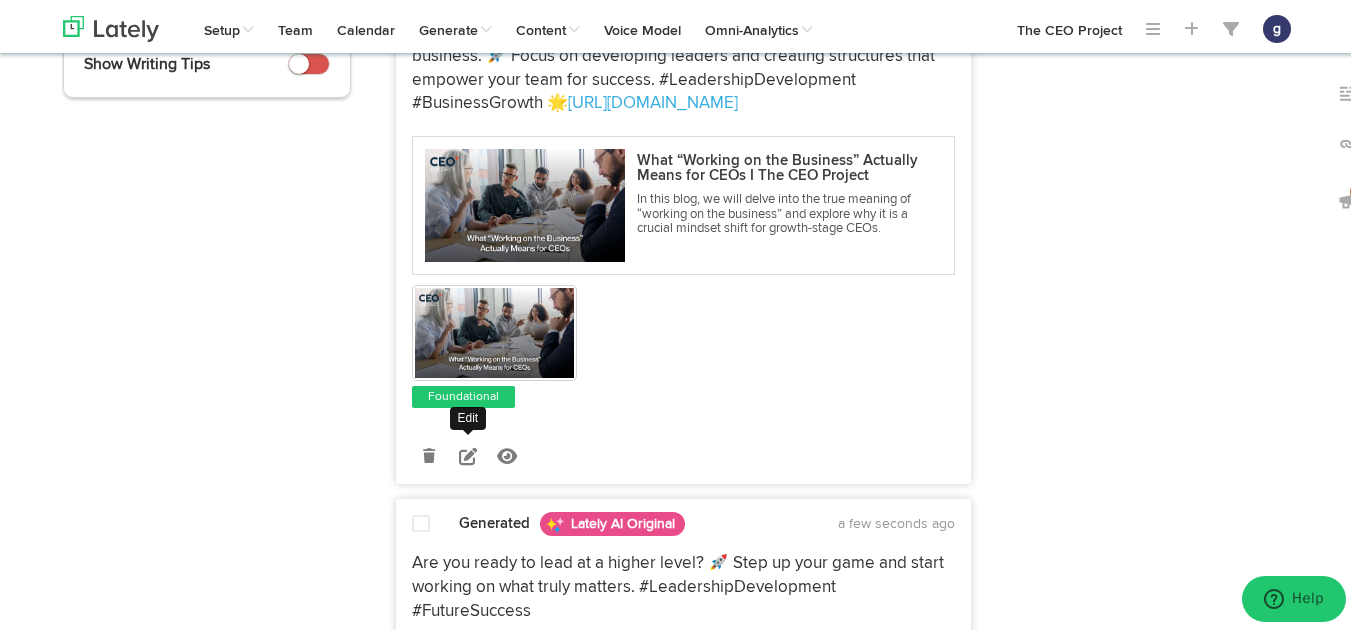 click at bounding box center [468, 453] 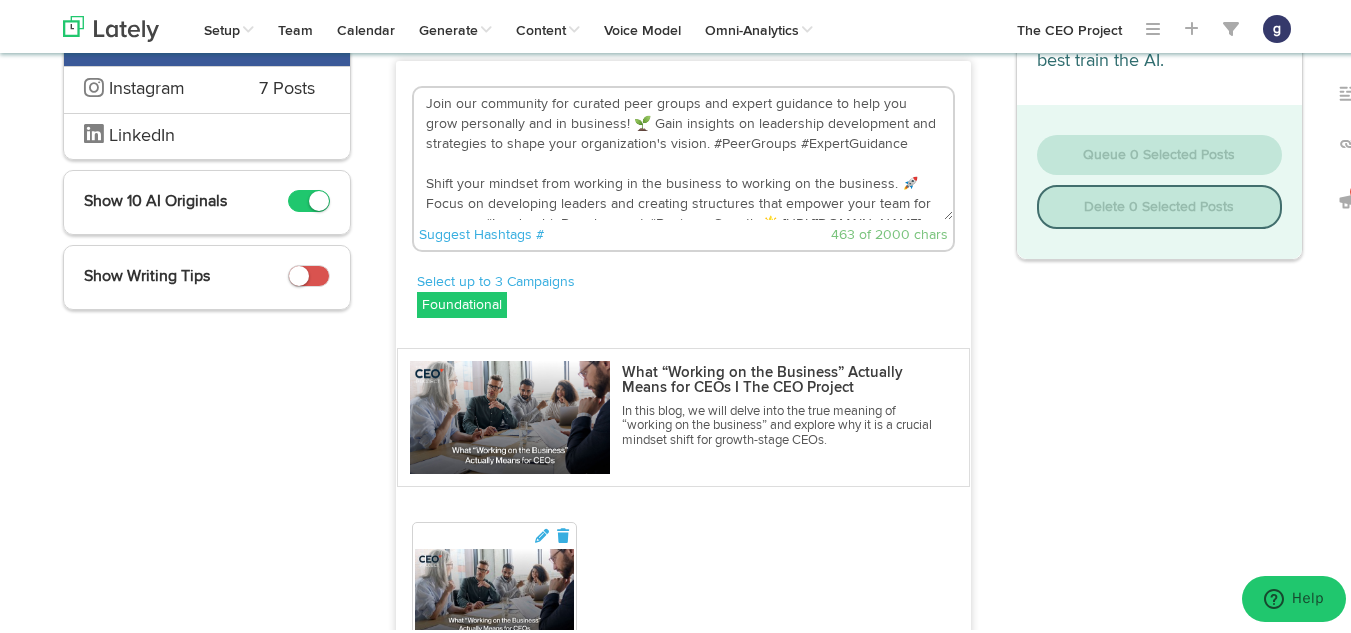 scroll, scrollTop: 140, scrollLeft: 0, axis: vertical 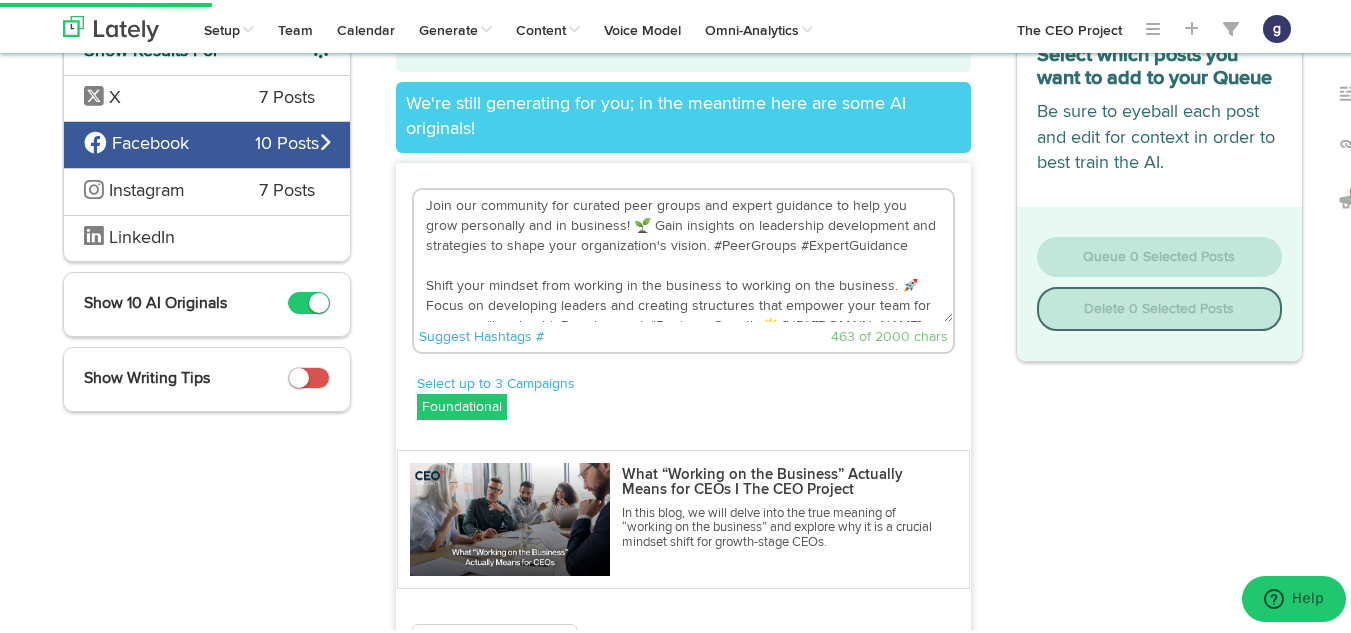 click on "Join our community for curated peer groups and expert guidance to help you grow personally and in business! 🌱 Gain insights on leadership development and strategies to shape your organization's vision. #PeerGroups #ExpertGuidance
Shift your mindset from working in the business to working on the business. 🚀 Focus on developing leaders and creating structures that empower your team for success. #LeadershipDevelopment #BusinessGrowth 🌟 https://bit.ly/4kCs5tw" at bounding box center [683, 253] 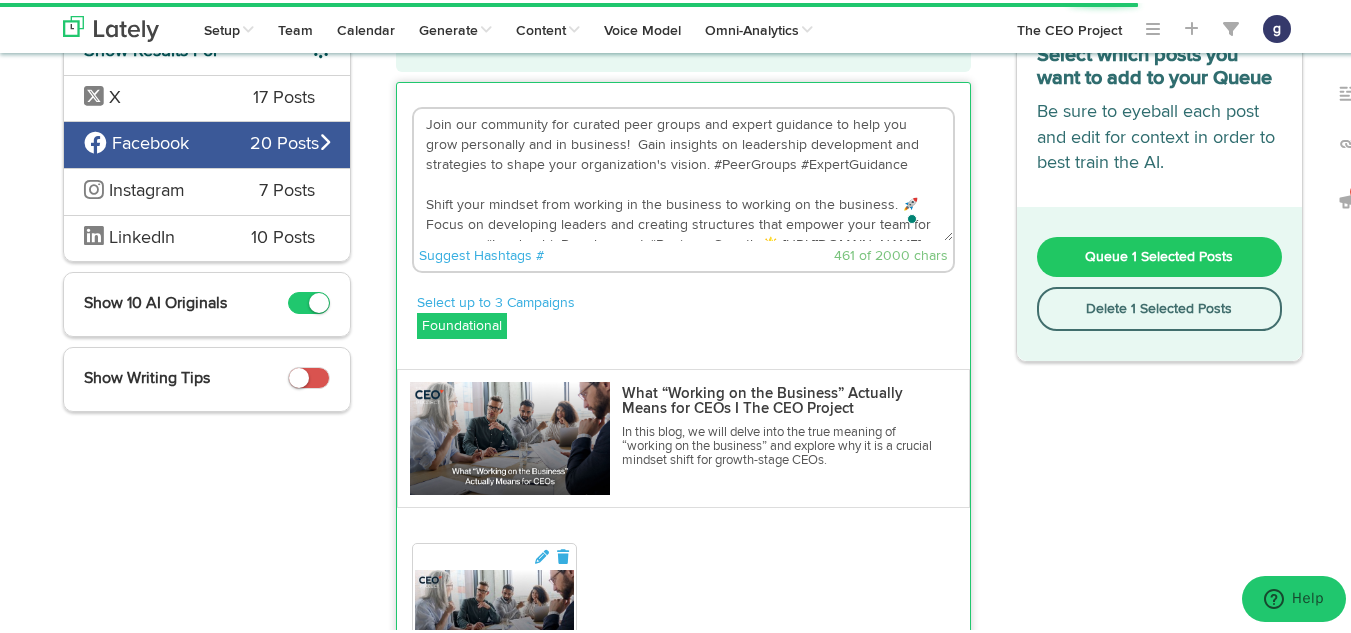 scroll, scrollTop: 20, scrollLeft: 0, axis: vertical 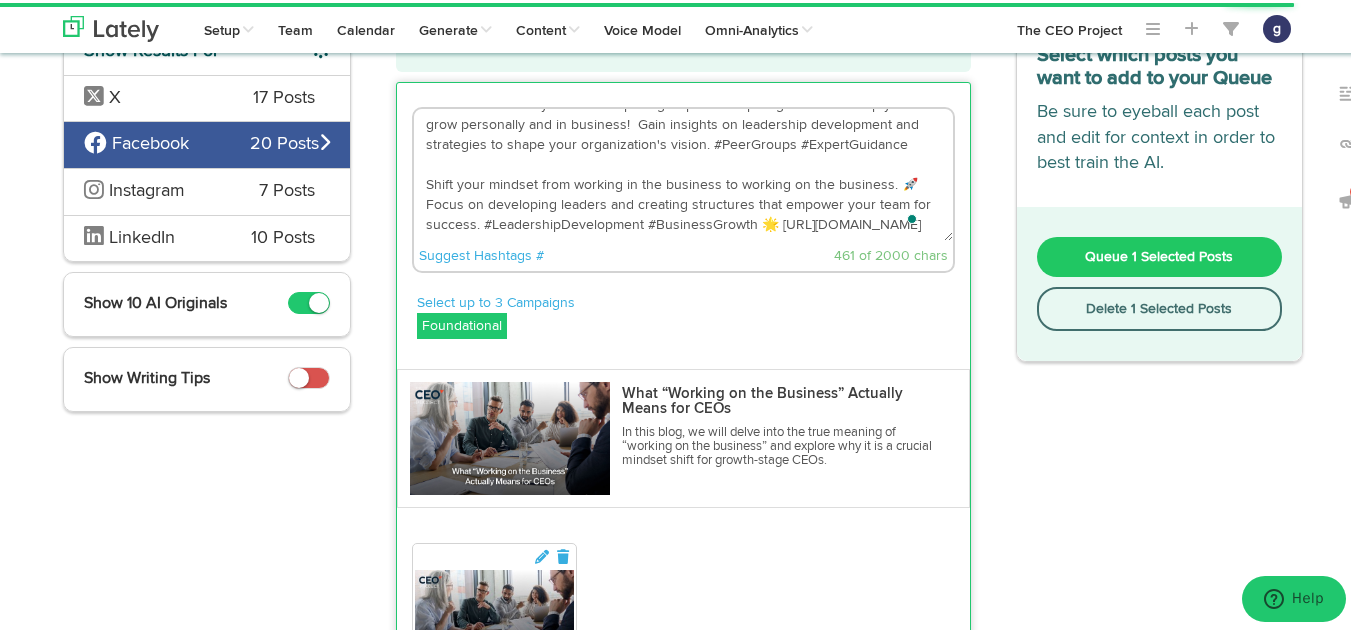 click on "Join our community for curated peer groups and expert guidance to help you grow personally and in business!  Gain insights on leadership development and strategies to shape your organization's vision. #PeerGroups #ExpertGuidance
Shift your mindset from working in the business to working on the business. 🚀 Focus on developing leaders and creating structures that empower your team for success. #LeadershipDevelopment #BusinessGrowth 🌟 https://bit.ly/4kCs5tw" at bounding box center [683, 172] 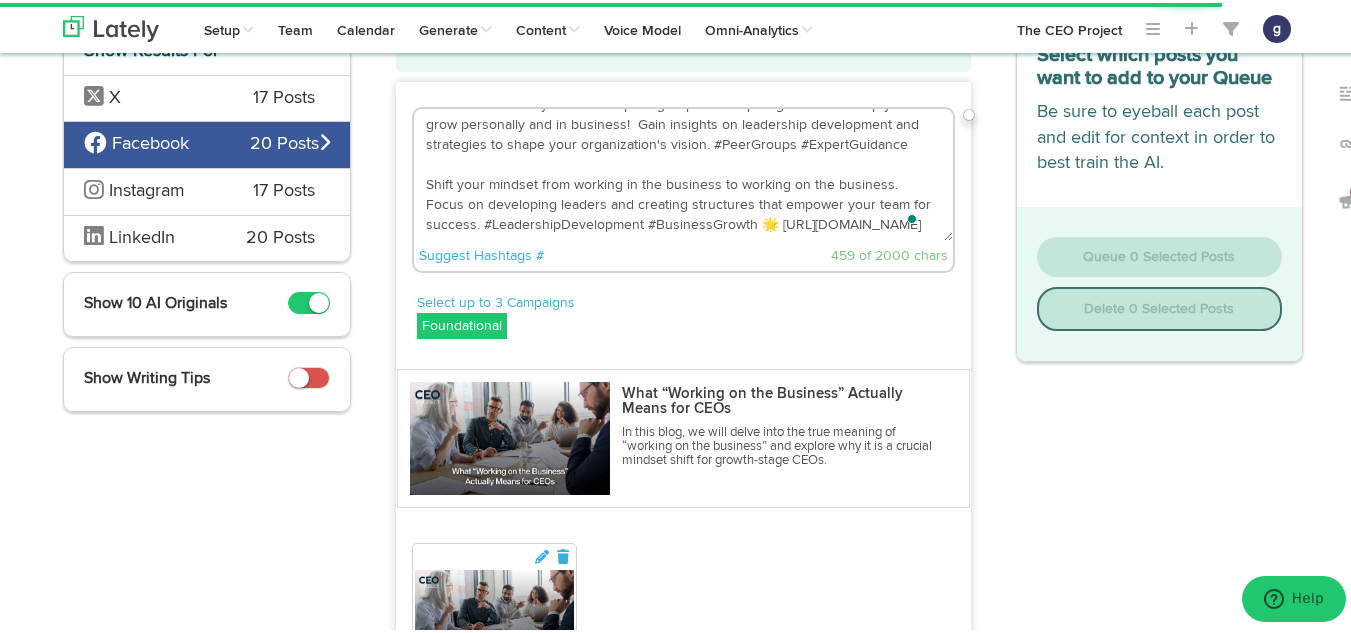 click on "Join our community for curated peer groups and expert guidance to help you grow personally and in business!  Gain insights on leadership development and strategies to shape your organization's vision. #PeerGroups #ExpertGuidance
Shift your mindset from working in the business to working on the business.  Focus on developing leaders and creating structures that empower your team for success. #LeadershipDevelopment #BusinessGrowth 🌟 https://bit.ly/4kCs5tw" at bounding box center [683, 172] 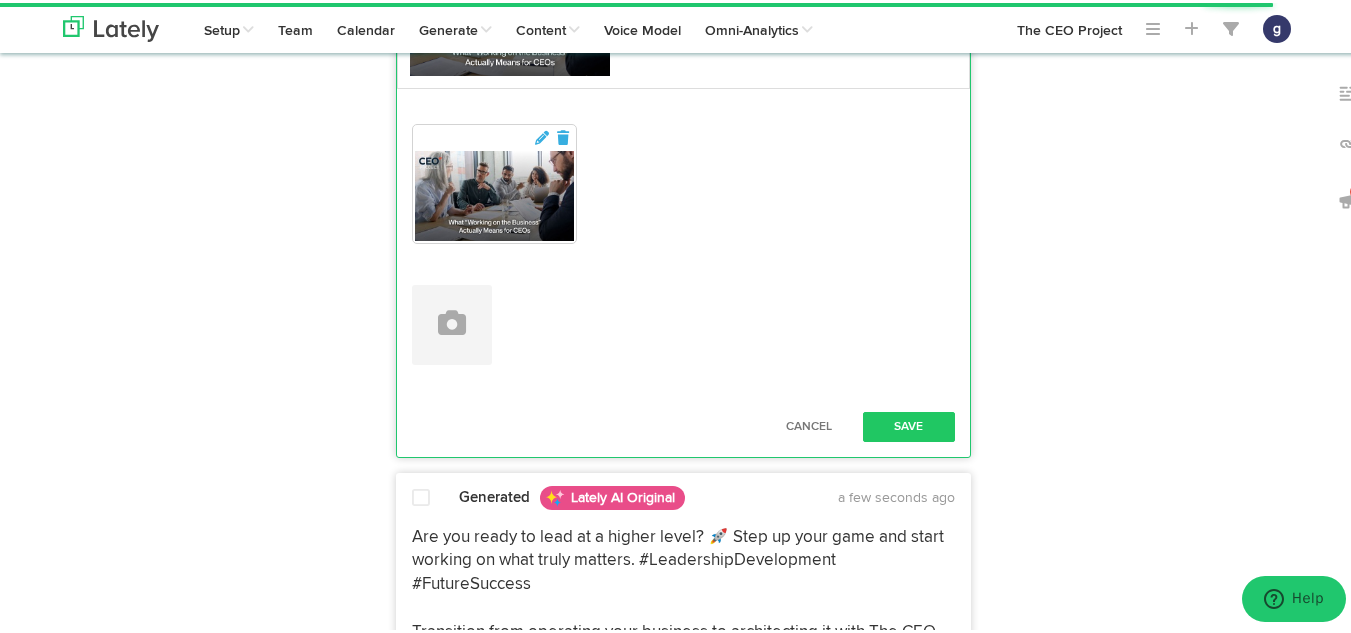 scroll, scrollTop: 560, scrollLeft: 0, axis: vertical 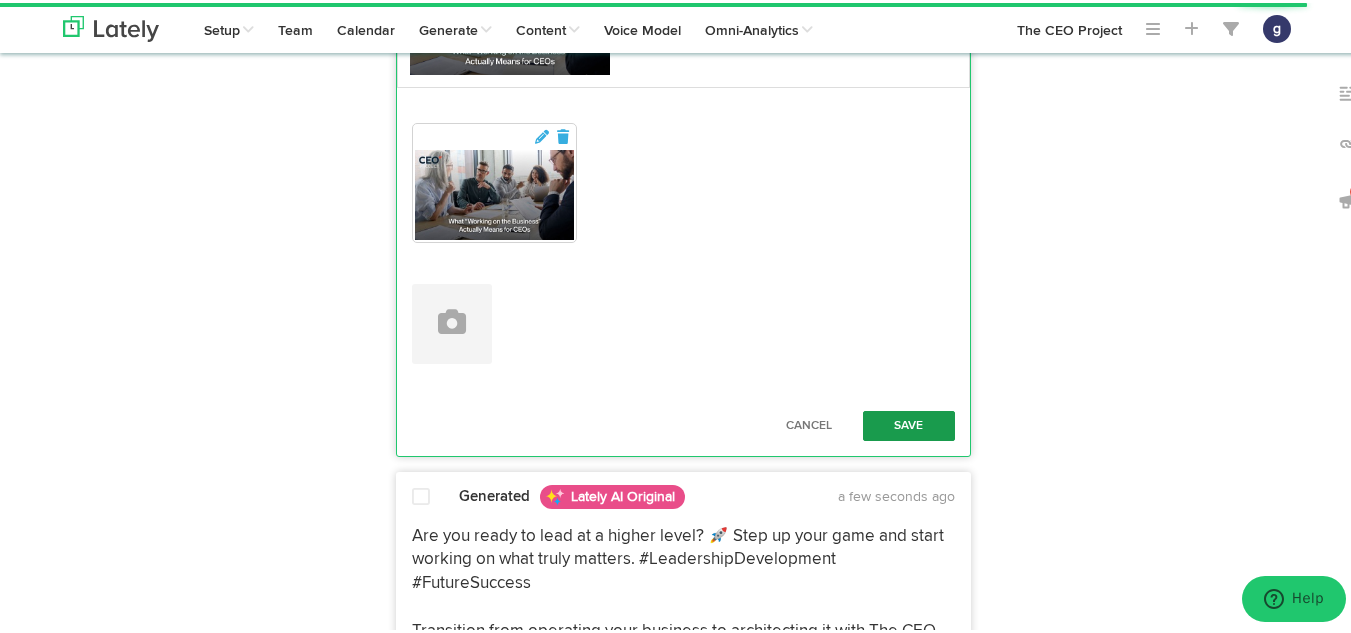 type on "Join our community for curated peer groups and expert guidance to help you grow personally and in business!  Gain insights on leadership development and strategies to shape your organization's vision. #PeerGroups #ExpertGuidance
Shift your mindset from working in the business to working on the business.  Focus on developing leaders and creating structures that empower your team for success. #LeadershipDevelopment #BusinessGrowth  https://bit.ly/4kCs5tw" 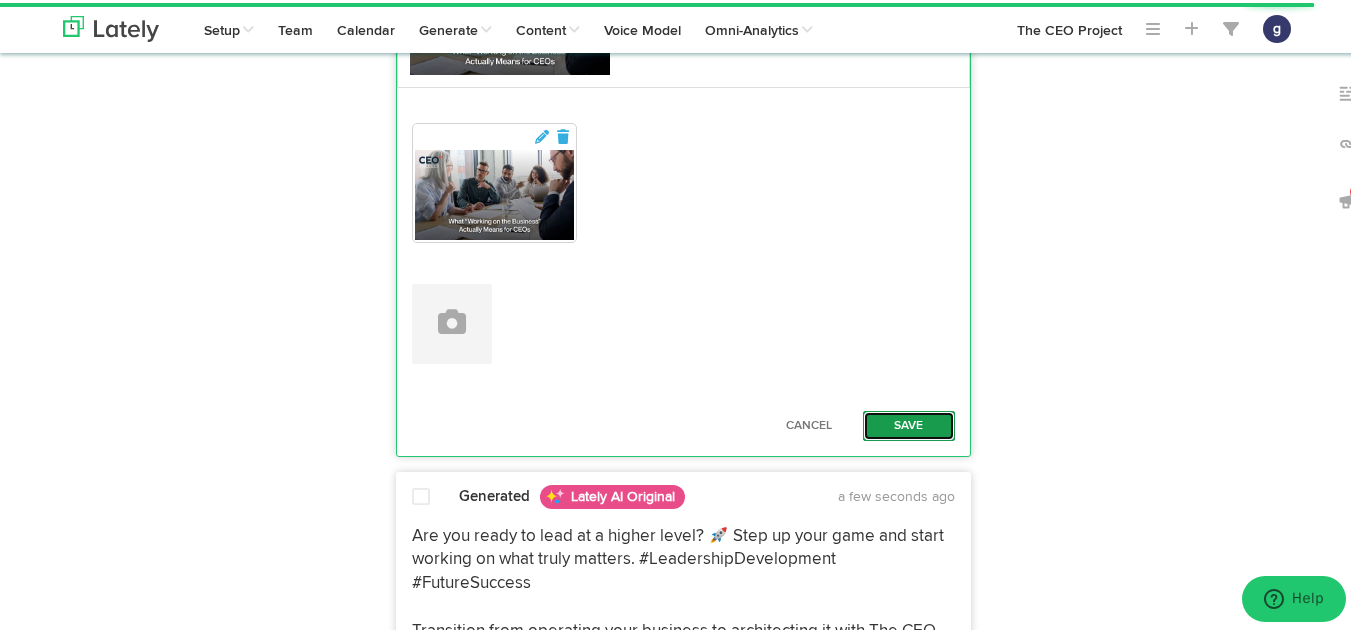 click on "Save" at bounding box center [909, 423] 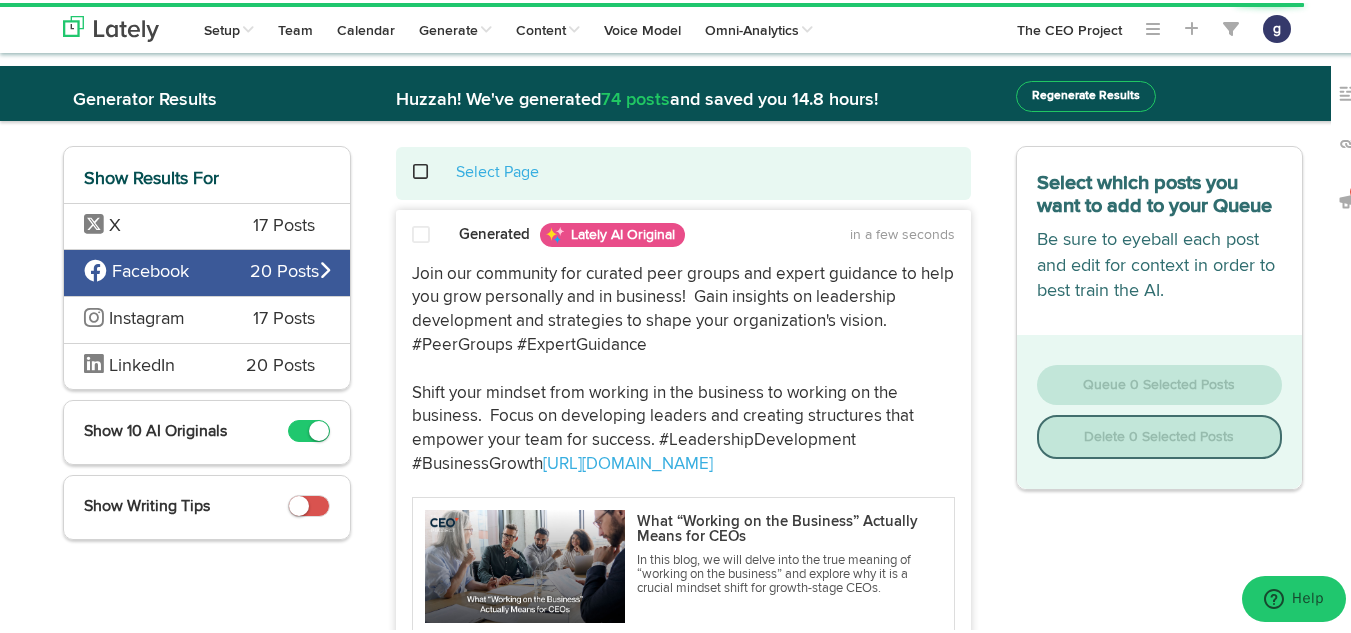 scroll, scrollTop: 0, scrollLeft: 0, axis: both 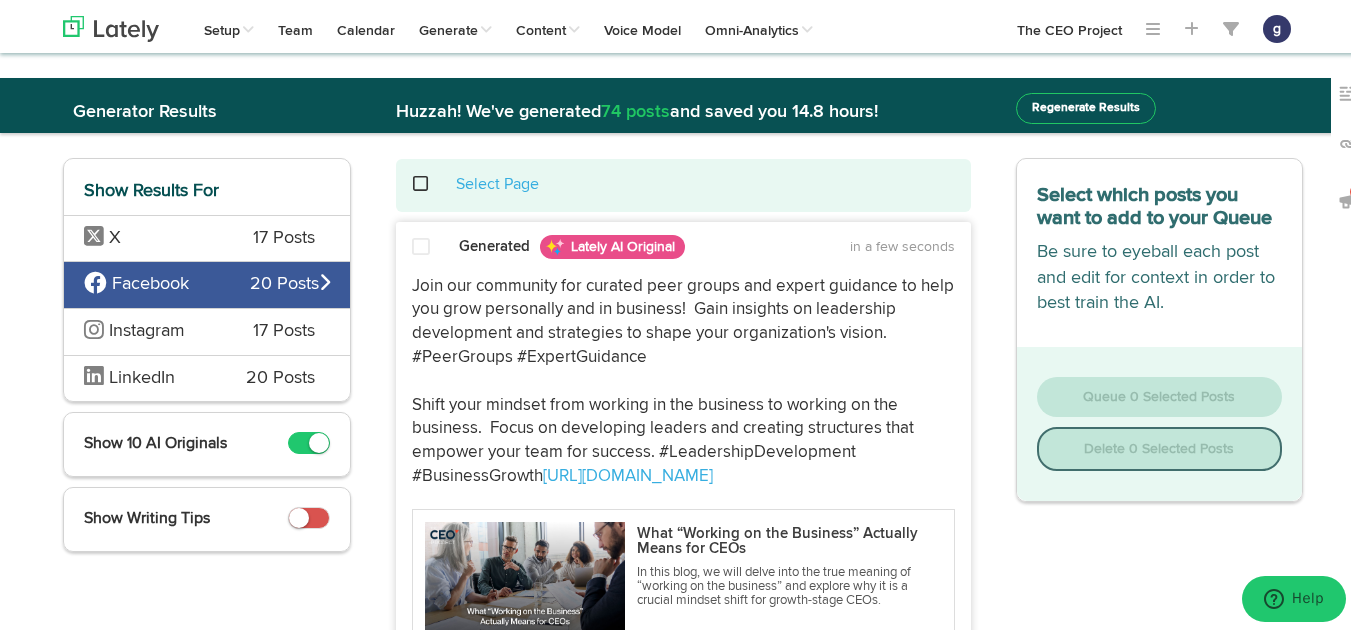 click at bounding box center (421, 245) 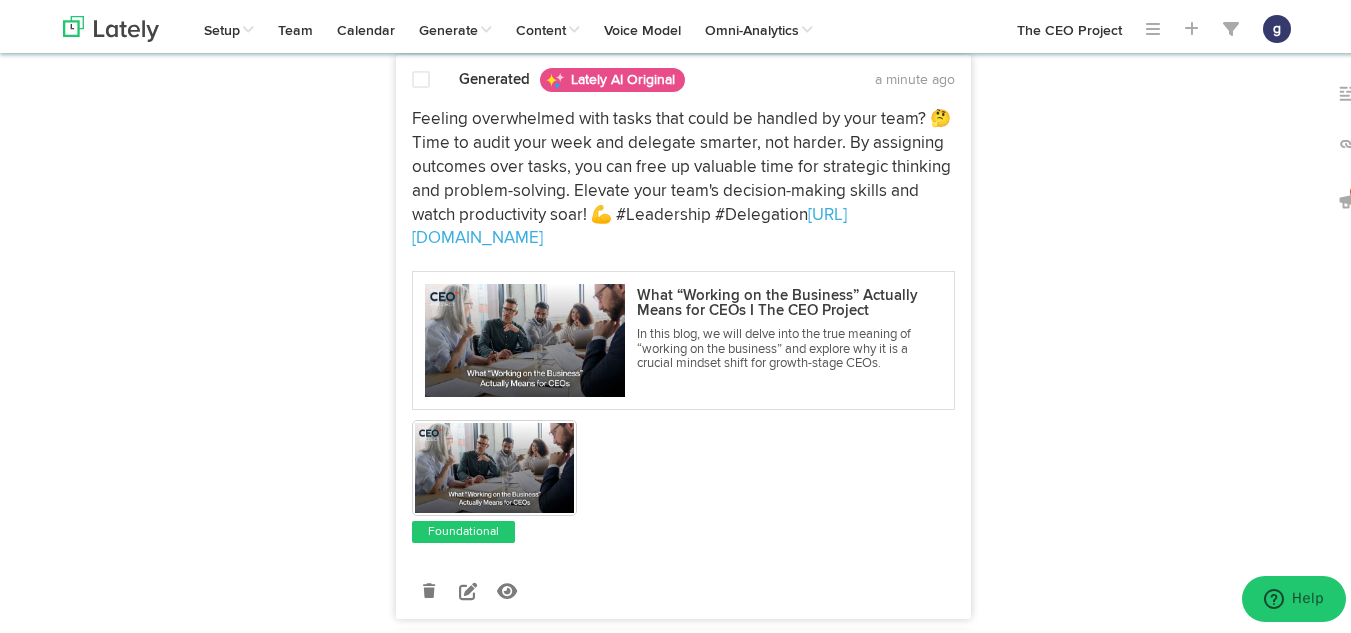 scroll, scrollTop: 1422, scrollLeft: 0, axis: vertical 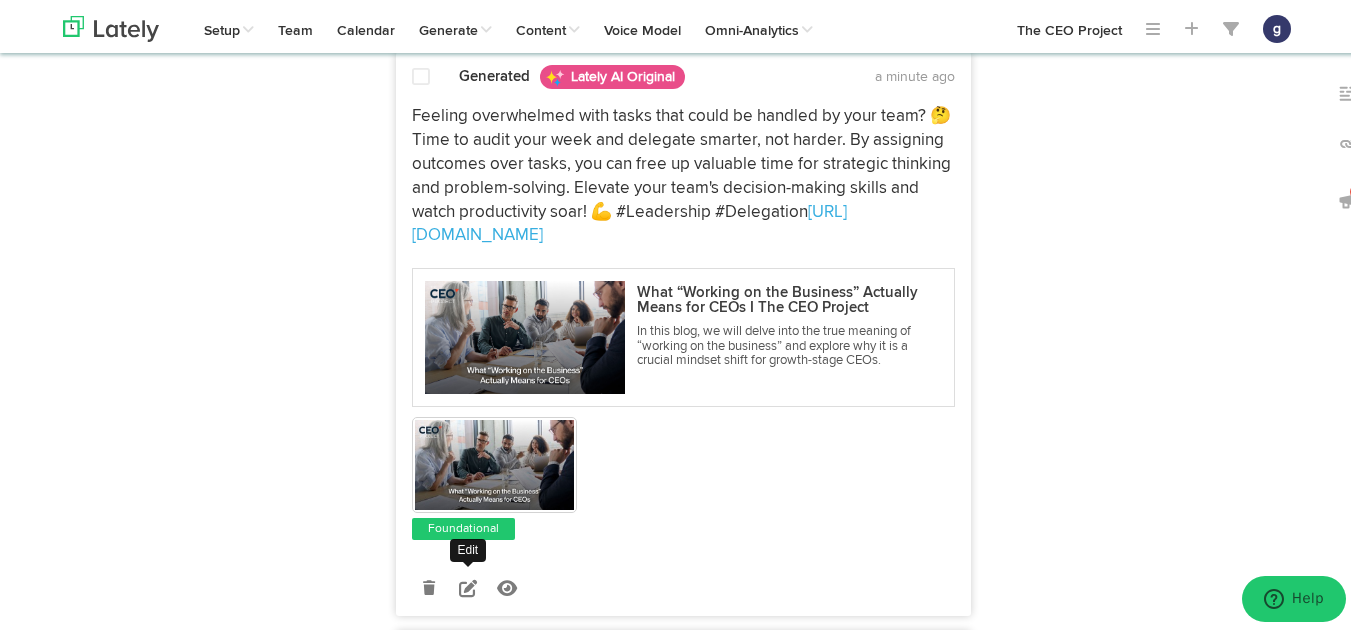 click at bounding box center (468, 585) 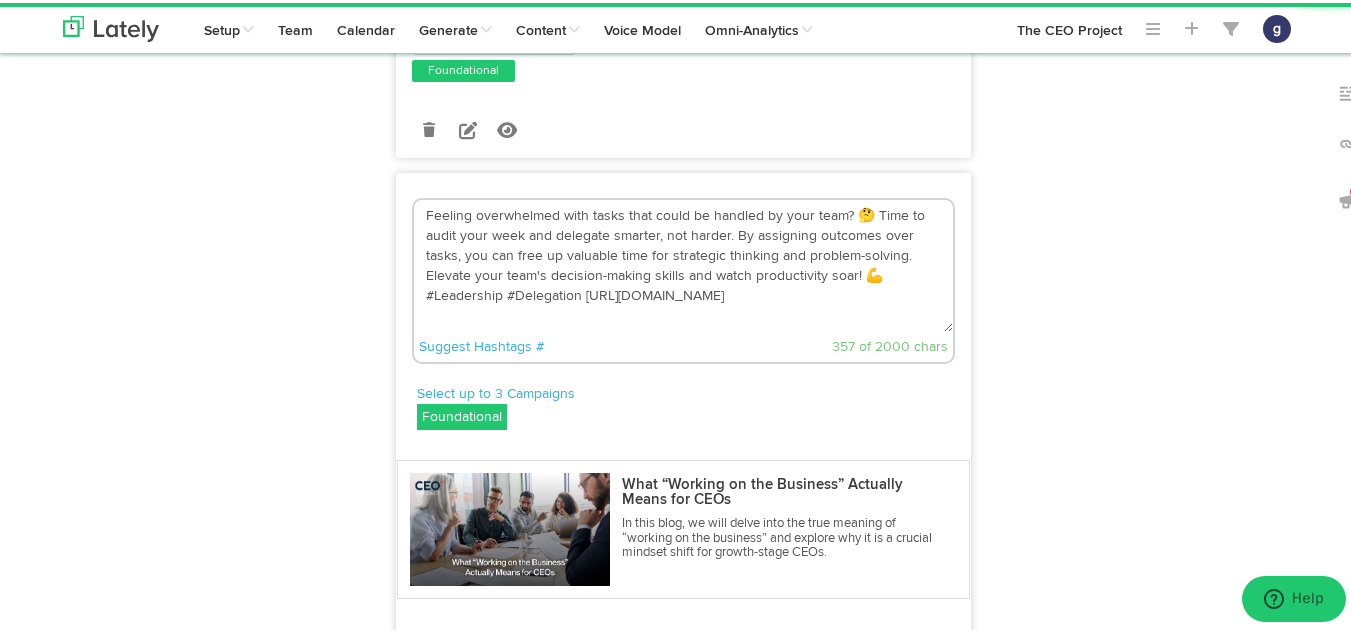 scroll, scrollTop: 1300, scrollLeft: 0, axis: vertical 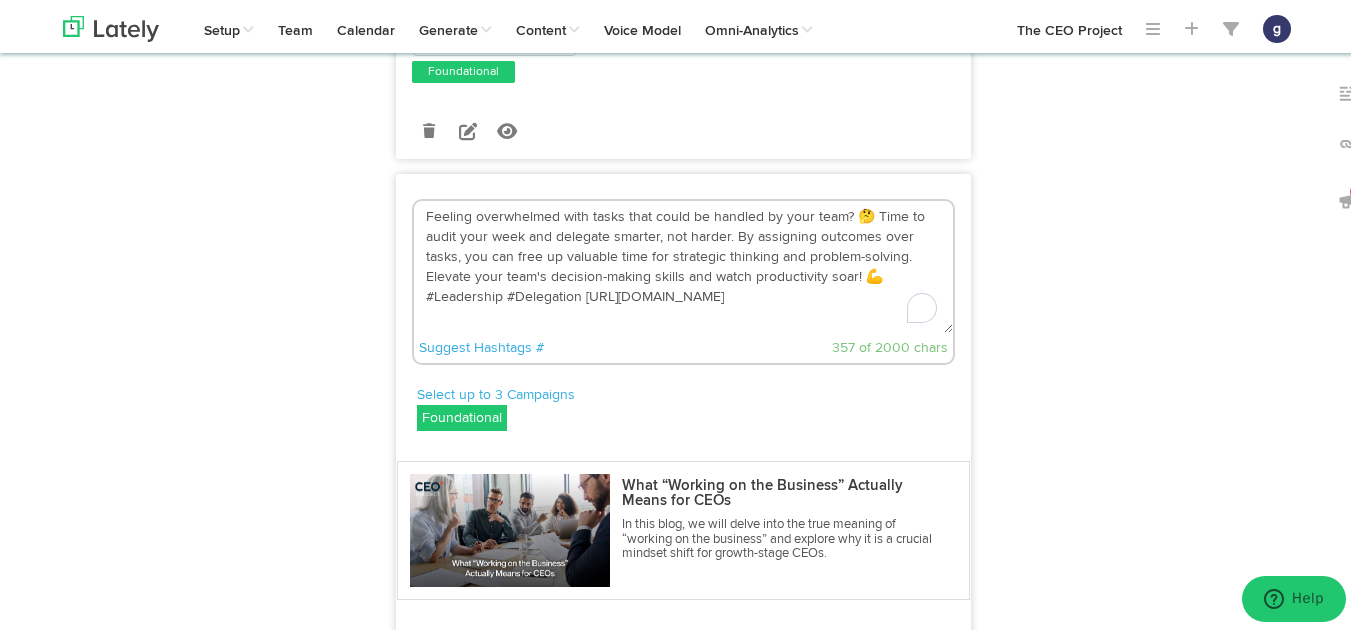 click on "Feeling overwhelmed with tasks that could be handled by your team? 🤔 Time to audit your week and delegate smarter, not harder. By assigning outcomes over tasks, you can free up valuable time for strategic thinking and problem-solving. Elevate your team's decision-making skills and watch productivity soar! 💪 #Leadership #Delegation https://bit.ly/4kCs5tw" at bounding box center [683, 264] 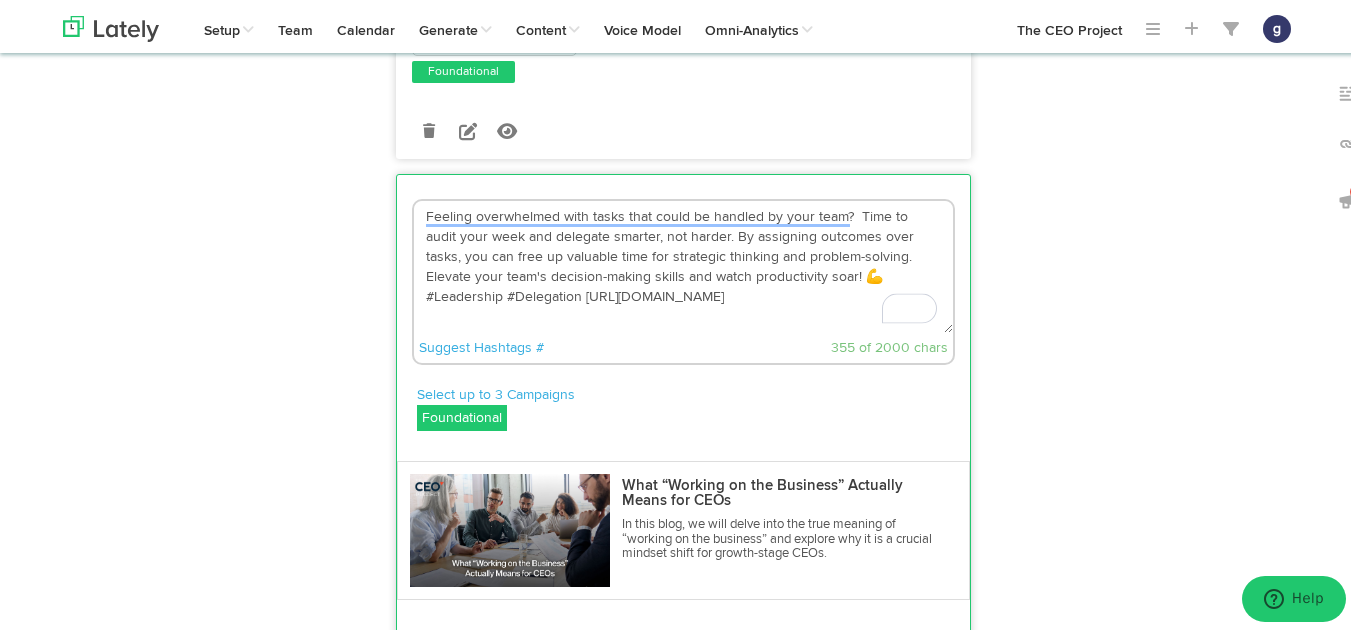 click on "Feeling overwhelmed with tasks that could be handled by your team?  Time to audit your week and delegate smarter, not harder. By assigning outcomes over tasks, you can free up valuable time for strategic thinking and problem-solving. Elevate your team's decision-making skills and watch productivity soar! 💪 #Leadership #Delegation https://bit.ly/4kCs5tw" at bounding box center (683, 264) 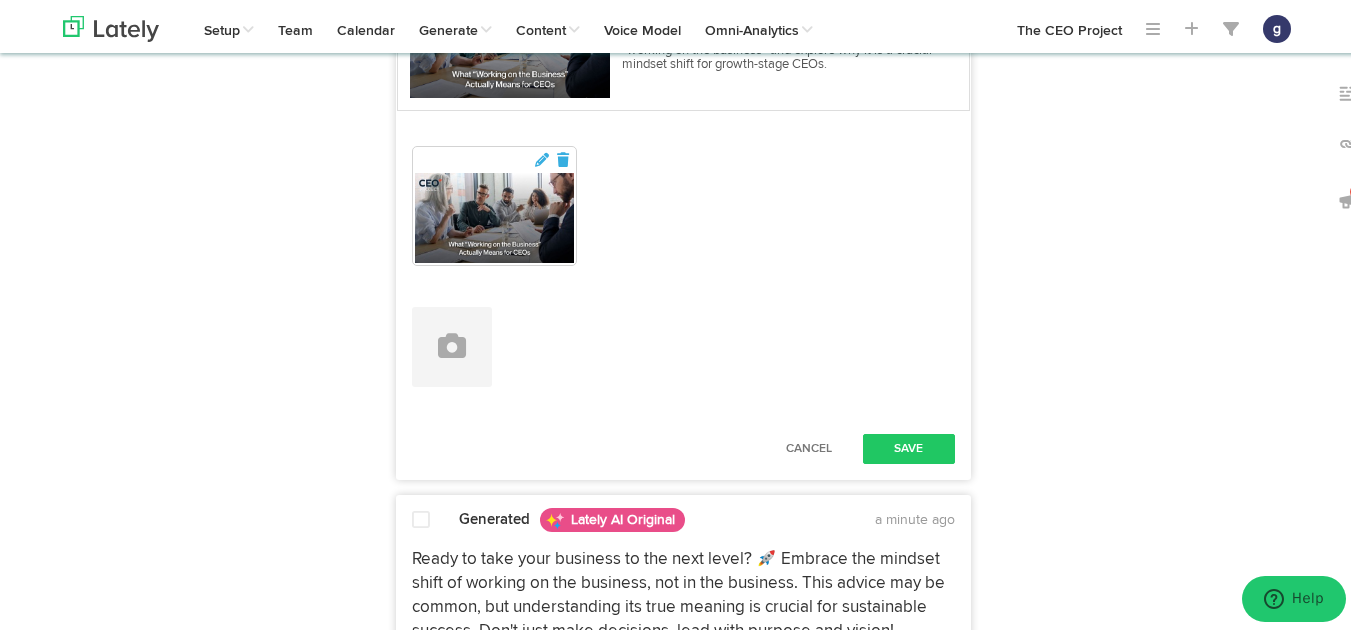 scroll, scrollTop: 1790, scrollLeft: 0, axis: vertical 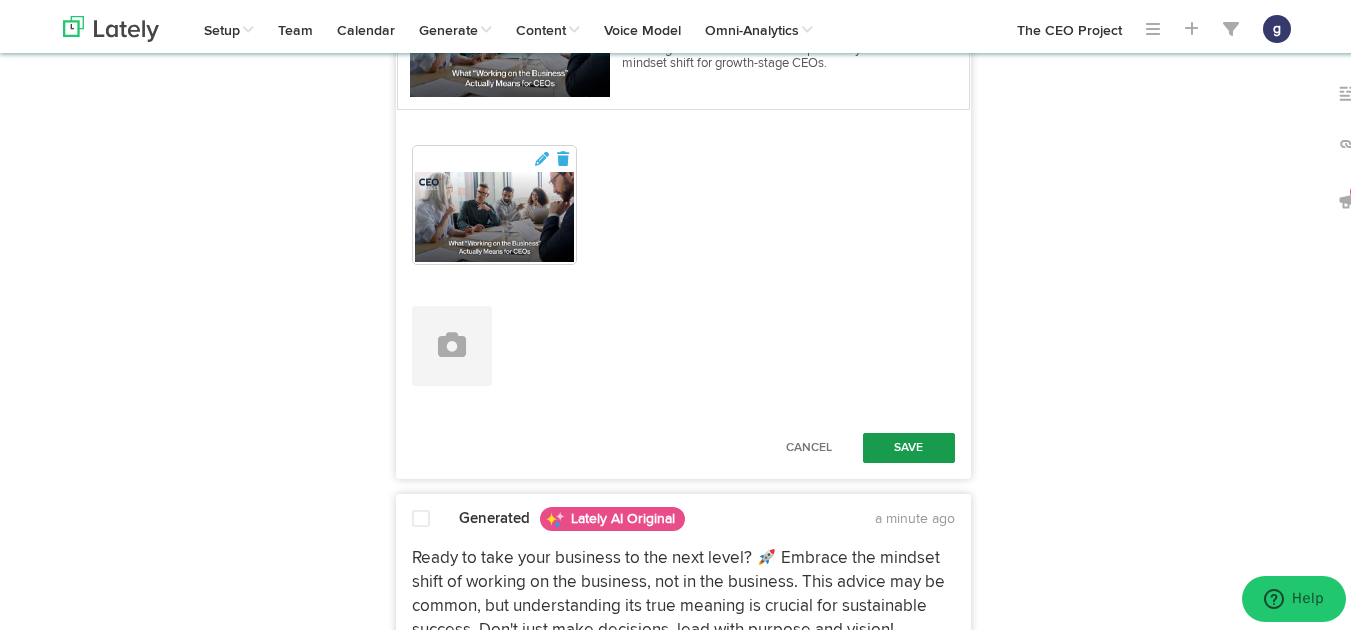 type on "Feeling overwhelmed with tasks that could be handled by your team?  Time to audit your week and delegate smarter, not harder. By assigning outcomes over tasks, you can free up valuable time for strategic thinking and problem-solving. Elevate your team's decision-making skills and watch productivity soar!  #Leadership #Delegation https://bit.ly/4kCs5tw" 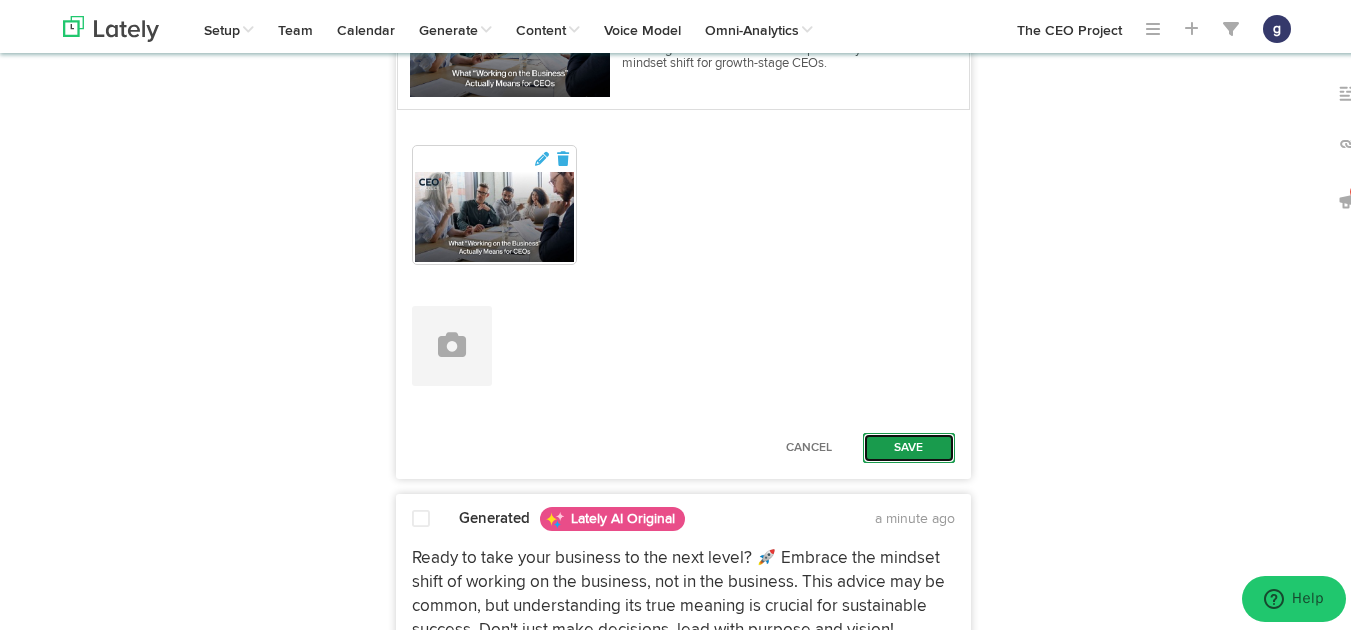 click on "Save" at bounding box center (909, 445) 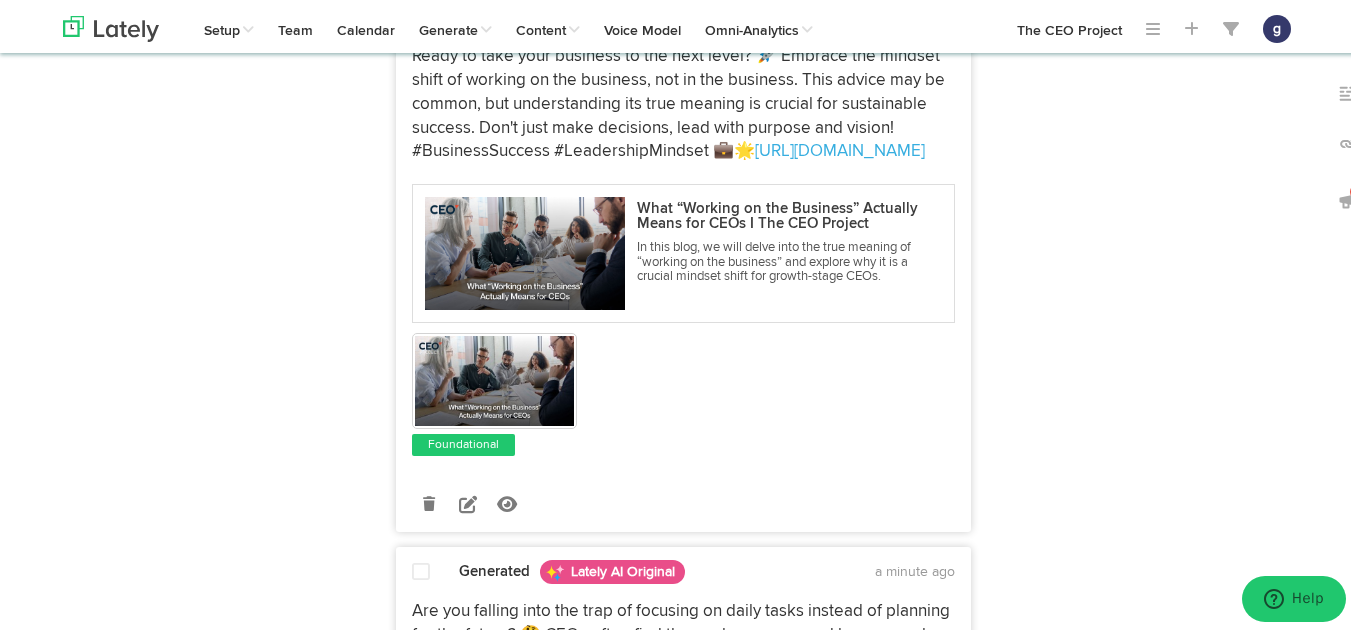scroll, scrollTop: 2062, scrollLeft: 0, axis: vertical 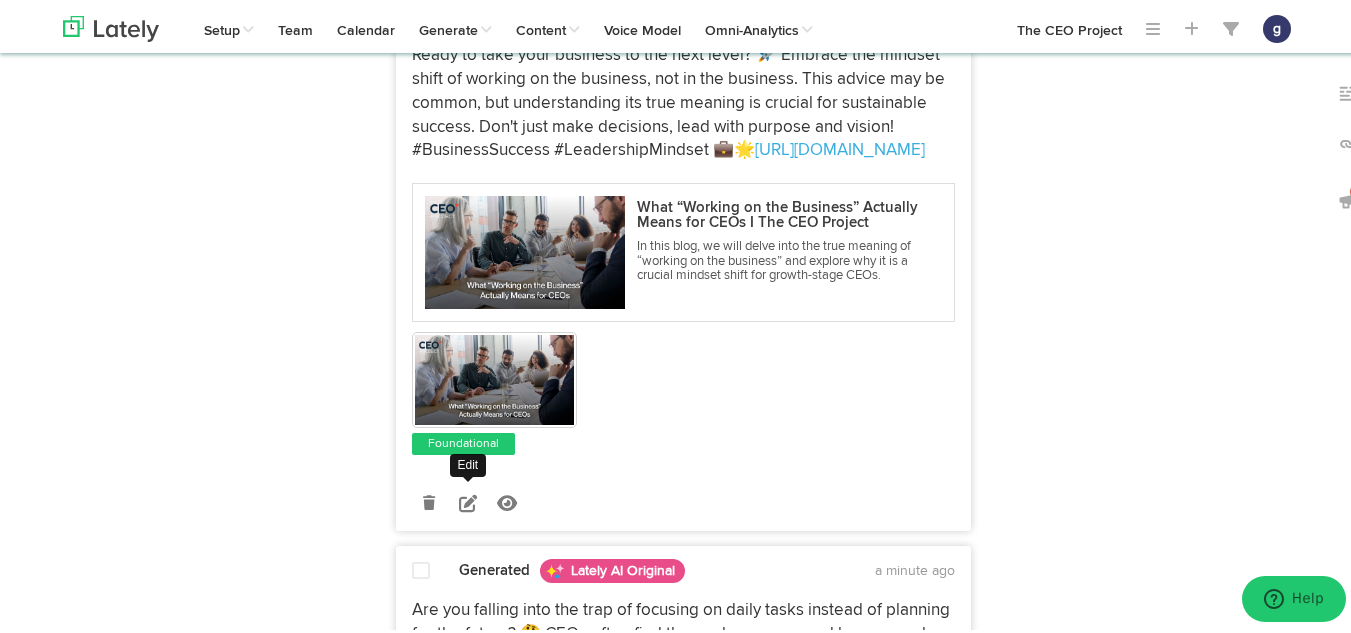 click at bounding box center (468, 500) 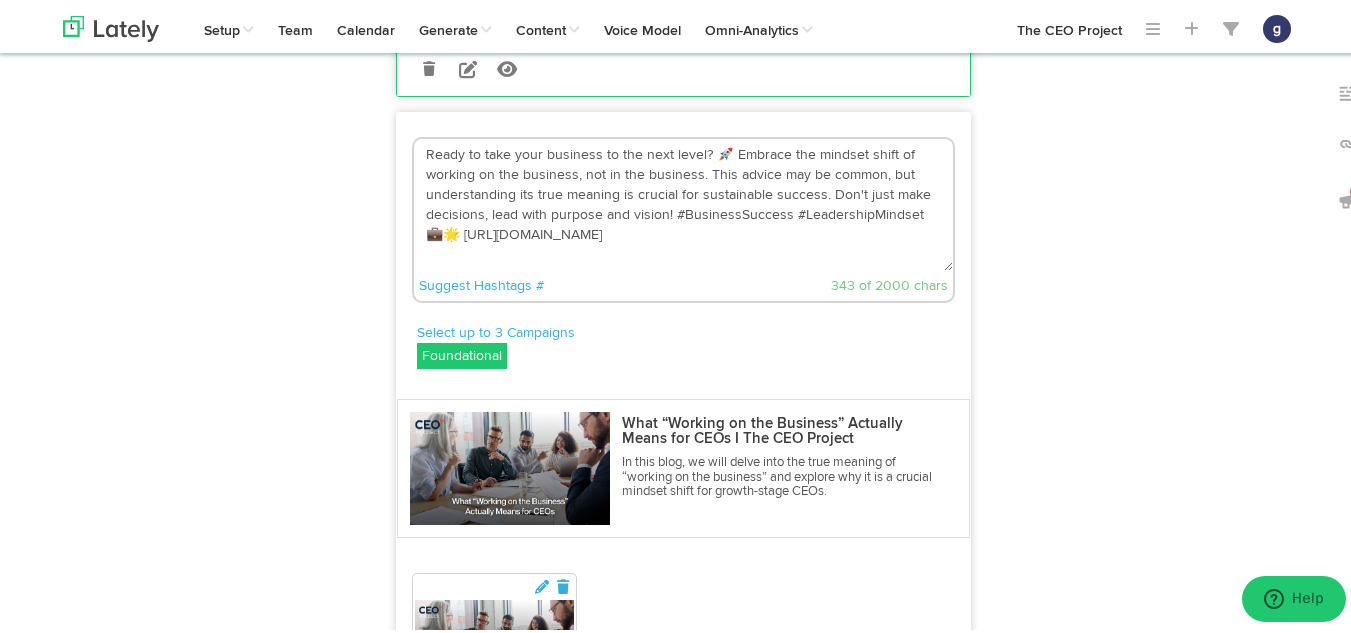 scroll, scrollTop: 1940, scrollLeft: 0, axis: vertical 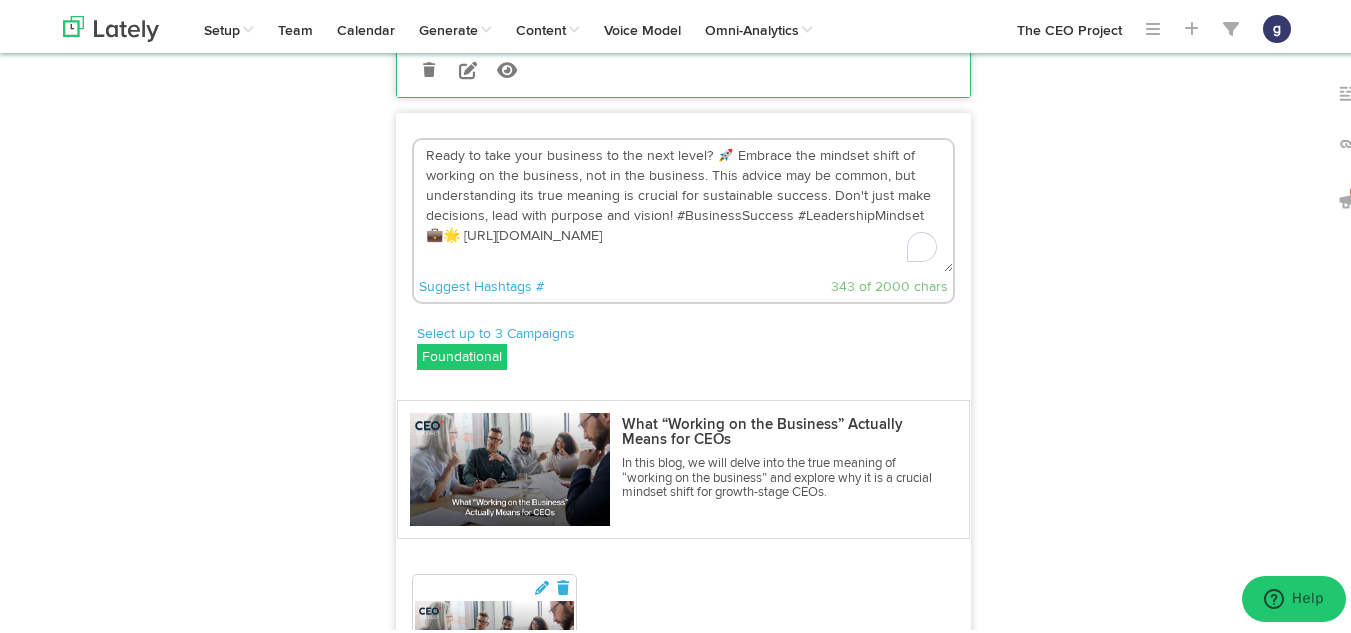 click on "Ready to take your business to the next level? 🚀 Embrace the mindset shift of working on the business, not in the business. This advice may be common, but understanding its true meaning is crucial for sustainable success. Don't just make decisions, lead with purpose and vision! #BusinessSuccess #LeadershipMindset 💼🌟 https://bit.ly/4kCs5tw" at bounding box center (683, 203) 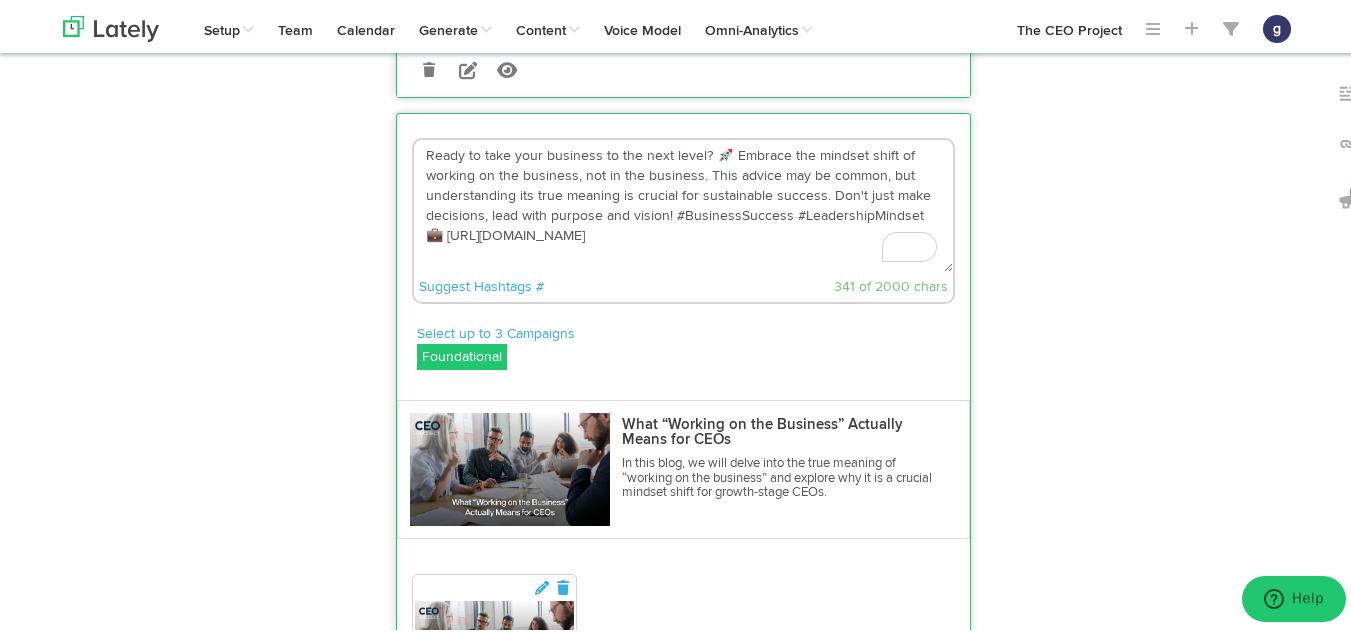 click on "Ready to take your business to the next level? 🚀 Embrace the mindset shift of working on the business, not in the business. This advice may be common, but understanding its true meaning is crucial for sustainable success. Don't just make decisions, lead with purpose and vision! #BusinessSuccess #LeadershipMindset 💼 https://bit.ly/4kCs5tw" at bounding box center (683, 203) 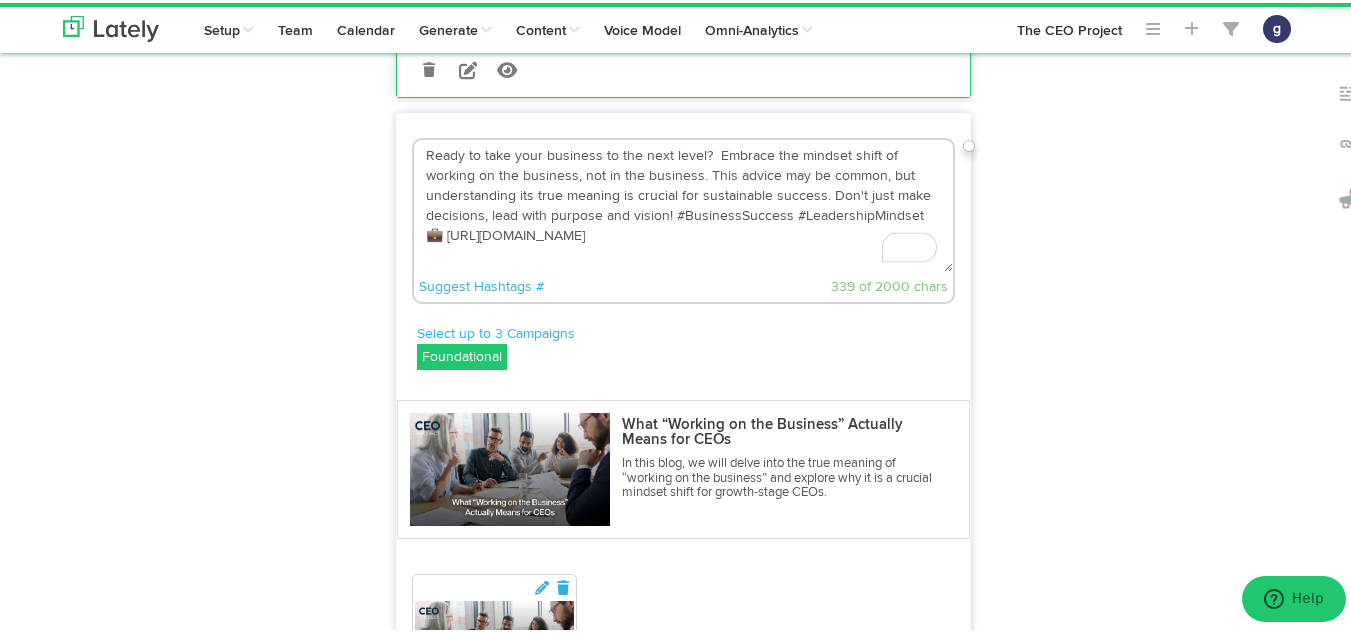 click on "Ready to take your business to the next level?  Embrace the mindset shift of working on the business, not in the business. This advice may be common, but understanding its true meaning is crucial for sustainable success. Don't just make decisions, lead with purpose and vision! #BusinessSuccess #LeadershipMindset 💼 https://bit.ly/4kCs5tw" at bounding box center [683, 203] 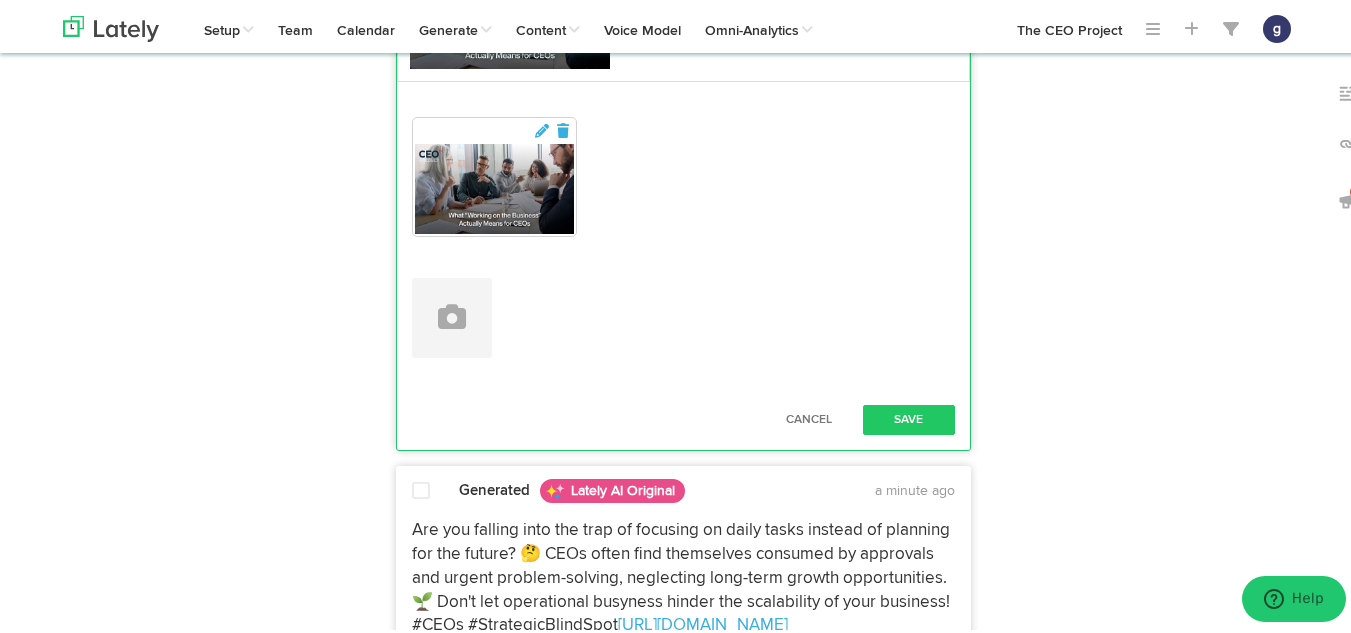 scroll, scrollTop: 2398, scrollLeft: 0, axis: vertical 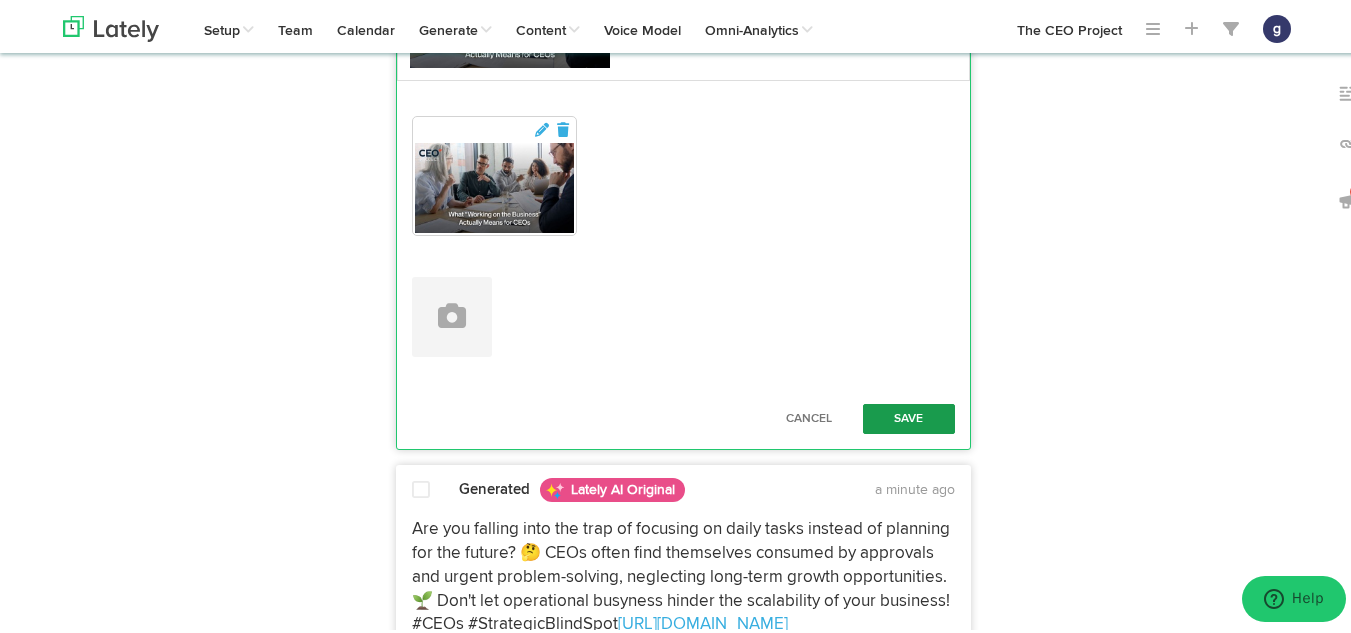 type on "Ready to take your business to the next level?  Embrace the mindset shift of working on the business, not in the business. This advice may be common, but understanding its true meaning is crucial for sustainable success. Don't just make decisions, lead with purpose and vision! #BusinessSuccess #LeadershipMindset  https://bit.ly/4kCs5tw" 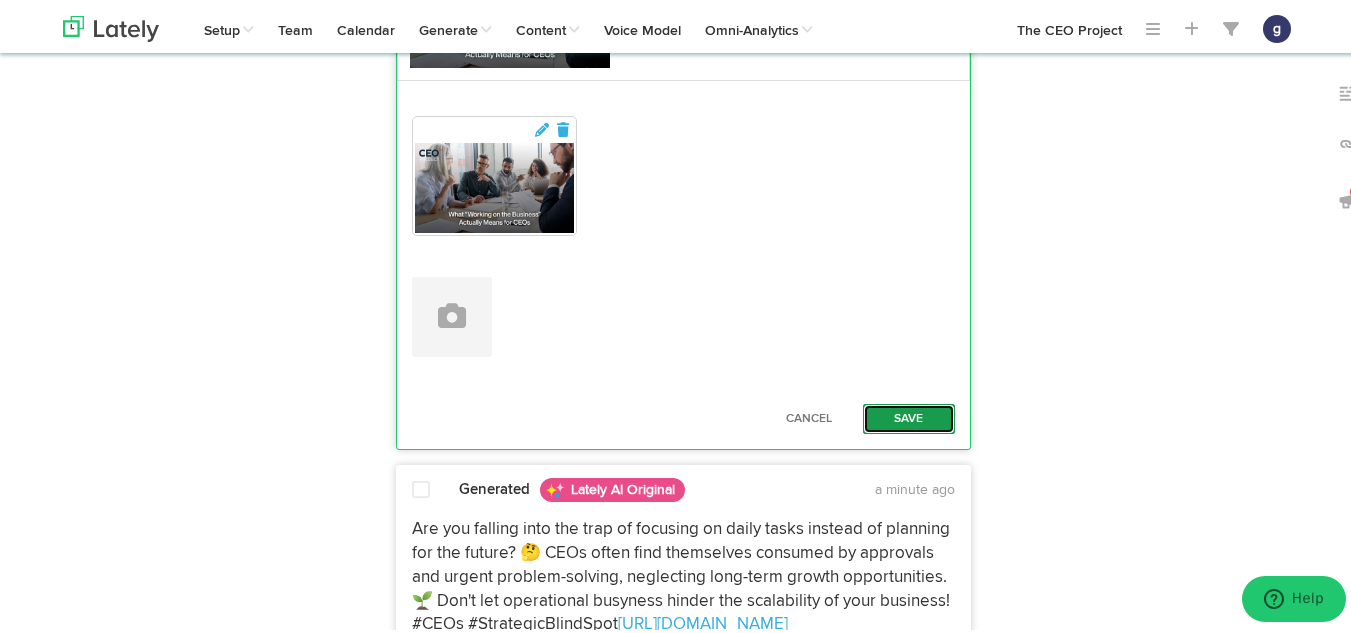click on "Save" at bounding box center (909, 416) 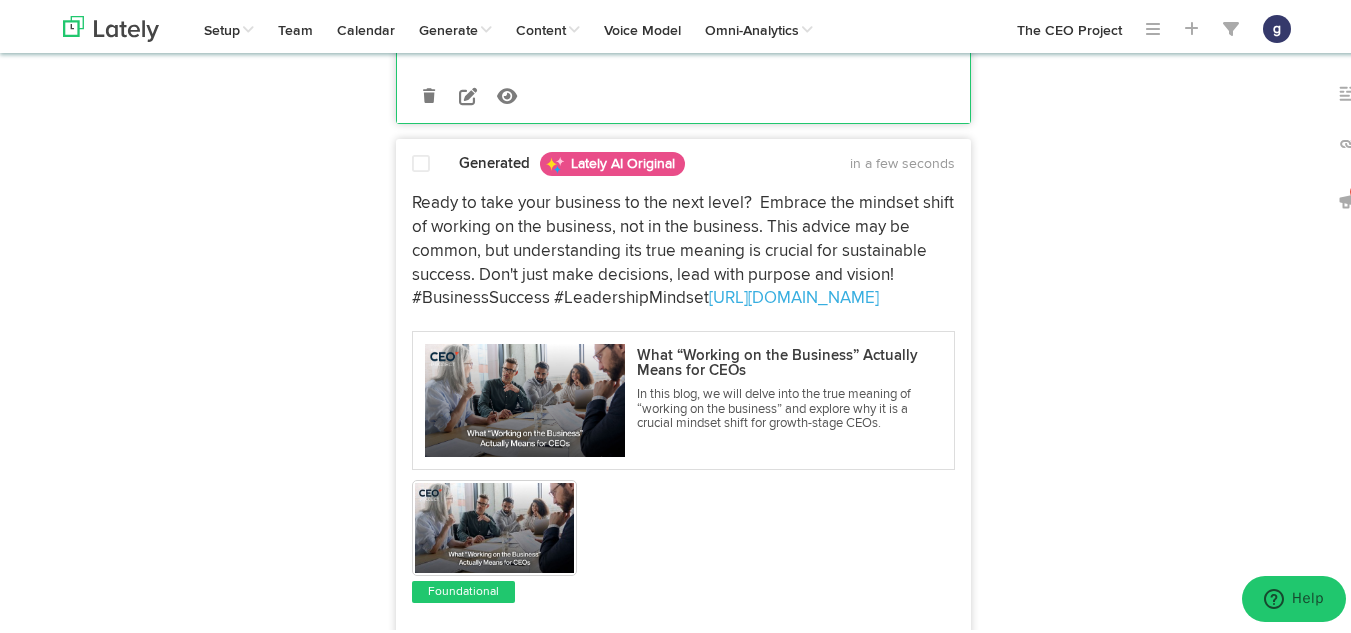 scroll, scrollTop: 1913, scrollLeft: 0, axis: vertical 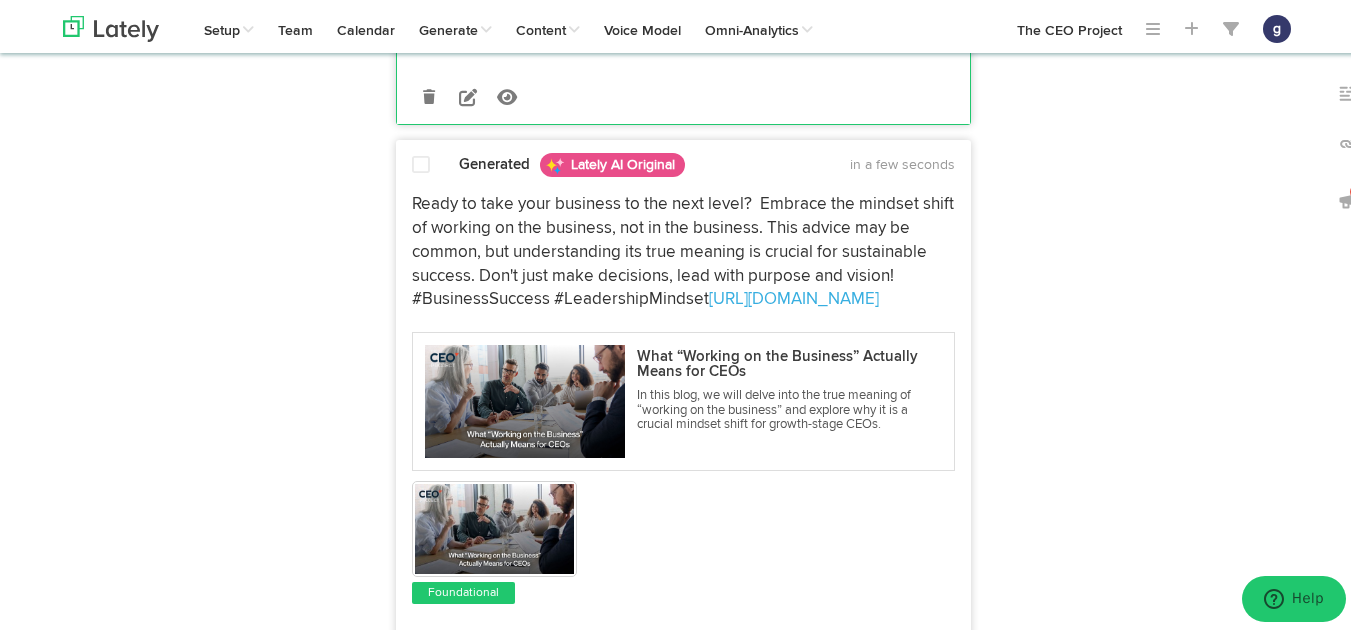 click at bounding box center (421, 162) 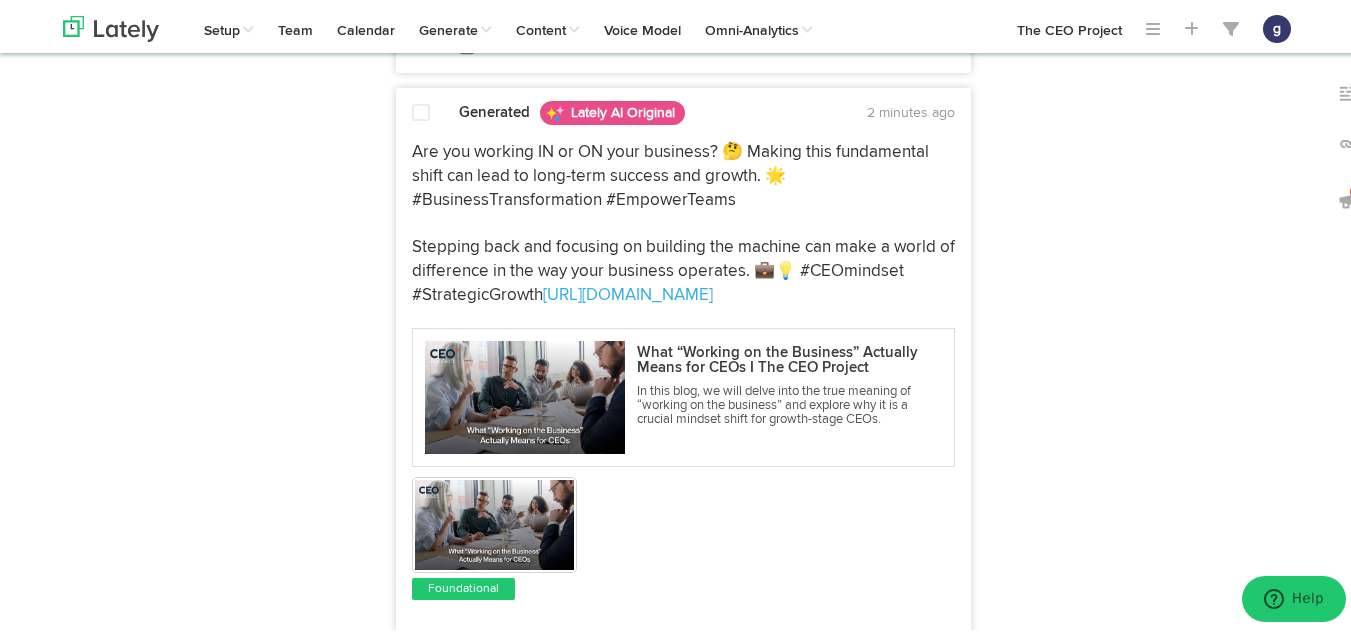 scroll, scrollTop: 3102, scrollLeft: 0, axis: vertical 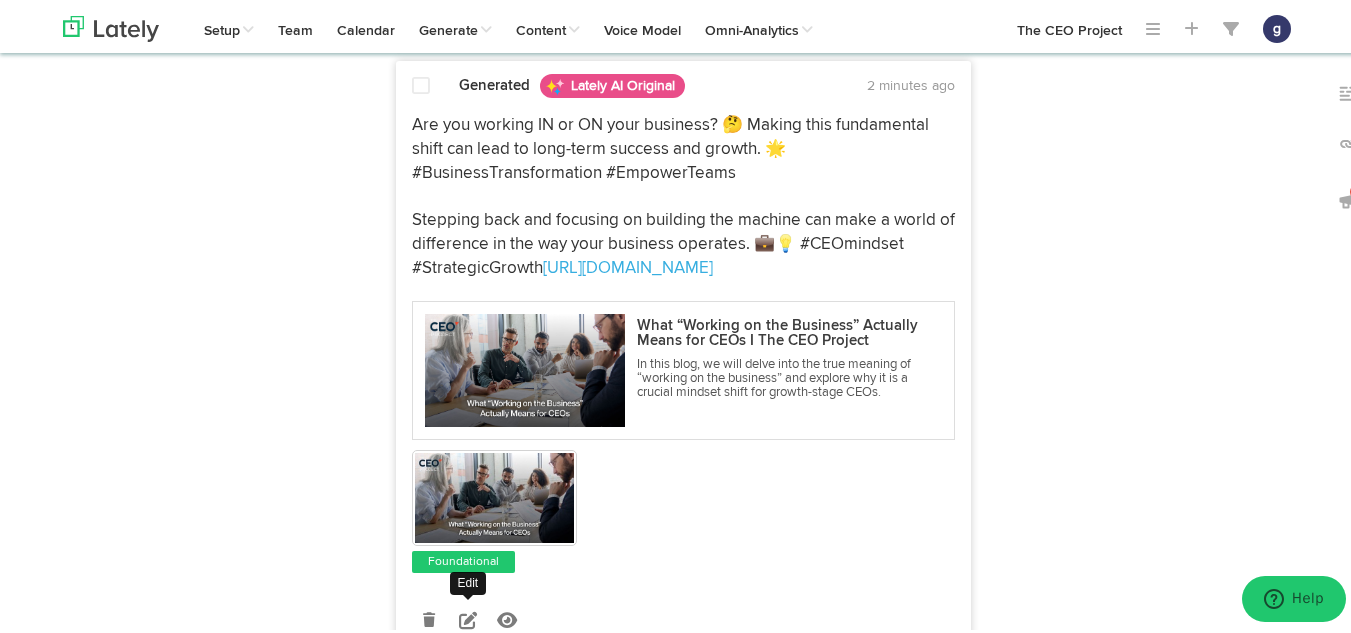 click at bounding box center [468, 617] 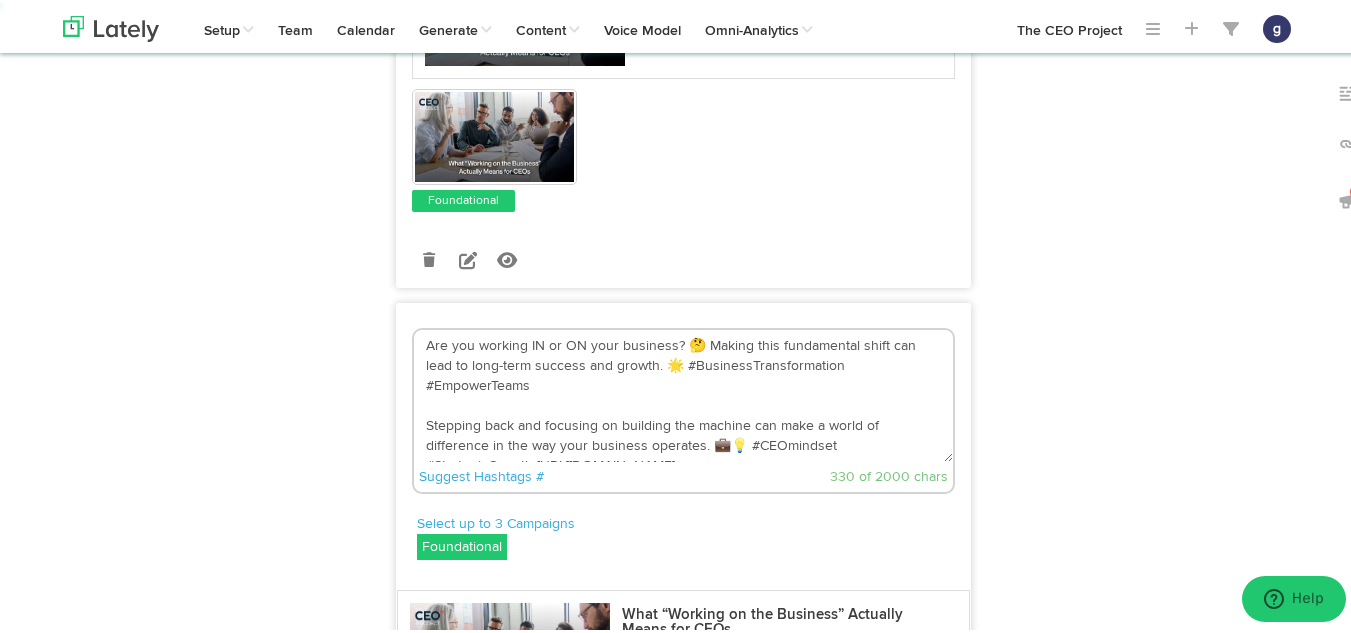 scroll, scrollTop: 2859, scrollLeft: 0, axis: vertical 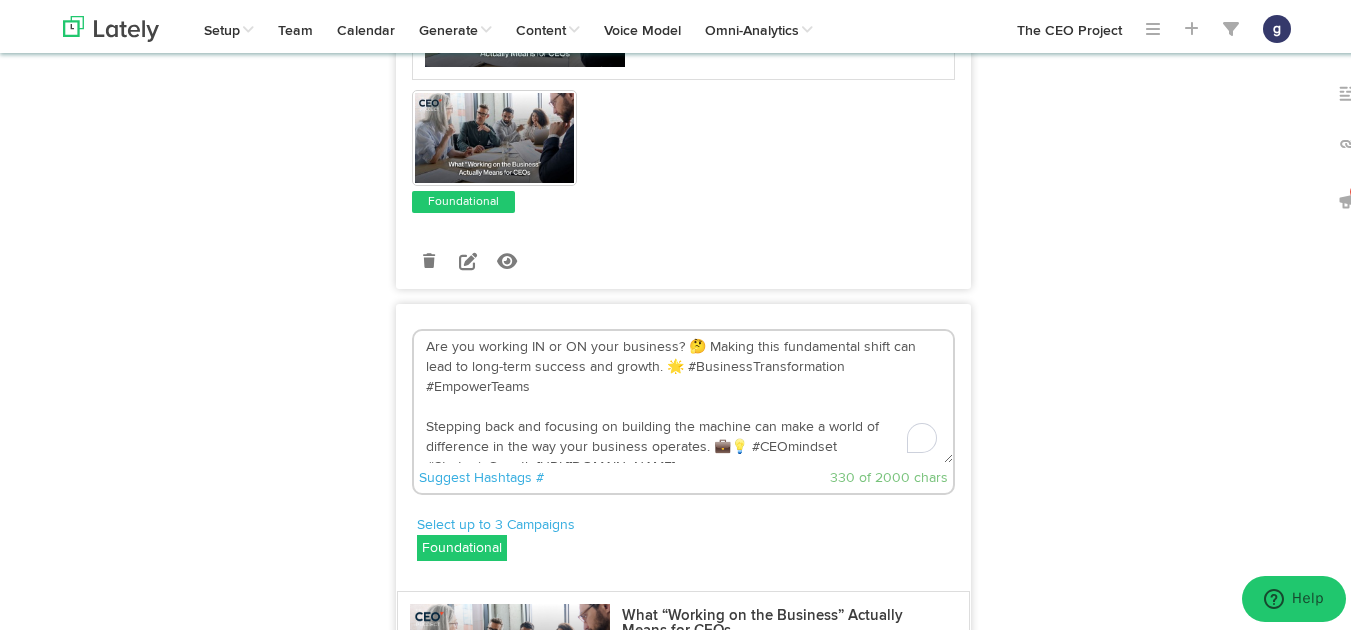 click on "Are you working IN or ON your business? 🤔 Making this fundamental shift can lead to long-term success and growth. 🌟 #BusinessTransformation #EmpowerTeams
Stepping back and focusing on building the machine can make a world of difference in the way your business operates. 💼💡 #CEOmindset #StrategicGrowth https://bit.ly/4kCs5tw" at bounding box center (683, 394) 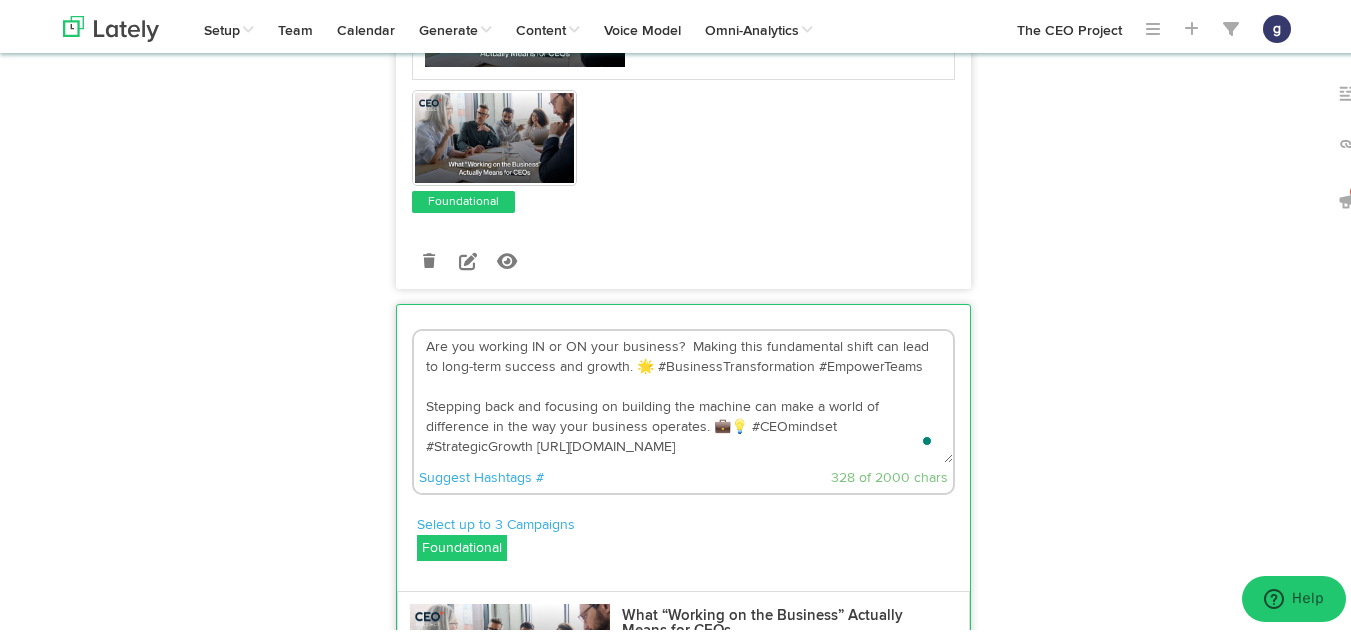 click on "Are you working IN or ON your business?  Making this fundamental shift can lead to long-term success and growth. 🌟 #BusinessTransformation #EmpowerTeams
Stepping back and focusing on building the machine can make a world of difference in the way your business operates. 💼💡 #CEOmindset #StrategicGrowth https://bit.ly/4kCs5tw" at bounding box center [683, 394] 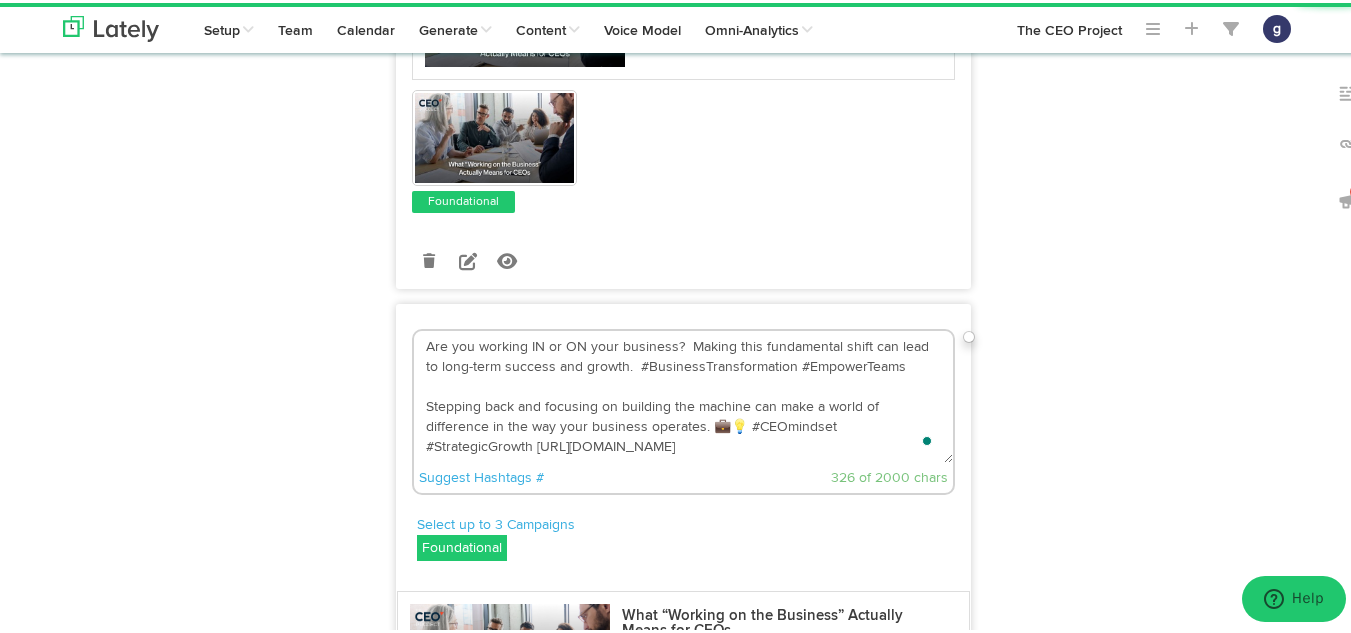 click on "Are you working IN or ON your business?  Making this fundamental shift can lead to long-term success and growth.  #BusinessTransformation #EmpowerTeams
Stepping back and focusing on building the machine can make a world of difference in the way your business operates. 💼💡 #CEOmindset #StrategicGrowth https://bit.ly/4kCs5tw" at bounding box center [683, 394] 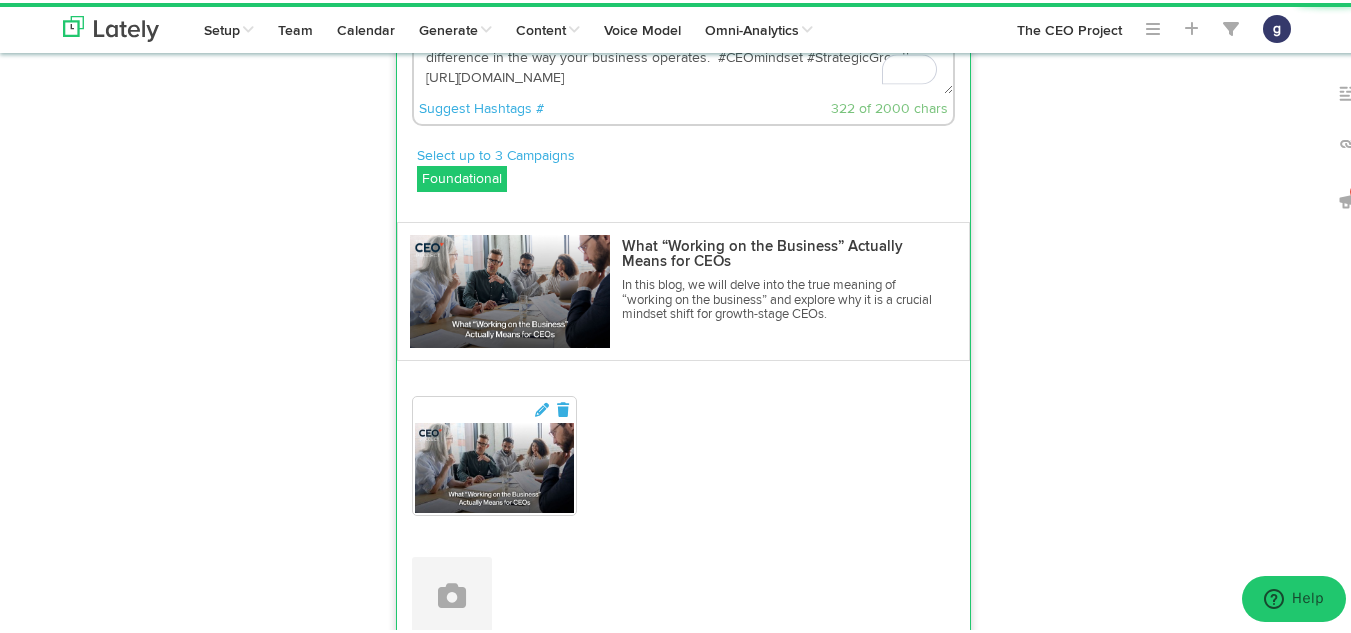 scroll, scrollTop: 3485, scrollLeft: 0, axis: vertical 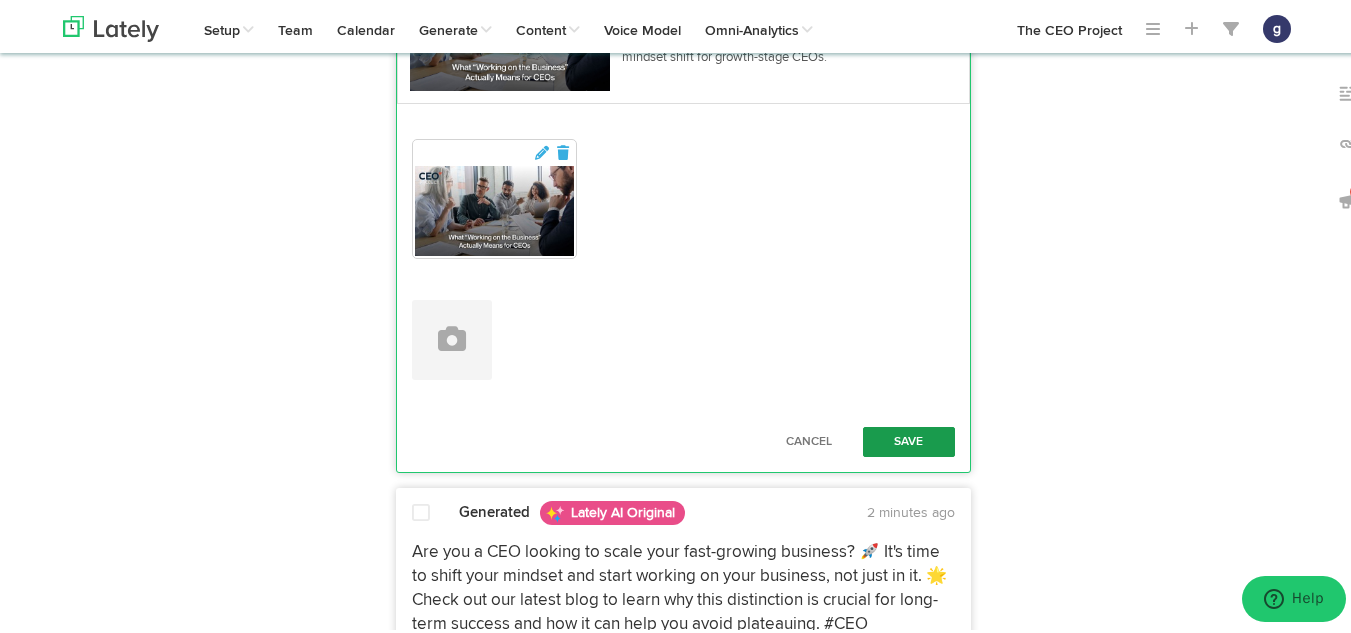 type on "Are you working IN or ON your business?  Making this fundamental shift can lead to long-term success and growth.  #BusinessTransformation #EmpowerTeams
Stepping back and focusing on building the machine can make a world of difference in the way your business operates.  #CEOmindset #StrategicGrowth https://bit.ly/4kCs5tw" 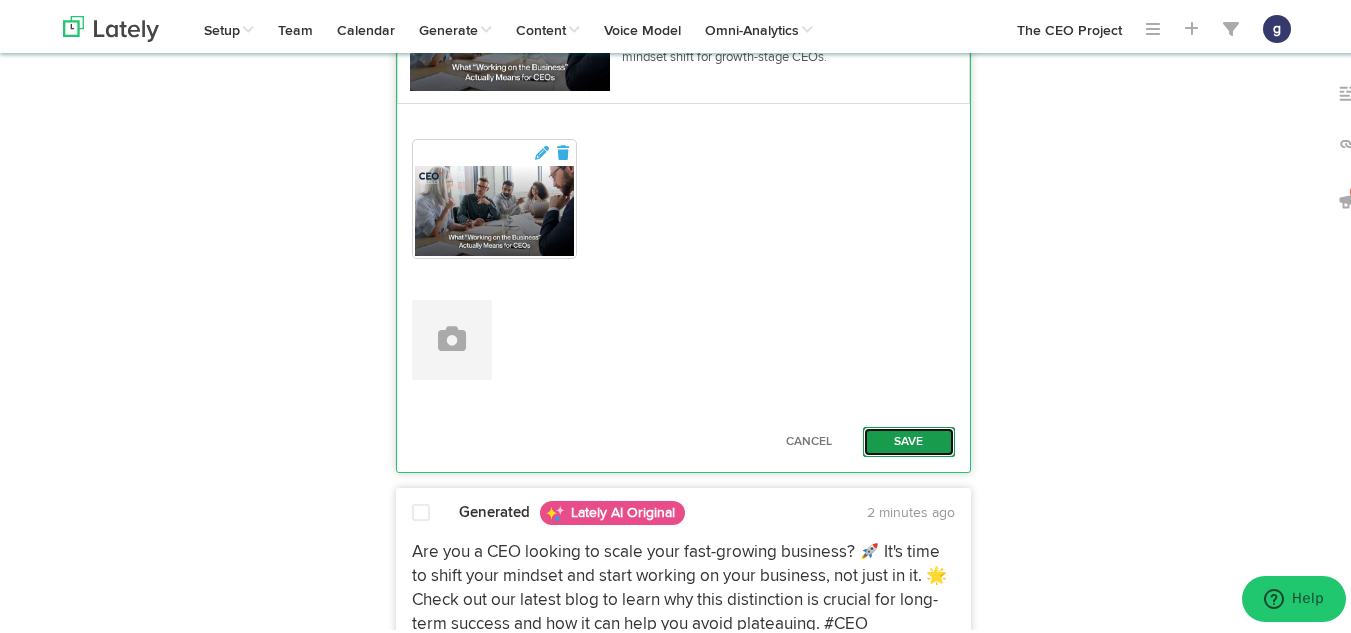 click on "Save" at bounding box center (909, 439) 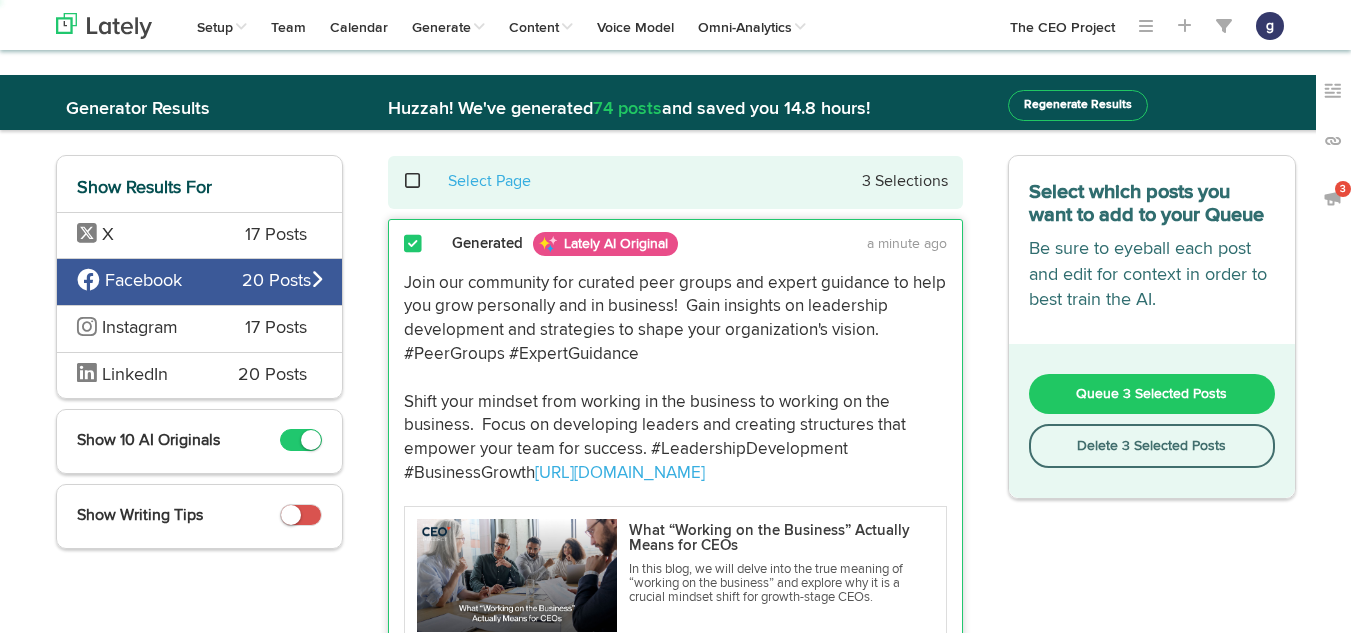 scroll, scrollTop: 3056, scrollLeft: 0, axis: vertical 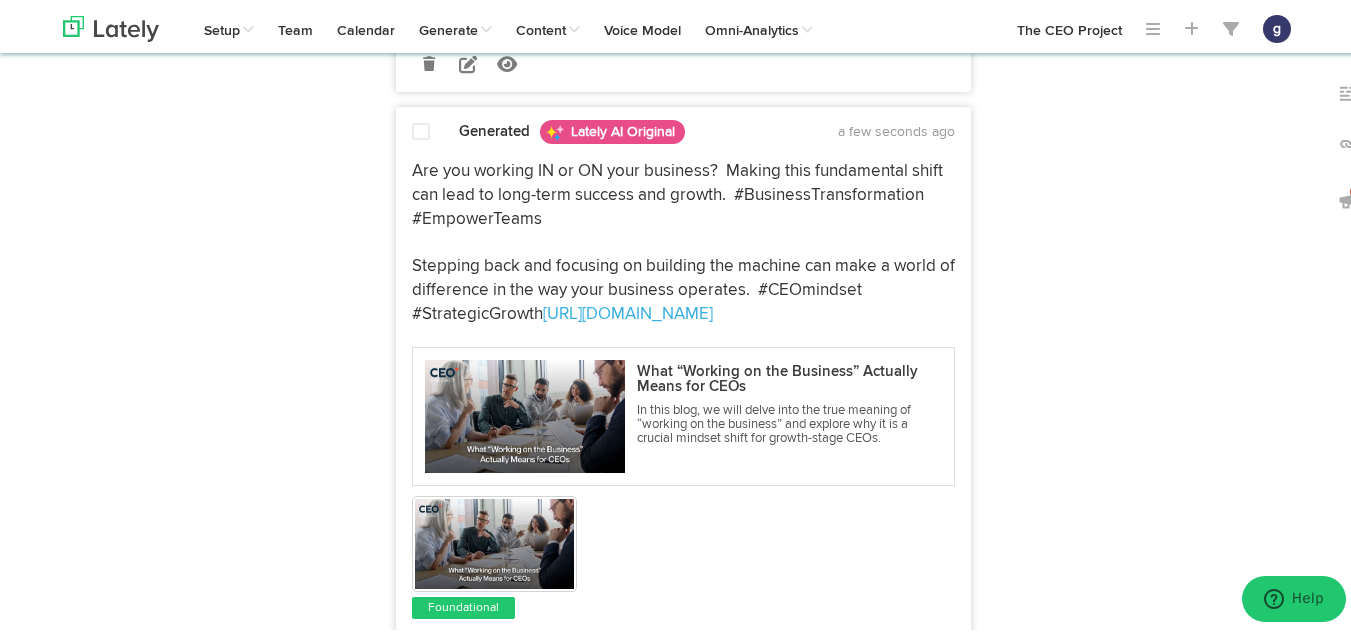 click at bounding box center (421, 129) 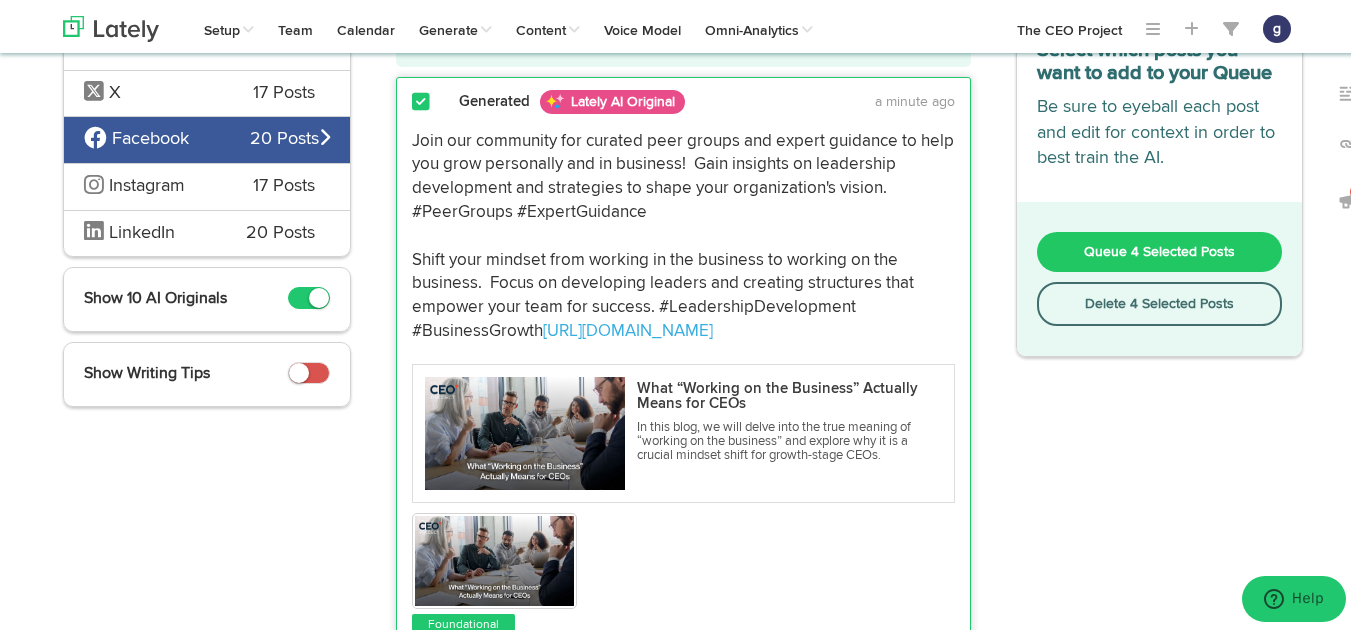 scroll, scrollTop: 142, scrollLeft: 0, axis: vertical 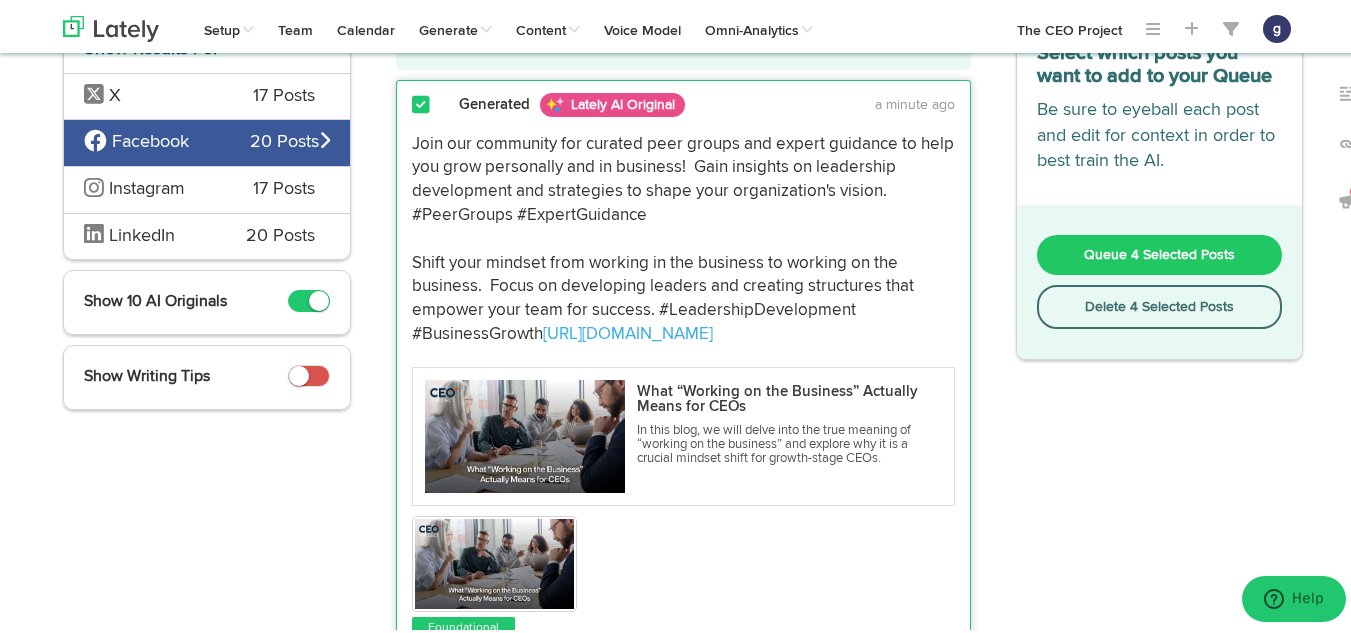 click on "Queue 4 Selected Posts" at bounding box center [1159, 252] 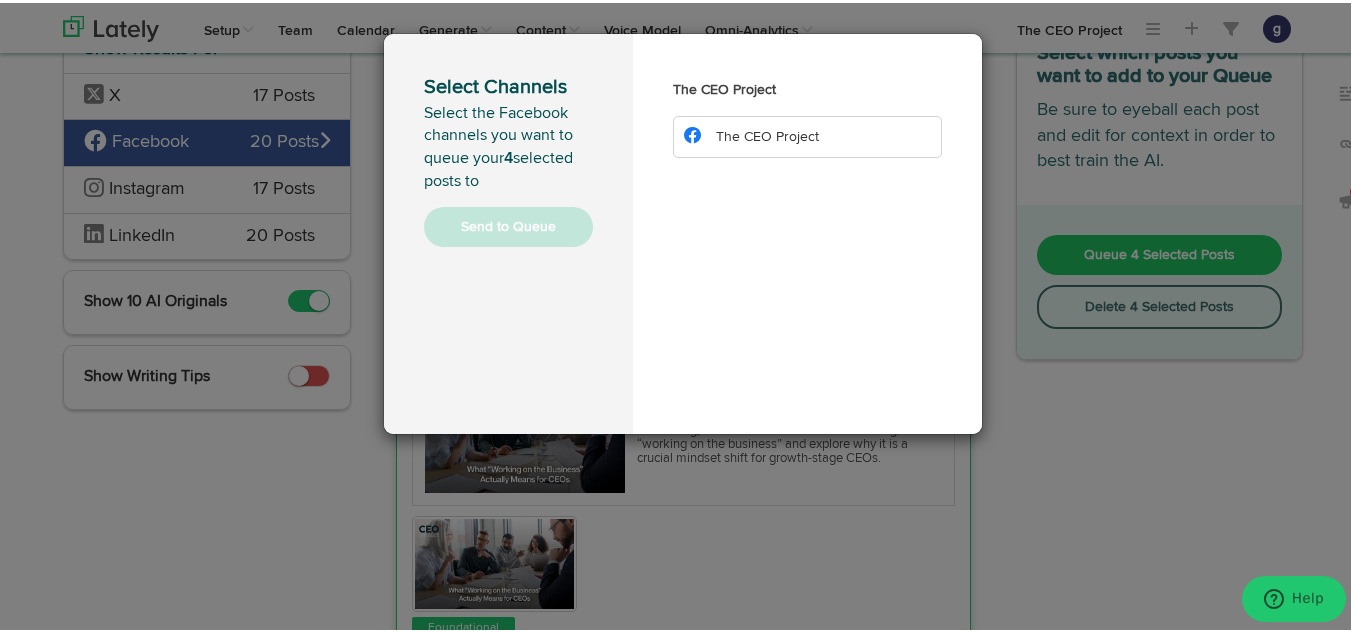 click on "The CEO Project" at bounding box center (767, 134) 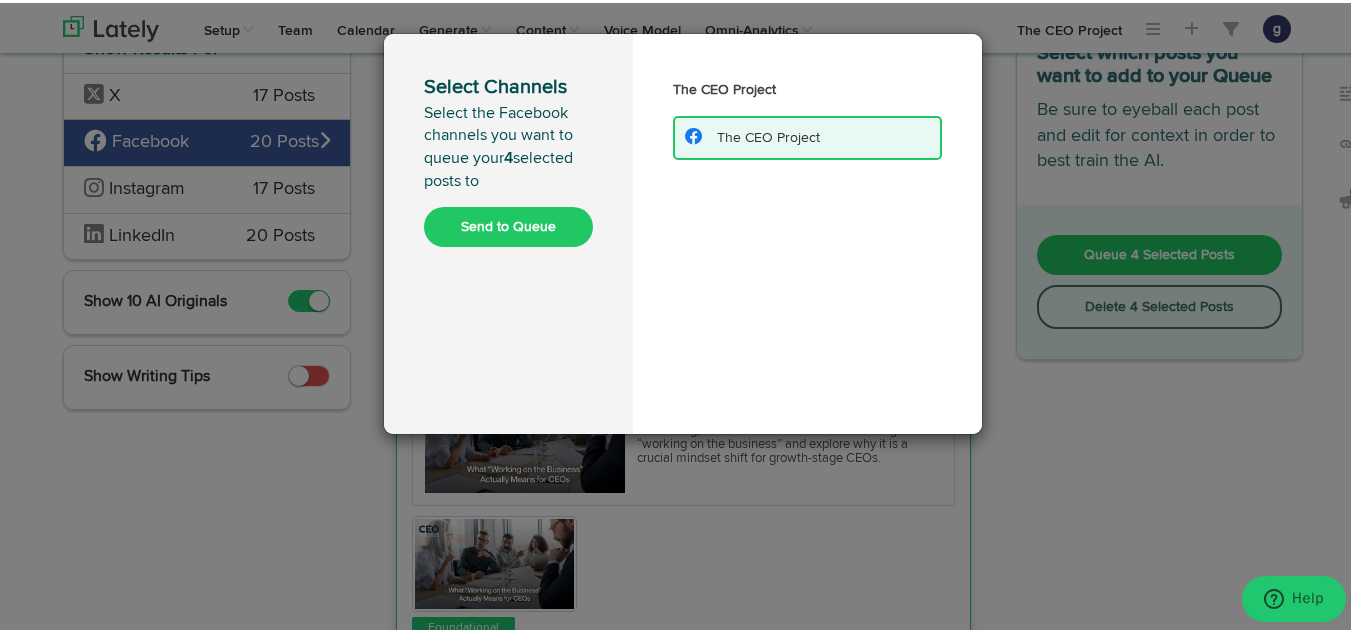 click on "Send to Queue" at bounding box center [508, 224] 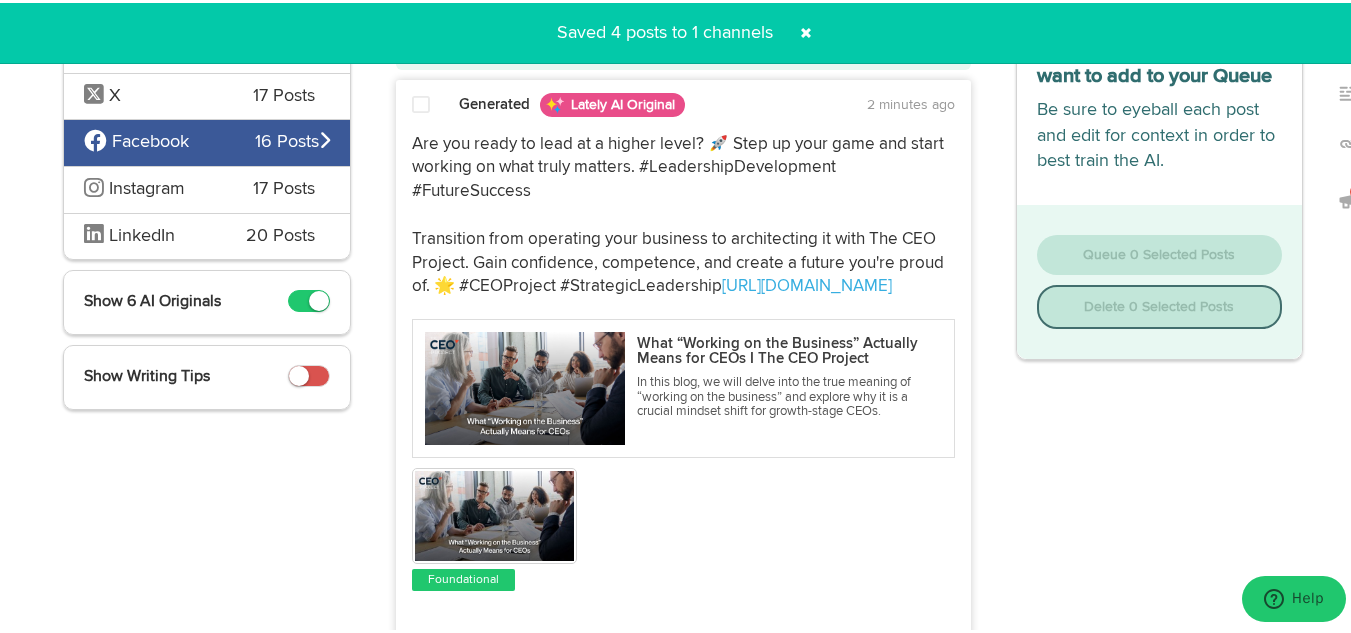 scroll, scrollTop: 0, scrollLeft: 0, axis: both 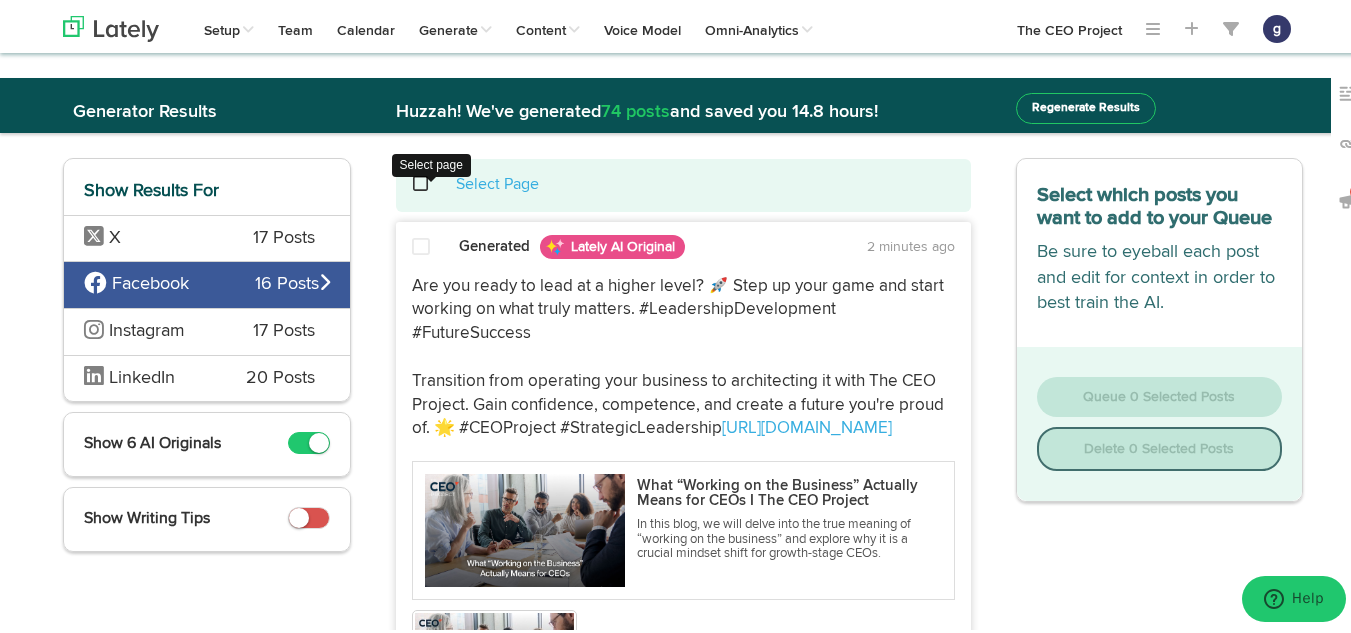 click at bounding box center (431, 181) 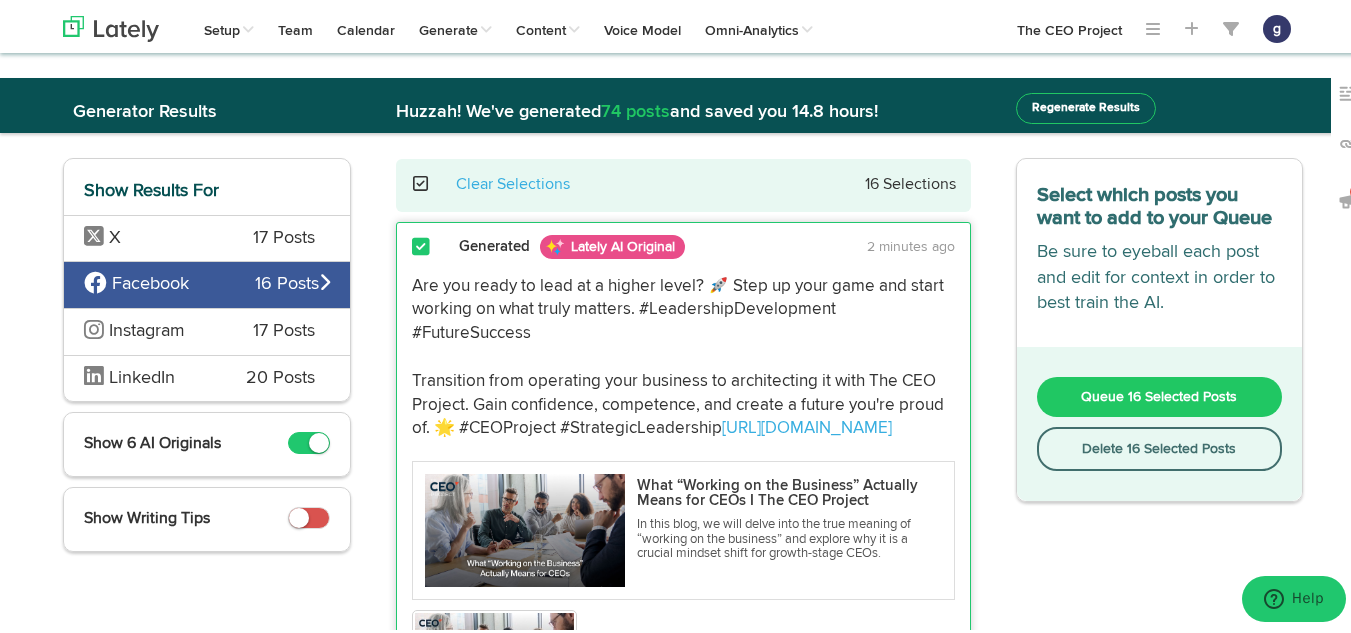 click on "Delete 16 Selected Posts" at bounding box center [1160, 446] 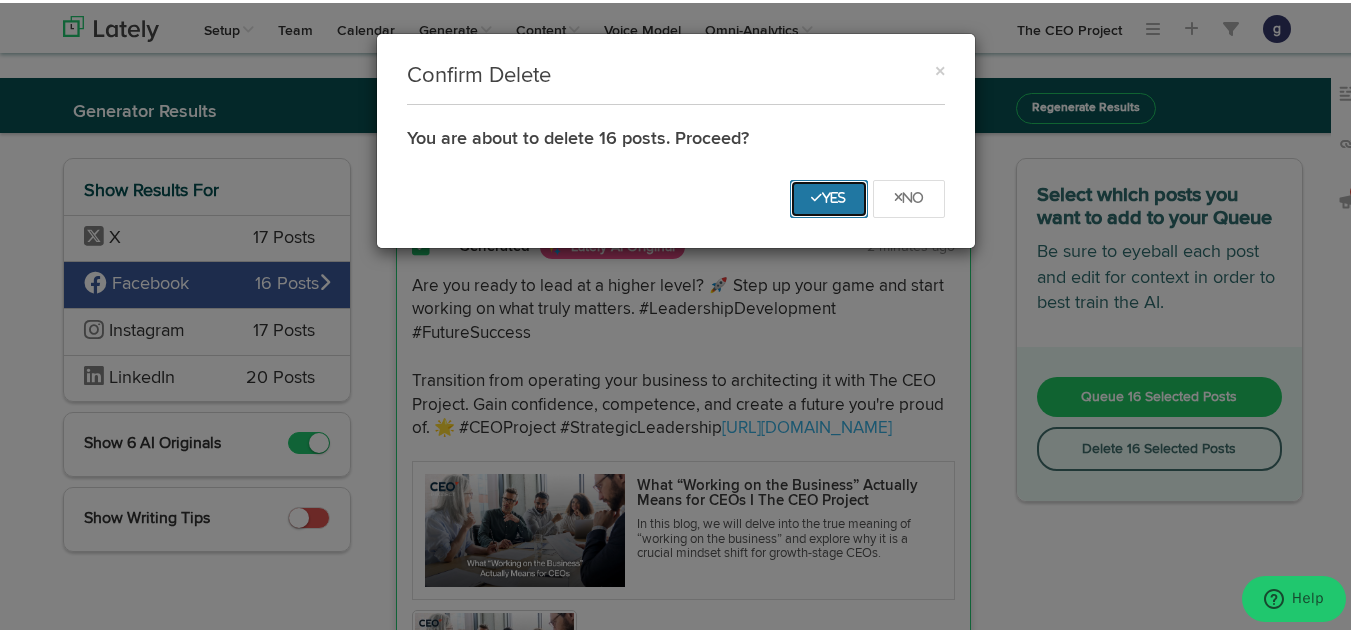 click on "Yes" at bounding box center (829, 196) 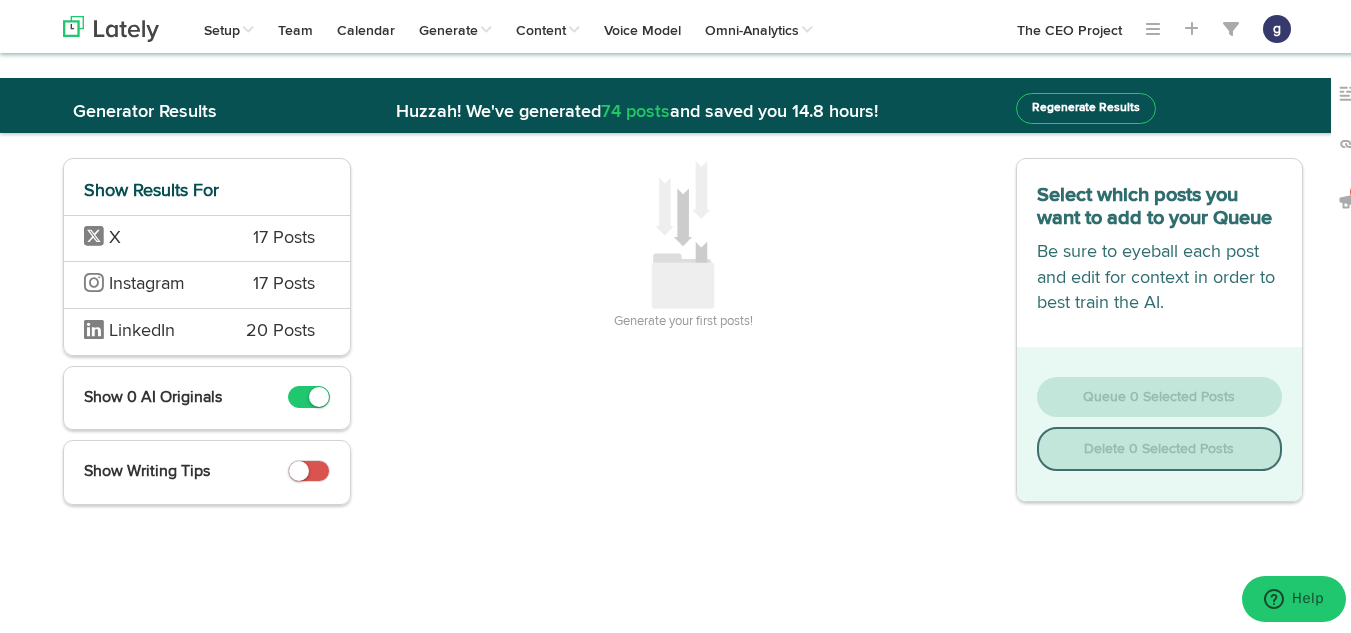click on "17 Posts" at bounding box center [284, 236] 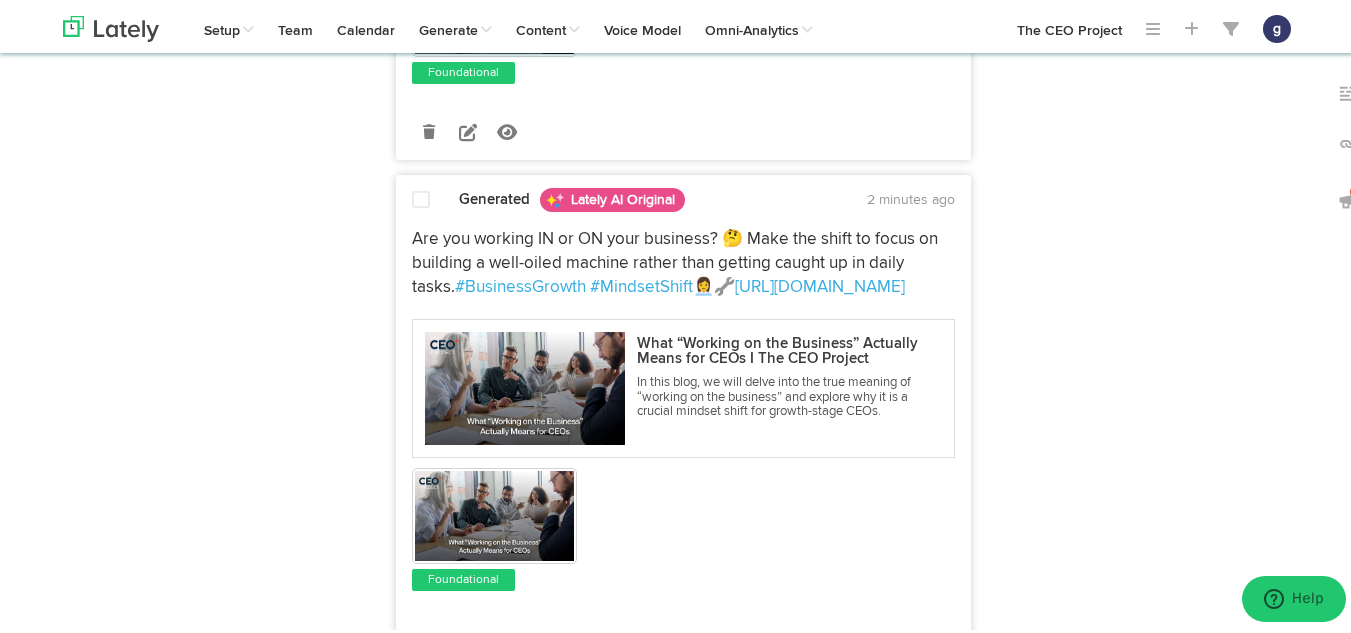 scroll, scrollTop: 667, scrollLeft: 0, axis: vertical 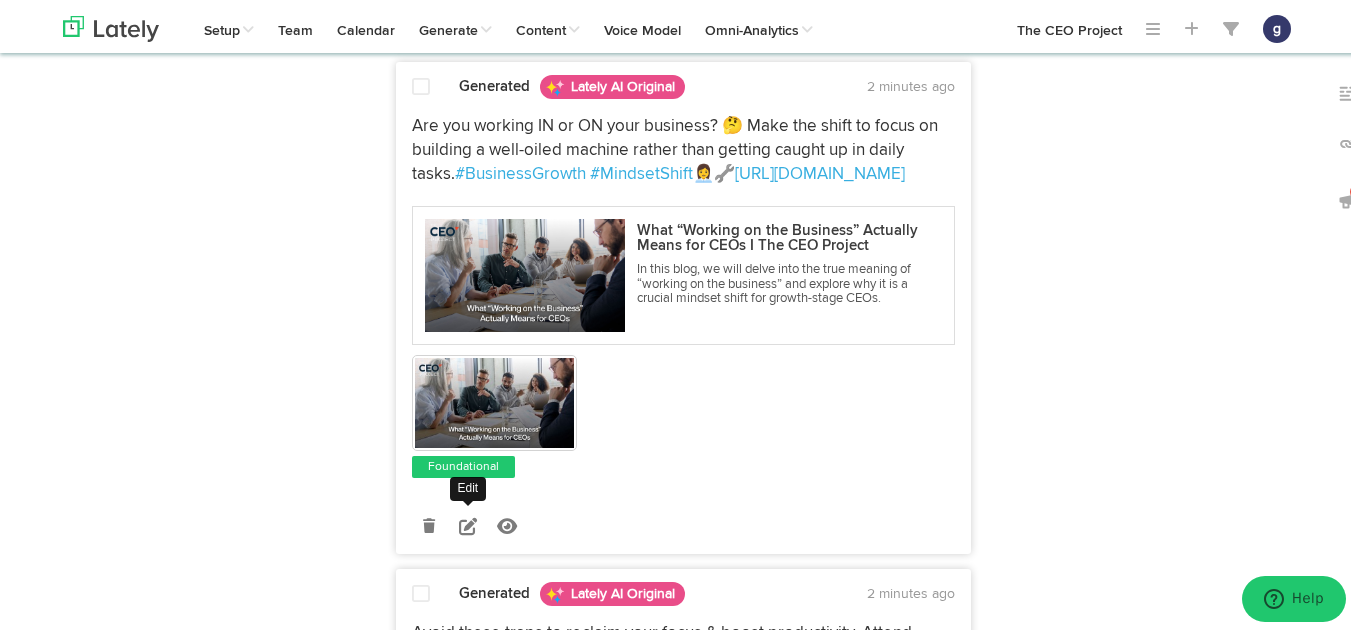 click at bounding box center [468, 523] 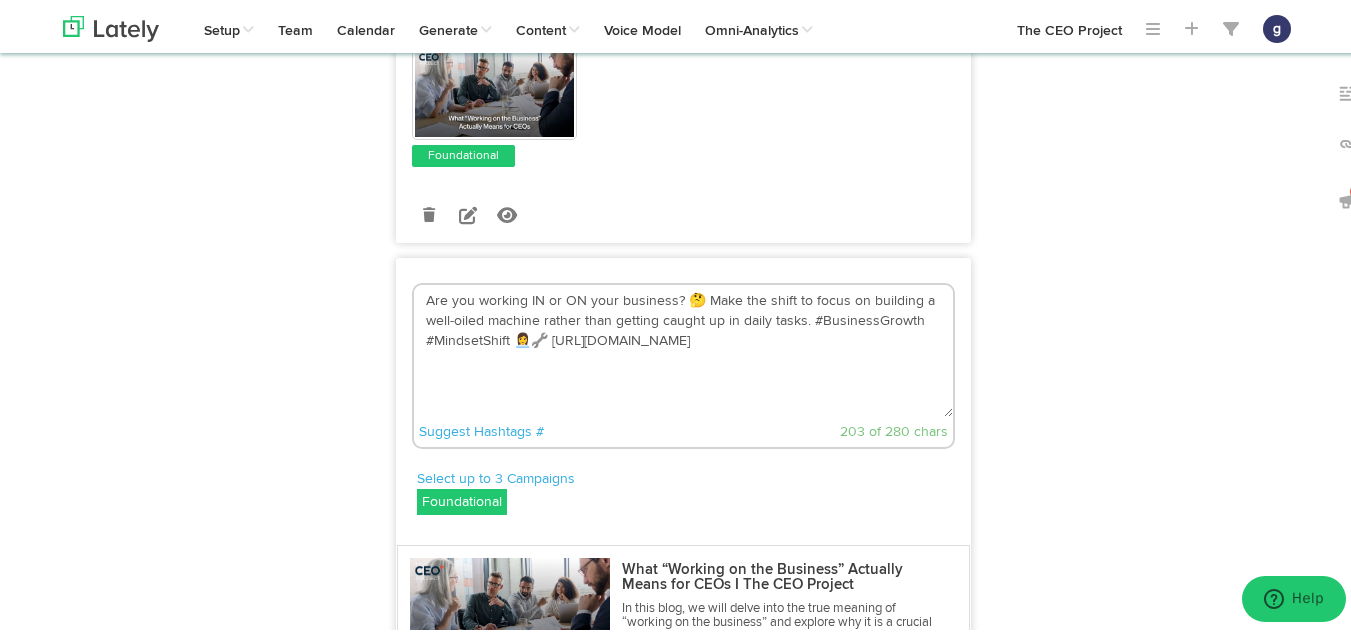 scroll, scrollTop: 470, scrollLeft: 0, axis: vertical 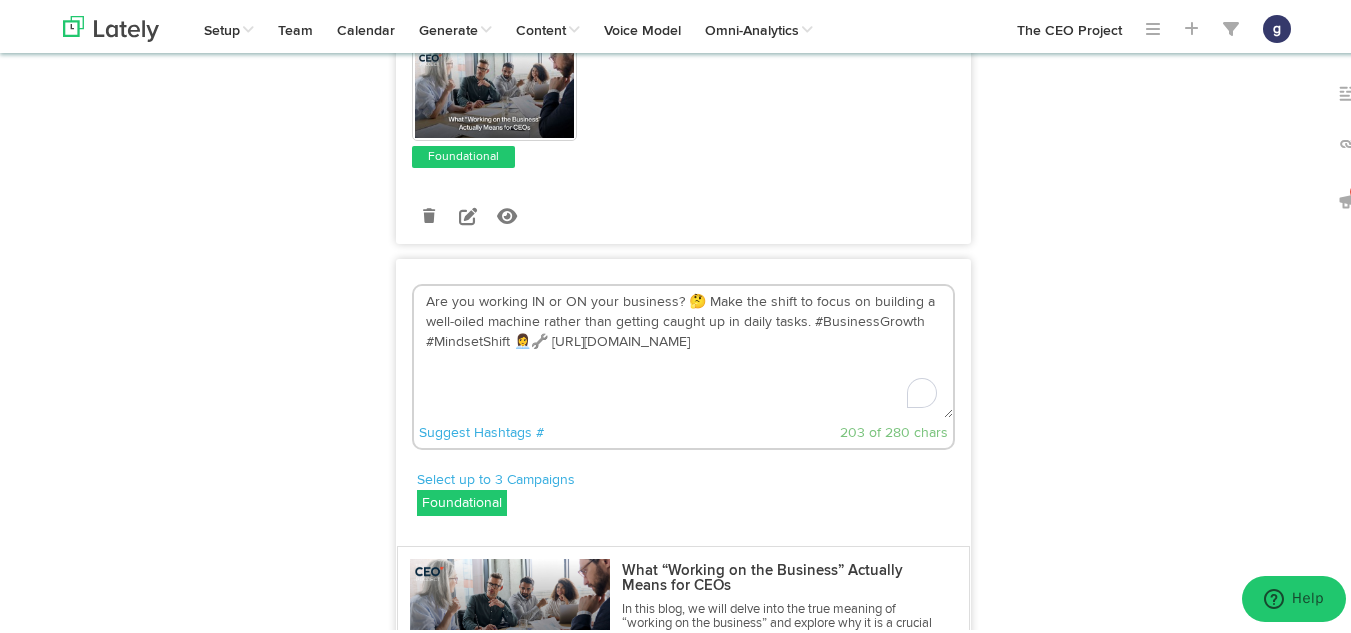 click on "Are you working IN or ON your business? 🤔 Make the shift to focus on building a well-oiled machine rather than getting caught up in daily tasks. #BusinessGrowth #MindsetShift 👩‍💼🔧 https://bit.ly/4kCs5tw" at bounding box center (683, 349) 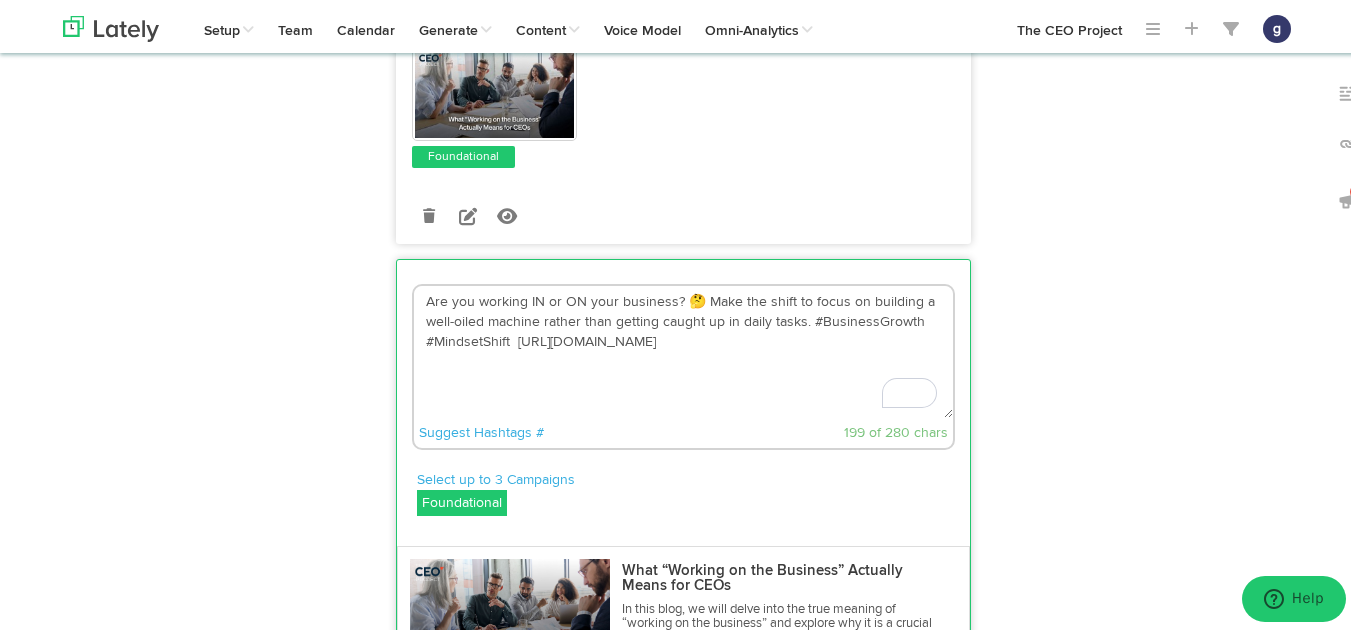 click on "Are you working IN or ON your business? 🤔 Make the shift to focus on building a well-oiled machine rather than getting caught up in daily tasks. #BusinessGrowth #MindsetShift  https://bit.ly/4kCs5tw" at bounding box center (683, 349) 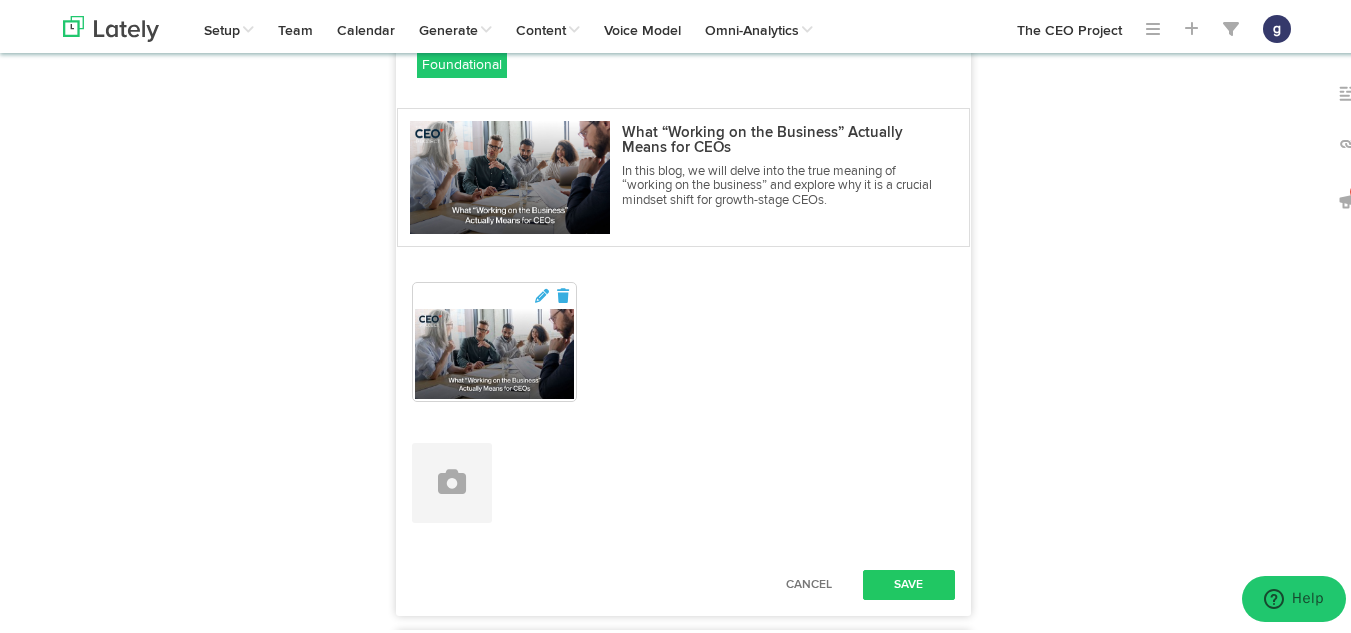 scroll, scrollTop: 909, scrollLeft: 0, axis: vertical 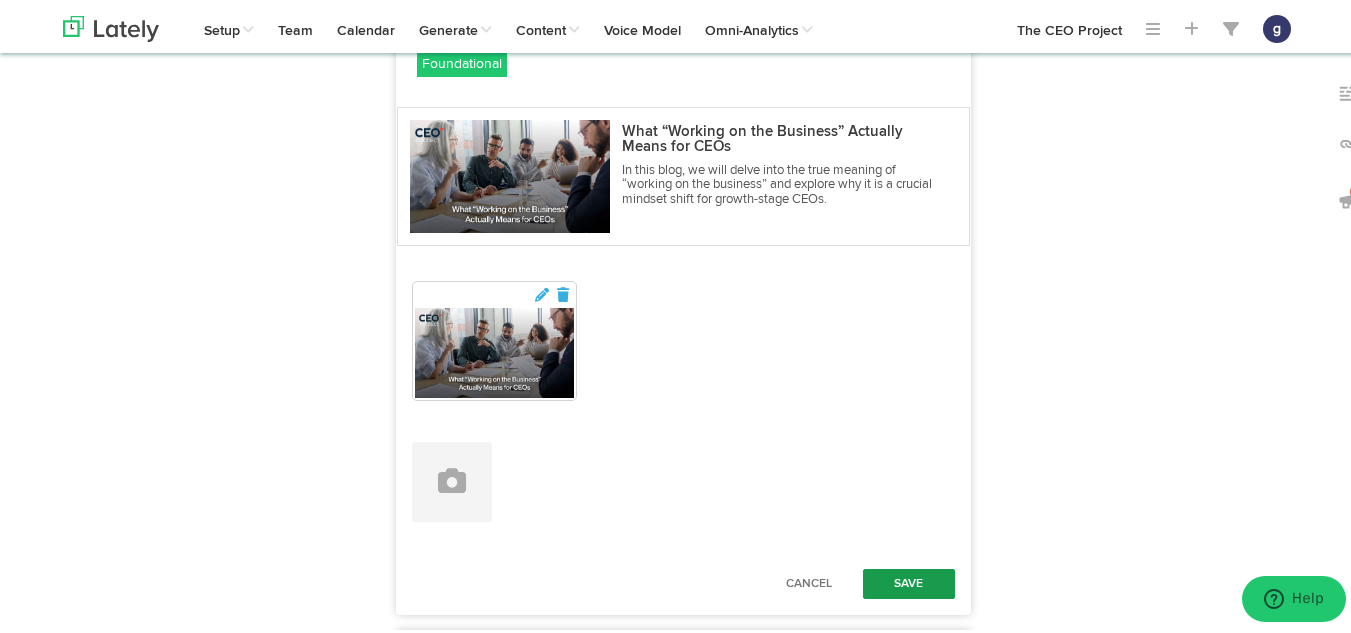 type on "Are you working IN or ON your business?  Make the shift to focus on building a well-oiled machine rather than getting caught up in daily tasks. #BusinessGrowth #MindsetShift  https://bit.ly/4kCs5tw" 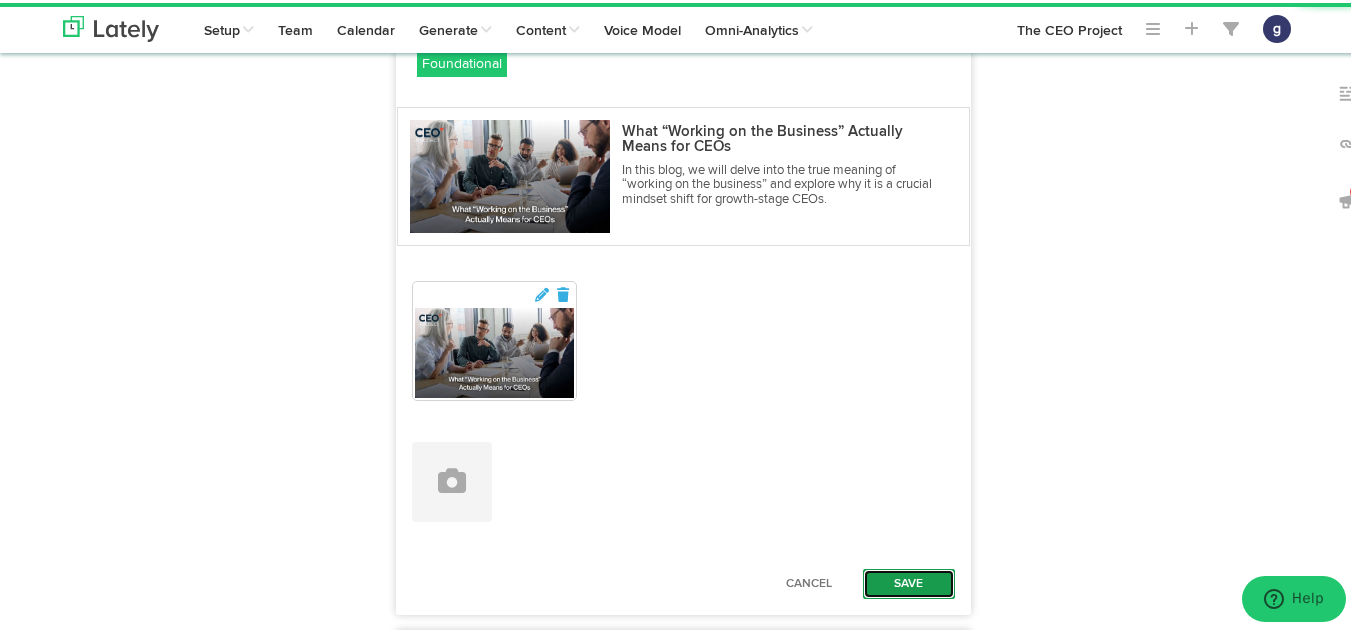 click on "Save" at bounding box center [909, 581] 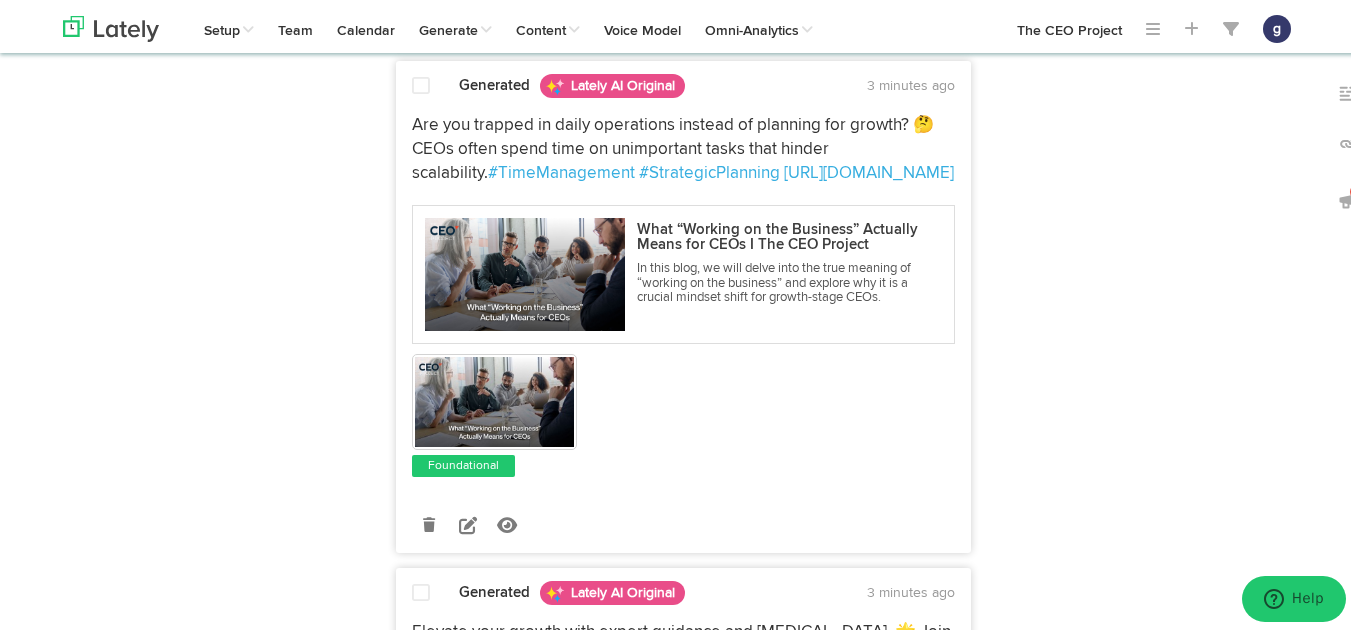 scroll, scrollTop: 1684, scrollLeft: 0, axis: vertical 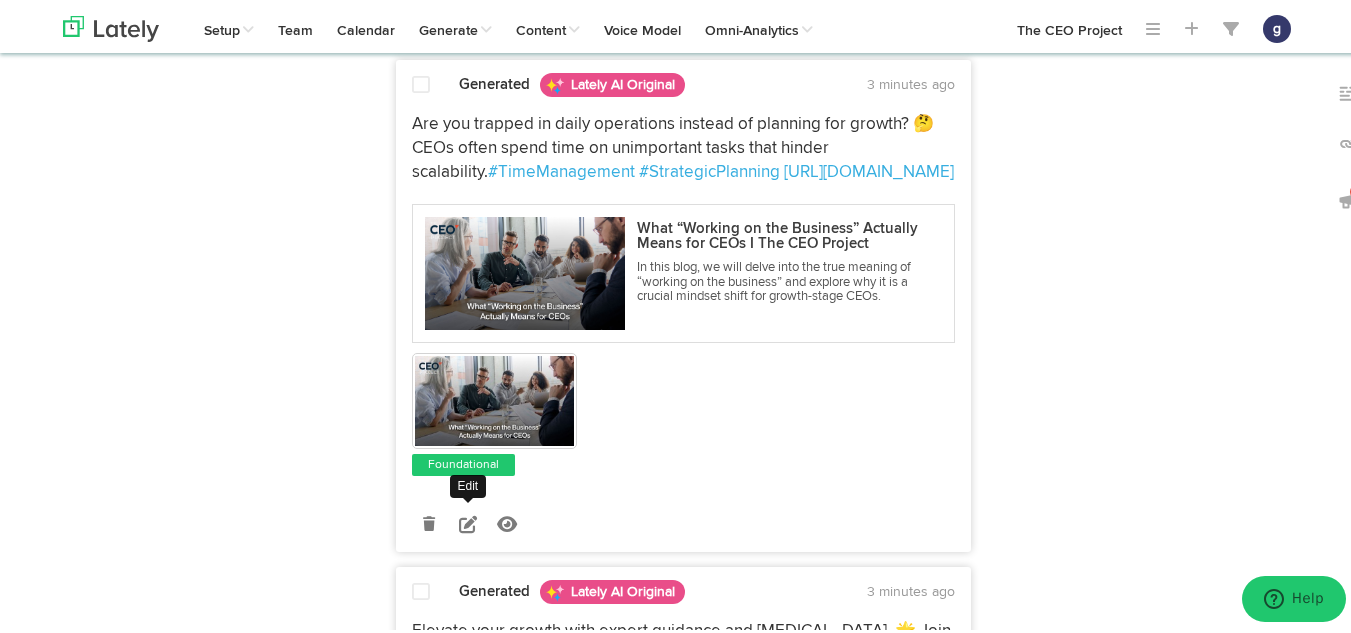 click at bounding box center [468, 521] 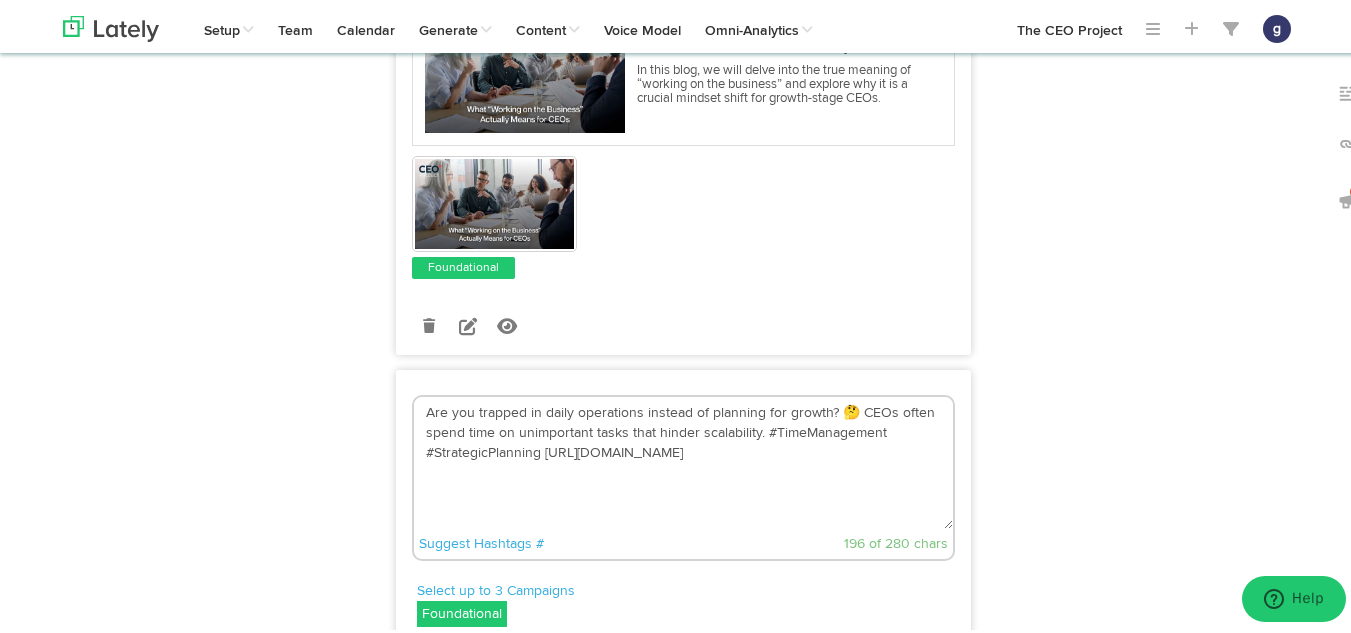 scroll, scrollTop: 1373, scrollLeft: 0, axis: vertical 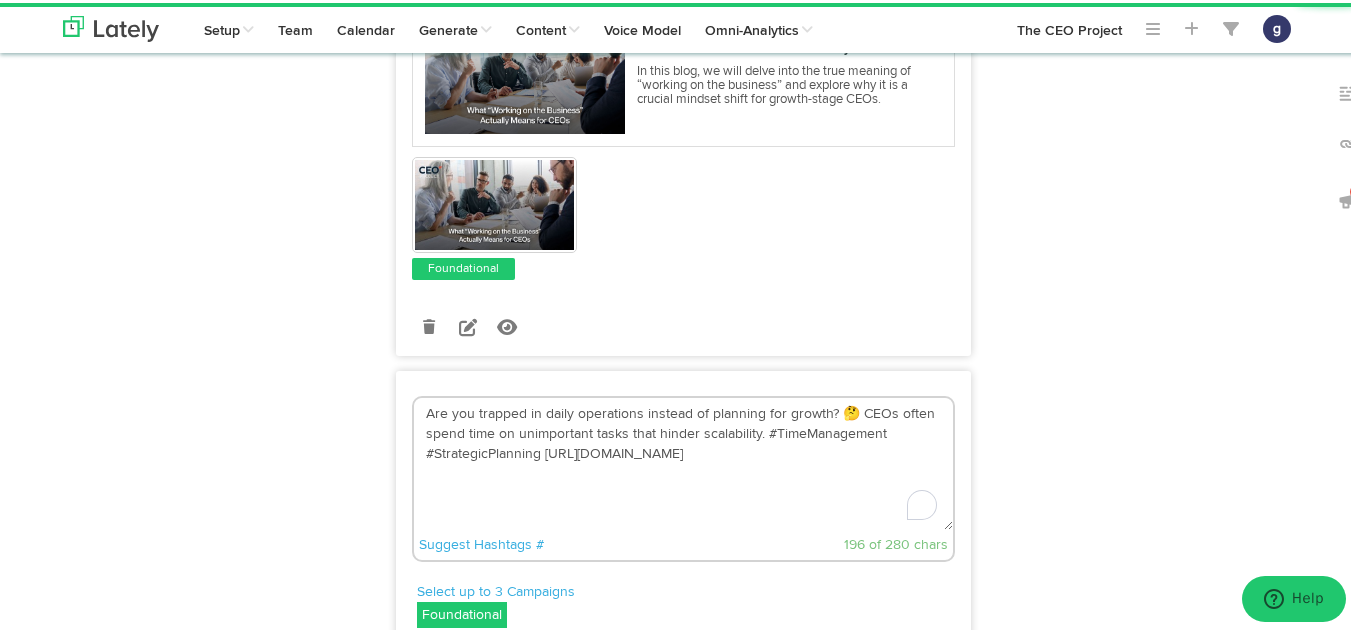 click on "Are you trapped in daily operations instead of planning for growth? 🤔 CEOs often spend time on unimportant tasks that hinder scalability. #TimeManagement #StrategicPlanning https://bit.ly/4kCs5tw" at bounding box center [683, 461] 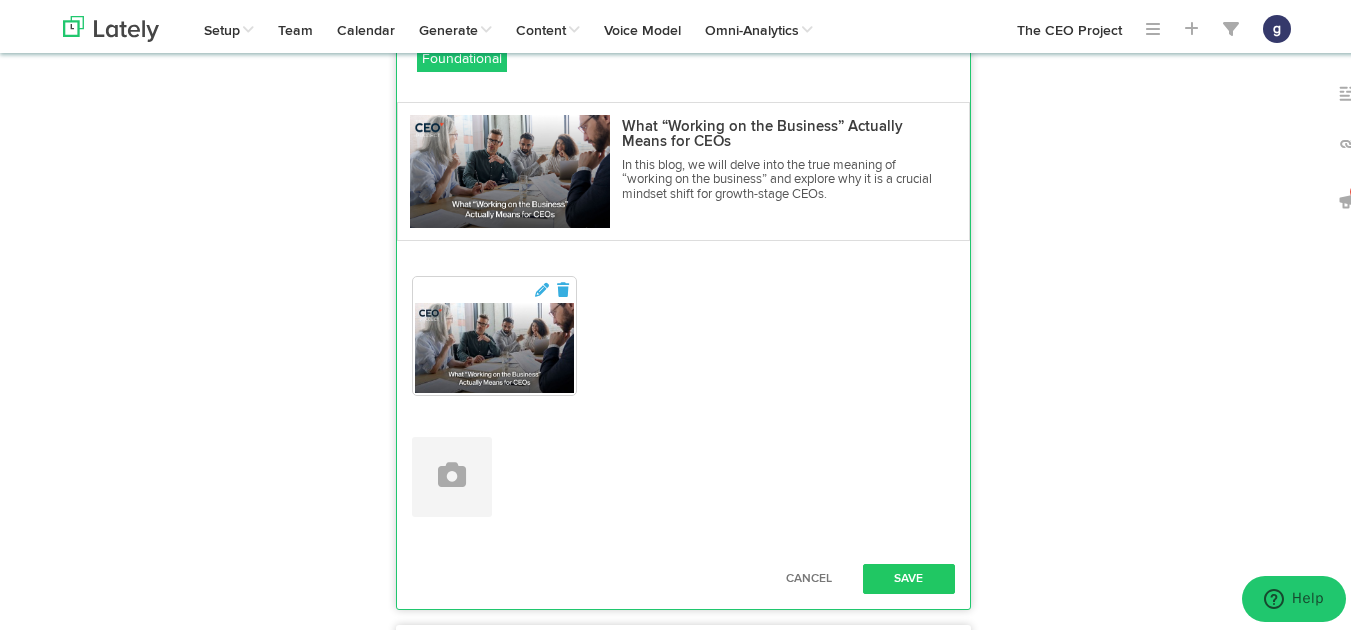scroll, scrollTop: 1930, scrollLeft: 0, axis: vertical 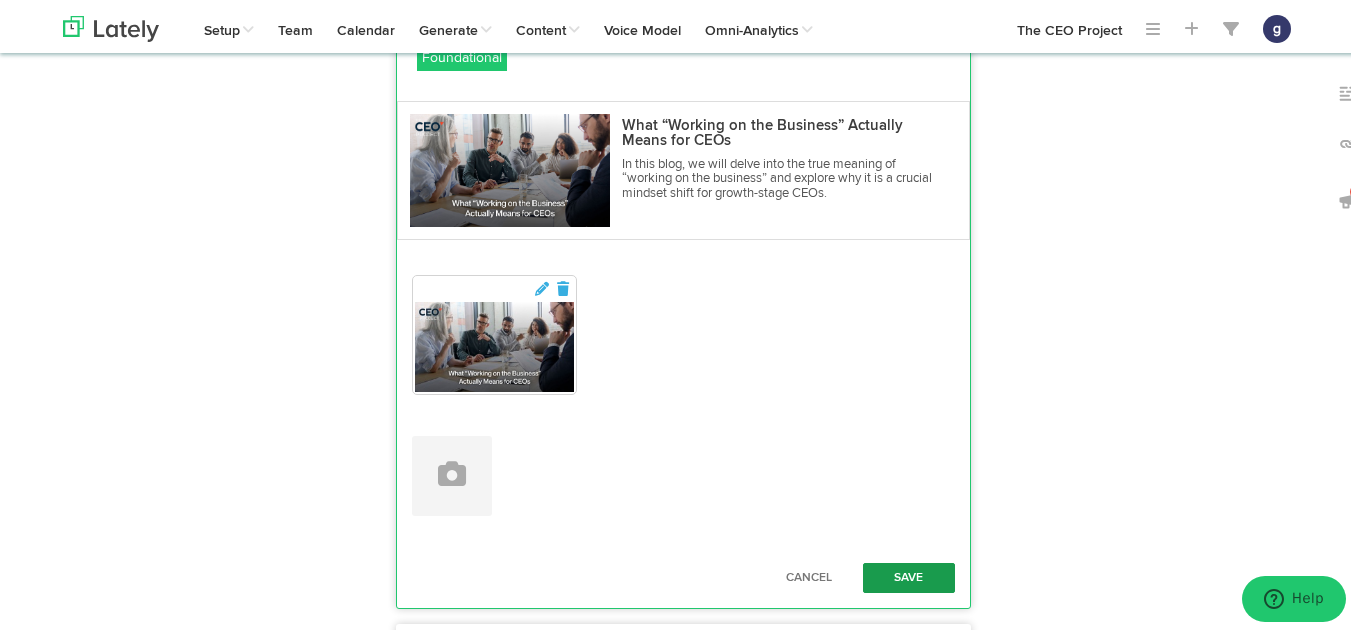 type on "Are you trapped in daily operations instead of planning for growth? CEOs often spend time on unimportant tasks that hinder scalability. #TimeManagement #StrategicPlanning https://bit.ly/4kCs5tw" 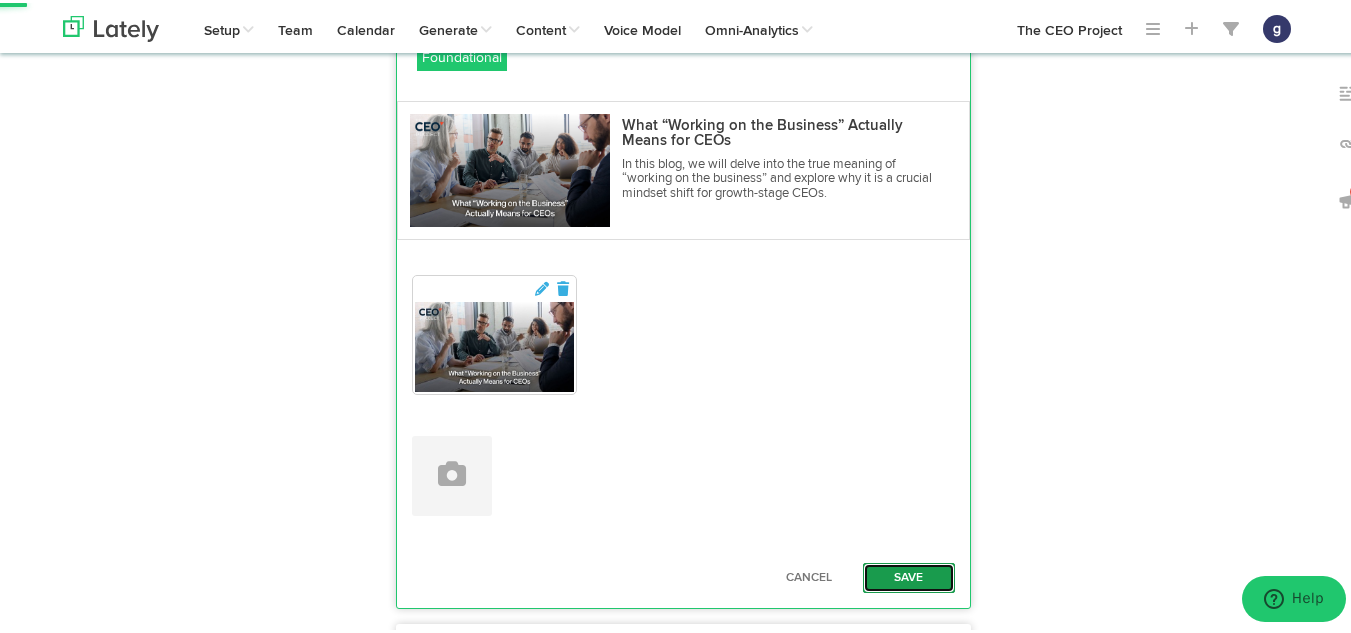 click on "Save" at bounding box center (909, 575) 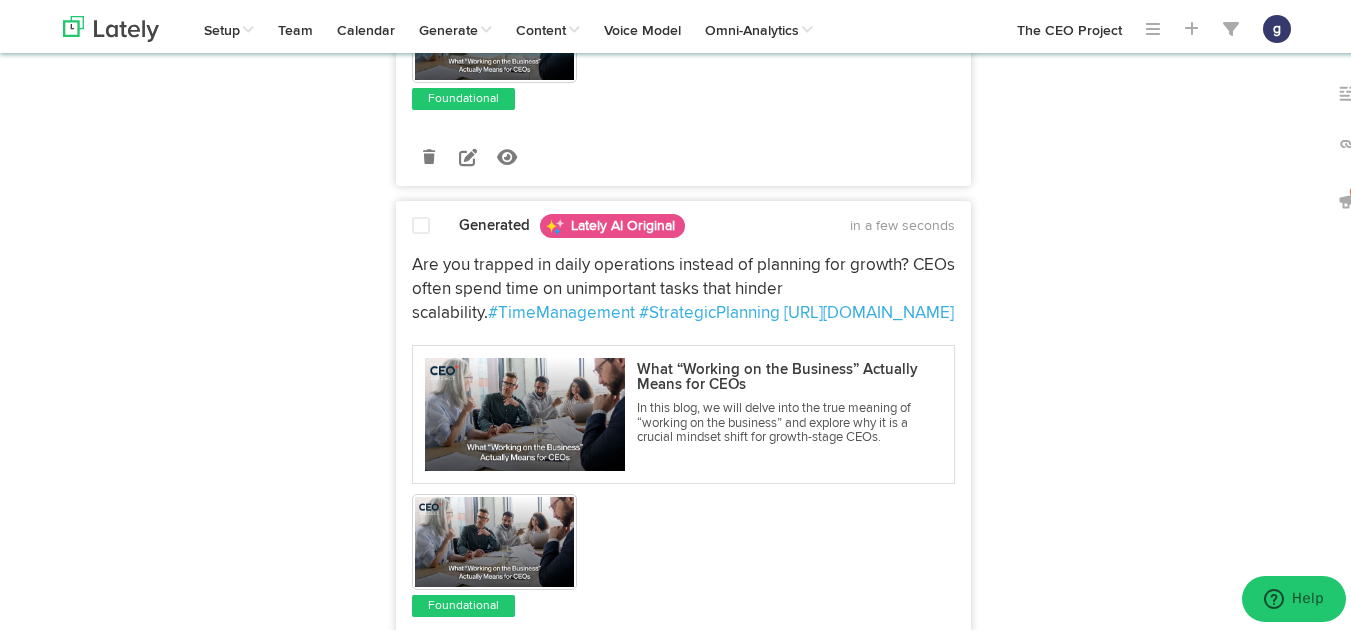 scroll, scrollTop: 1541, scrollLeft: 0, axis: vertical 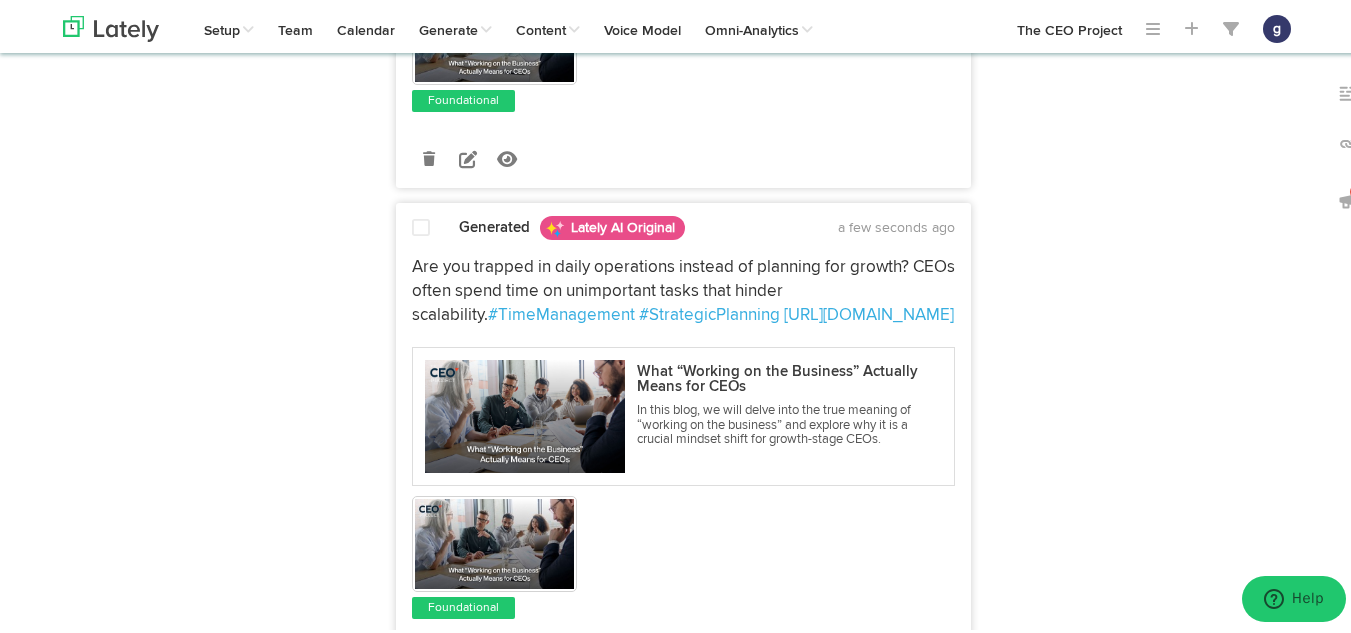 click on "Generated
Lately AI Original
a few seconds ago
Are you trapped in daily operations instead of planning for growth? CEOs often spend time on unimportant tasks that hinder scalability.  #TimeManagement   #StrategicPlanning   https://bit.ly/4kCs5tw" at bounding box center (683, 446) 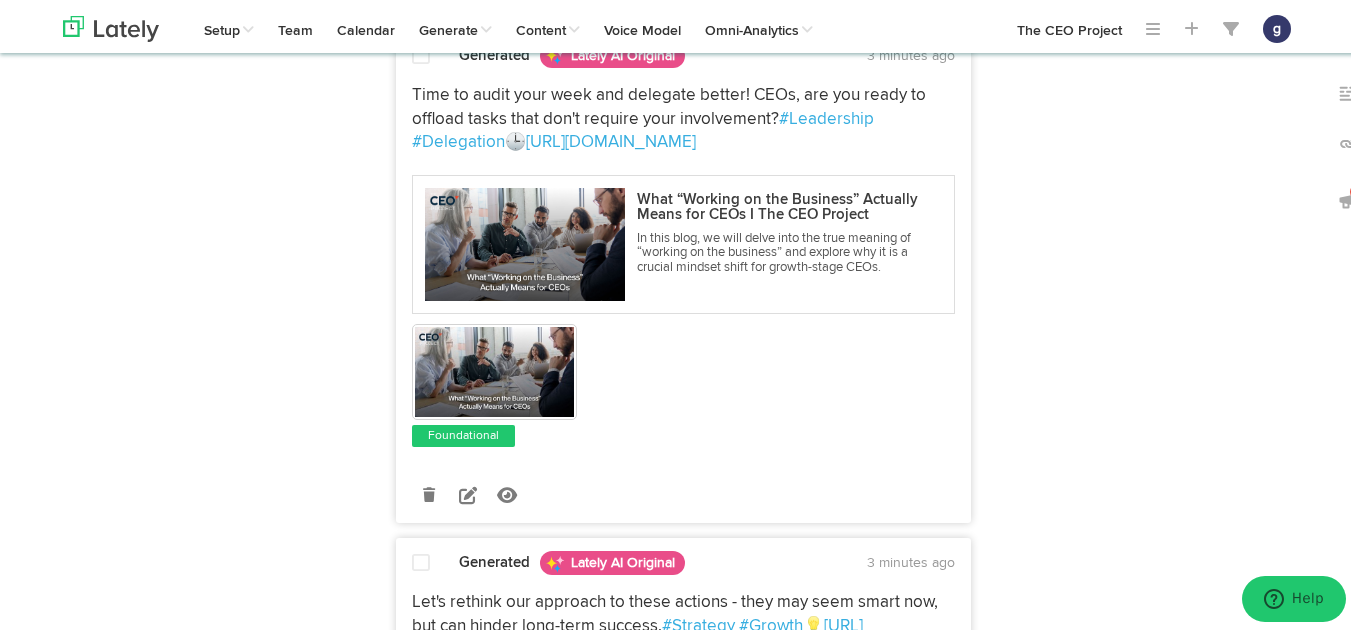 scroll, scrollTop: 2729, scrollLeft: 0, axis: vertical 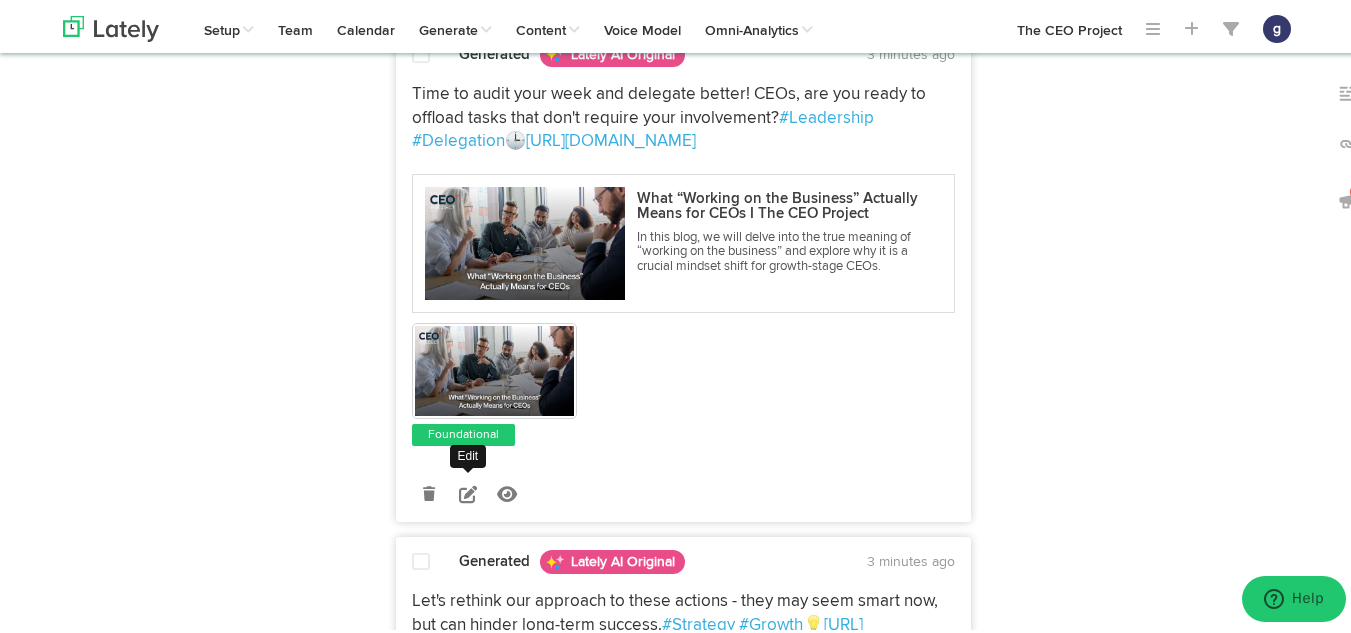 click at bounding box center (468, 491) 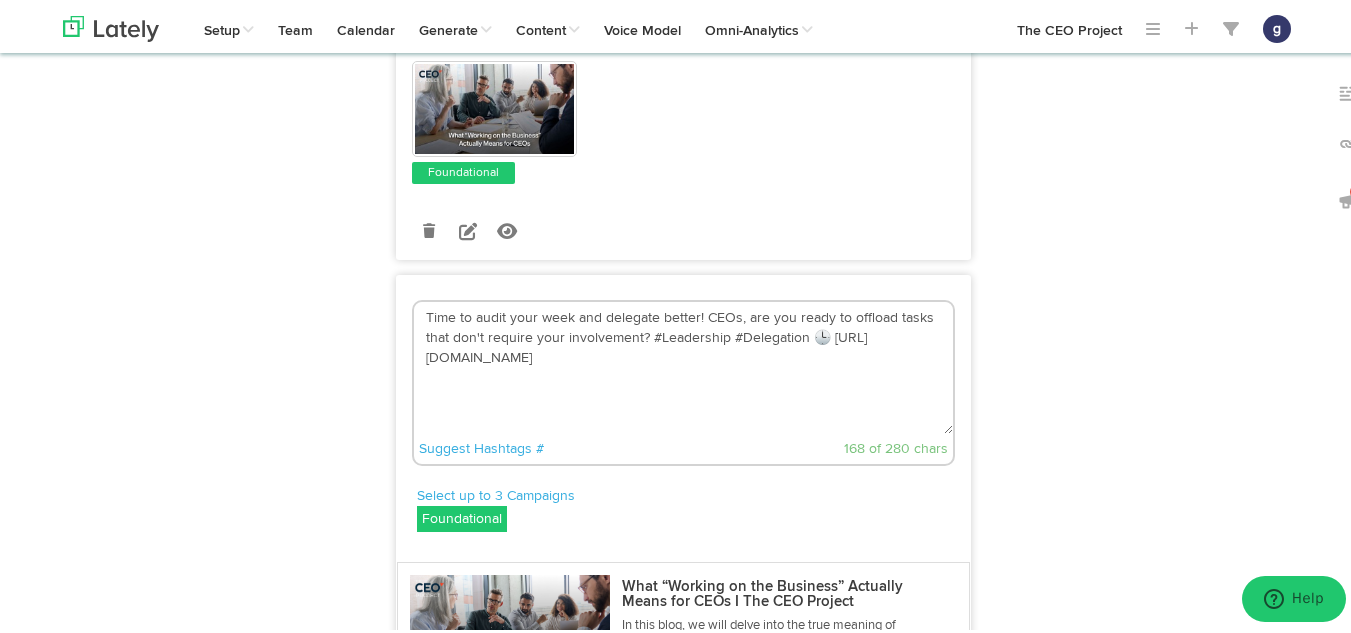 scroll, scrollTop: 2483, scrollLeft: 0, axis: vertical 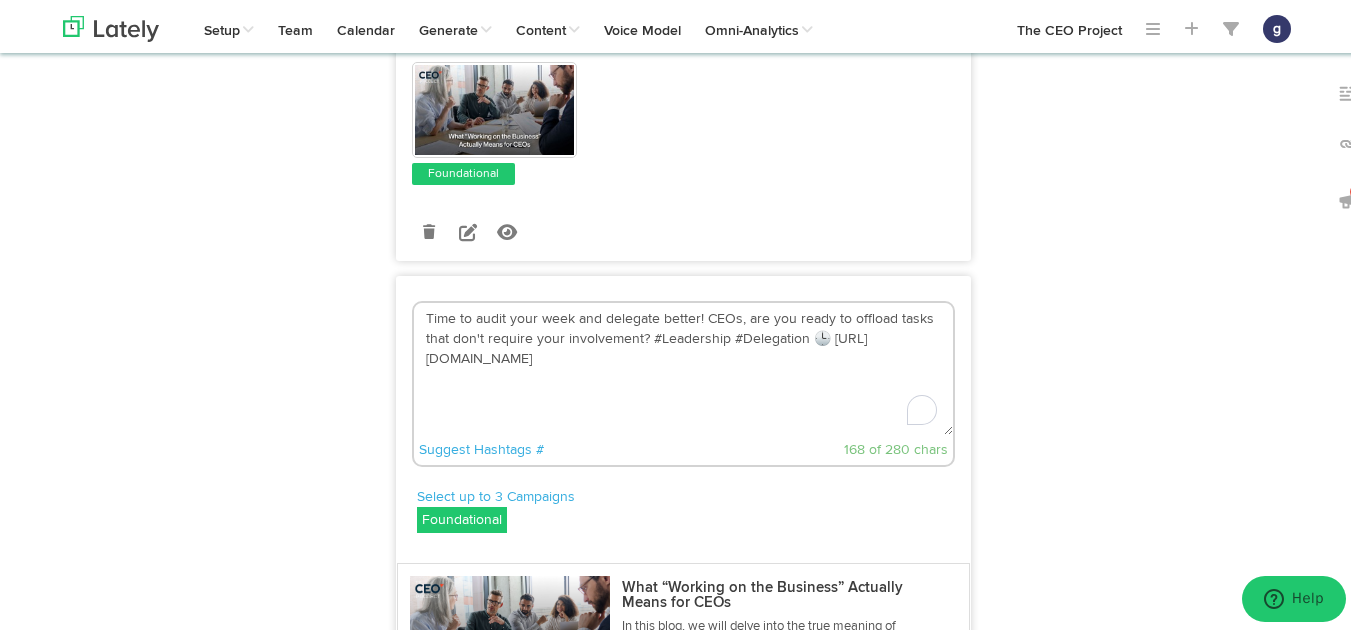 click on "Time to audit your week and delegate better! CEOs, are you ready to offload tasks that don't require your involvement? #Leadership #Delegation 🕒 https://bit.ly/4kCs5tw" at bounding box center [683, 366] 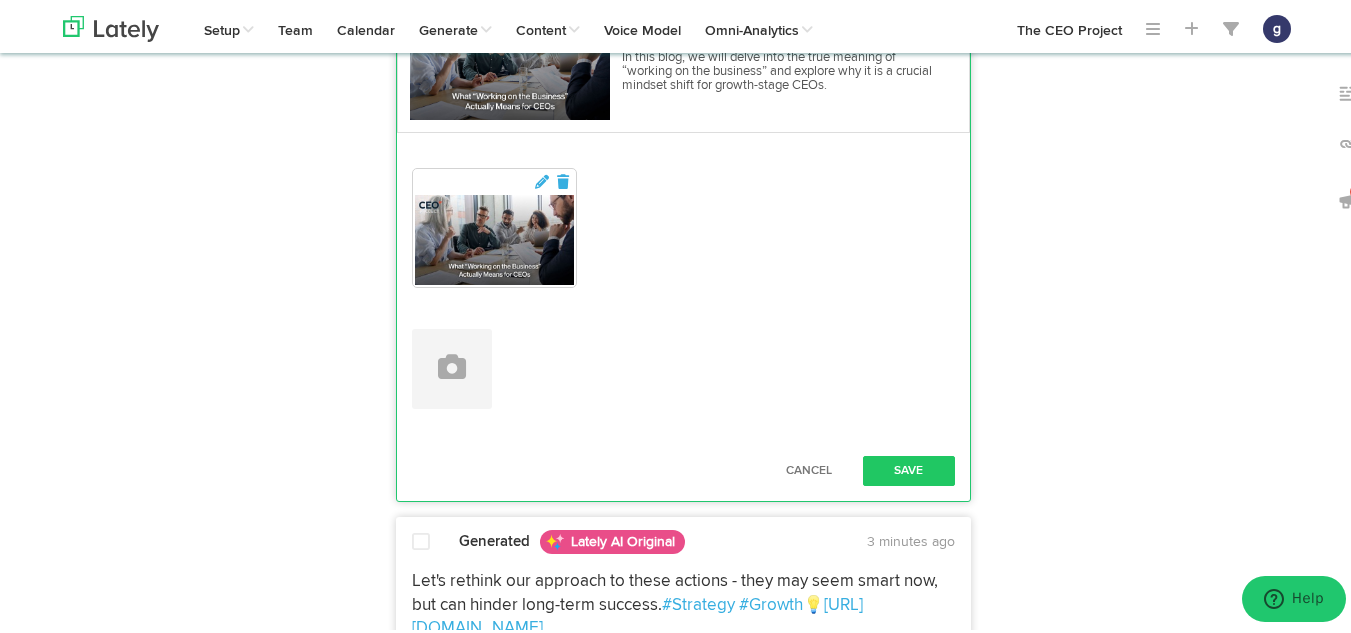 scroll, scrollTop: 3062, scrollLeft: 0, axis: vertical 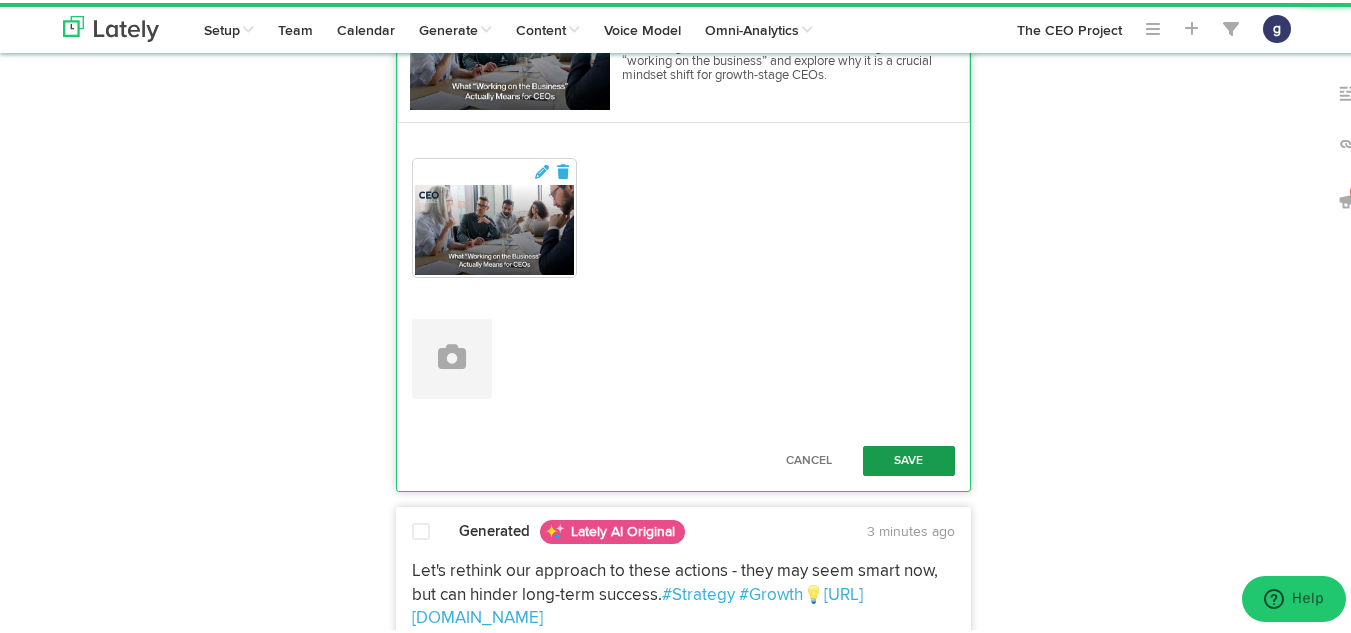 type on "Time to audit your week and delegate better! CEOs, are you ready to offload tasks that don't require your involvement? #Leadership #Delegation  https://bit.ly/4kCs5tw" 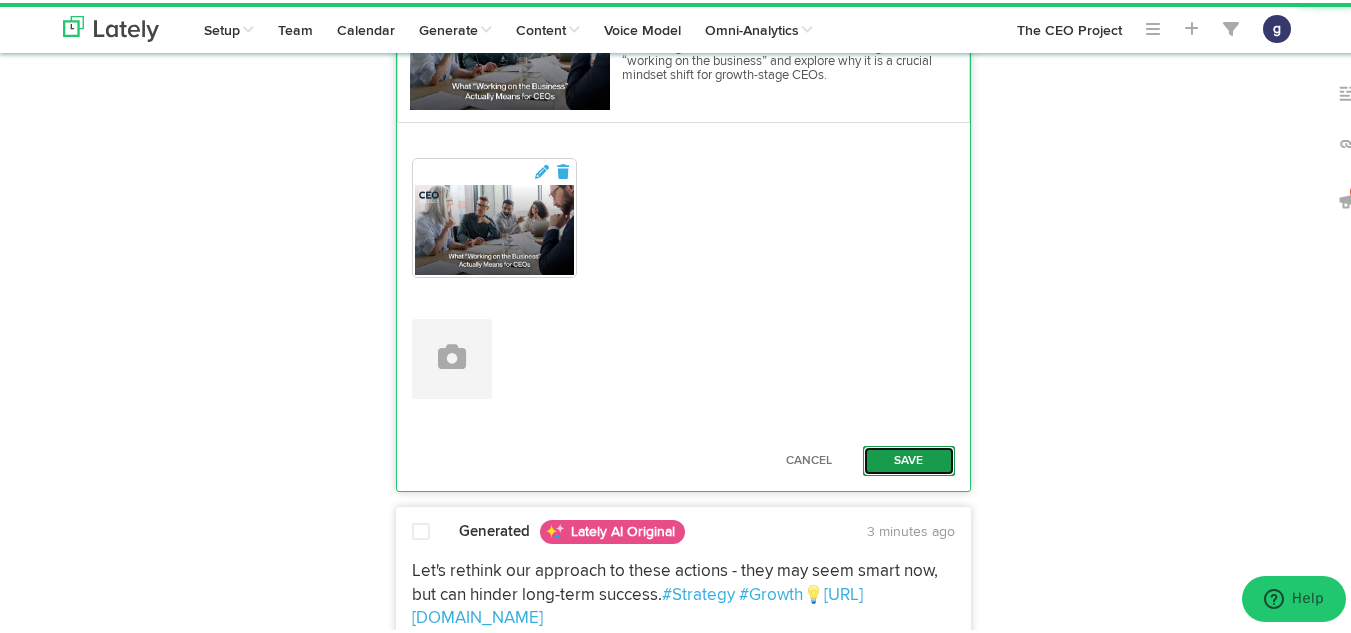 click on "Save" at bounding box center (909, 458) 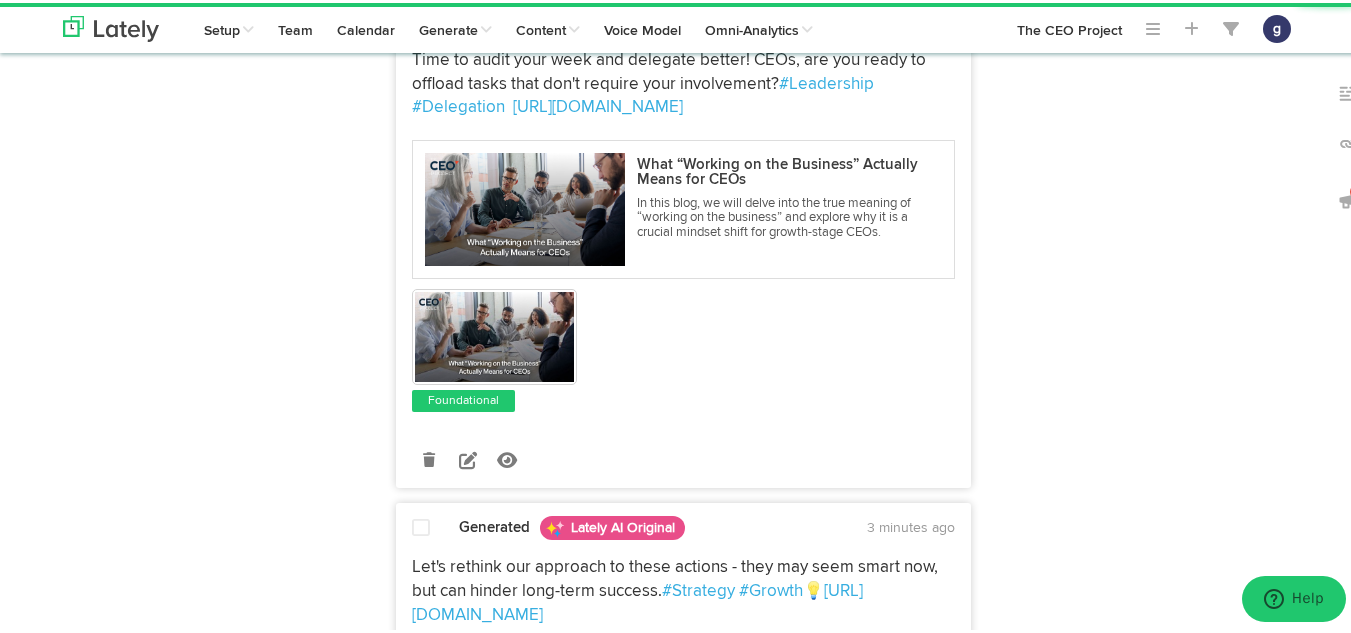 scroll, scrollTop: 2628, scrollLeft: 0, axis: vertical 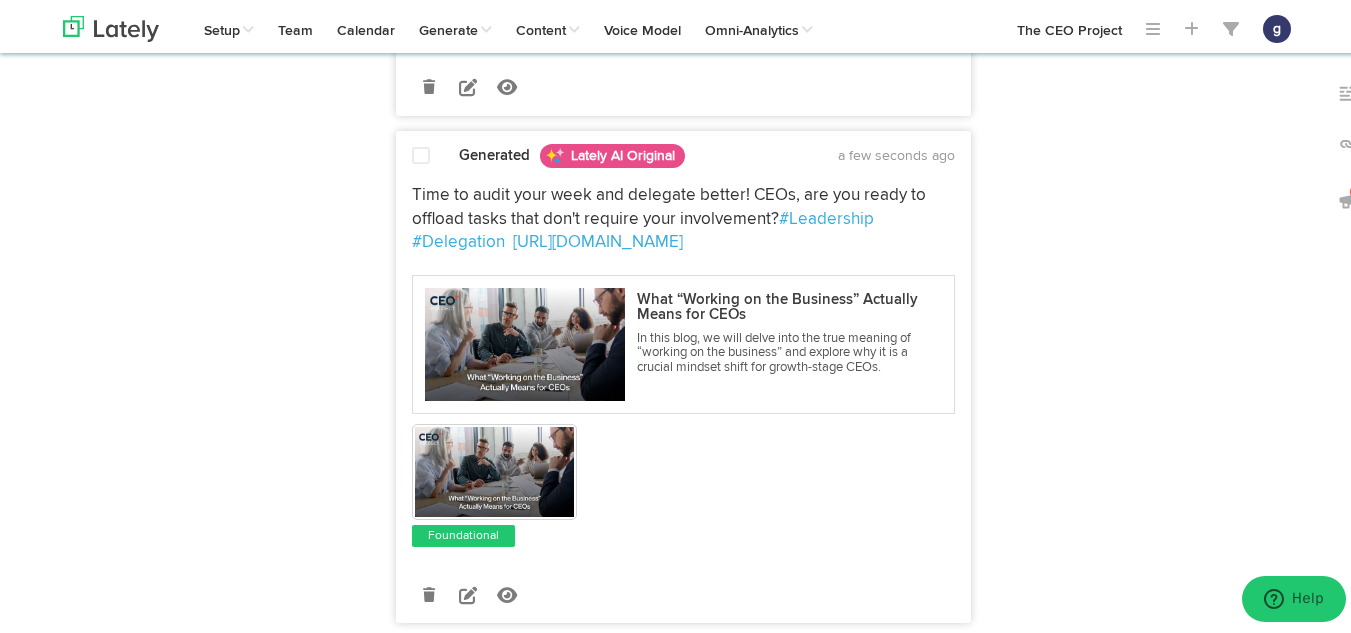 click on "Generated
Lately AI Original
a few seconds ago
Time to audit your week and delegate better! CEOs, are you ready to offload tasks that don't require your involvement?  #Leadership   #Delegation    https://bit.ly/4kCs5tw" at bounding box center (683, 381) 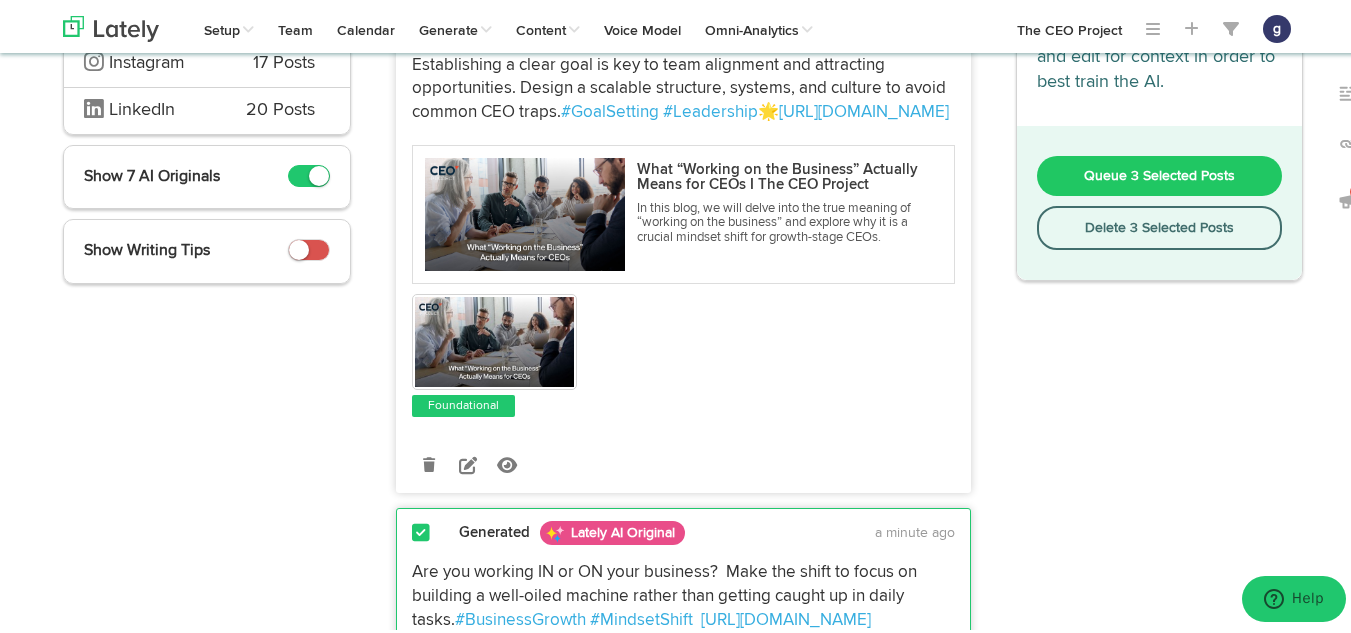 scroll, scrollTop: 220, scrollLeft: 0, axis: vertical 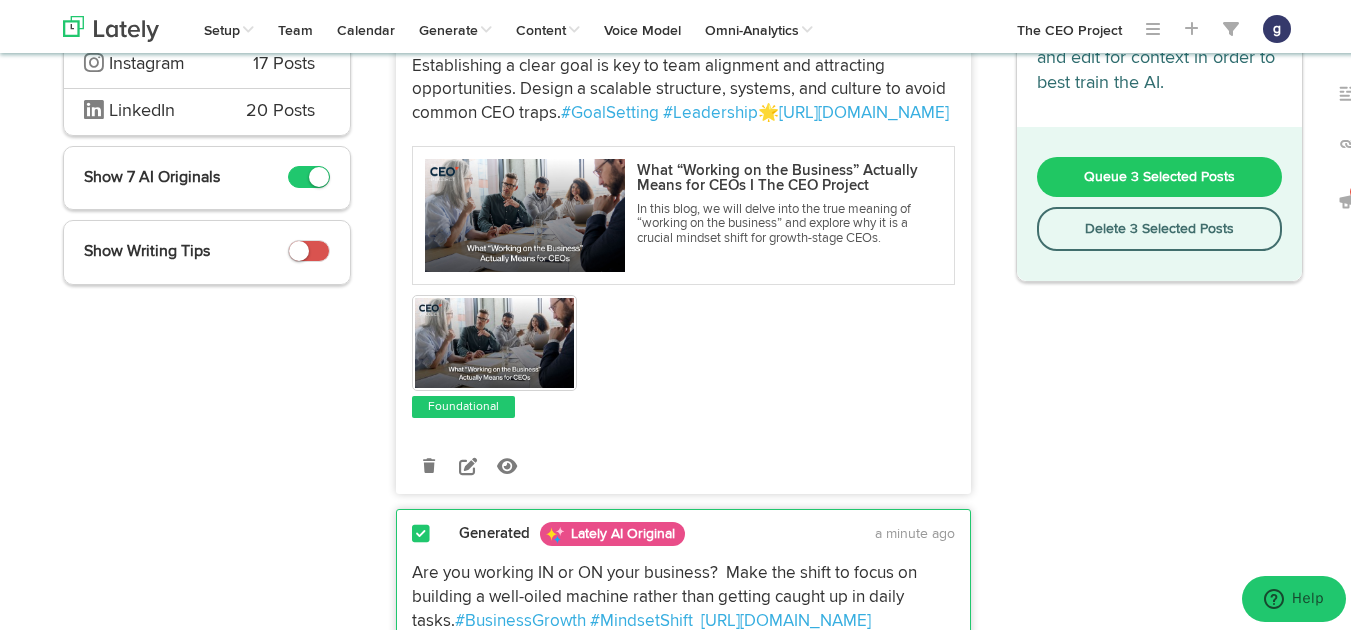 click on "Queue 3 Selected Posts" at bounding box center [1160, 174] 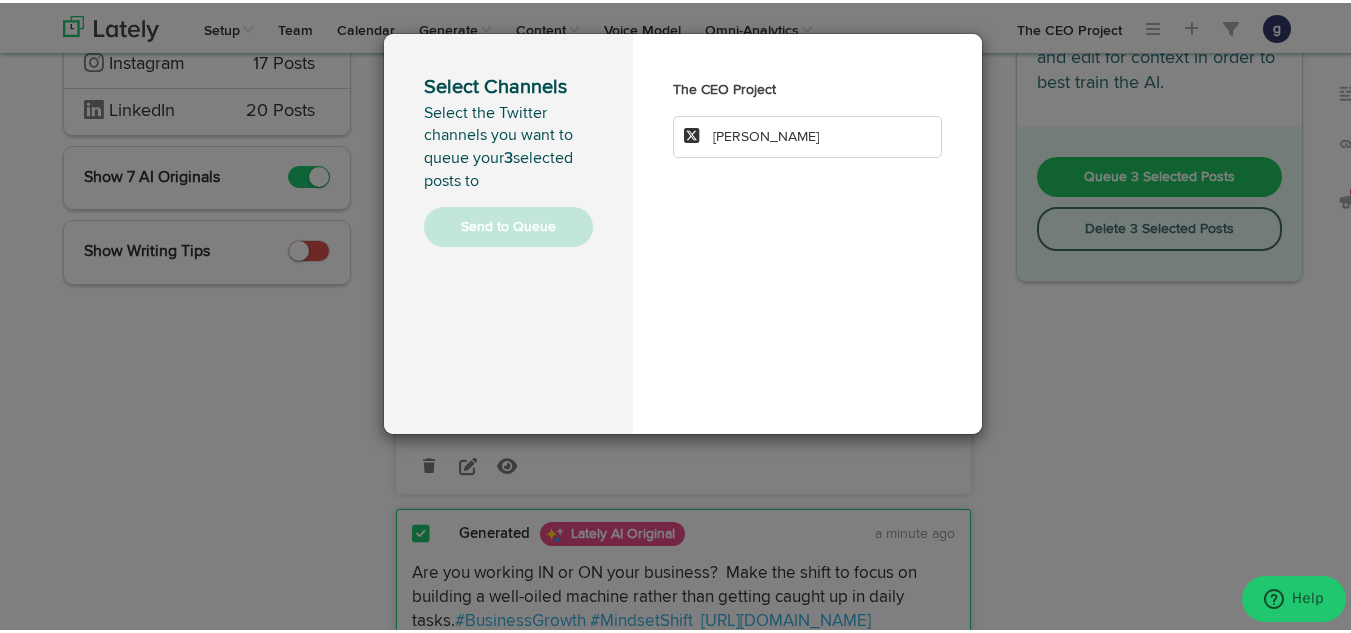 click on "Jim Schleckser" at bounding box center [766, 134] 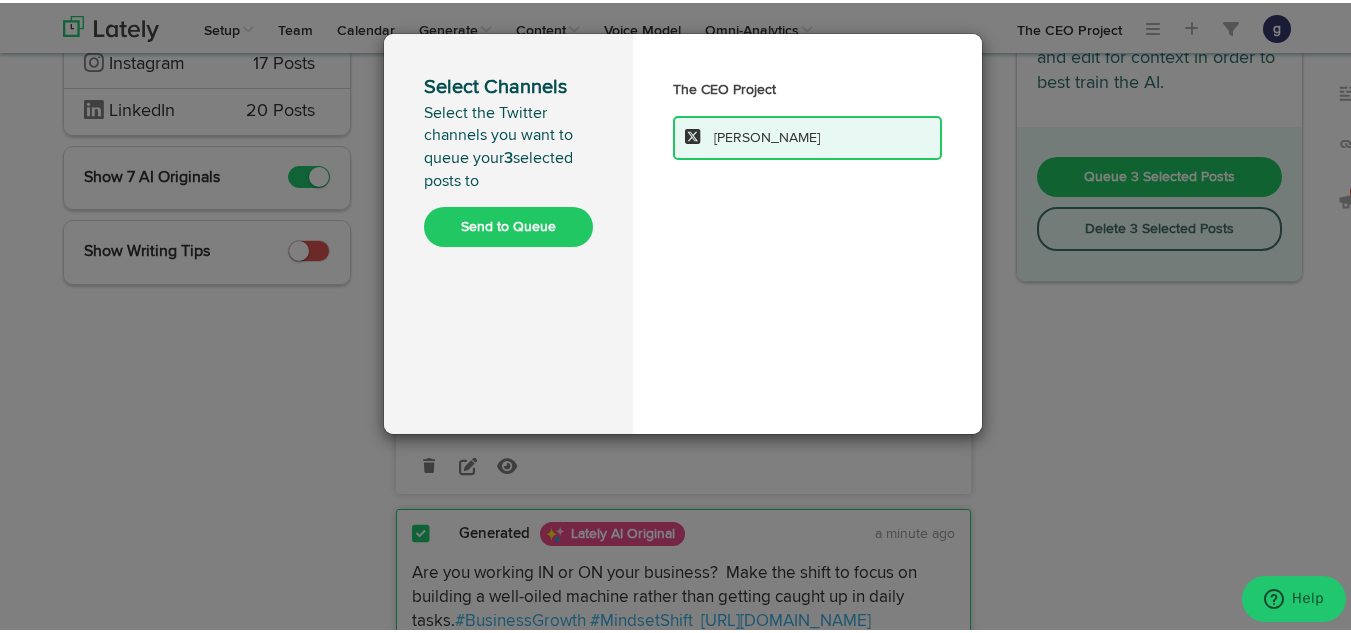 click on "Send to Queue" at bounding box center (508, 224) 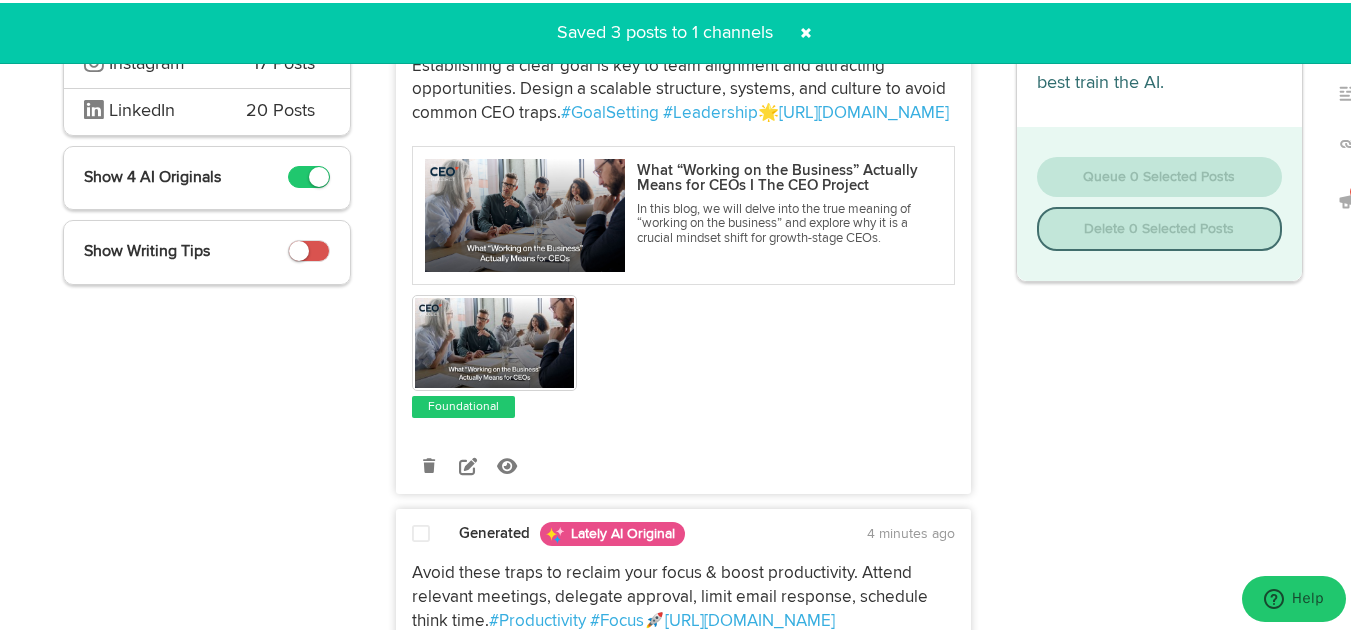 scroll, scrollTop: 0, scrollLeft: 0, axis: both 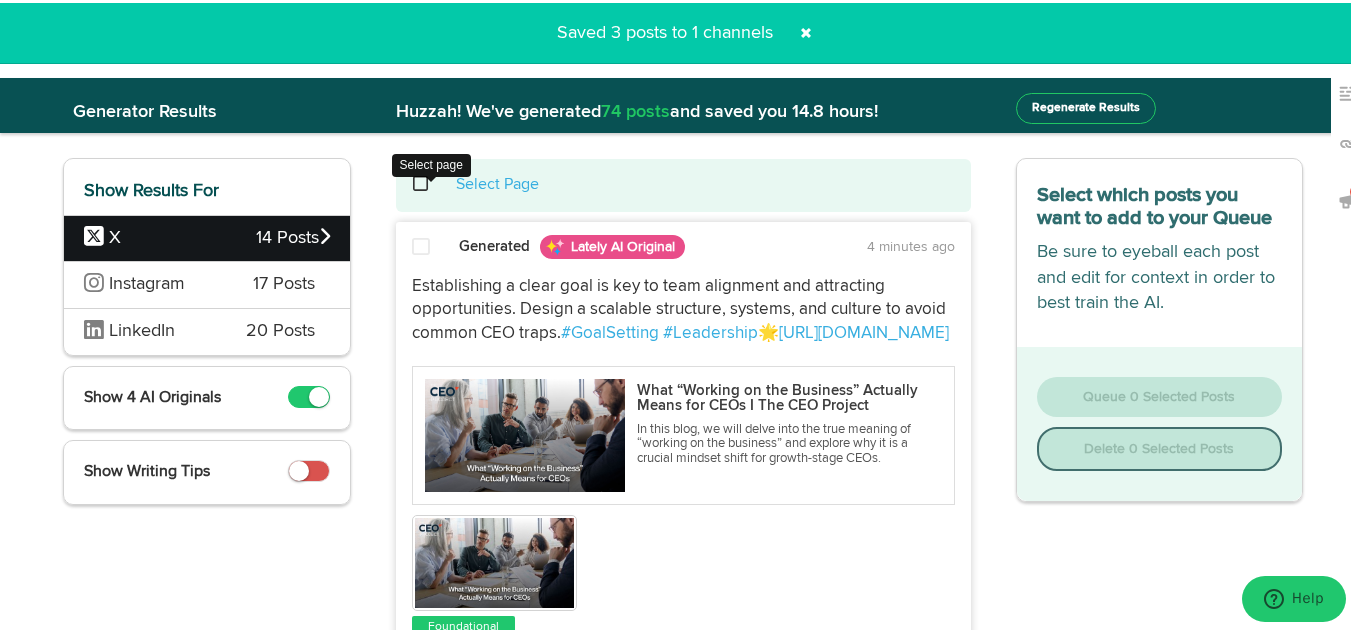 click at bounding box center (431, 181) 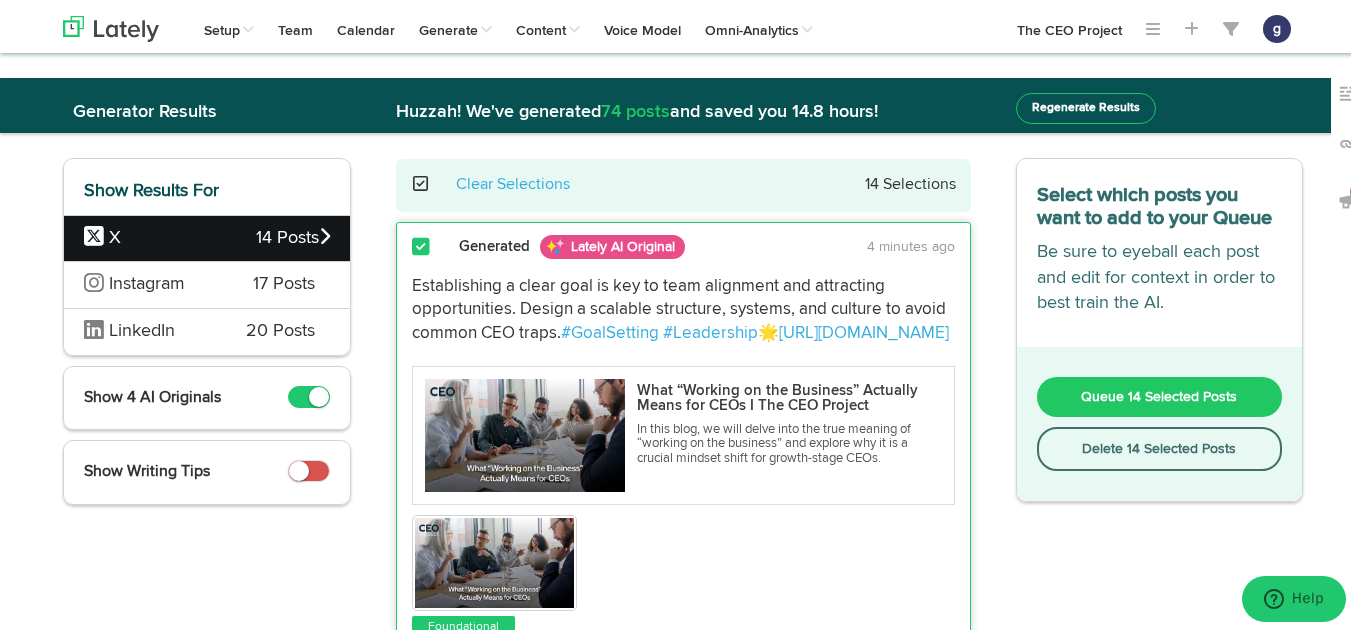 click on "Delete 14 Selected Posts" at bounding box center [1160, 446] 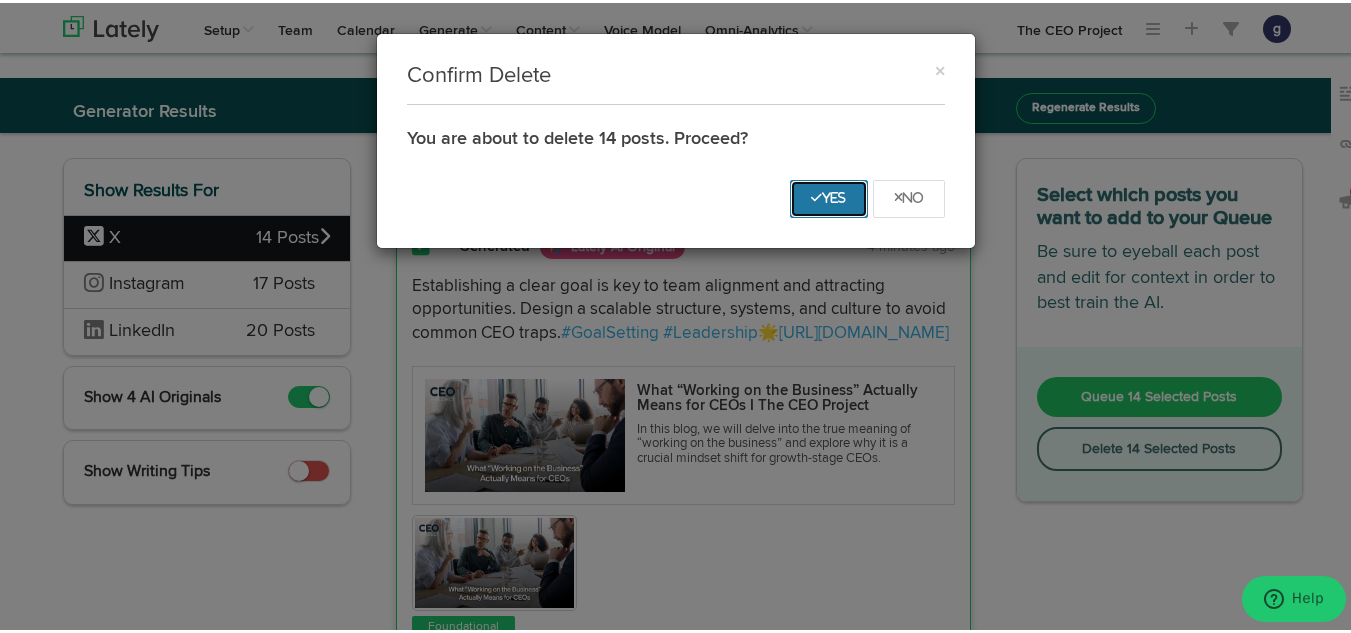 click on "Yes" at bounding box center [829, 196] 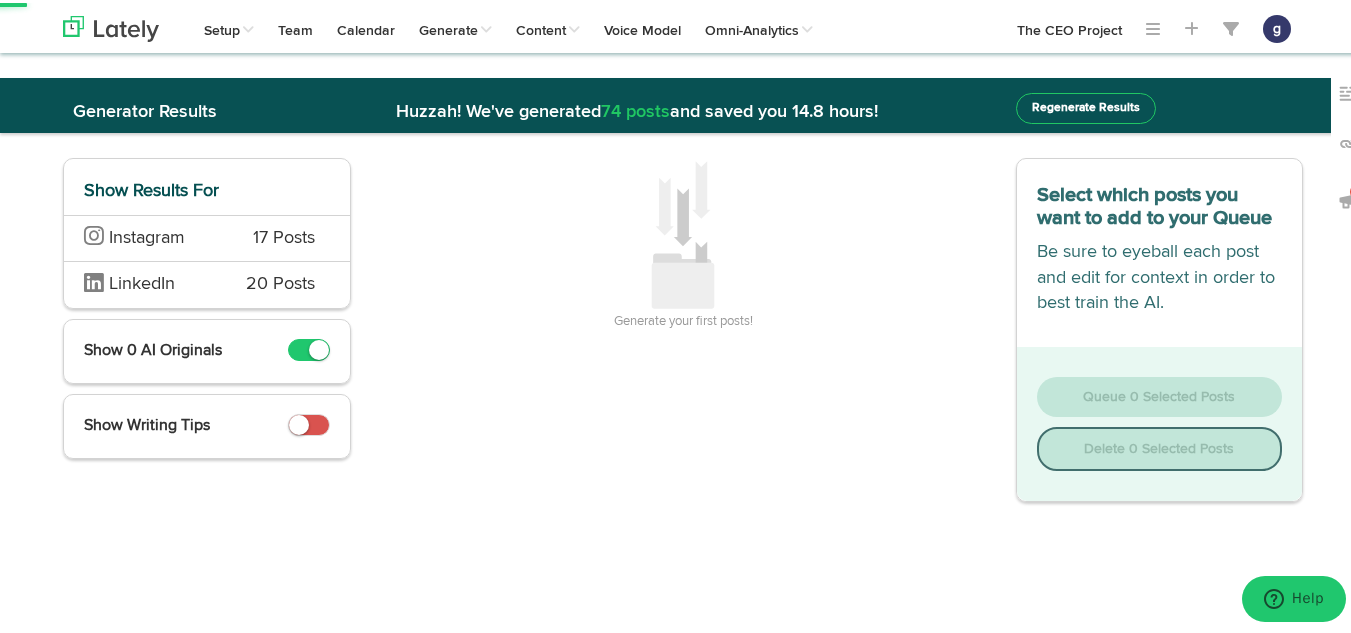 click on "Instagram
17 Posts" at bounding box center (207, 235) 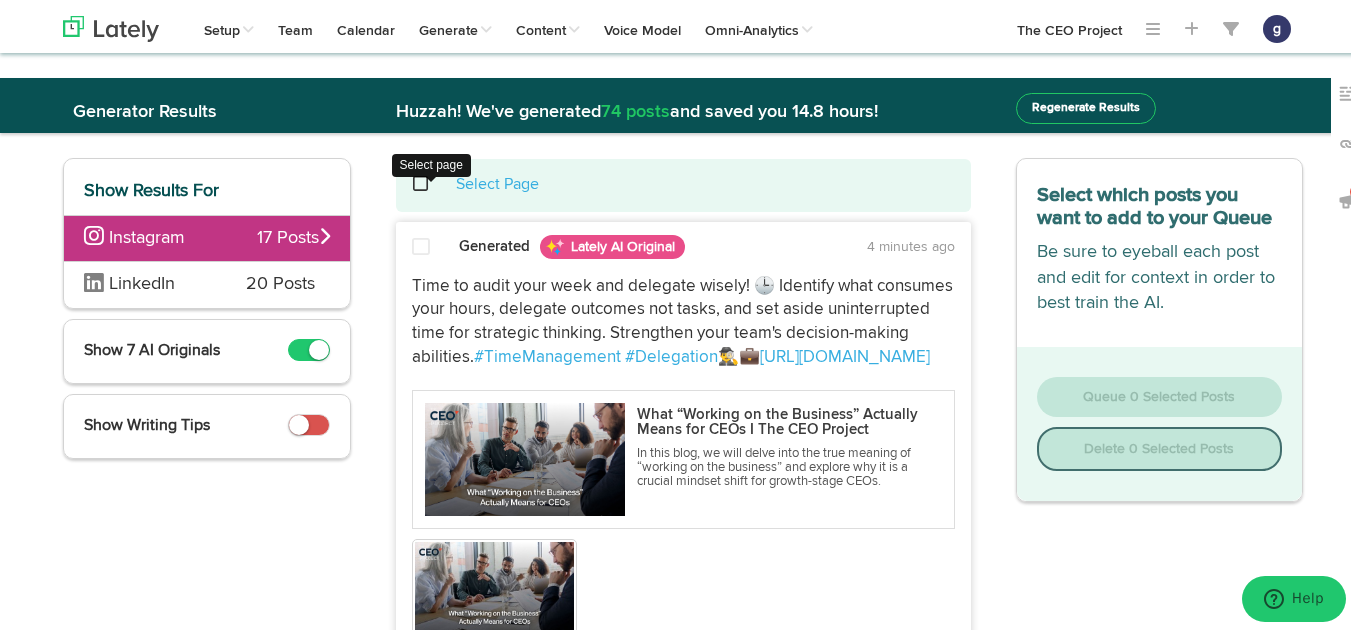 click at bounding box center (431, 181) 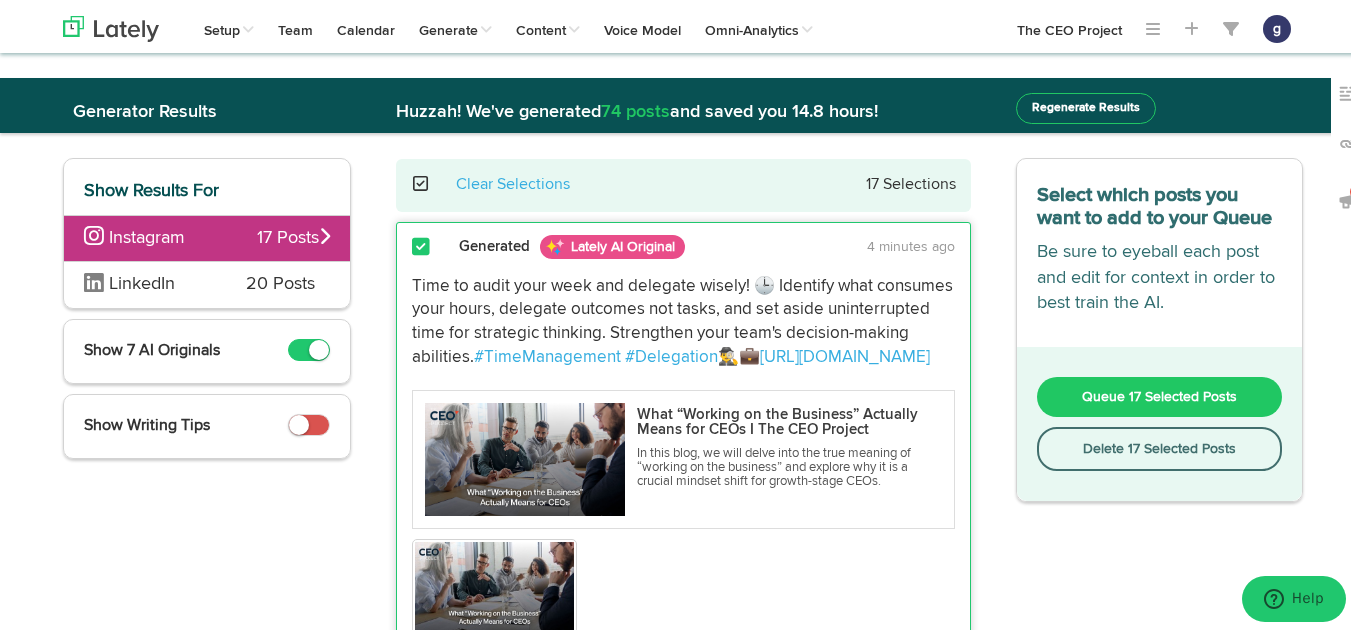 click on "Delete 17 Selected Posts" at bounding box center (1160, 446) 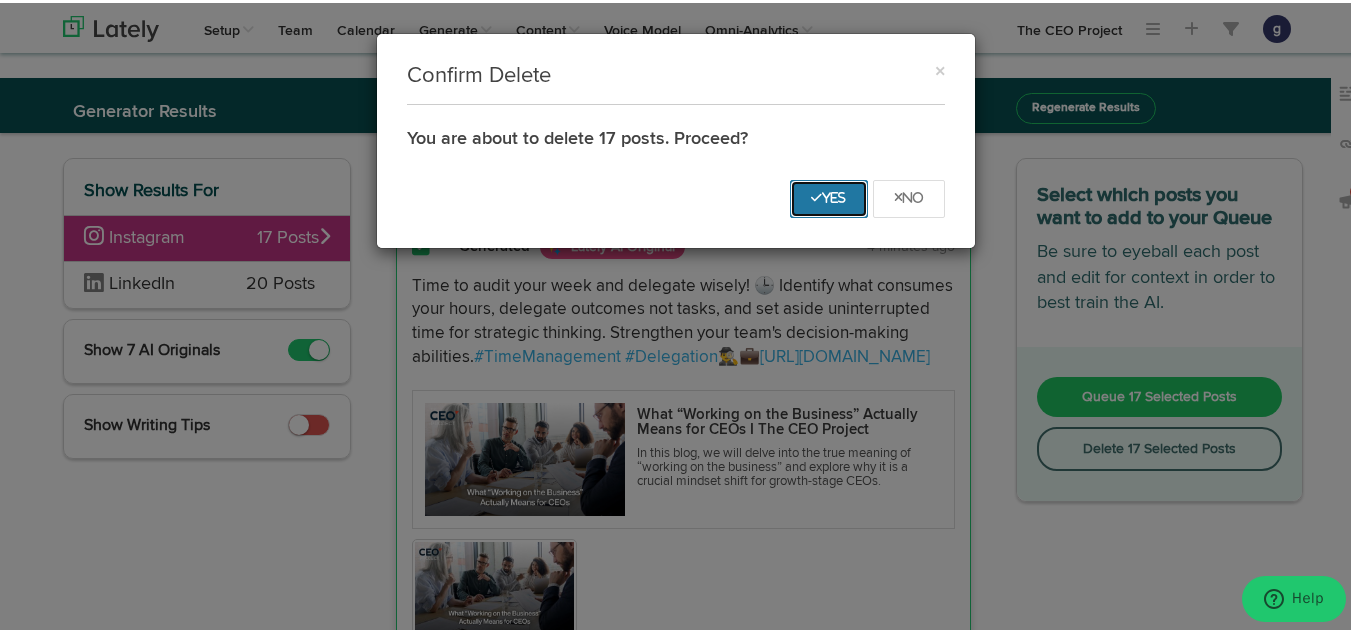 click on "Yes" at bounding box center [829, 195] 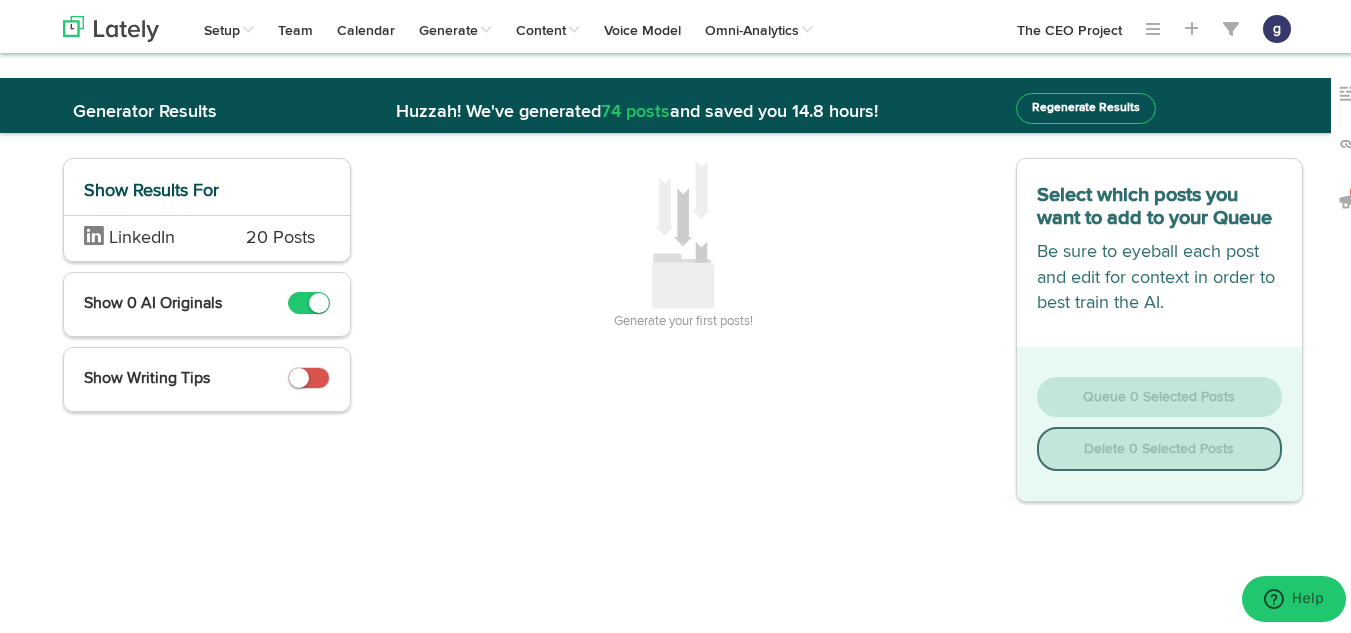 click on "20 Posts" at bounding box center (280, 236) 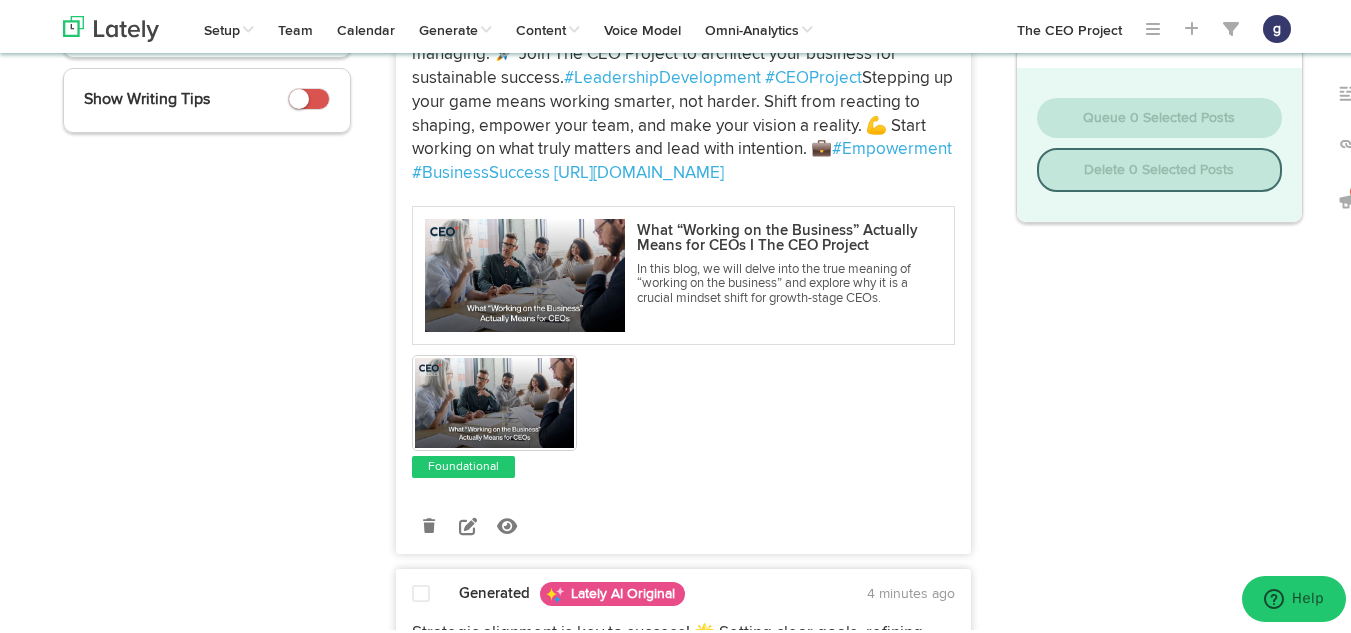 scroll, scrollTop: 282, scrollLeft: 0, axis: vertical 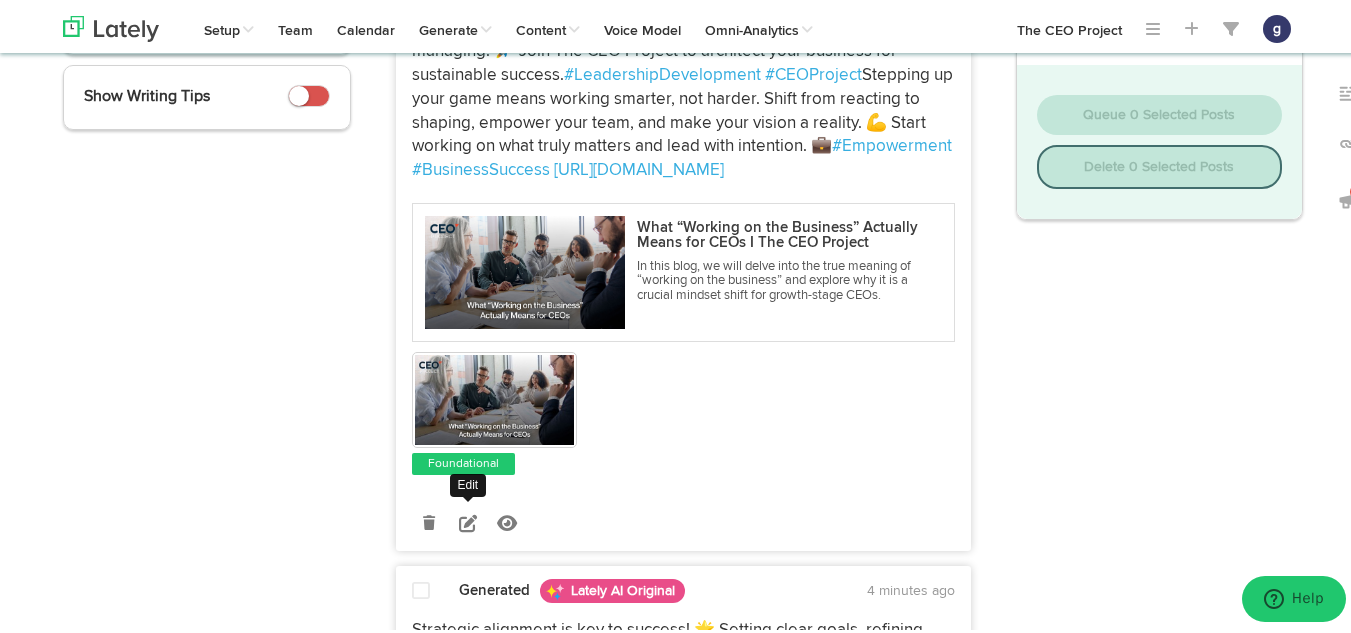 click at bounding box center (468, 520) 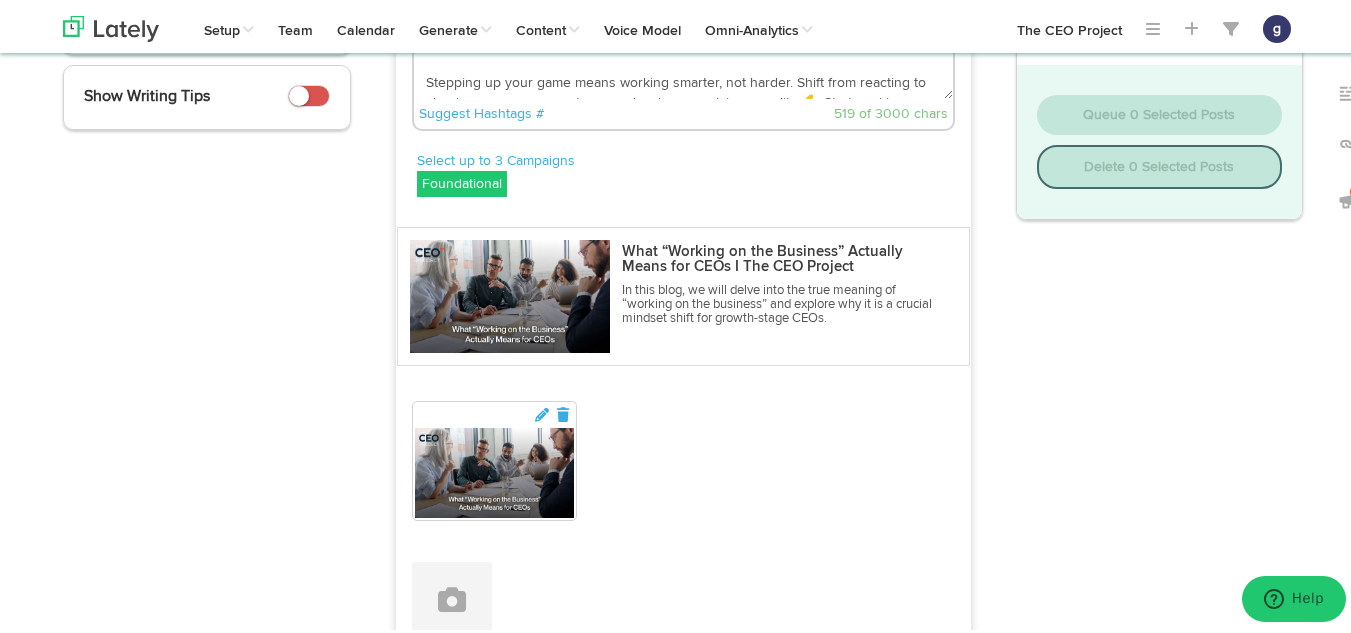 scroll, scrollTop: 0, scrollLeft: 0, axis: both 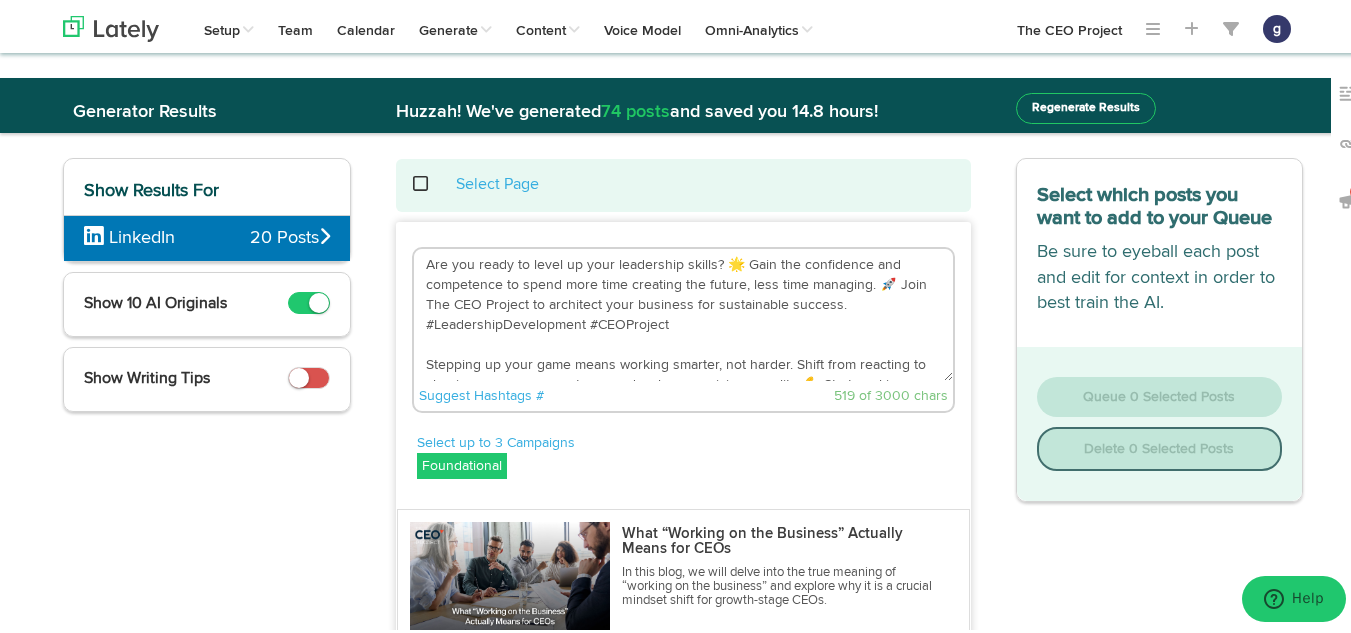click on "Are you ready to level up your leadership skills? 🌟 Gain the confidence and competence to spend more time creating the future, less time managing. 🚀 Join The CEO Project to architect your business for sustainable success. #LeadershipDevelopment #CEOProject
Stepping up your game means working smarter, not harder. Shift from reacting to shaping, empower your team, and make your vision a reality. 💪 Start working on what truly matters and lead with intention. 💼 #Empowerment #BusinessSuccess https://bit.ly/4kCs5tw" at bounding box center [683, 312] 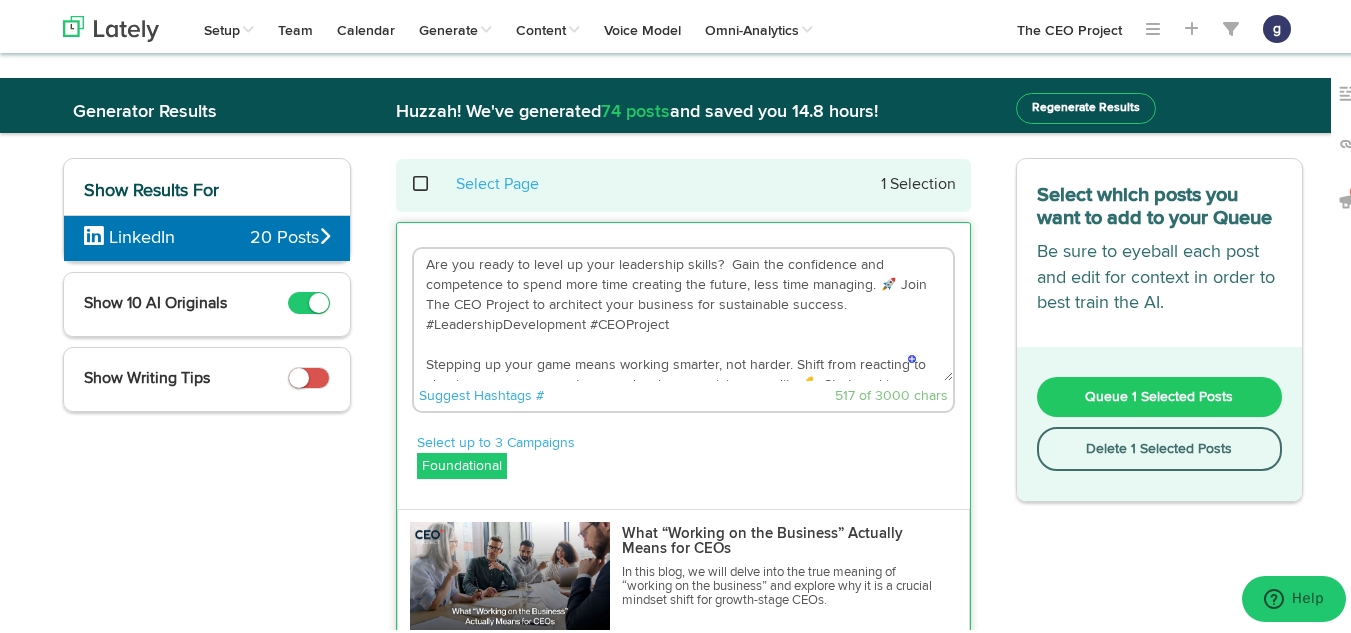 click on "Are you ready to level up your leadership skills?  Gain the confidence and competence to spend more time creating the future, less time managing. 🚀 Join The CEO Project to architect your business for sustainable success. #LeadershipDevelopment #CEOProject
Stepping up your game means working smarter, not harder. Shift from reacting to shaping, empower your team, and make your vision a reality. 💪 Start working on what truly matters and lead with intention. 💼 #Empowerment #BusinessSuccess https://bit.ly/4kCs5tw" at bounding box center (683, 312) 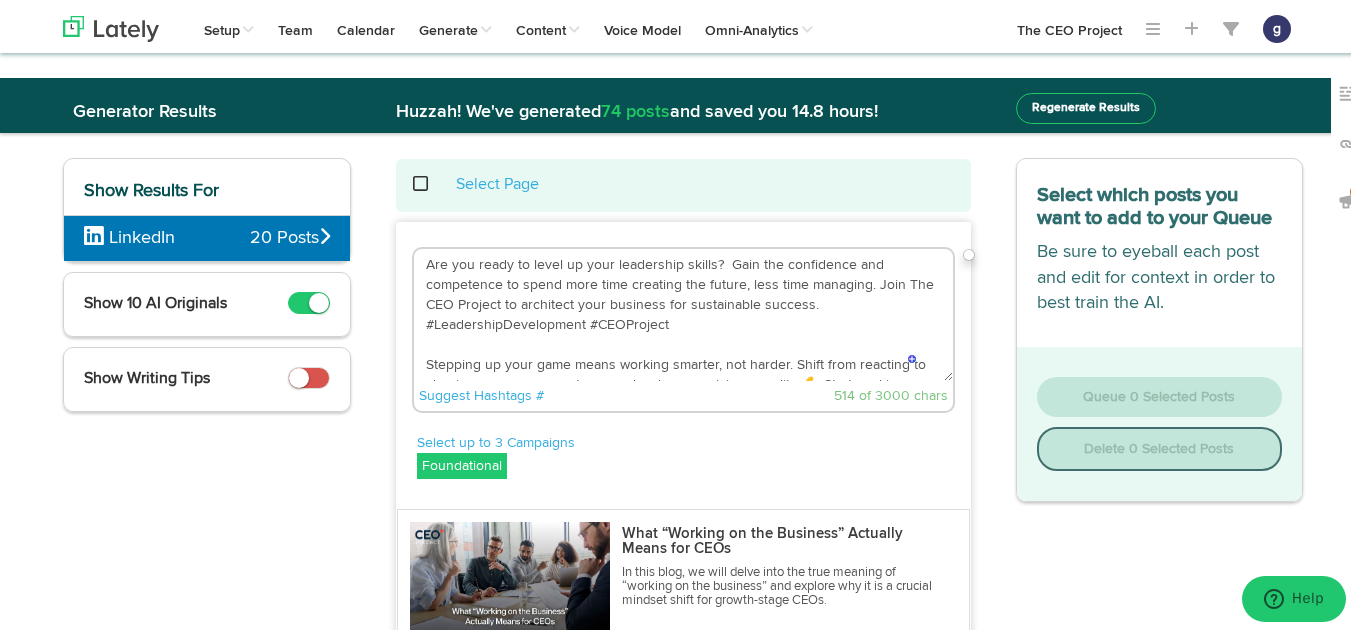 scroll, scrollTop: 60, scrollLeft: 0, axis: vertical 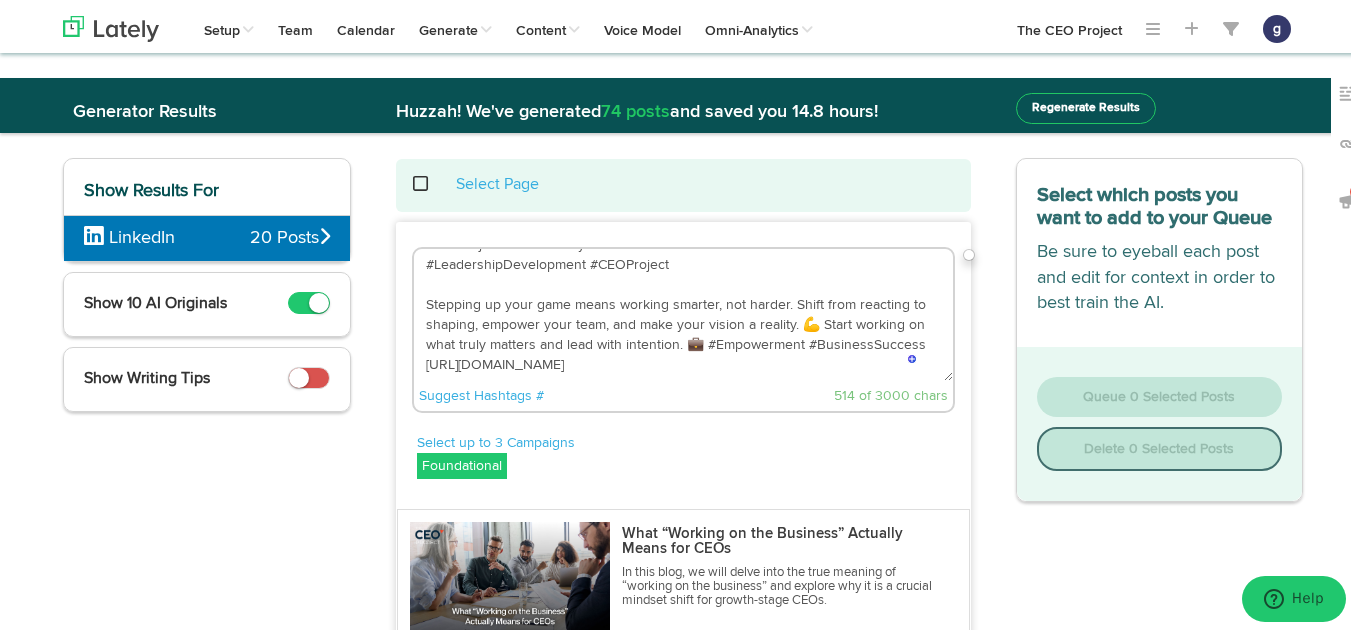 click on "Are you ready to level up your leadership skills?  Gain the confidence and competence to spend more time creating the future, less time managing. Join The CEO Project to architect your business for sustainable success. #LeadershipDevelopment #CEOProject
Stepping up your game means working smarter, not harder. Shift from reacting to shaping, empower your team, and make your vision a reality. 💪 Start working on what truly matters and lead with intention. 💼 #Empowerment #BusinessSuccess https://bit.ly/4kCs5tw" at bounding box center (683, 312) 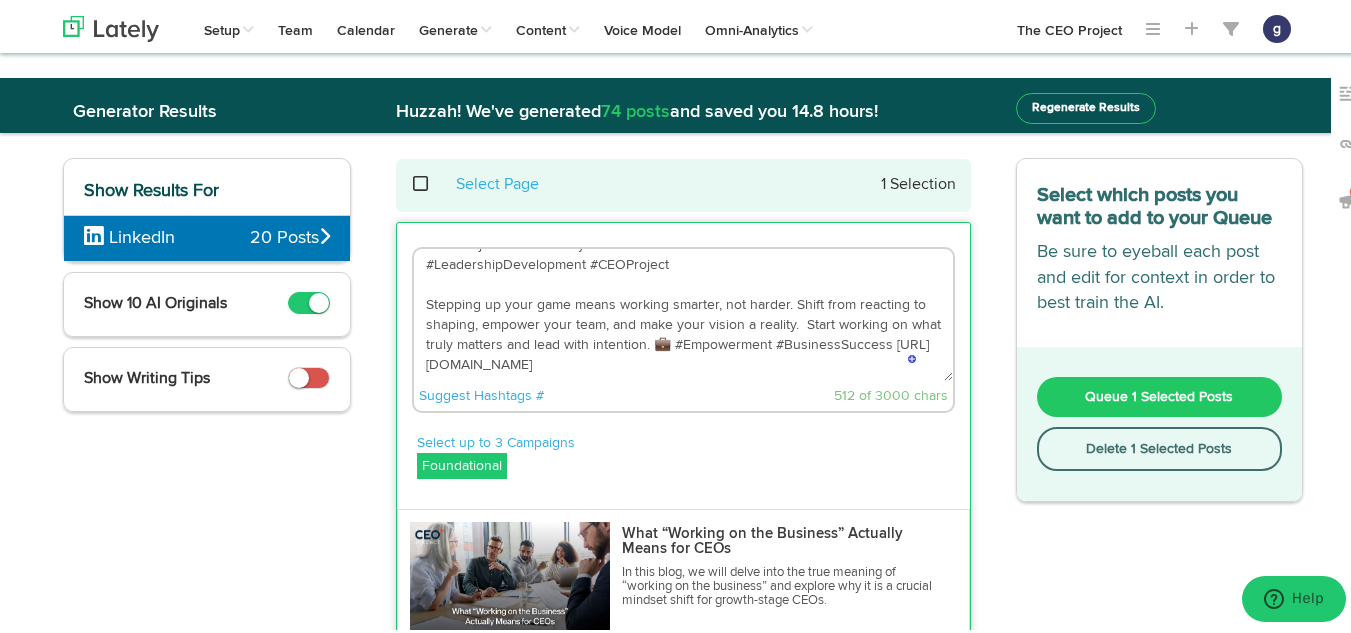 click on "Are you ready to level up your leadership skills?  Gain the confidence and competence to spend more time creating the future, less time managing. Join The CEO Project to architect your business for sustainable success. #LeadershipDevelopment #CEOProject
Stepping up your game means working smarter, not harder. Shift from reacting to shaping, empower your team, and make your vision a reality.  Start working on what truly matters and lead with intention. 💼 #Empowerment #BusinessSuccess https://bit.ly/4kCs5tw" at bounding box center [683, 312] 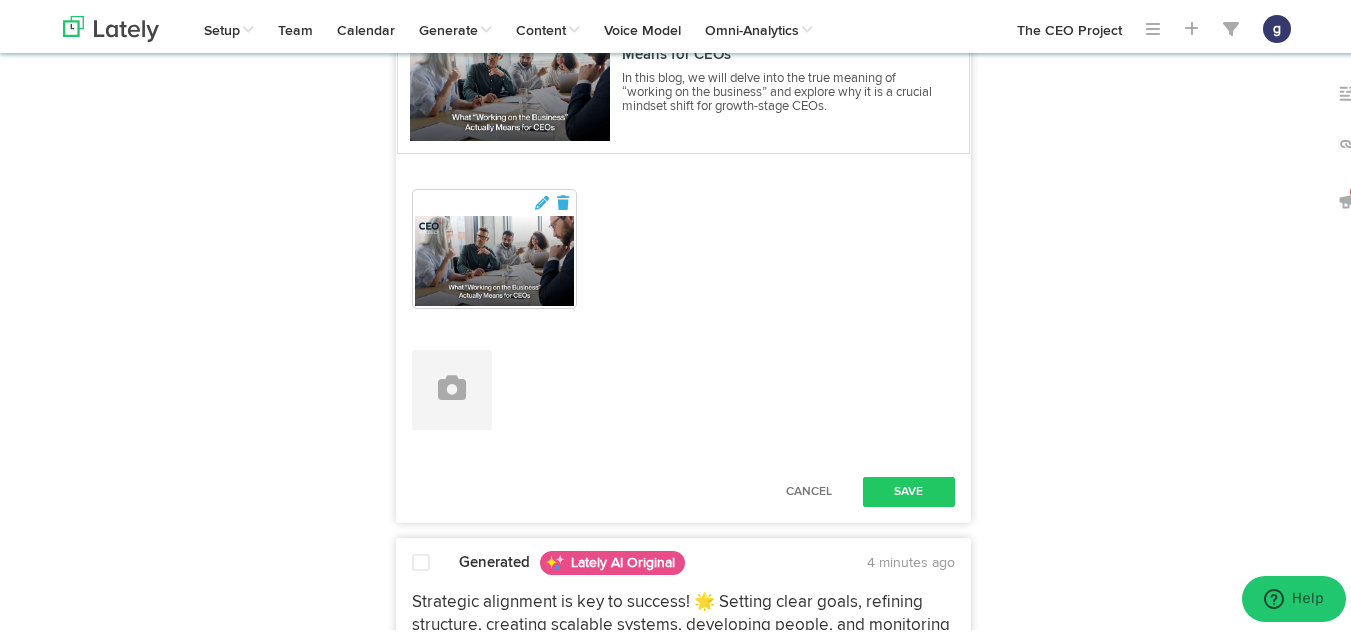 scroll, scrollTop: 495, scrollLeft: 0, axis: vertical 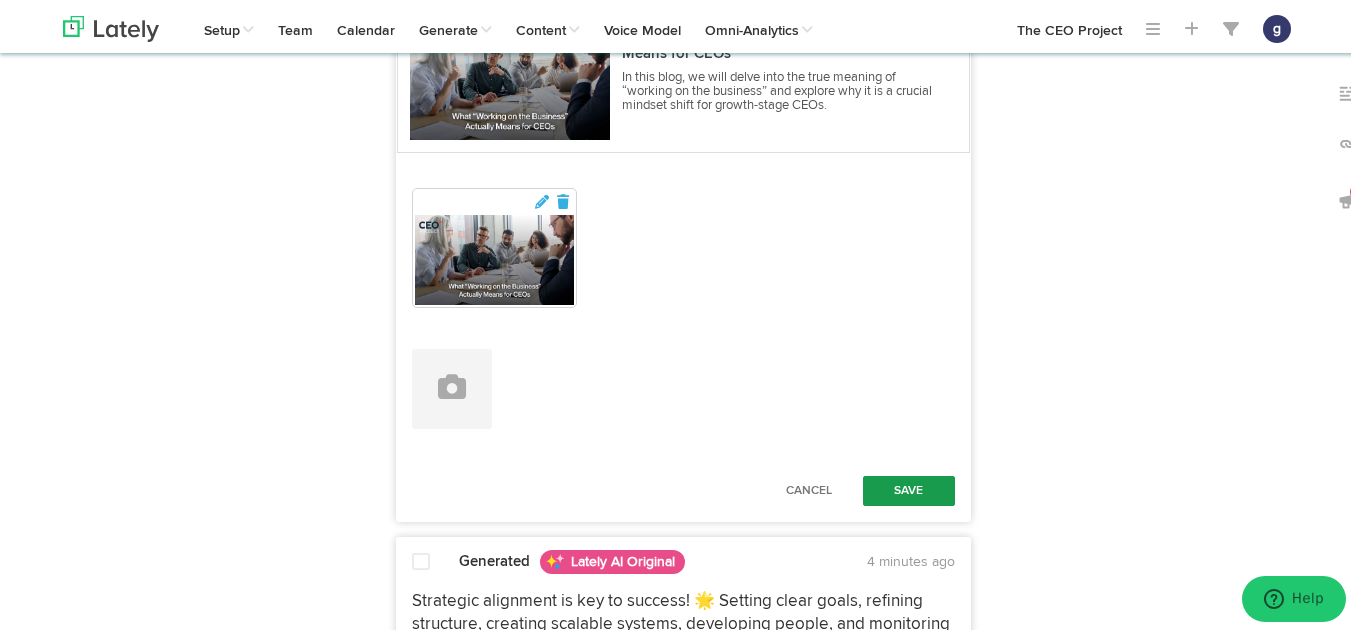 type on "Are you ready to level up your leadership skills?  Gain the confidence and competence to spend more time creating the future, less time managing. Join The CEO Project to architect your business for sustainable success. #LeadershipDevelopment #CEOProject
Stepping up your game means working smarter, not harder. Shift from reacting to shaping, empower your team, and make your vision a reality.  Start working on what truly matters and lead with intention.  #Empowerment #BusinessSuccess https://bit.ly/4kCs5tw" 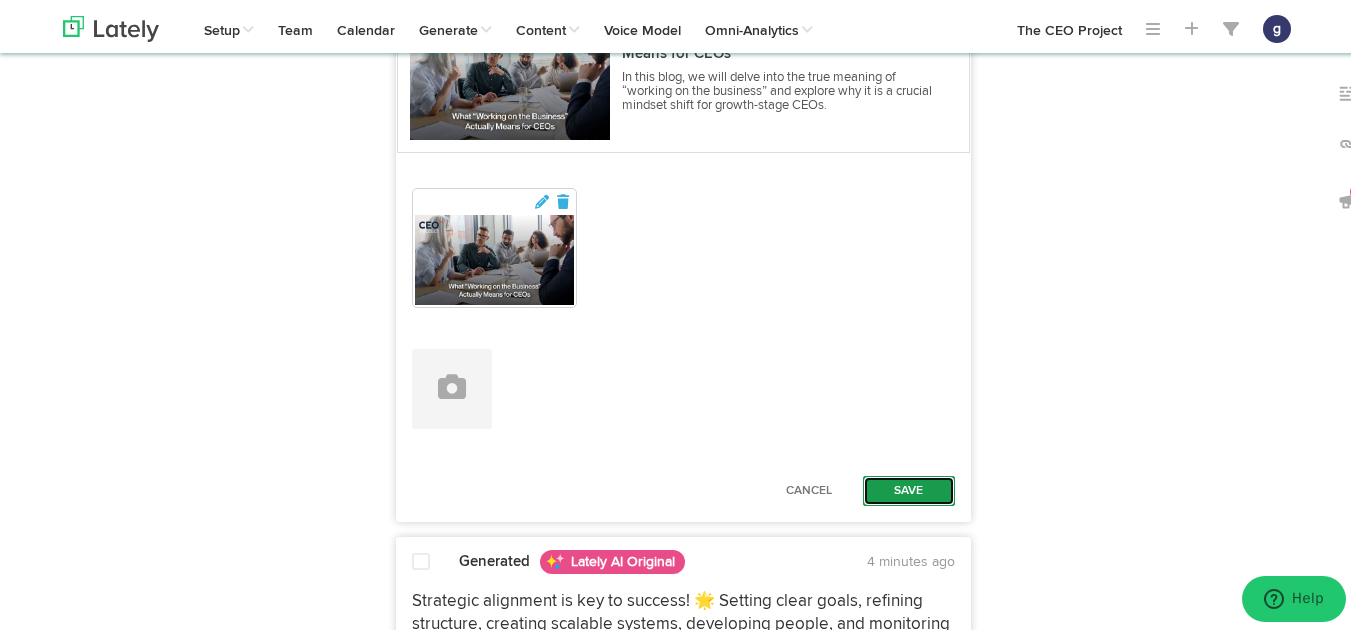 click on "Save" at bounding box center [909, 488] 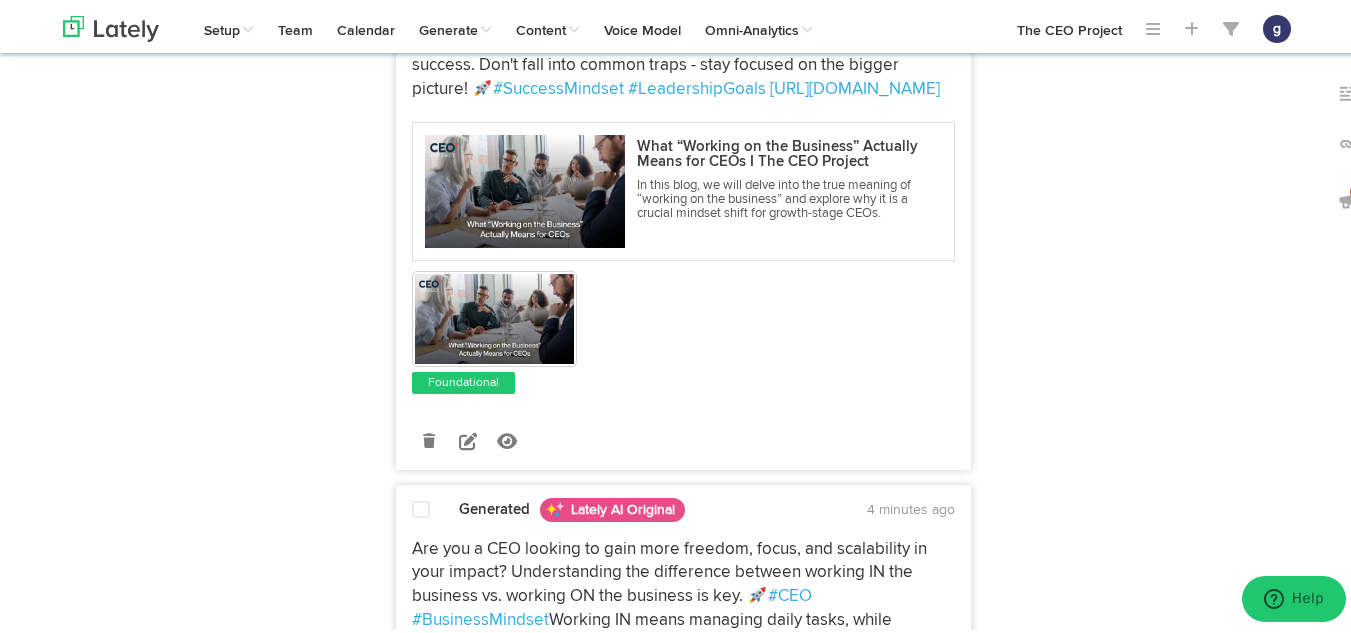 scroll, scrollTop: 971, scrollLeft: 0, axis: vertical 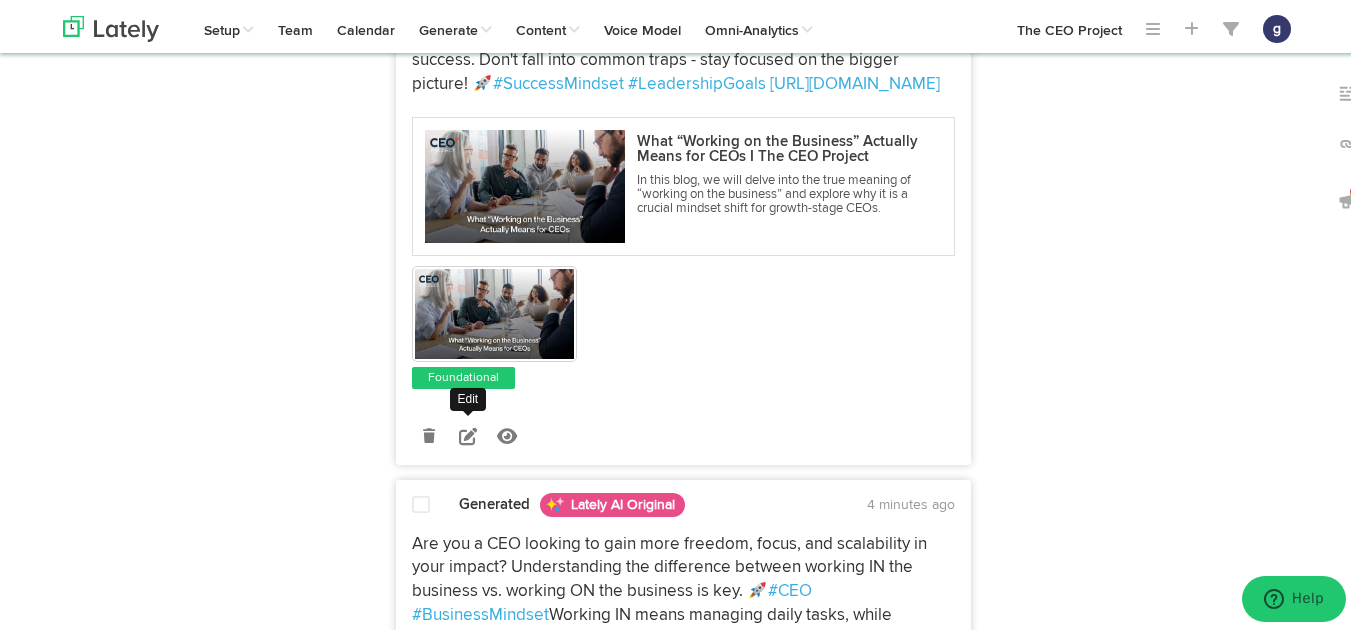 click at bounding box center [468, 433] 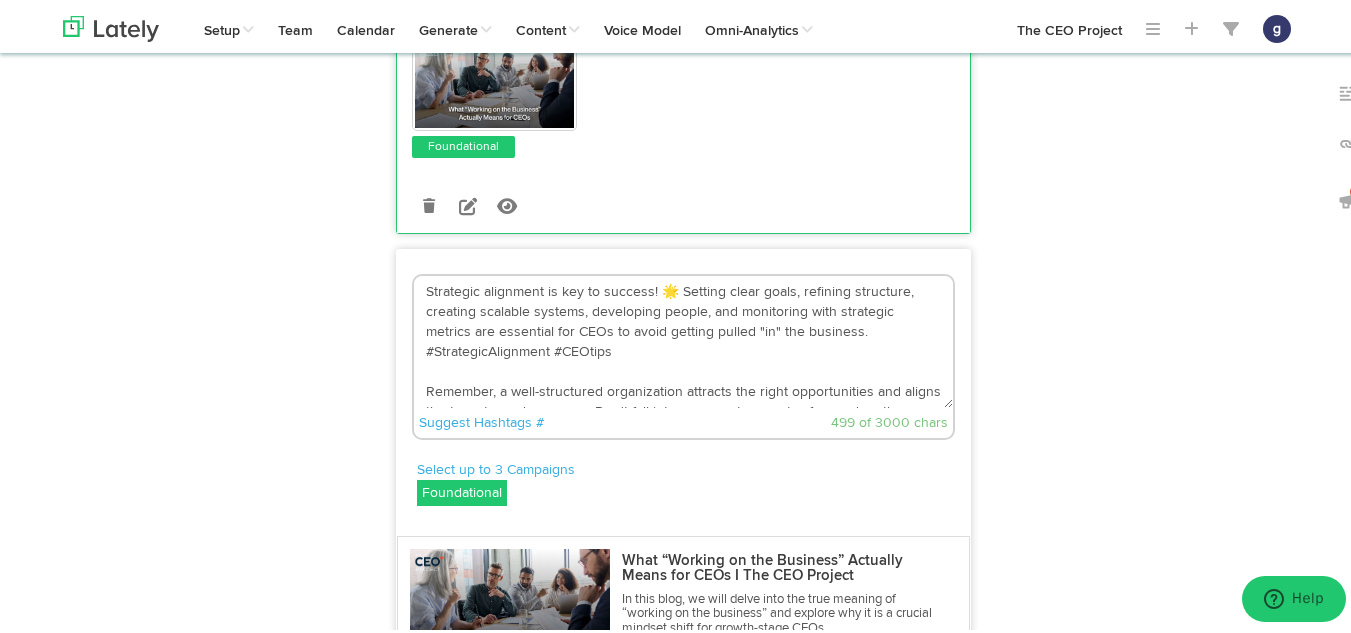 scroll, scrollTop: 593, scrollLeft: 0, axis: vertical 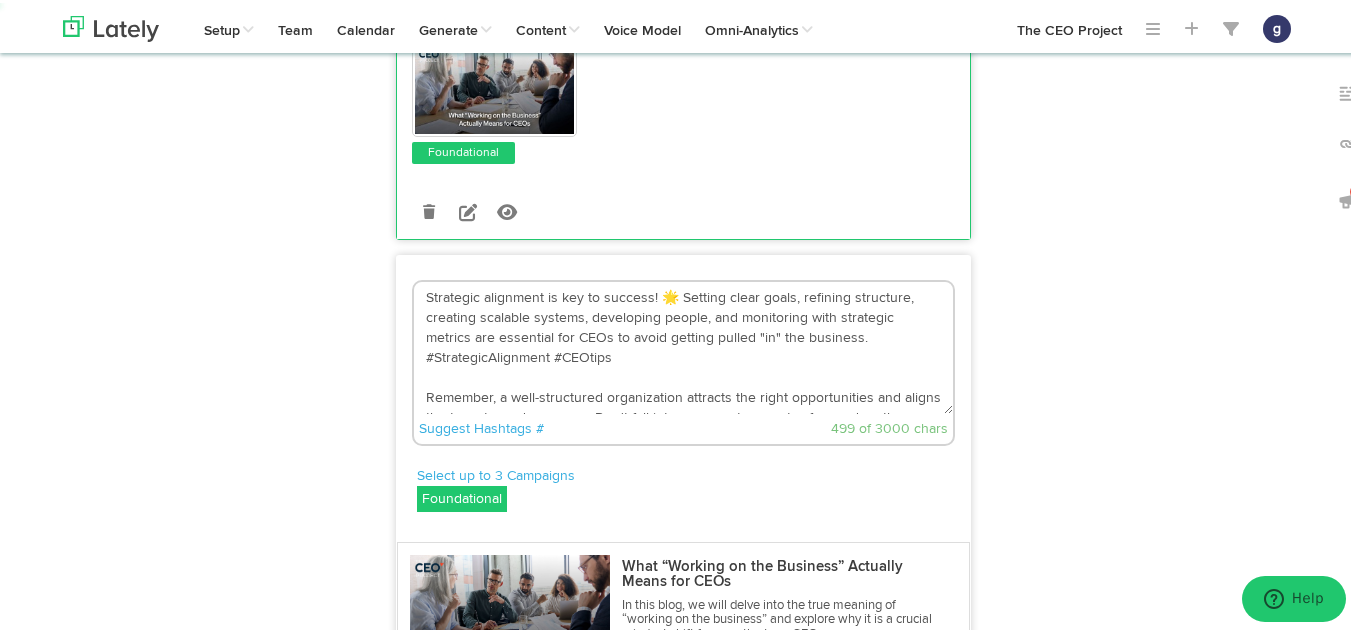 click on "Strategic alignment is key to success! 🌟 Setting clear goals, refining structure, creating scalable systems, developing people, and monitoring with strategic metrics are essential for CEOs to avoid getting pulled "in" the business. #StrategicAlignment #CEOtips
Remember, a well-structured organization attracts the right opportunities and aligns the team towards success. Don't fall into common traps - stay focused on the bigger picture! 🚀 #SuccessMindset #LeadershipGoals https://bit.ly/4kCs5tw" at bounding box center (683, 345) 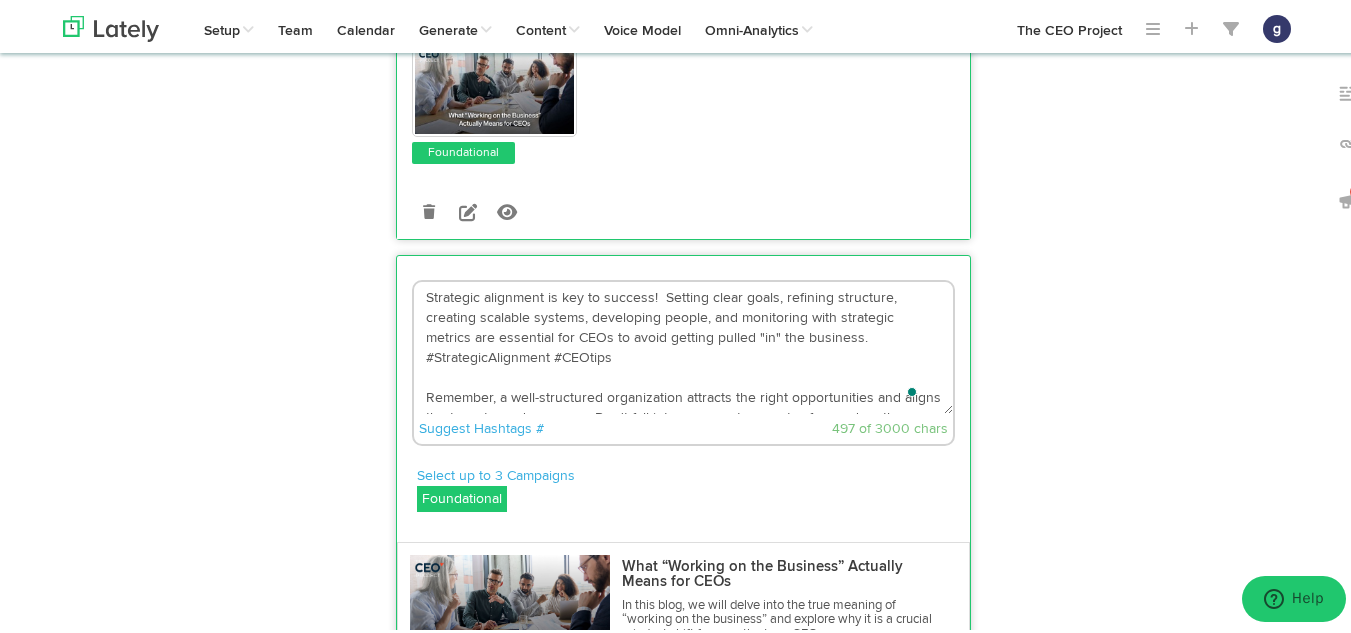 scroll, scrollTop: 40, scrollLeft: 0, axis: vertical 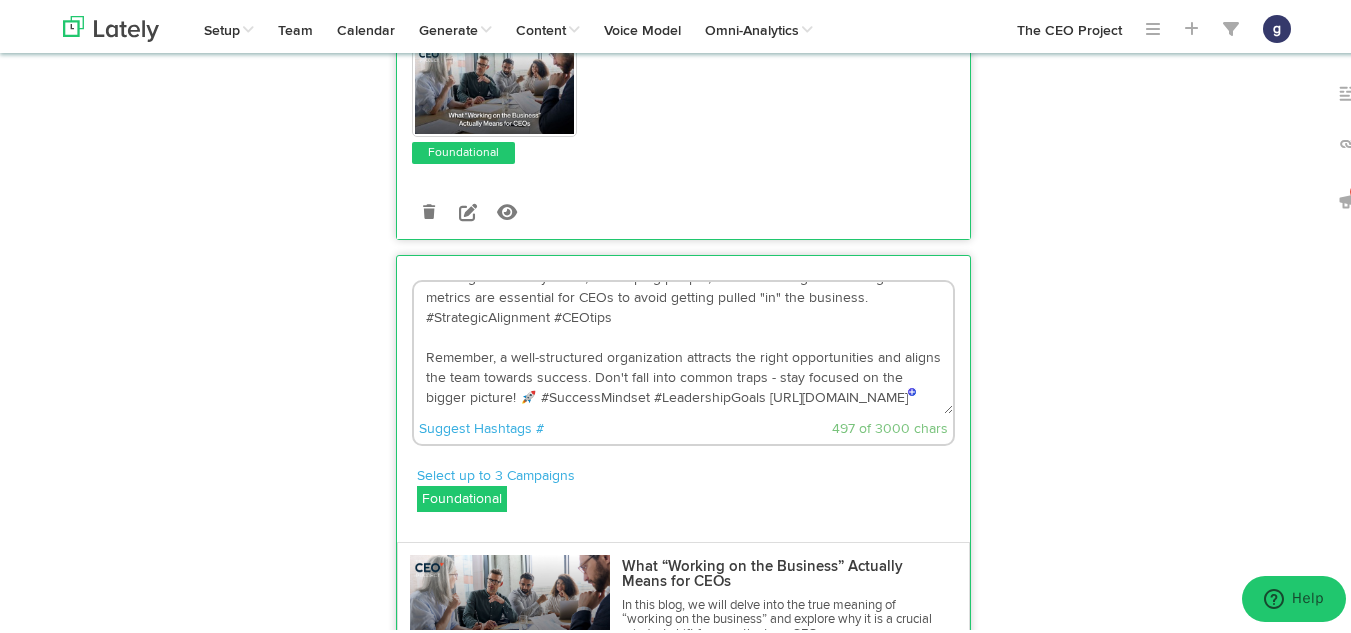 click on "Strategic alignment is key to success!  Setting clear goals, refining structure, creating scalable systems, developing people, and monitoring with strategic metrics are essential for CEOs to avoid getting pulled "in" the business. #StrategicAlignment #CEOtips
Remember, a well-structured organization attracts the right opportunities and aligns the team towards success. Don't fall into common traps - stay focused on the bigger picture! 🚀 #SuccessMindset #LeadershipGoals https://bit.ly/4kCs5tw" at bounding box center [683, 345] 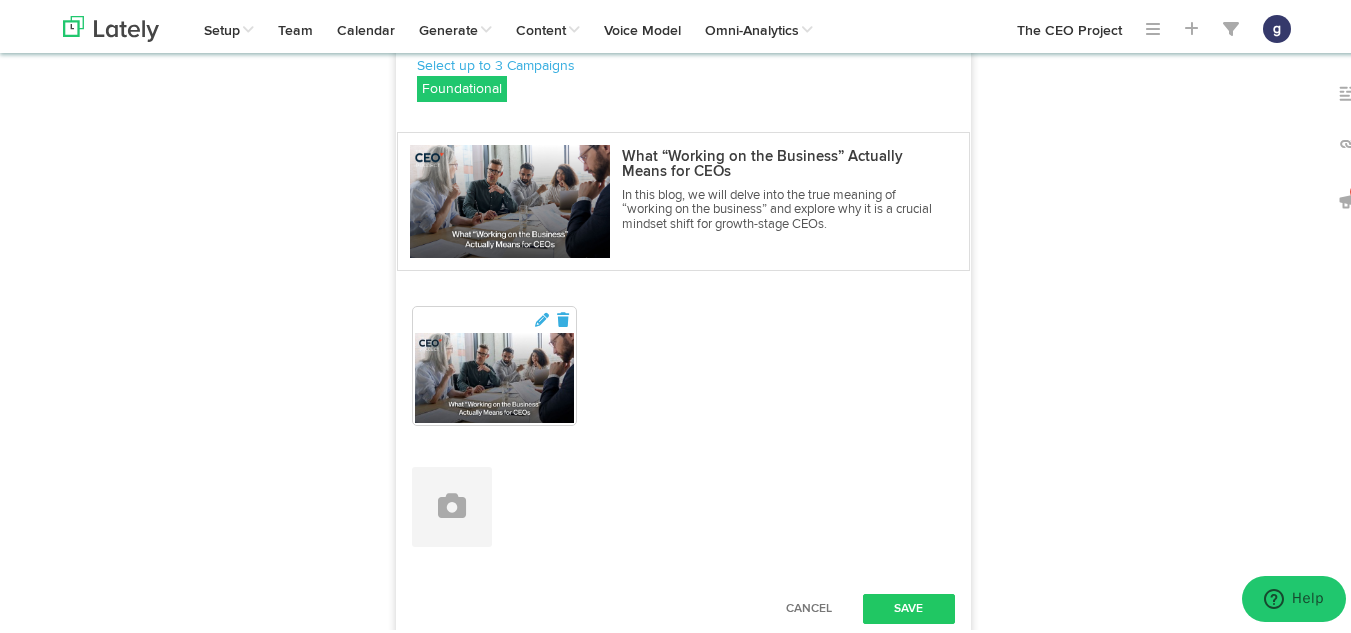 scroll, scrollTop: 1015, scrollLeft: 0, axis: vertical 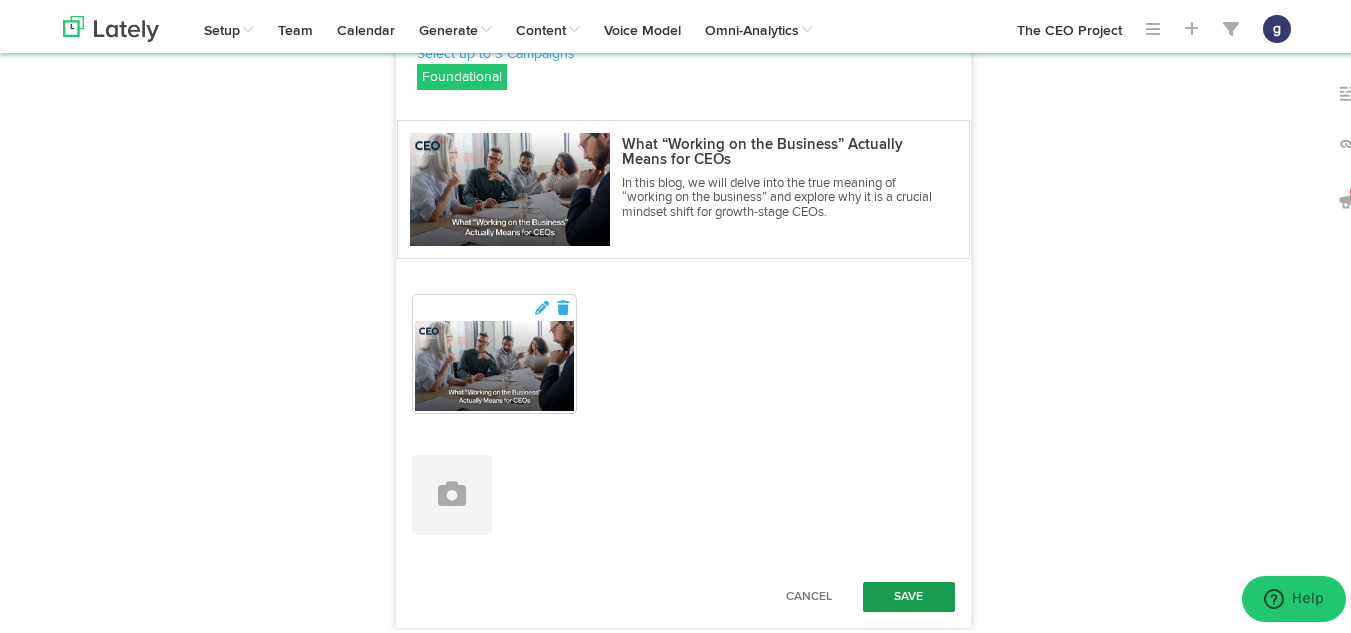 type on "Strategic alignment is key to success!  Setting clear goals, refining structure, creating scalable systems, developing people, and monitoring with strategic metrics are essential for CEOs to avoid getting pulled "in" the business. #StrategicAlignment #CEOtips
Remember, a well-structured organization attracts the right opportunities and aligns the team towards success. Don't fall into common traps - stay focused on the bigger picture!  #SuccessMindset #LeadershipGoals https://bit.ly/4kCs5tw" 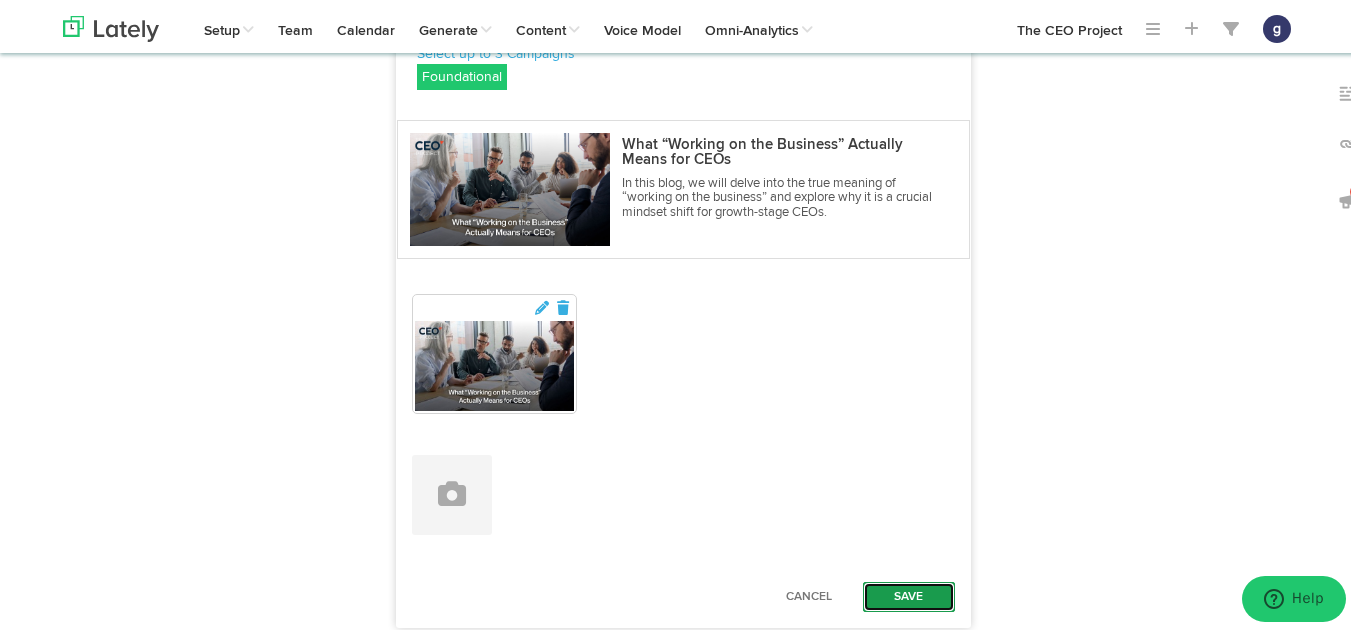click on "Save" at bounding box center [909, 594] 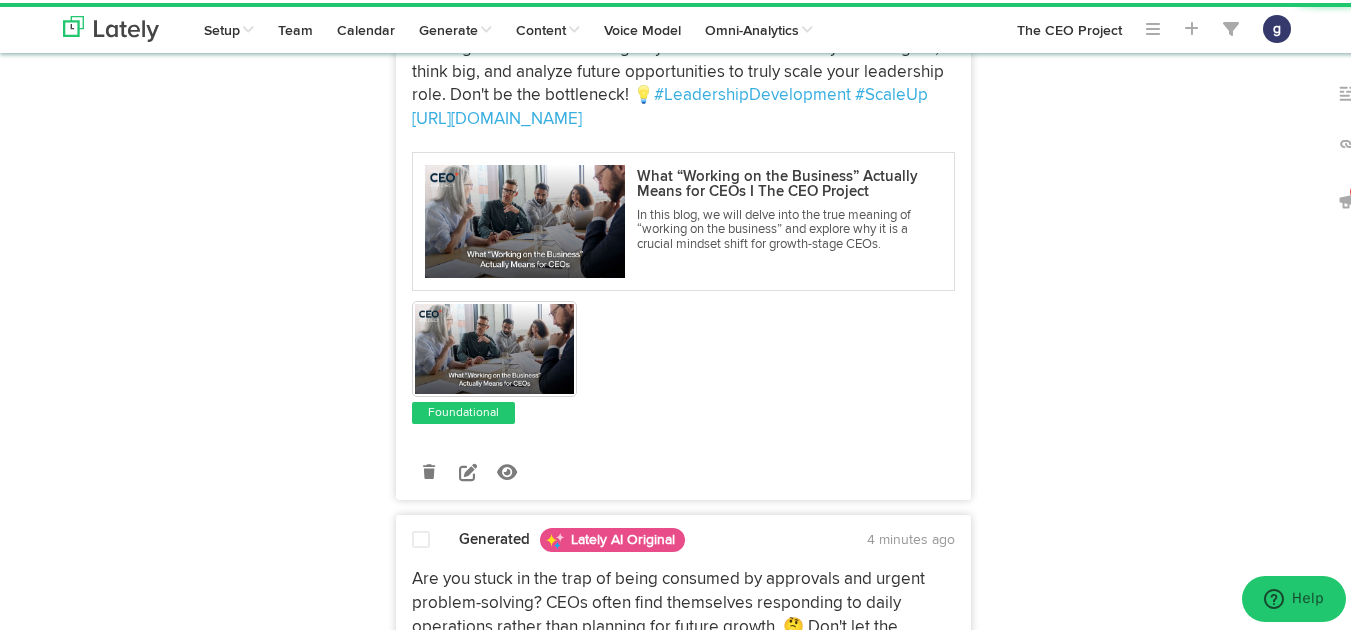 scroll, scrollTop: 1566, scrollLeft: 0, axis: vertical 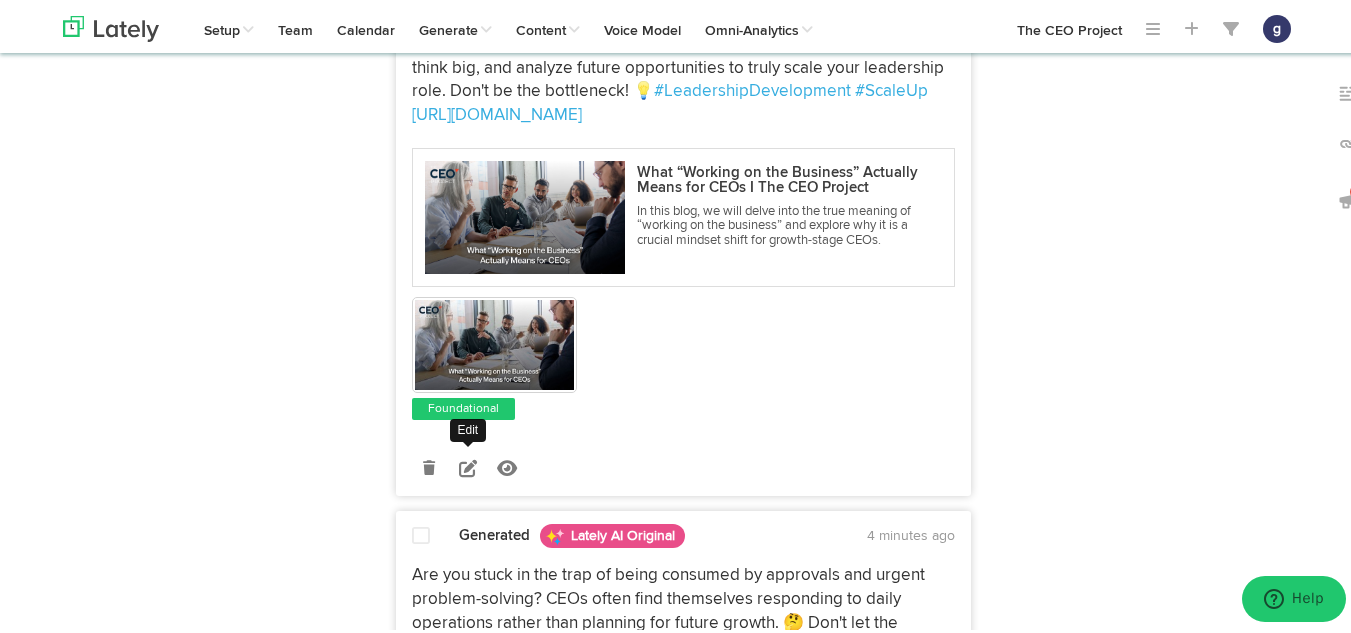 click at bounding box center (468, 465) 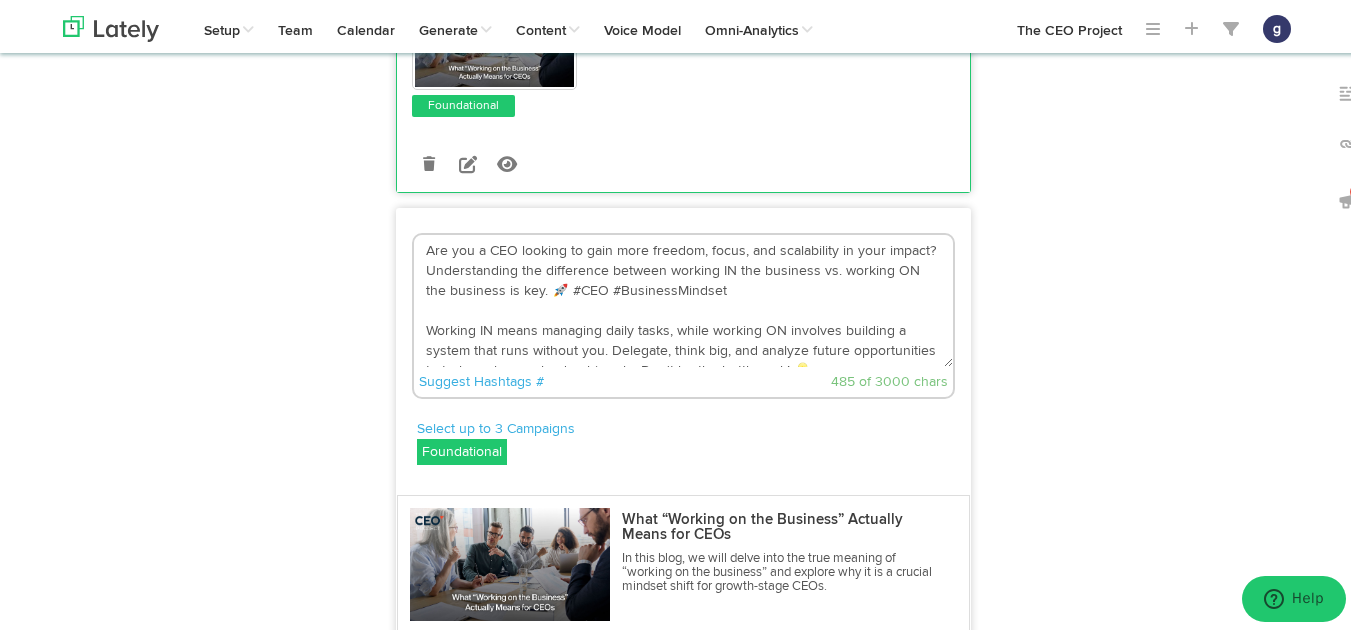 scroll, scrollTop: 1241, scrollLeft: 0, axis: vertical 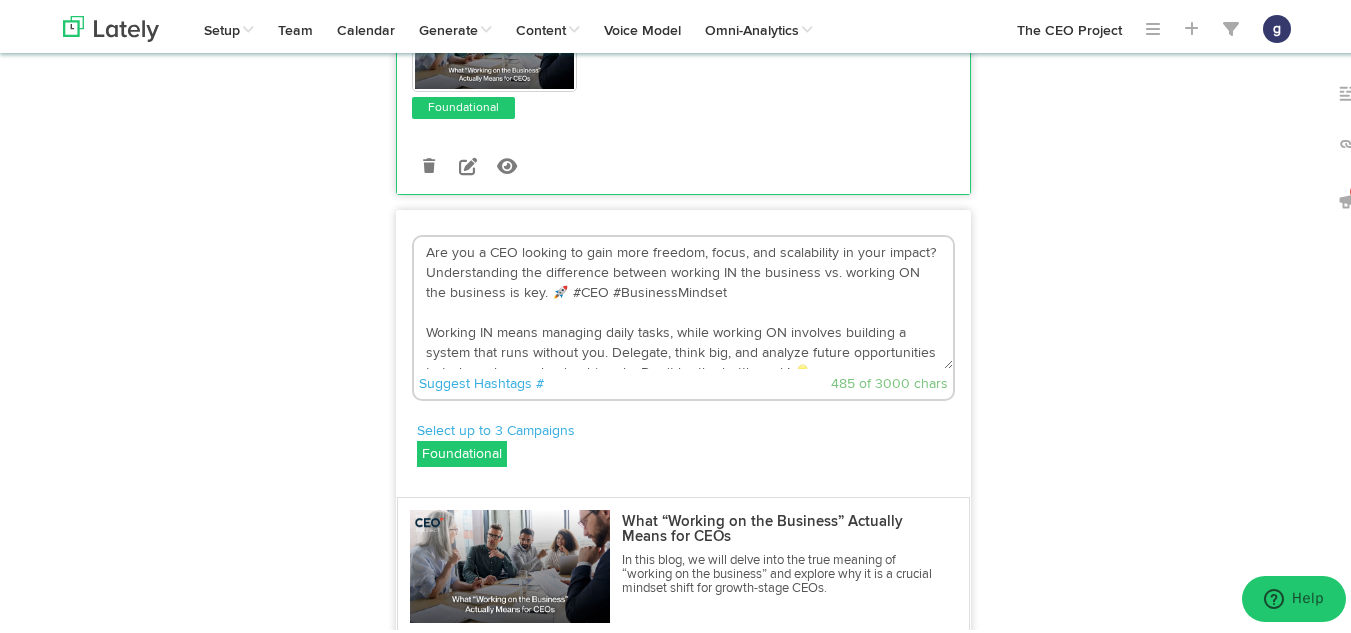 click on "Are you a CEO looking to gain more freedom, focus, and scalability in your impact? Understanding the difference between working IN the business vs. working ON the business is key. 🚀 #CEO #BusinessMindset
Working IN means managing daily tasks, while working ON involves building a system that runs without you. Delegate, think big, and analyze future opportunities to truly scale your leadership role. Don't be the bottleneck! 💡 #LeadershipDevelopment #ScaleUp https://bit.ly/4kCs5tw" at bounding box center [683, 300] 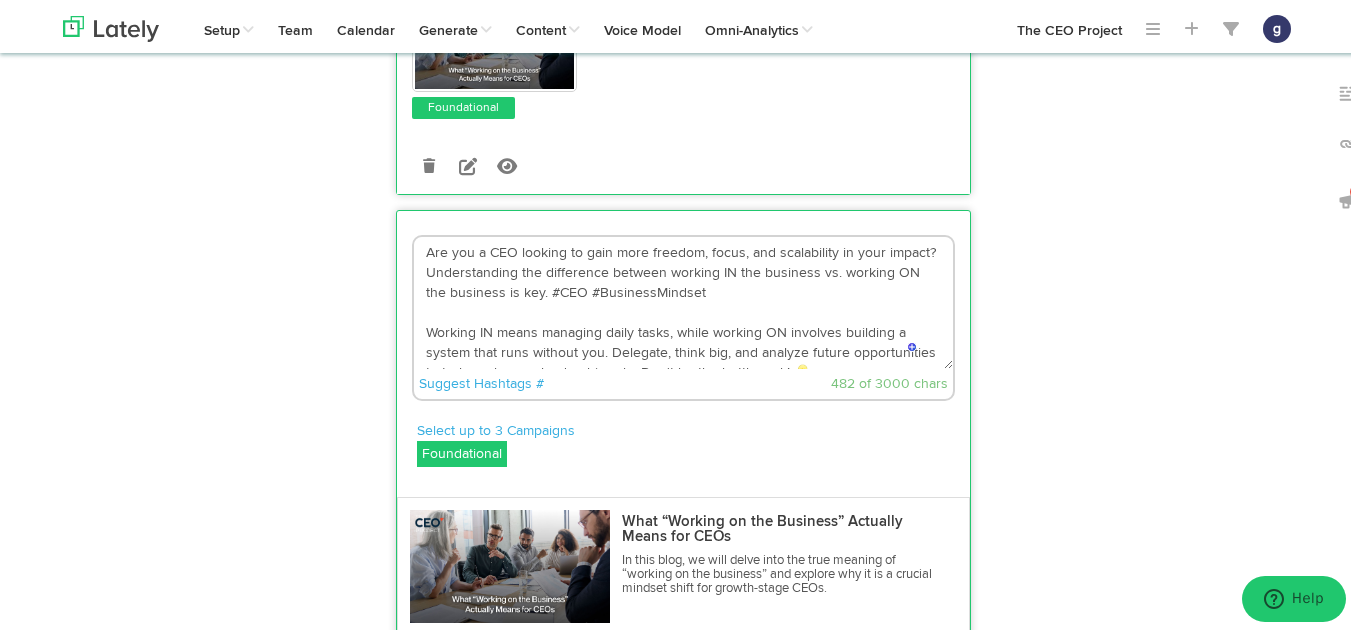 scroll, scrollTop: 40, scrollLeft: 0, axis: vertical 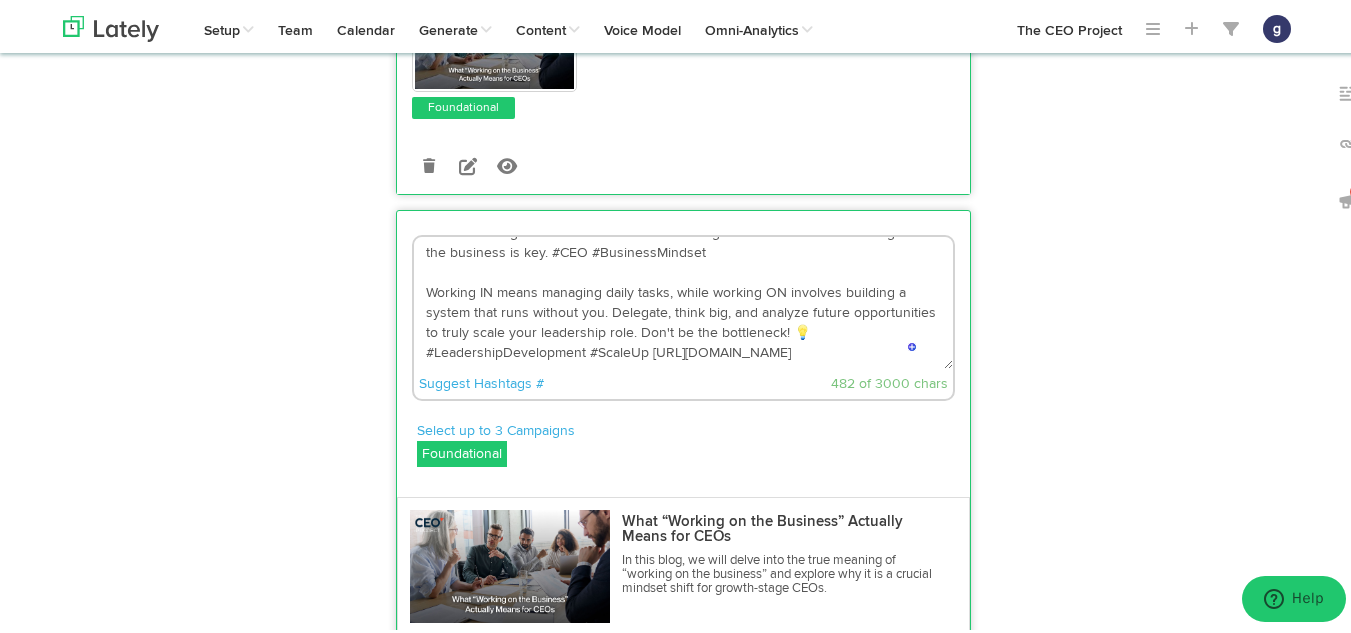 click on "Are you a CEO looking to gain more freedom, focus, and scalability in your impact? Understanding the difference between working IN the business vs. working ON the business is key. #CEO #BusinessMindset
Working IN means managing daily tasks, while working ON involves building a system that runs without you. Delegate, think big, and analyze future opportunities to truly scale your leadership role. Don't be the bottleneck! 💡 #LeadershipDevelopment #ScaleUp https://bit.ly/4kCs5tw" at bounding box center [683, 300] 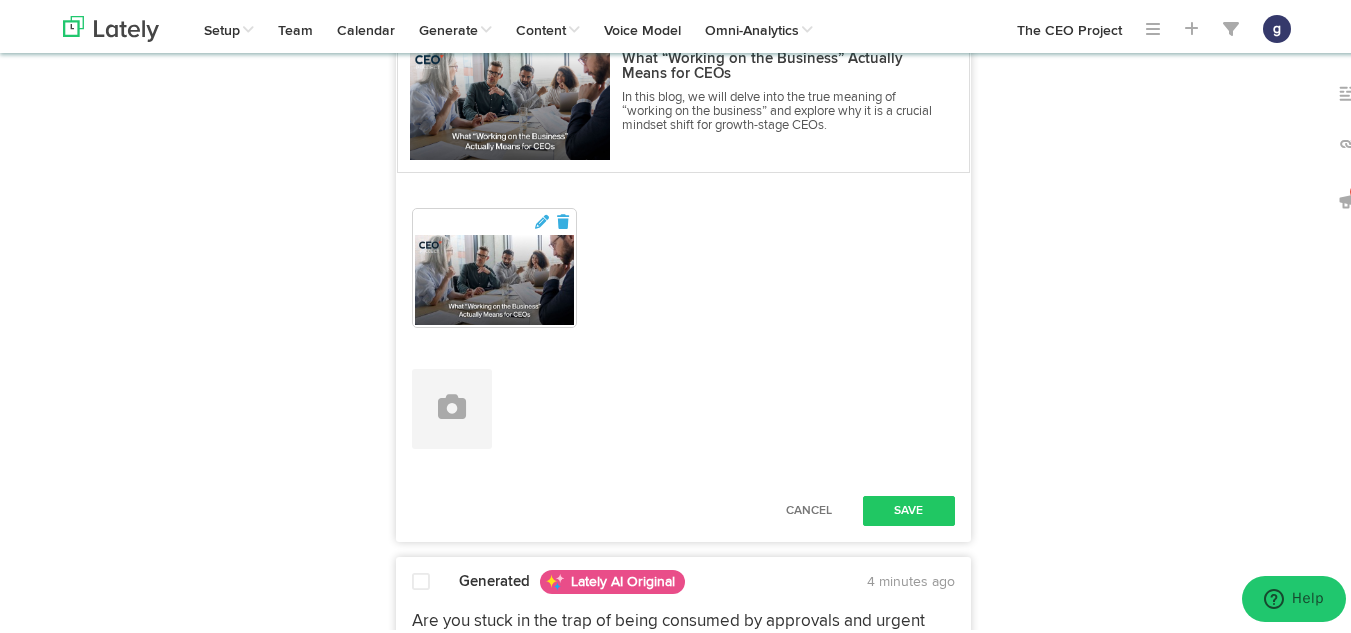 scroll, scrollTop: 1705, scrollLeft: 0, axis: vertical 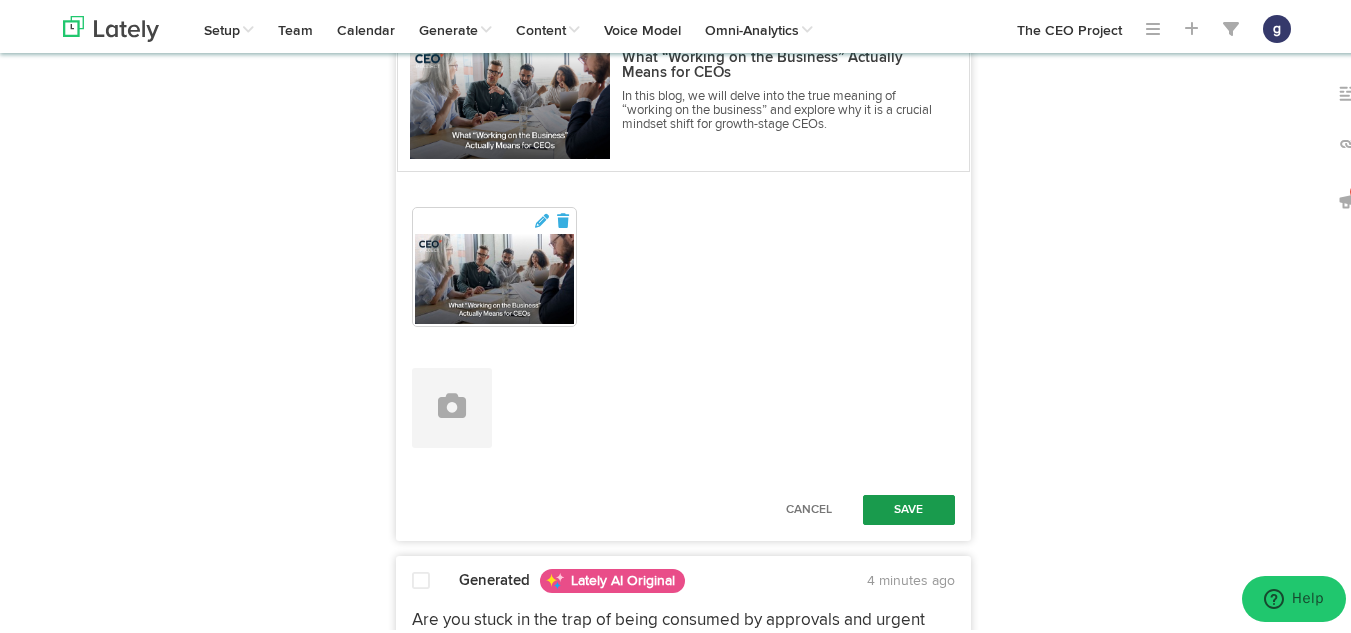 type on "Are you a CEO looking to gain more freedom, focus, and scalability in your impact? Understanding the difference between working IN the business vs. working ON the business is key. #CEO #BusinessMindset
Working IN means managing daily tasks, while working ON involves building a system that runs without you. Delegate, think big, and analyze future opportunities to truly scale your leadership role. Don't be the bottleneck! #LeadershipDevelopment #ScaleUp https://bit.ly/4kCs5tw" 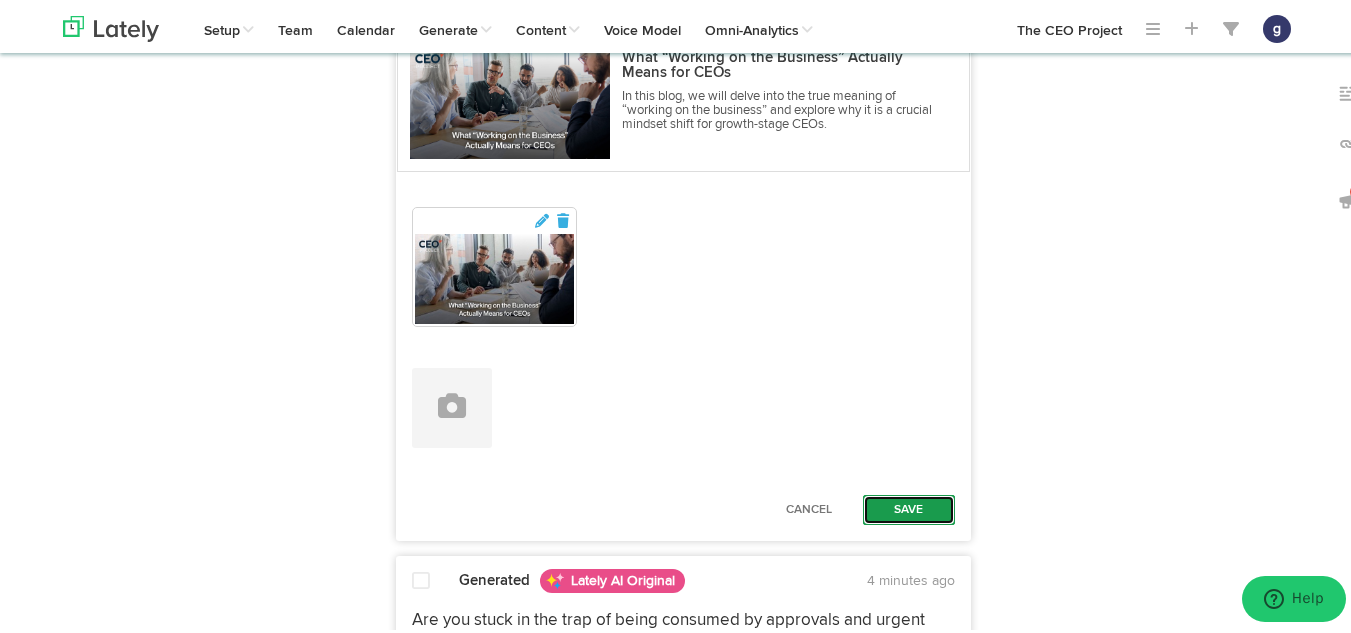click on "Save" at bounding box center (909, 507) 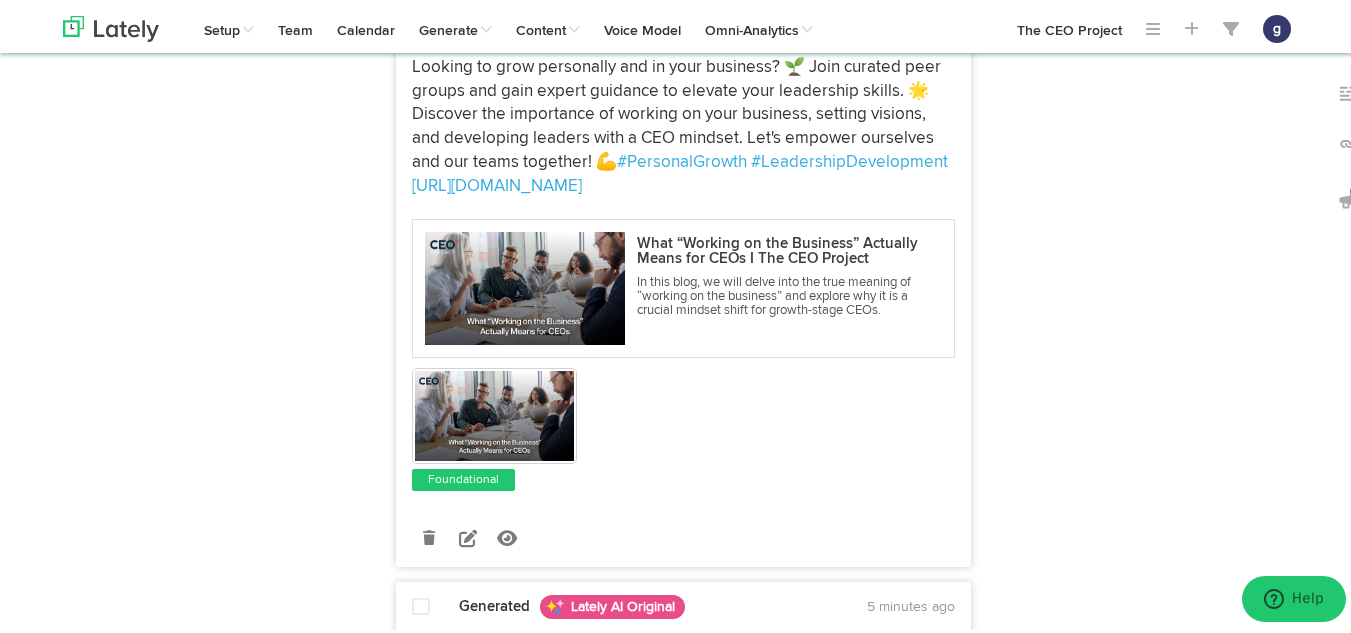 scroll, scrollTop: 2654, scrollLeft: 0, axis: vertical 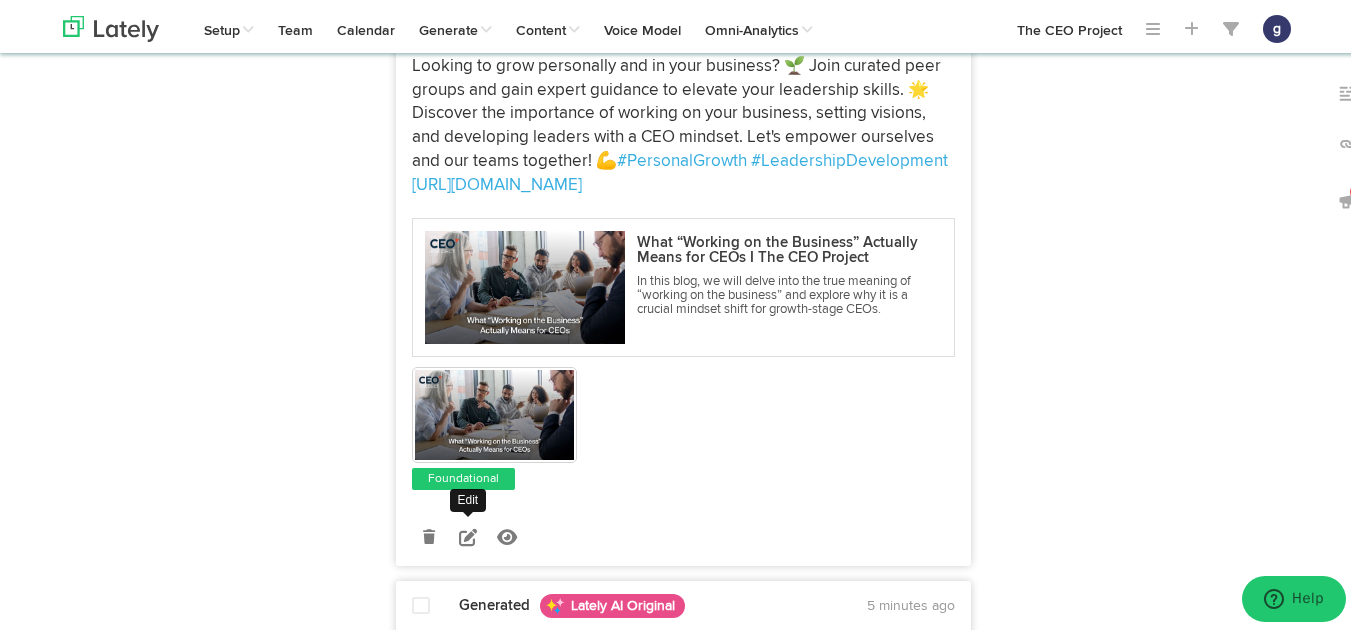click at bounding box center [468, 534] 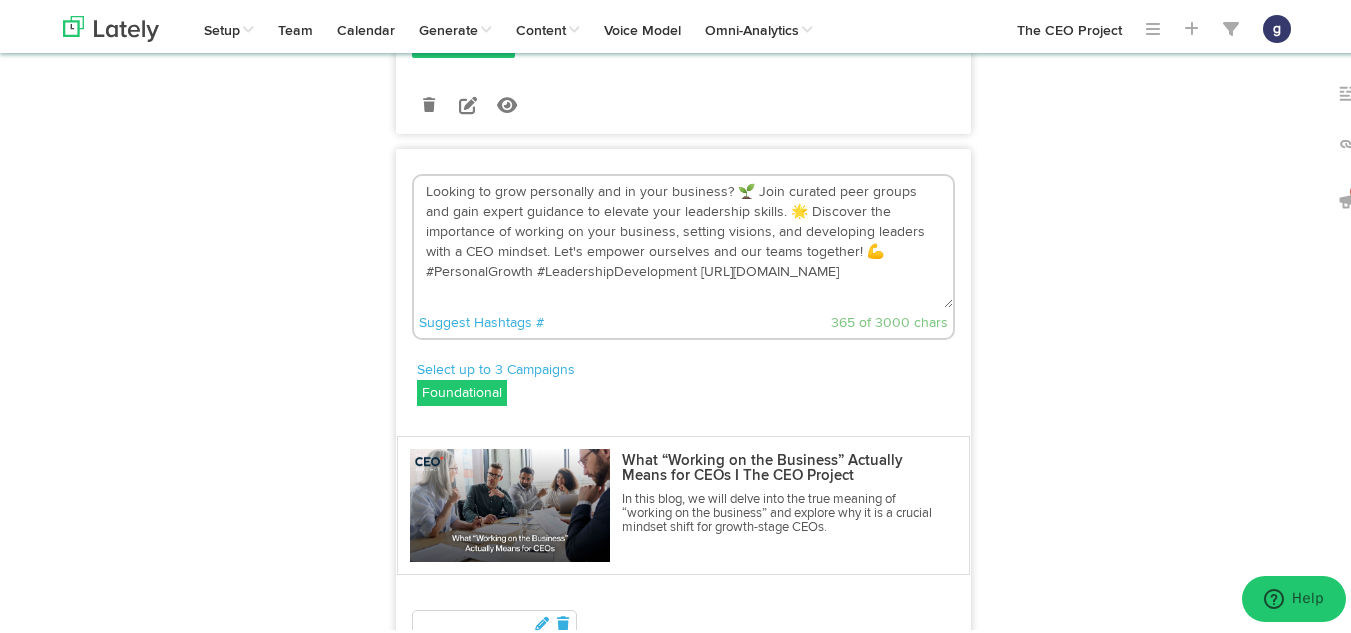 scroll, scrollTop: 2506, scrollLeft: 0, axis: vertical 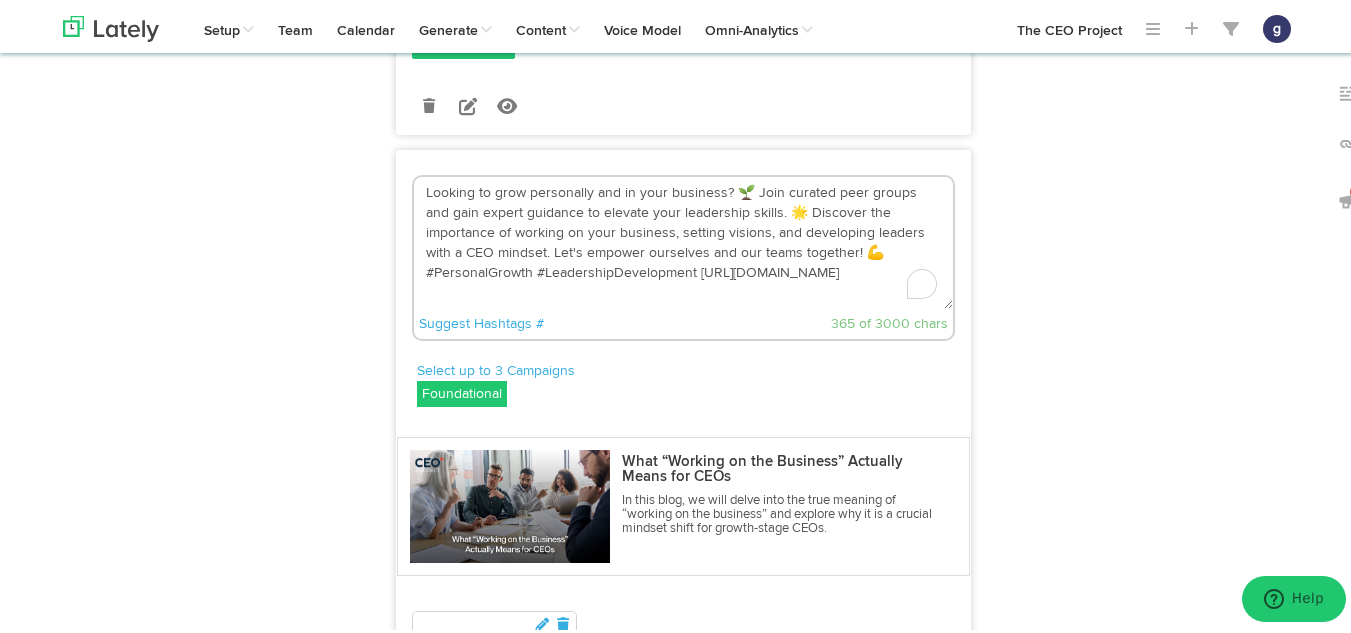 click on "Looking to grow personally and in your business? 🌱 Join curated peer groups and gain expert guidance to elevate your leadership skills. 🌟 Discover the importance of working on your business, setting visions, and developing leaders with a CEO mindset. Let's empower ourselves and our teams together! 💪 #PersonalGrowth #LeadershipDevelopment https://bit.ly/4kCs5tw" at bounding box center [683, 240] 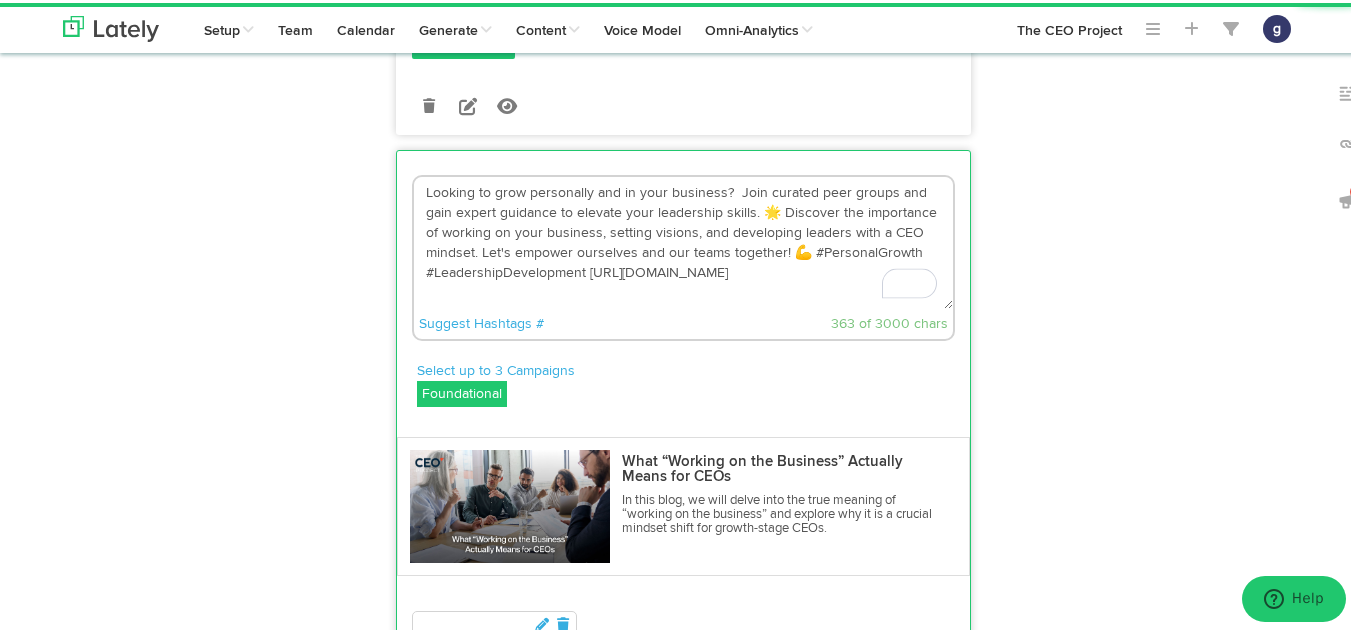click on "Looking to grow personally and in your business?  Join curated peer groups and gain expert guidance to elevate your leadership skills. 🌟 Discover the importance of working on your business, setting visions, and developing leaders with a CEO mindset. Let's empower ourselves and our teams together! 💪 #PersonalGrowth #LeadershipDevelopment https://bit.ly/4kCs5tw" at bounding box center [683, 240] 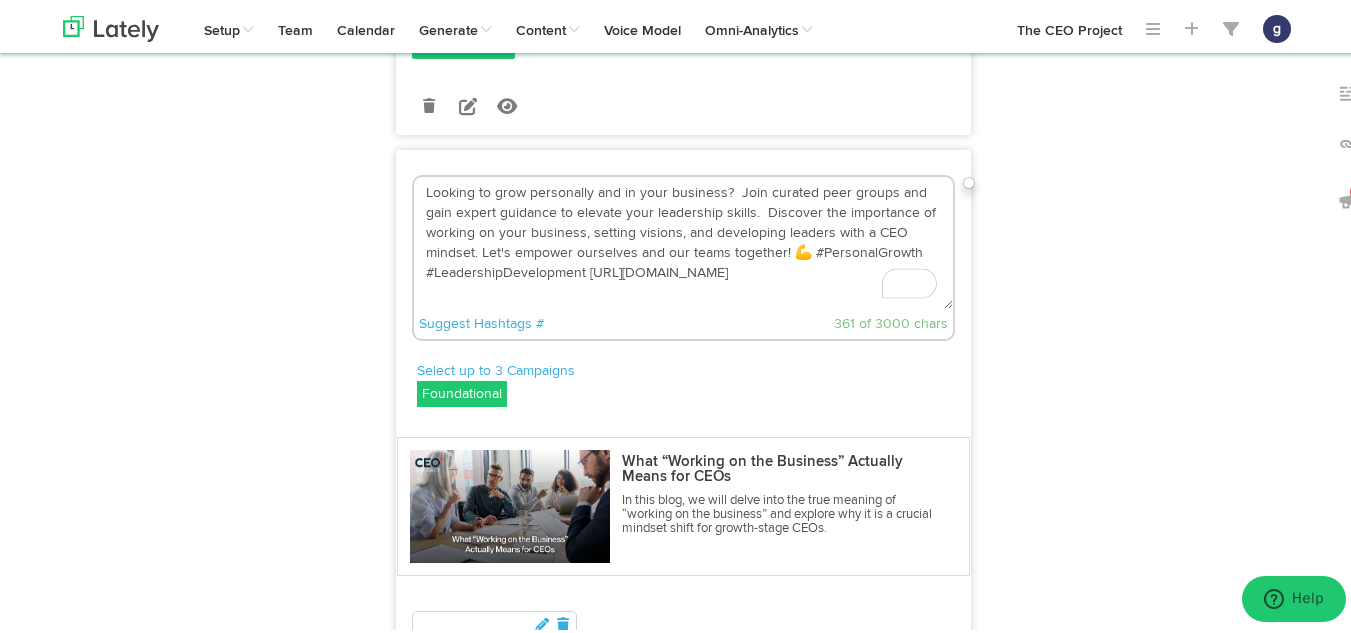 click on "Looking to grow personally and in your business?  Join curated peer groups and gain expert guidance to elevate your leadership skills.  Discover the importance of working on your business, setting visions, and developing leaders with a CEO mindset. Let's empower ourselves and our teams together! 💪 #PersonalGrowth #LeadershipDevelopment https://bit.ly/4kCs5tw" at bounding box center (683, 240) 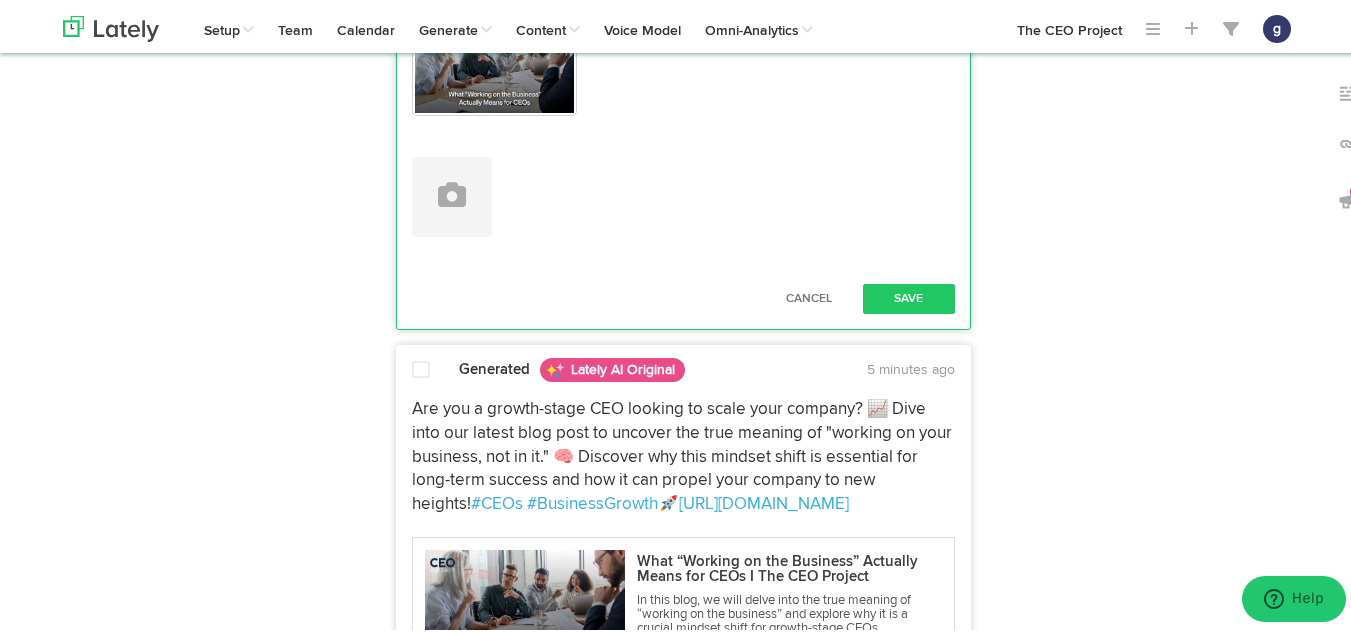 scroll, scrollTop: 3123, scrollLeft: 0, axis: vertical 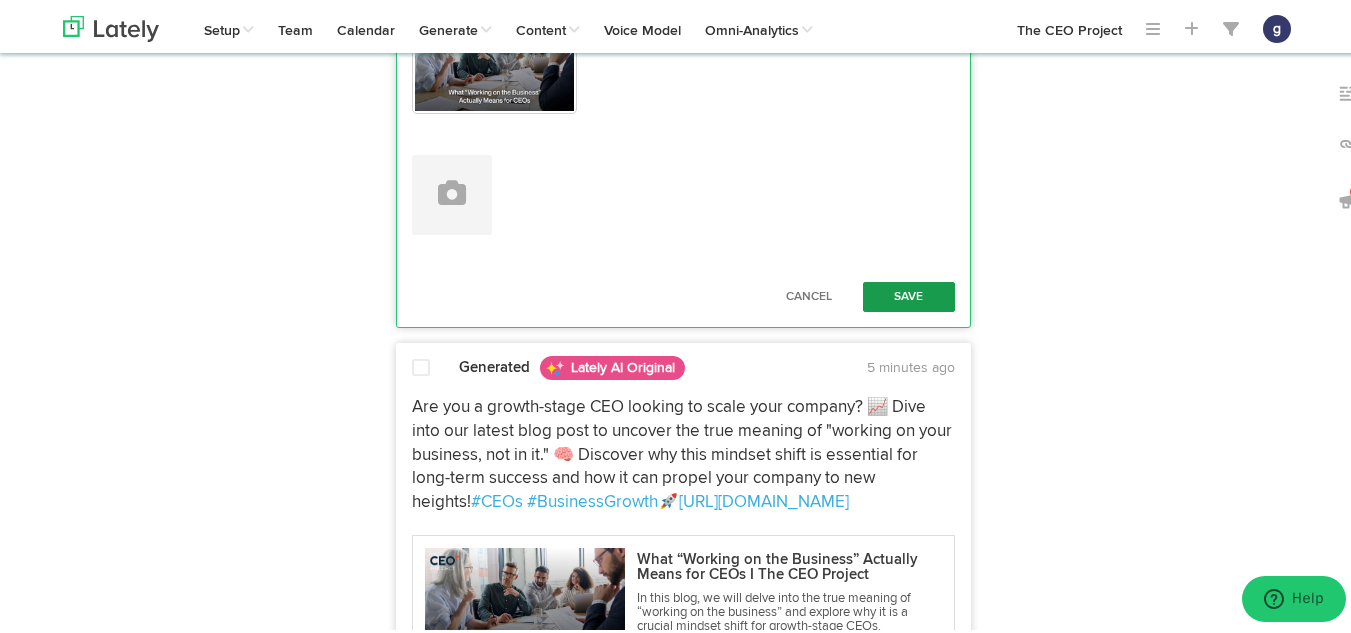 type on "Looking to grow personally and in your business?  Join curated peer groups and gain expert guidance to elevate your leadership skills.  Discover the importance of working on your business, setting visions, and developing leaders with a CEO mindset. Let's empower ourselves and our teams together!  #PersonalGrowth #LeadershipDevelopment https://bit.ly/4kCs5tw" 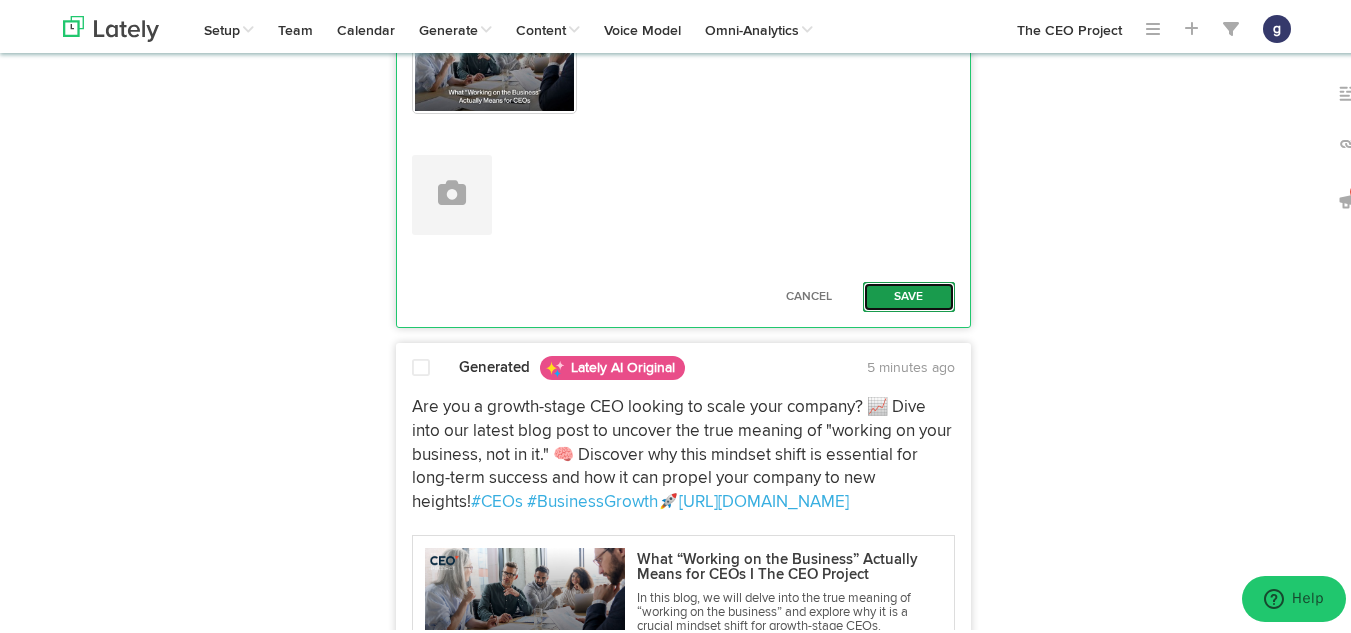 click on "Save" at bounding box center (909, 294) 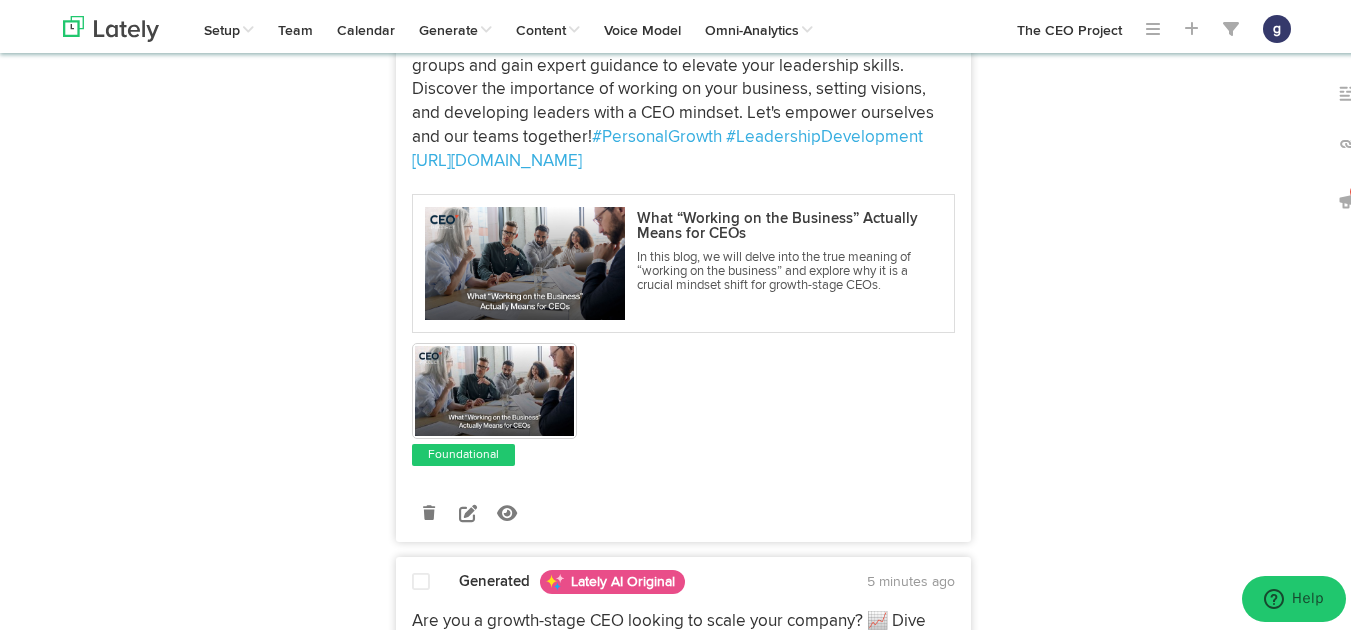 scroll, scrollTop: 2677, scrollLeft: 0, axis: vertical 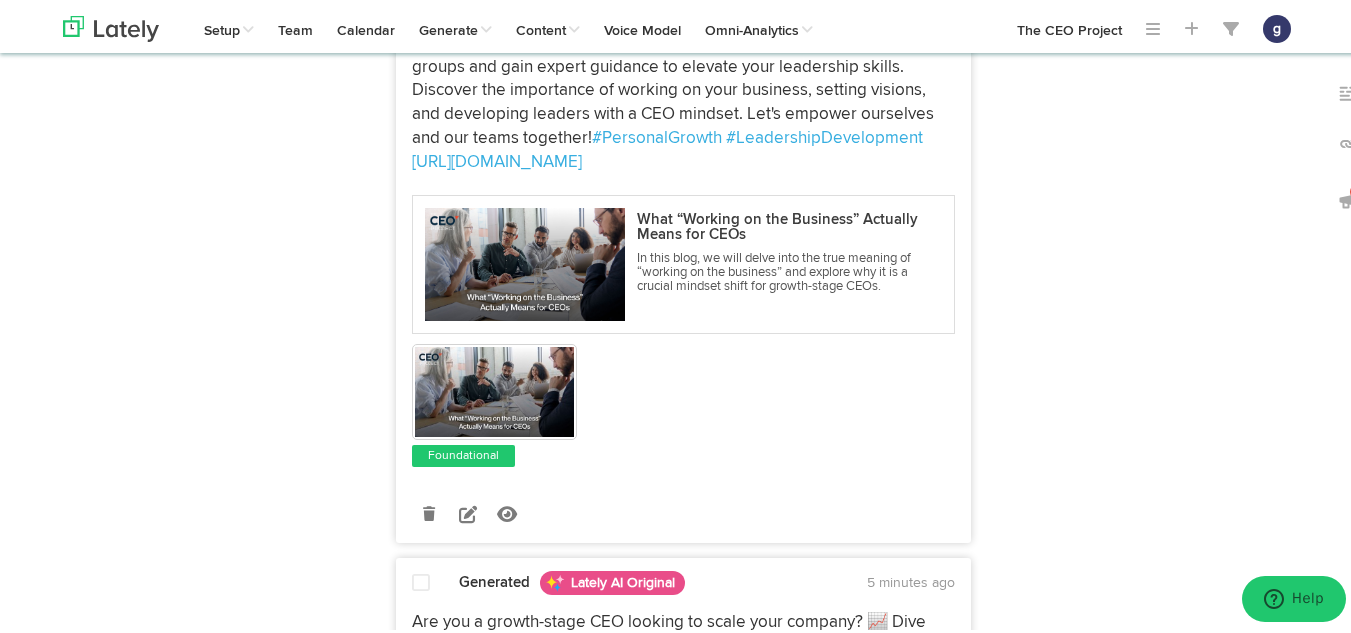 click at bounding box center [421, 1] 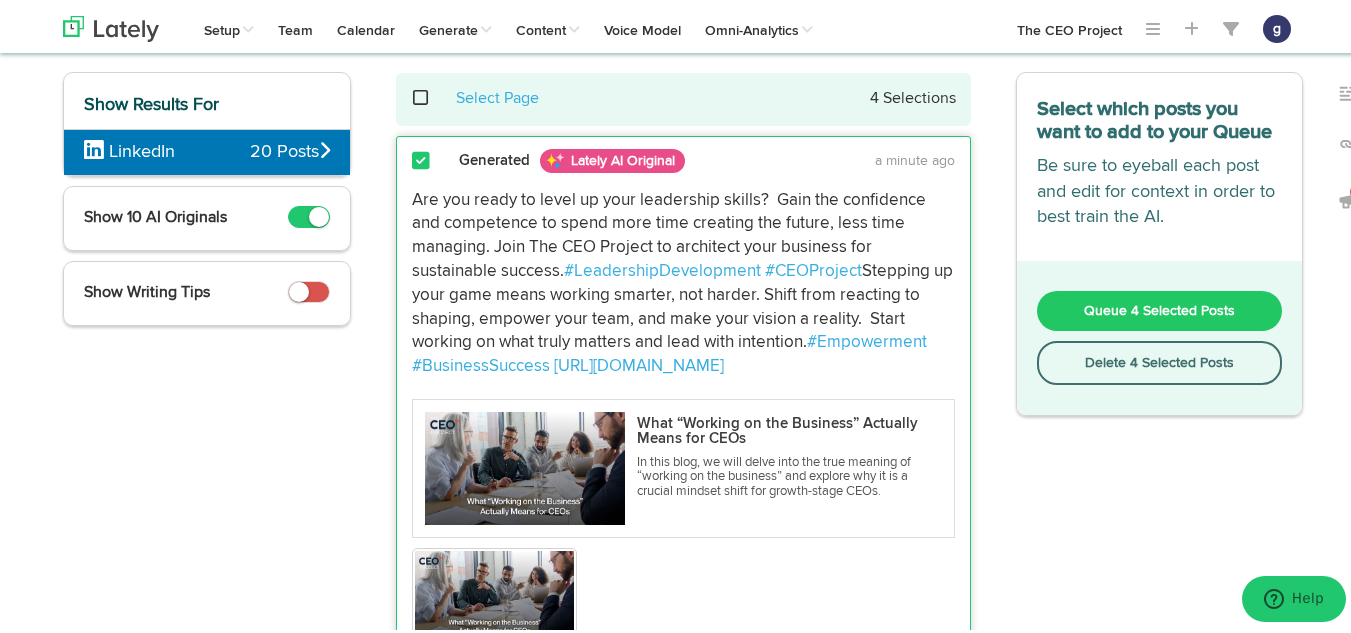 scroll, scrollTop: 0, scrollLeft: 0, axis: both 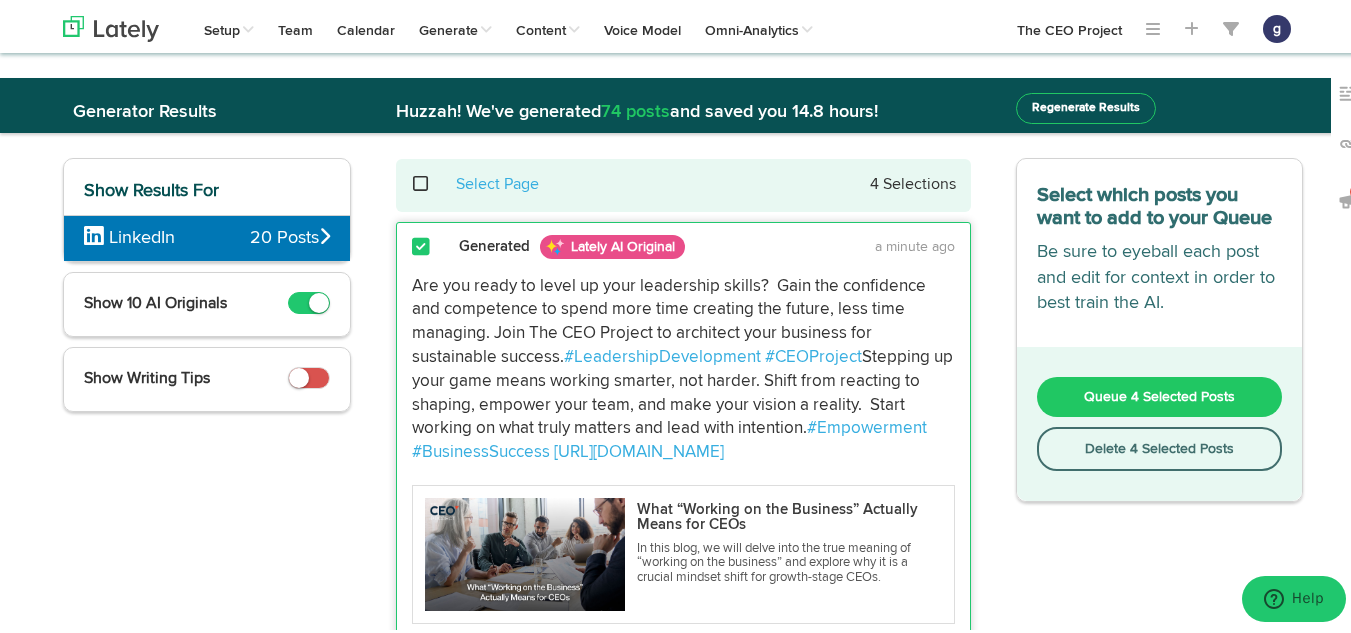 click on "Queue 4 Selected Posts" at bounding box center (1159, 394) 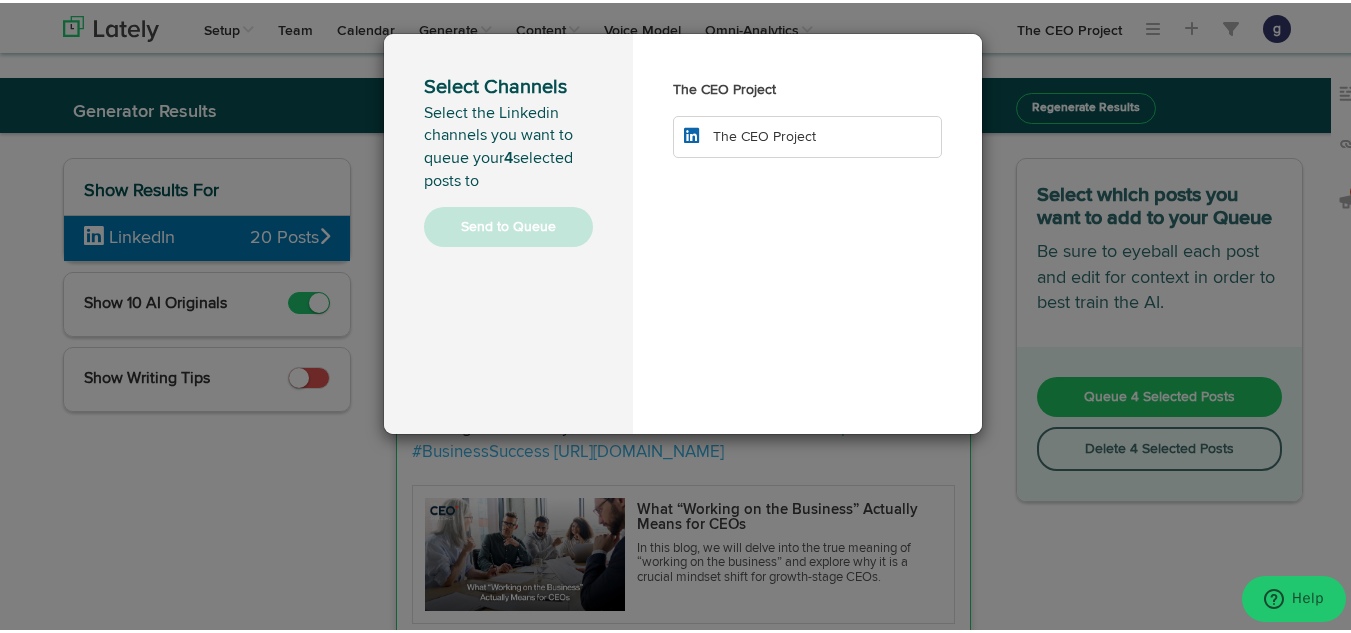 click on "The CEO Project" at bounding box center (807, 134) 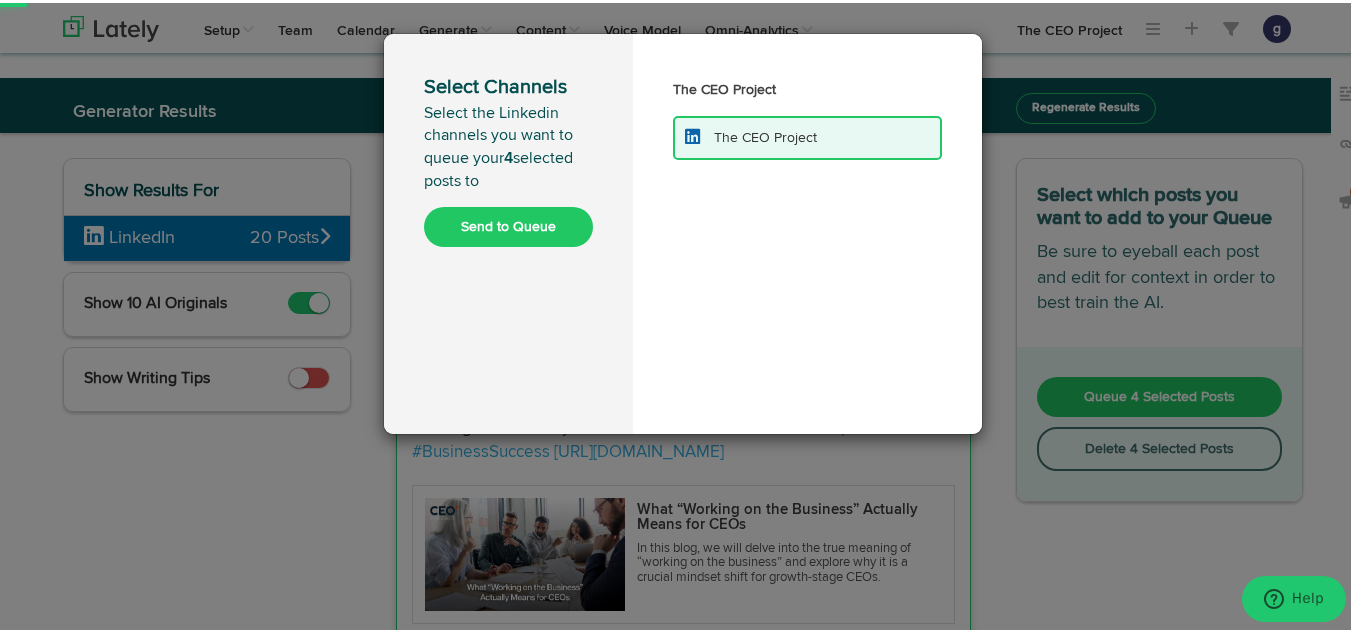 click on "Send to Queue" at bounding box center (508, 224) 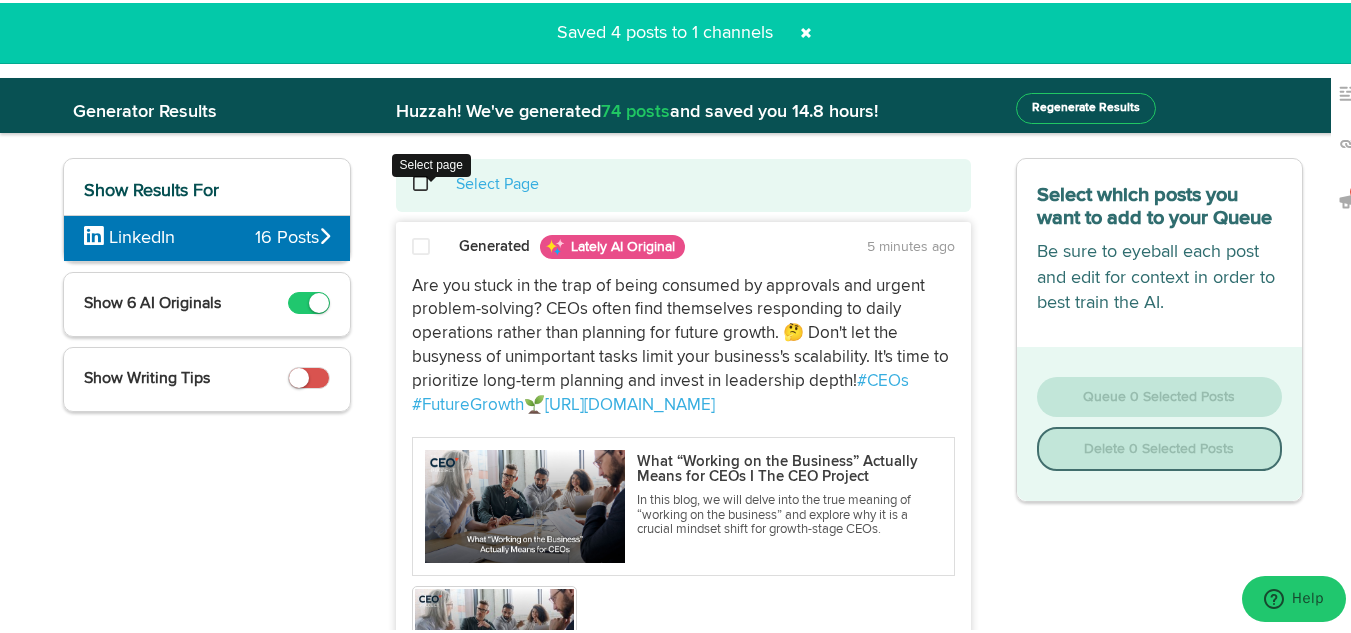 click at bounding box center [431, 181] 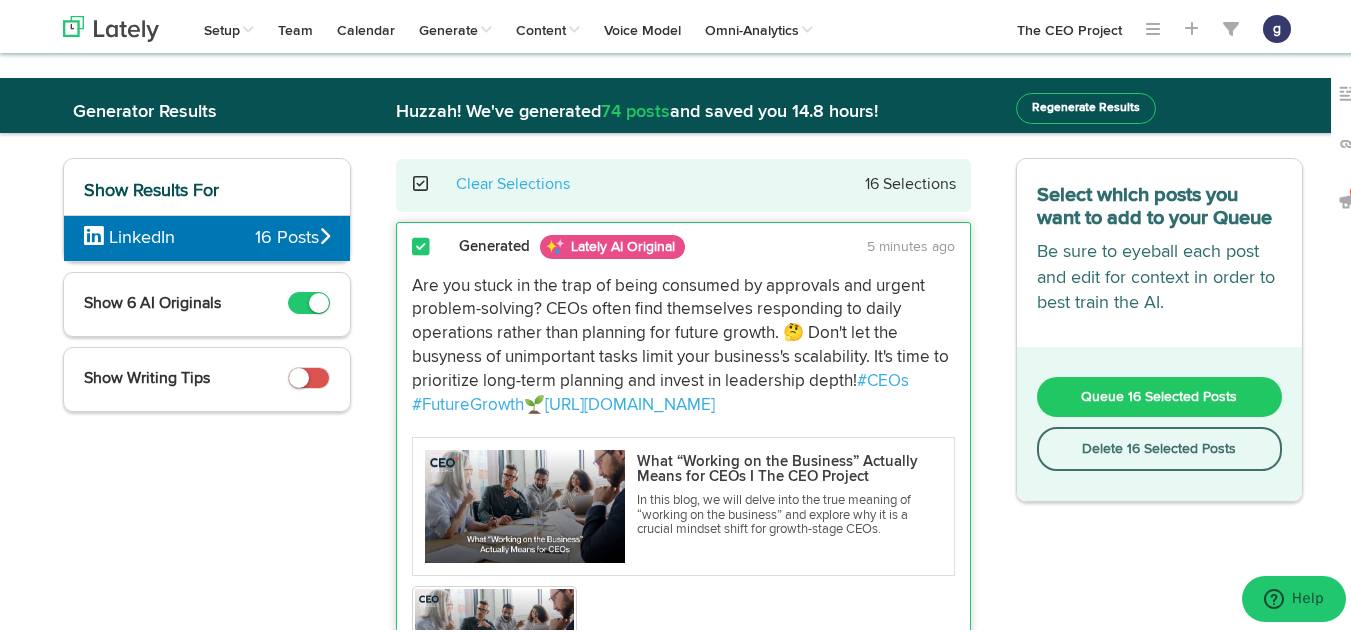 click on "Delete 16 Selected Posts" at bounding box center (1160, 446) 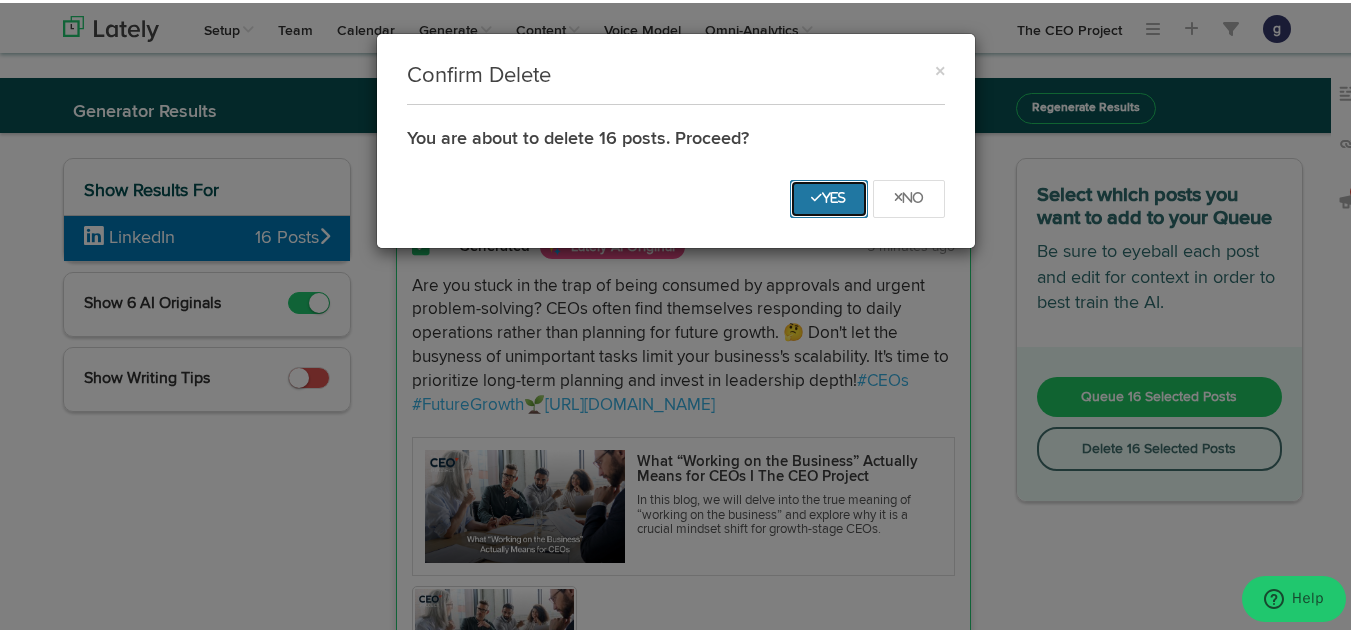 click on "Yes" at bounding box center (829, 195) 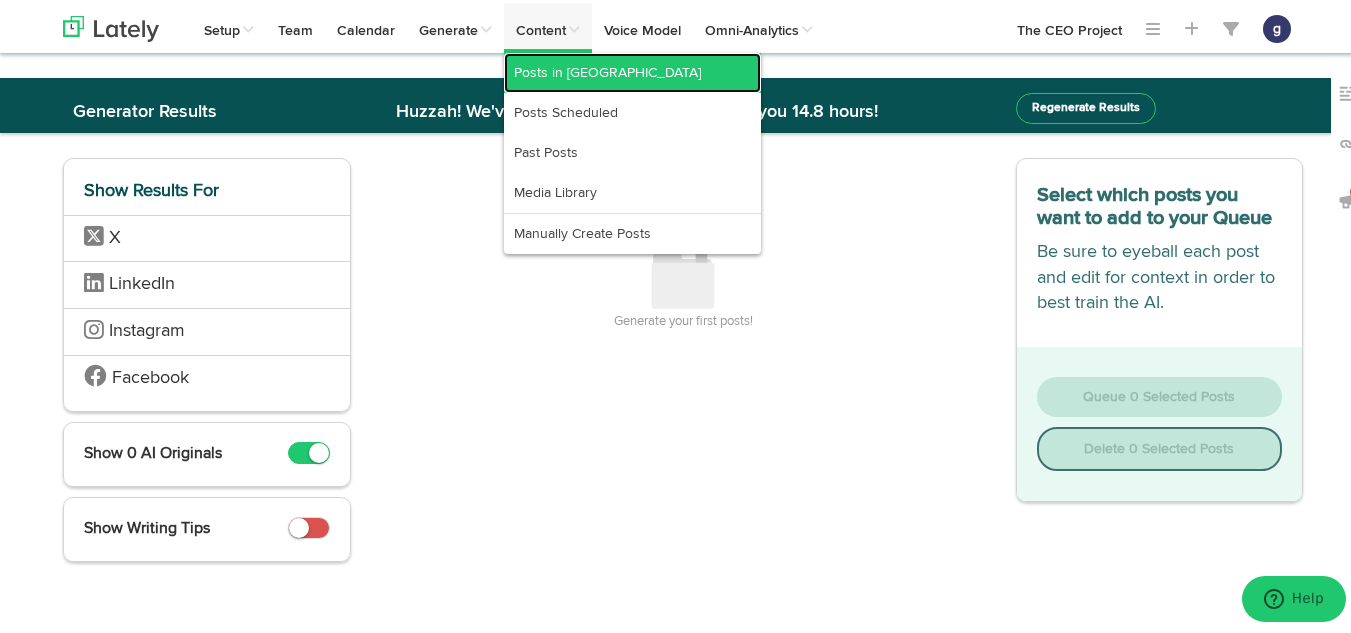 click on "Posts in [GEOGRAPHIC_DATA]" at bounding box center [632, 70] 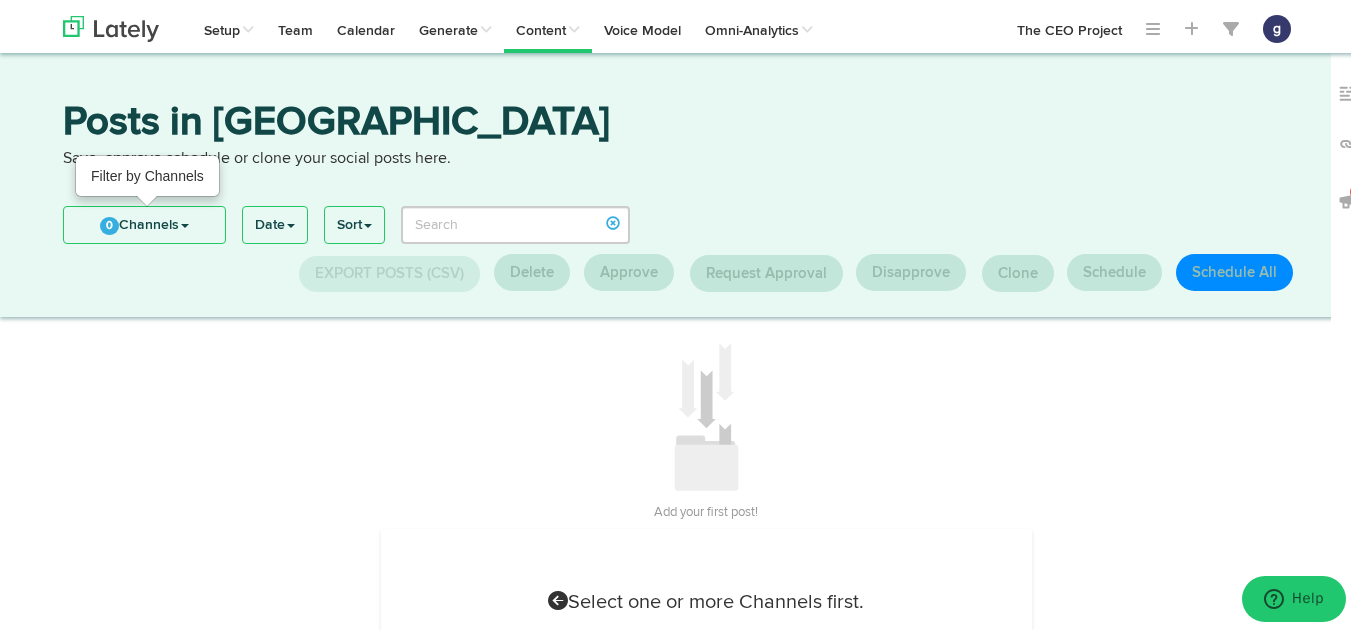 click on "0  Channels" at bounding box center (144, 222) 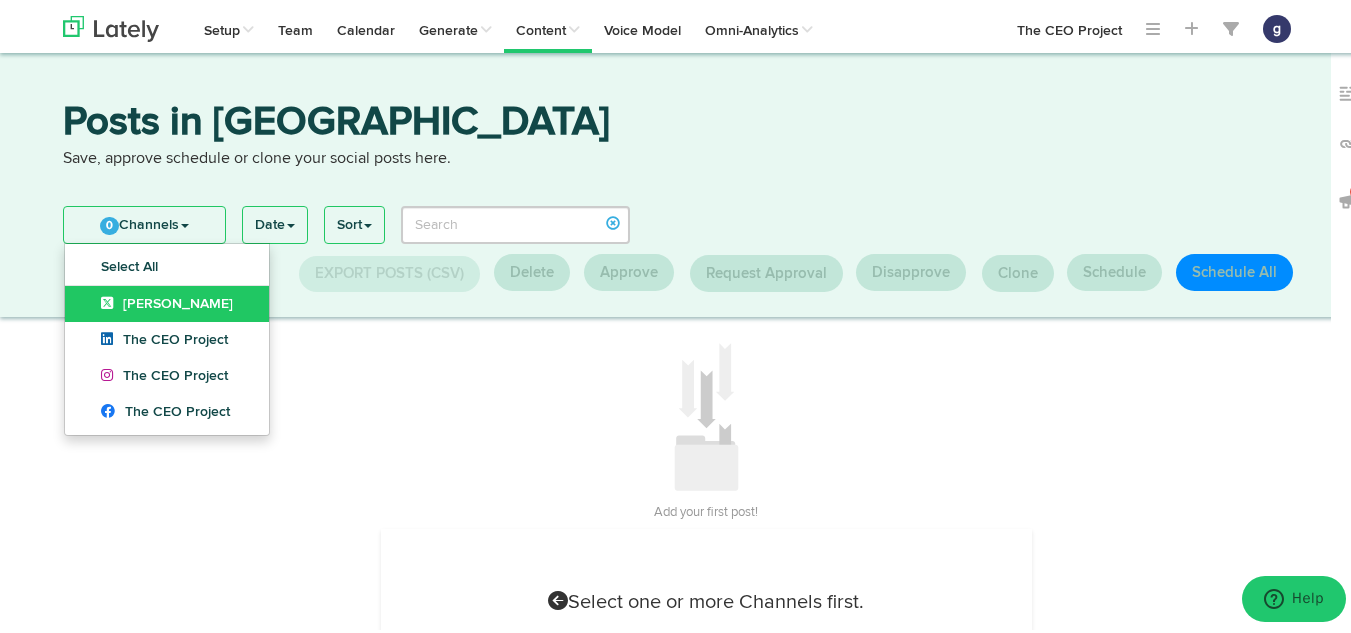 click at bounding box center [112, 300] 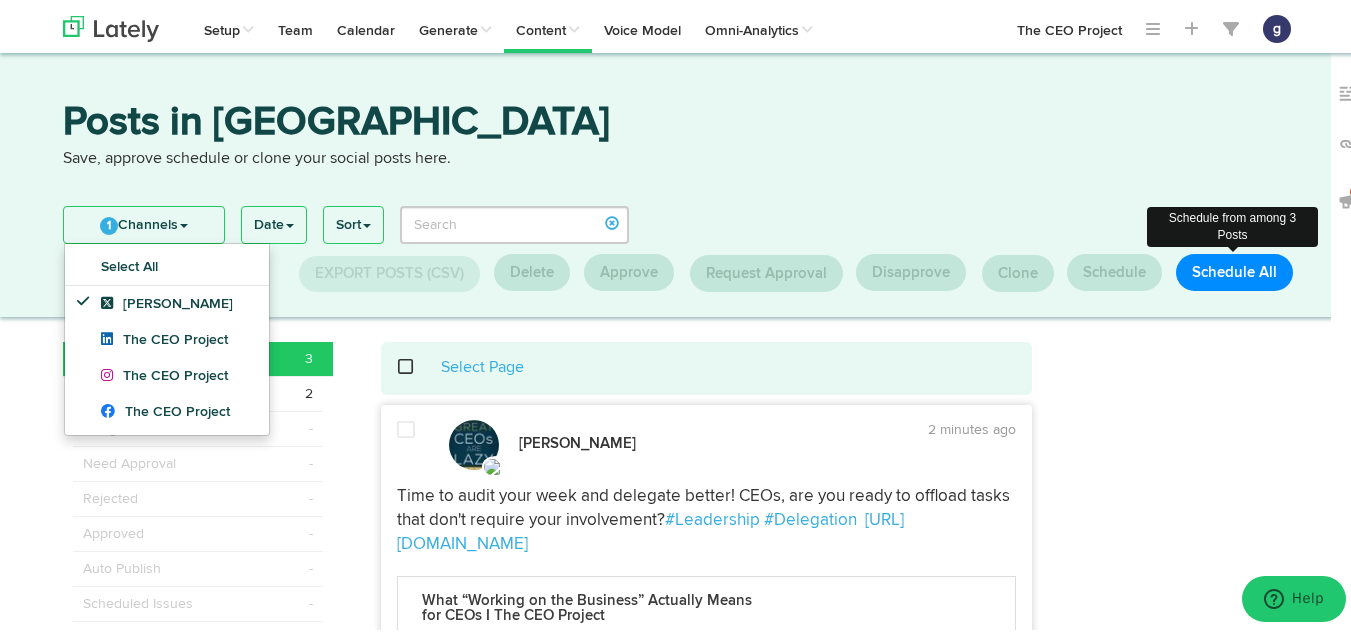 click on "Schedule All" at bounding box center (1234, 269) 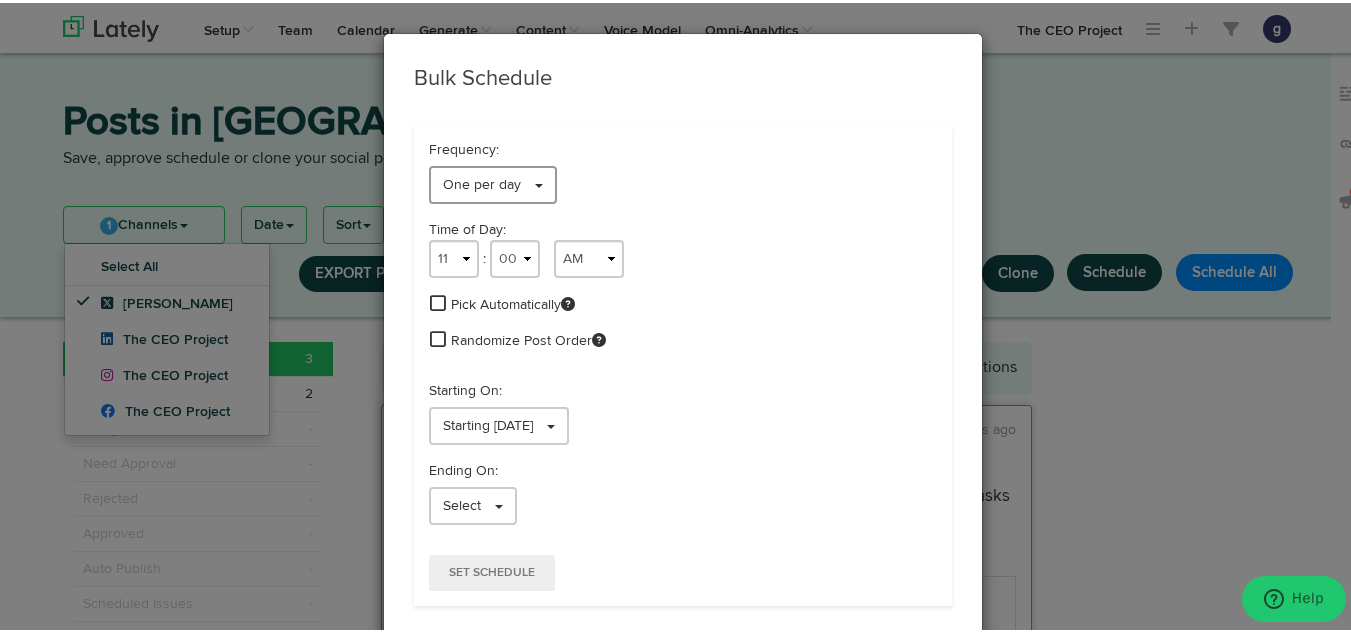 click on "One per day" at bounding box center (482, 182) 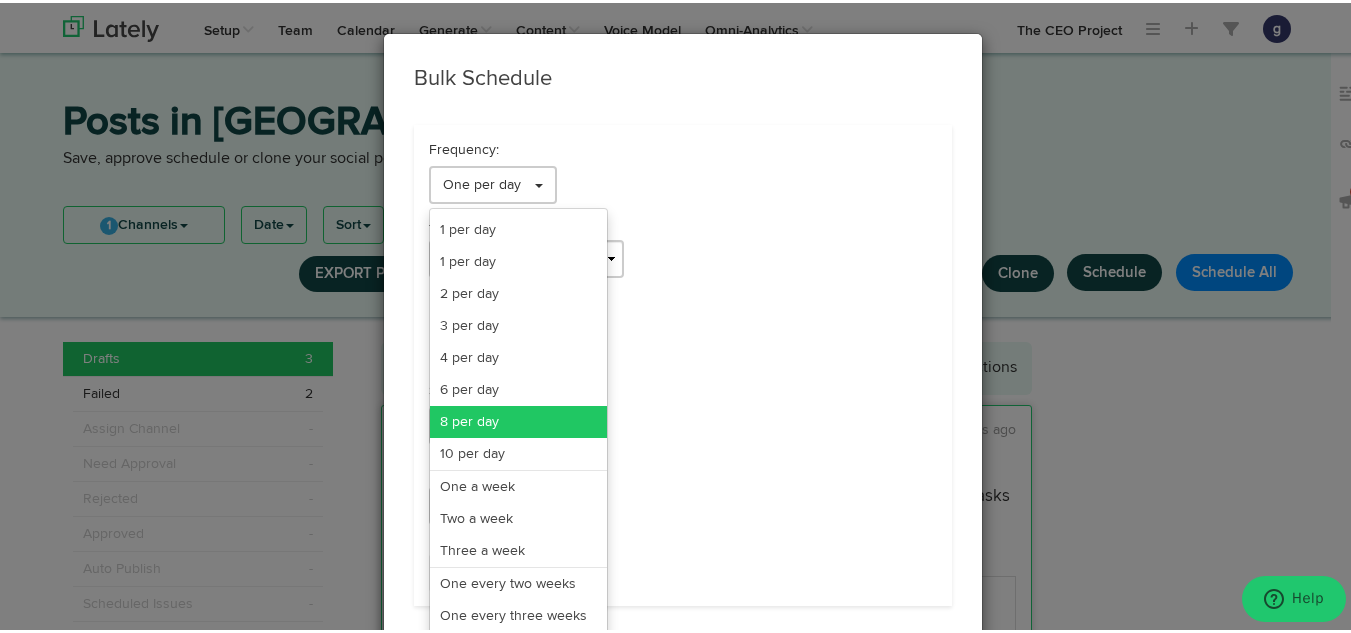 scroll, scrollTop: 163, scrollLeft: 0, axis: vertical 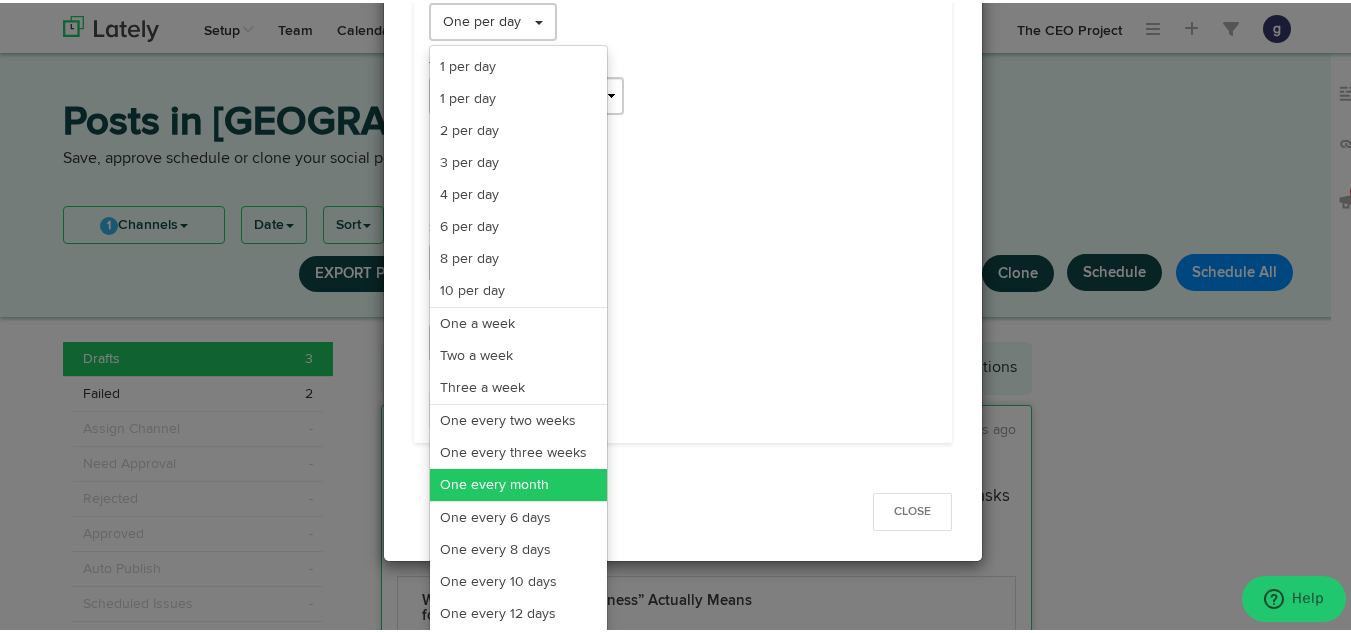 click on "One every month" at bounding box center (518, 482) 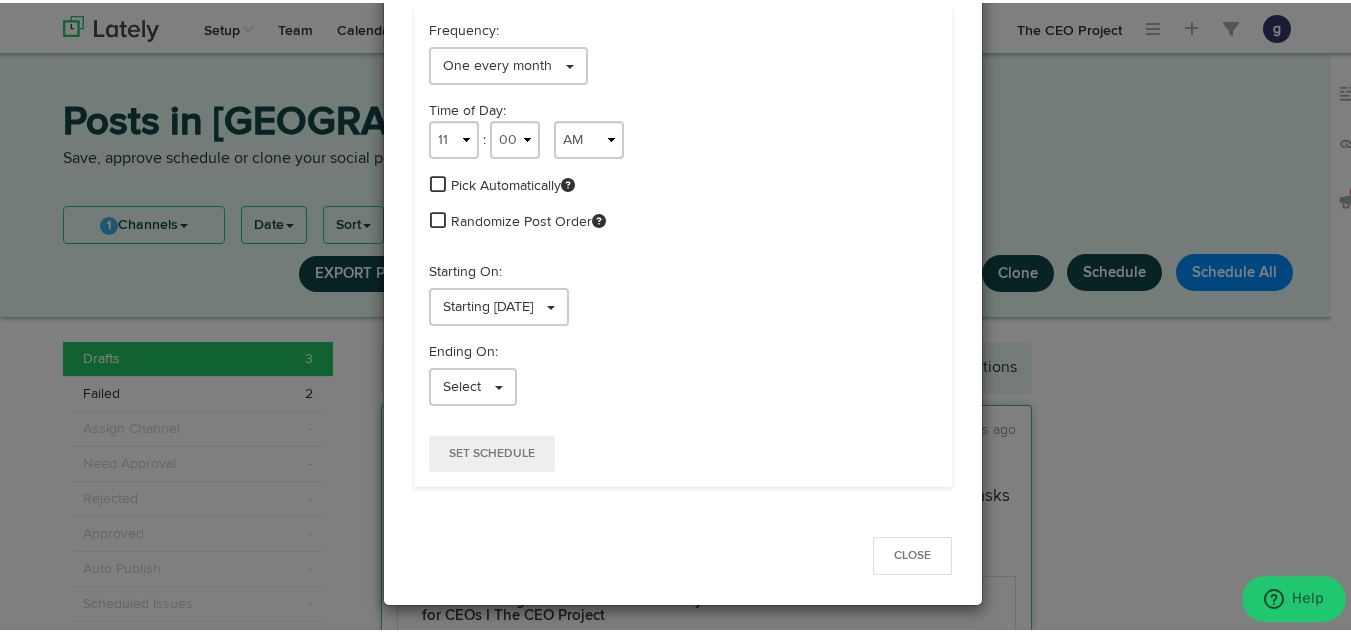 scroll, scrollTop: 119, scrollLeft: 0, axis: vertical 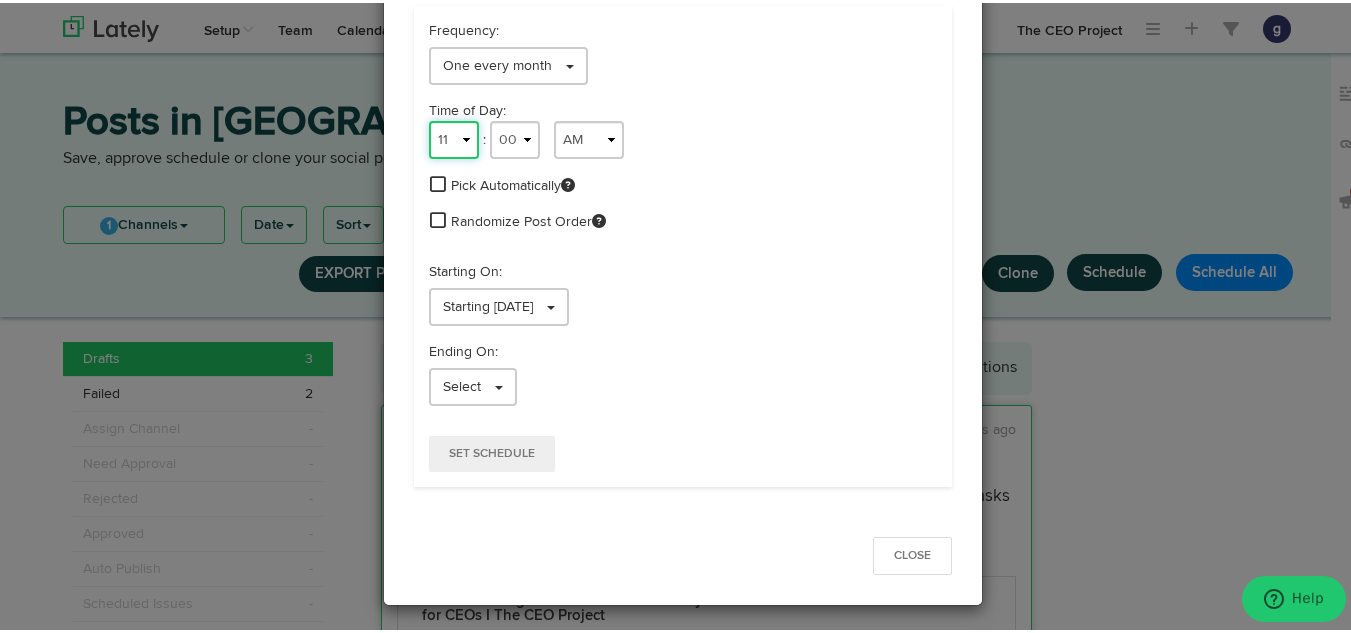 click on "1 2 3 4 5 6 7 8 9 10 11 12" at bounding box center [454, 137] 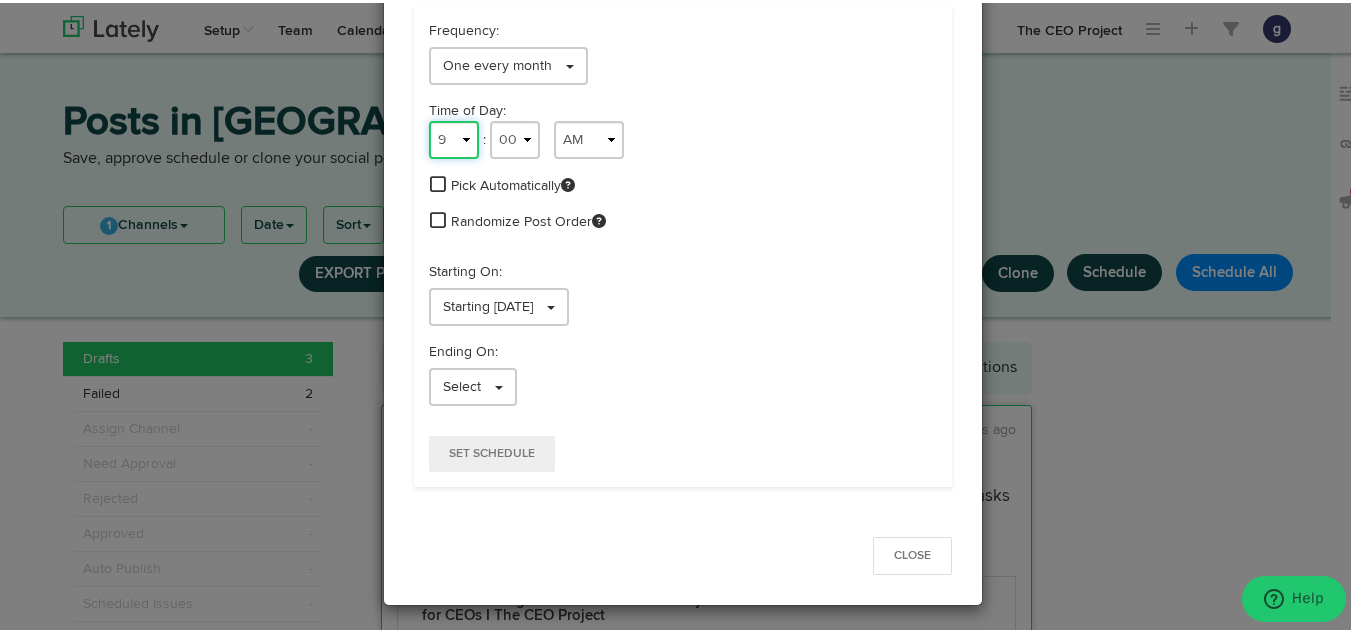 click on "1 2 3 4 5 6 7 8 9 10 11 12" at bounding box center [454, 137] 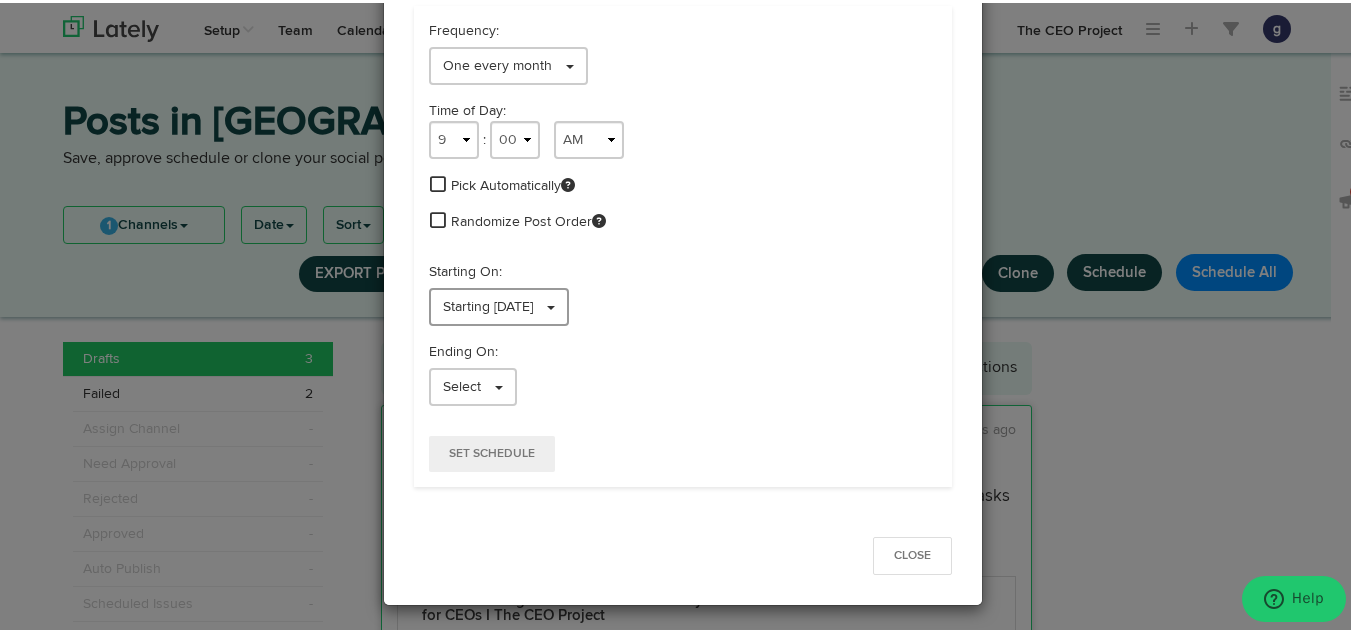 click on "Starting [DATE]" at bounding box center (499, 304) 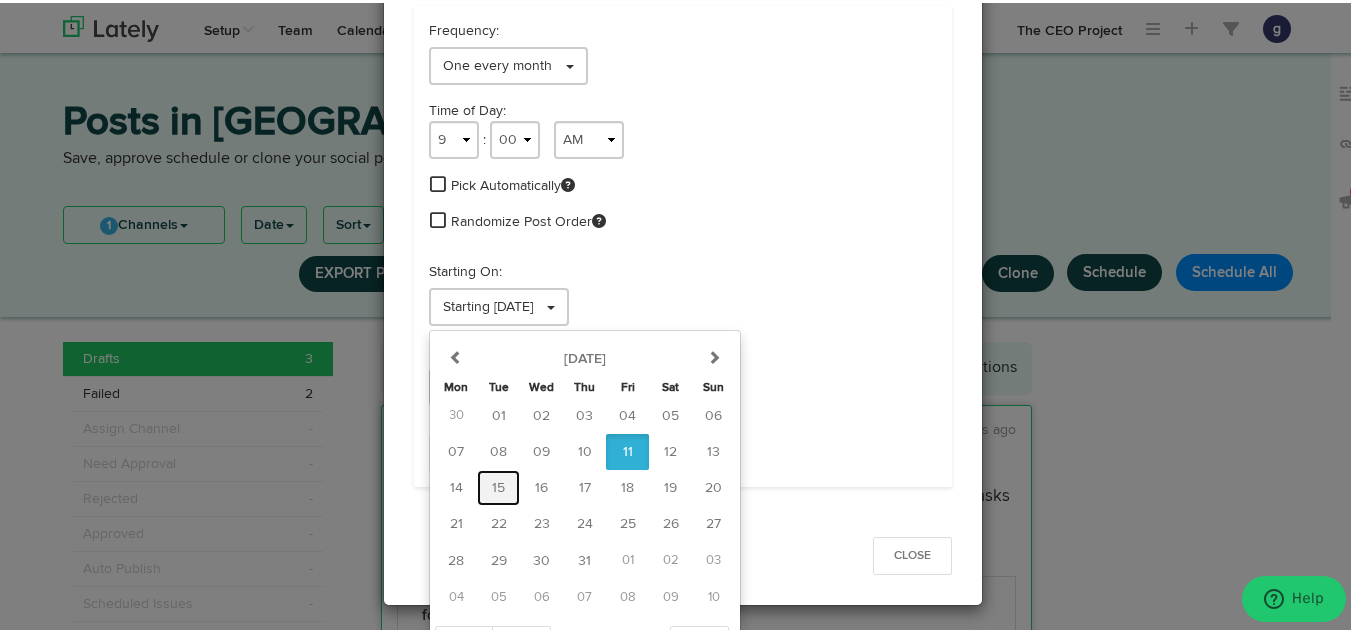 click on "15" at bounding box center [498, 485] 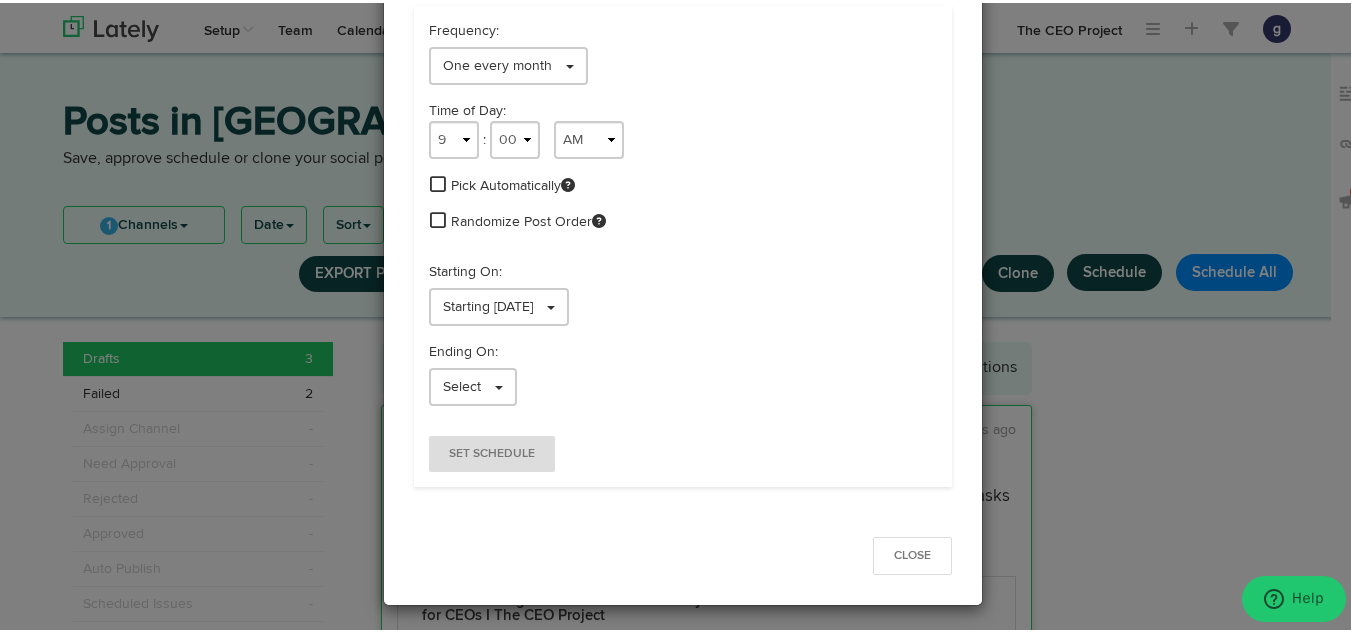drag, startPoint x: 470, startPoint y: 430, endPoint x: 476, endPoint y: 457, distance: 27.658634 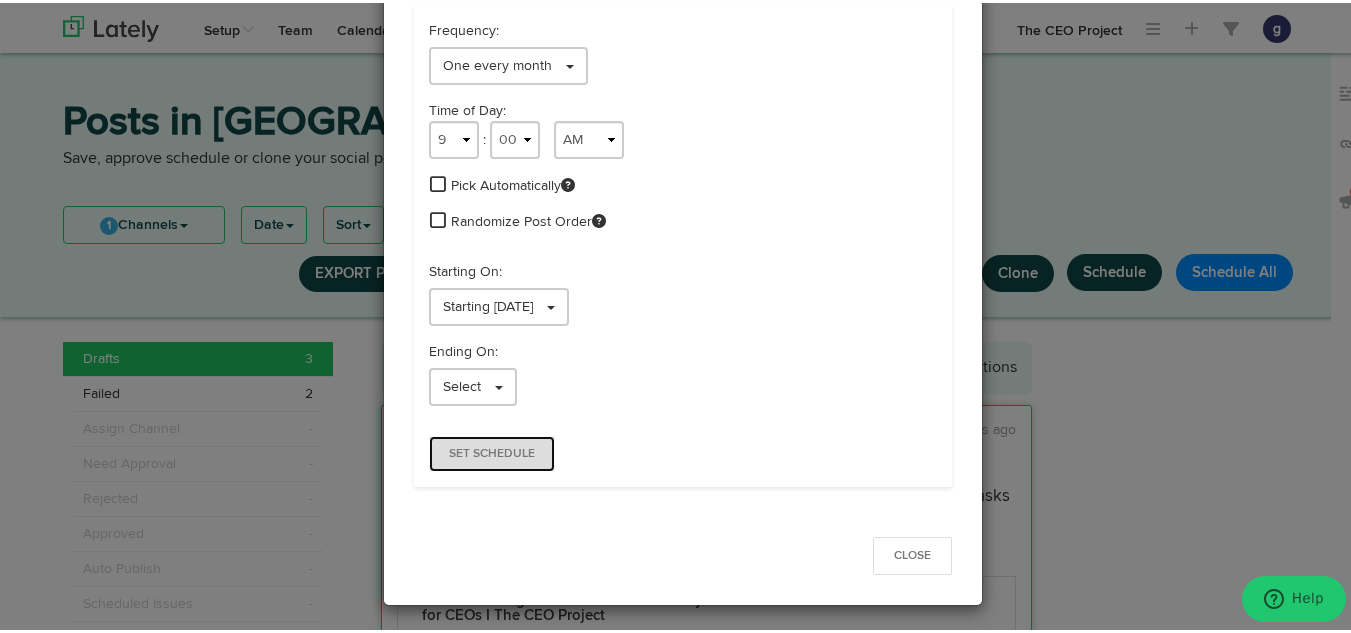 click on "Set Schedule" at bounding box center (492, 451) 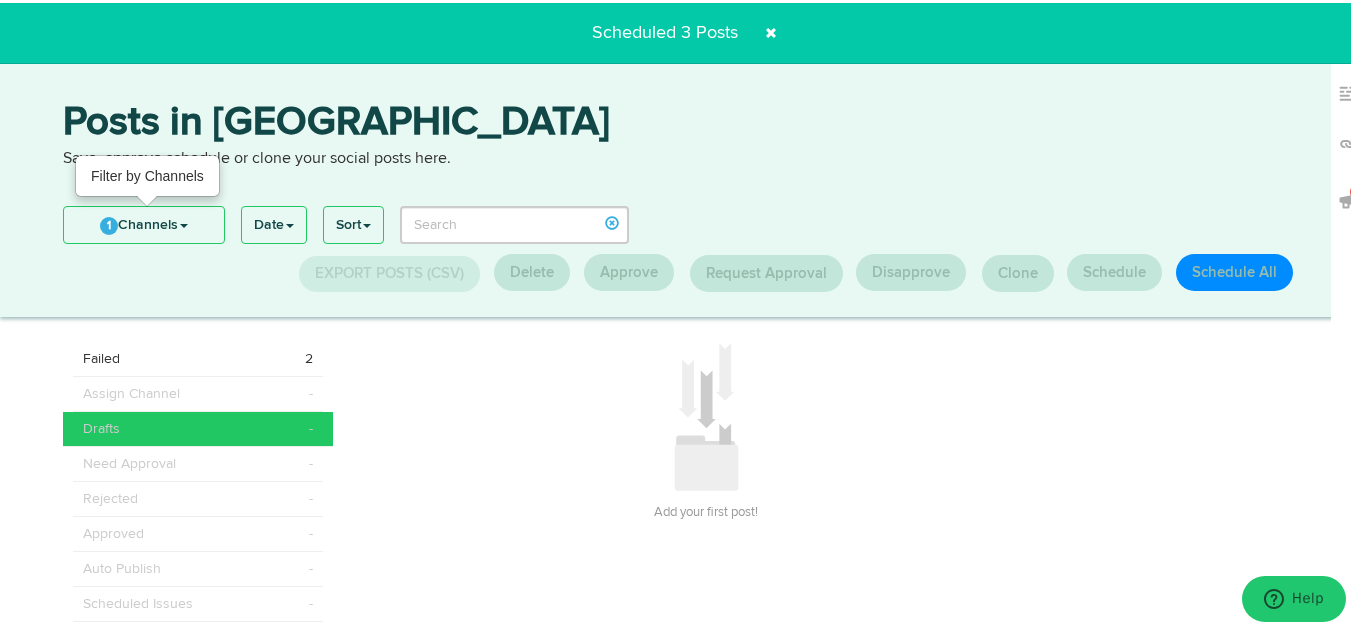 click on "1  Channels" at bounding box center (144, 222) 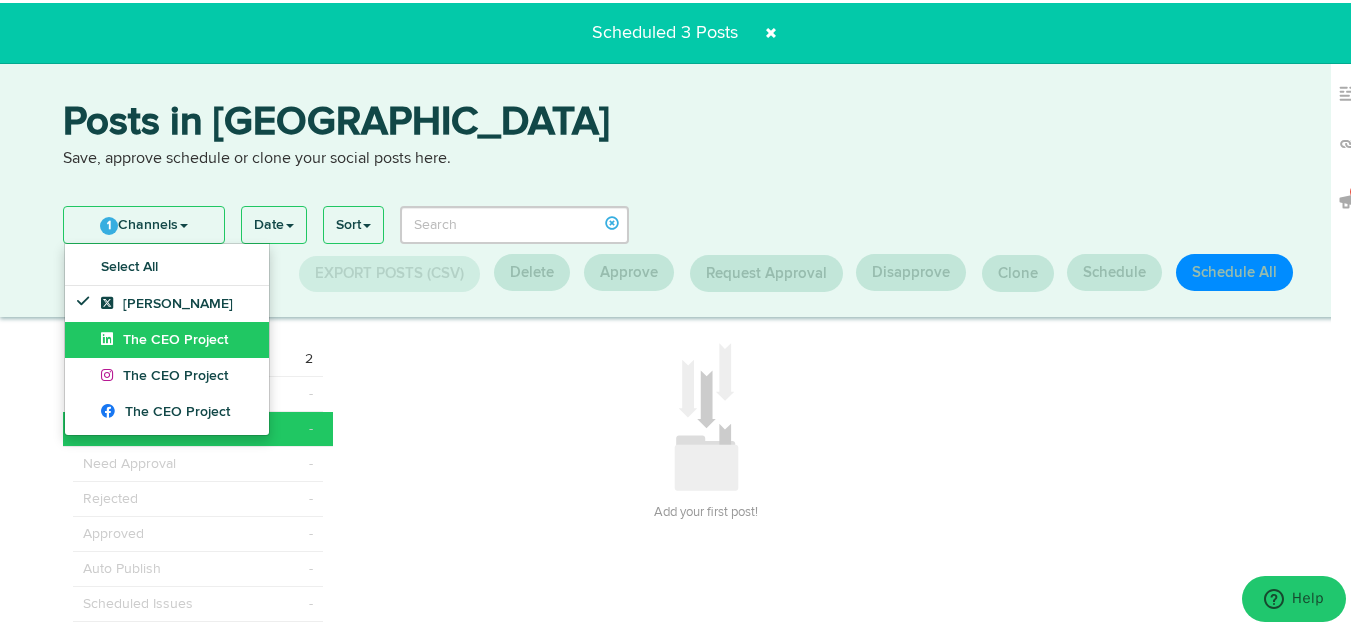 click on "The CEO Project" at bounding box center [164, 337] 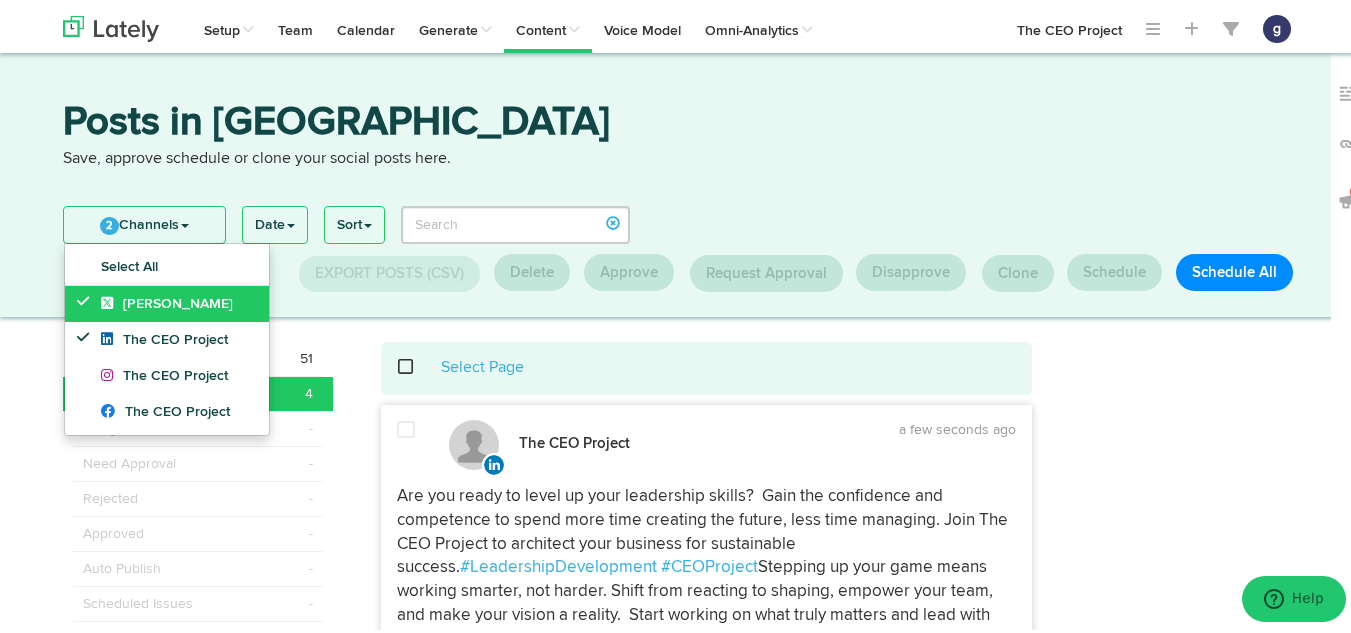 click on "Jim Schleckser" at bounding box center (167, 301) 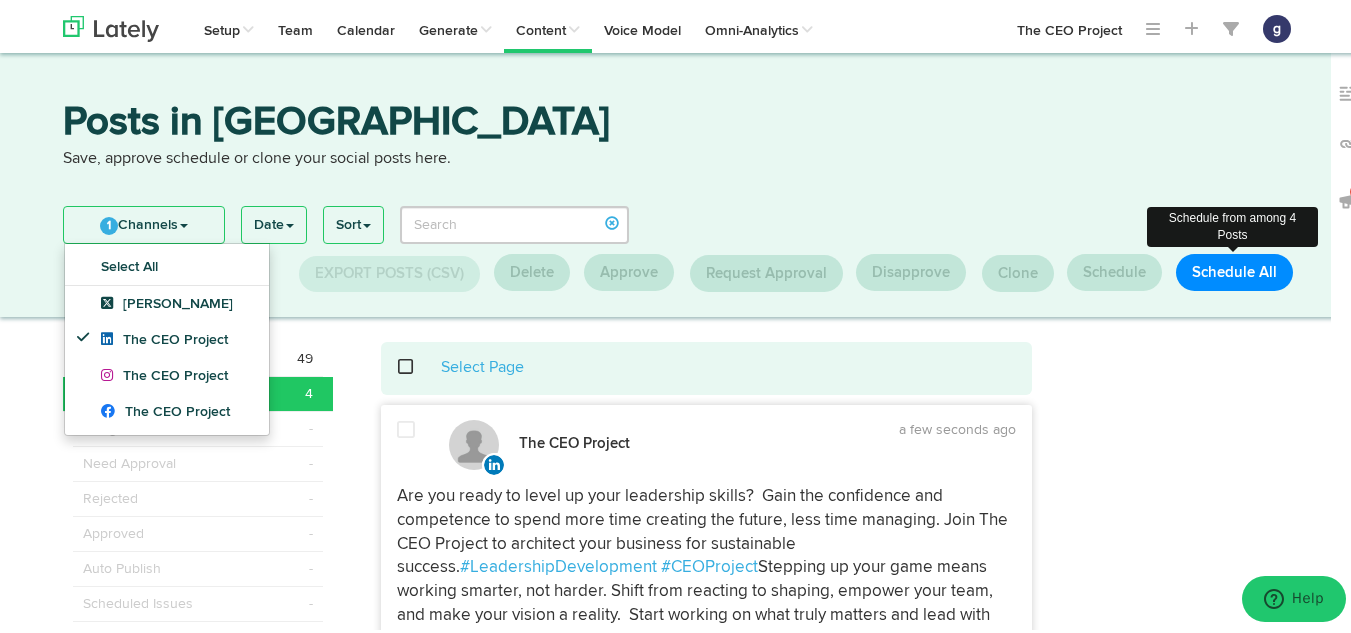 click on "Schedule All" at bounding box center [1234, 269] 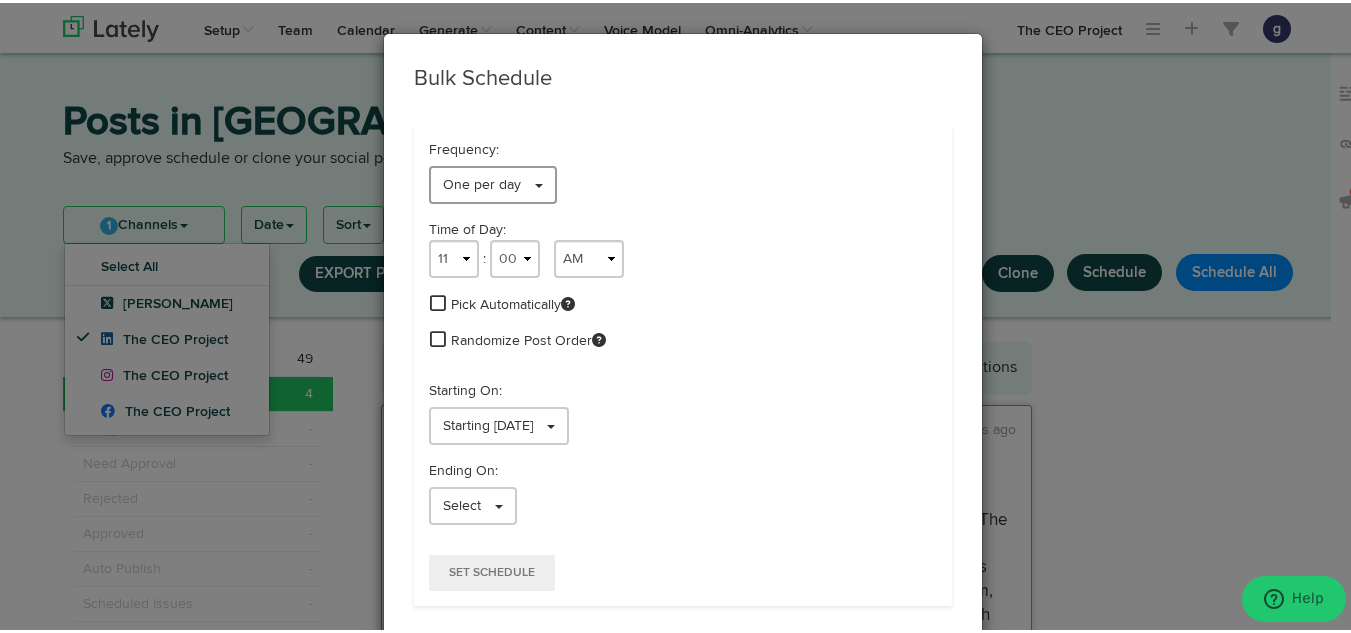 click on "One per day" at bounding box center [482, 182] 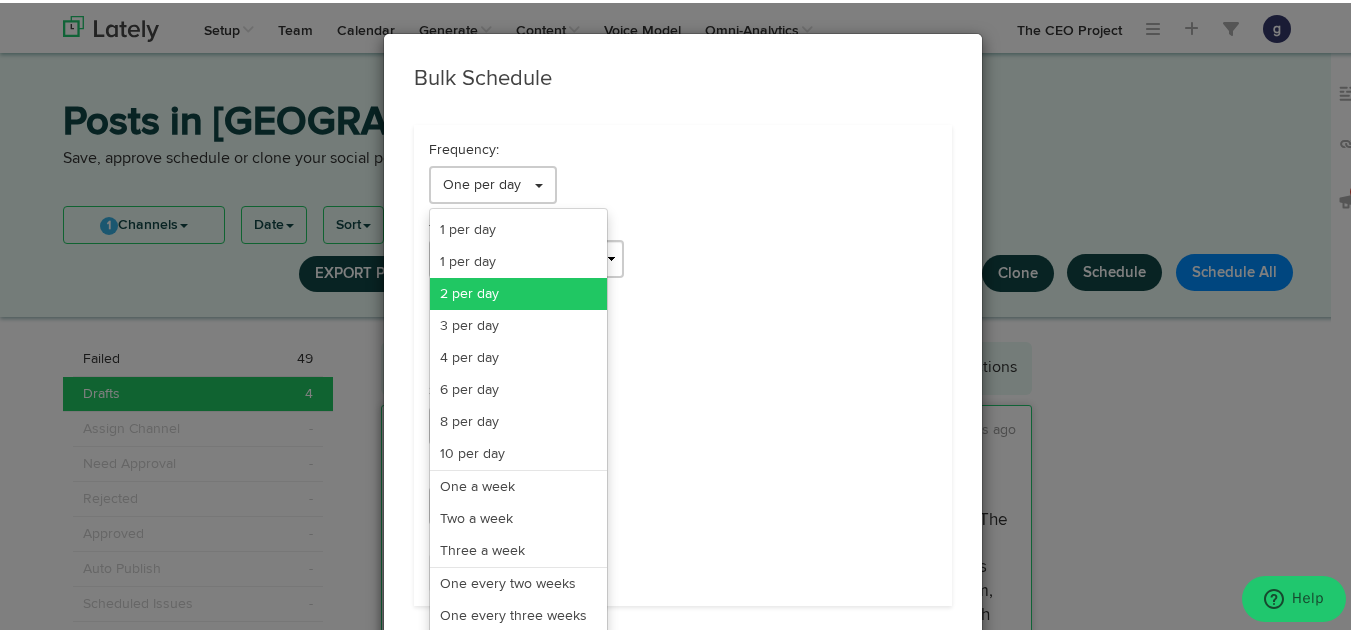 scroll, scrollTop: 163, scrollLeft: 0, axis: vertical 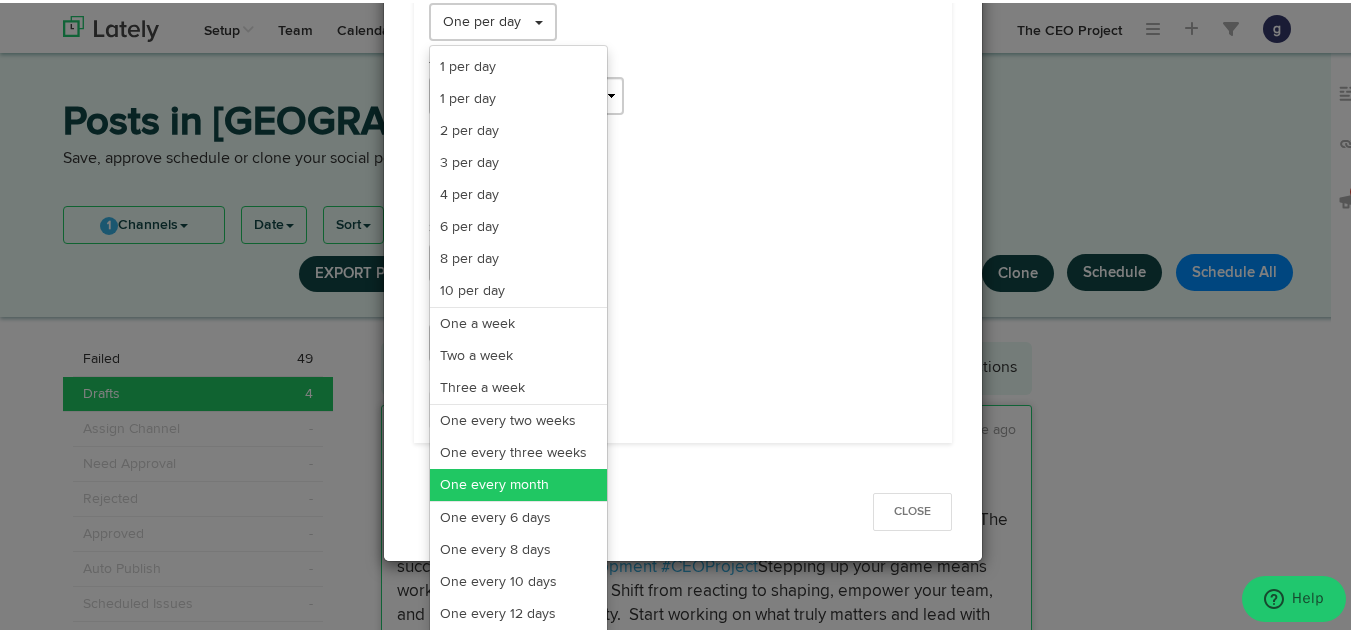 click on "One every month" at bounding box center [518, 482] 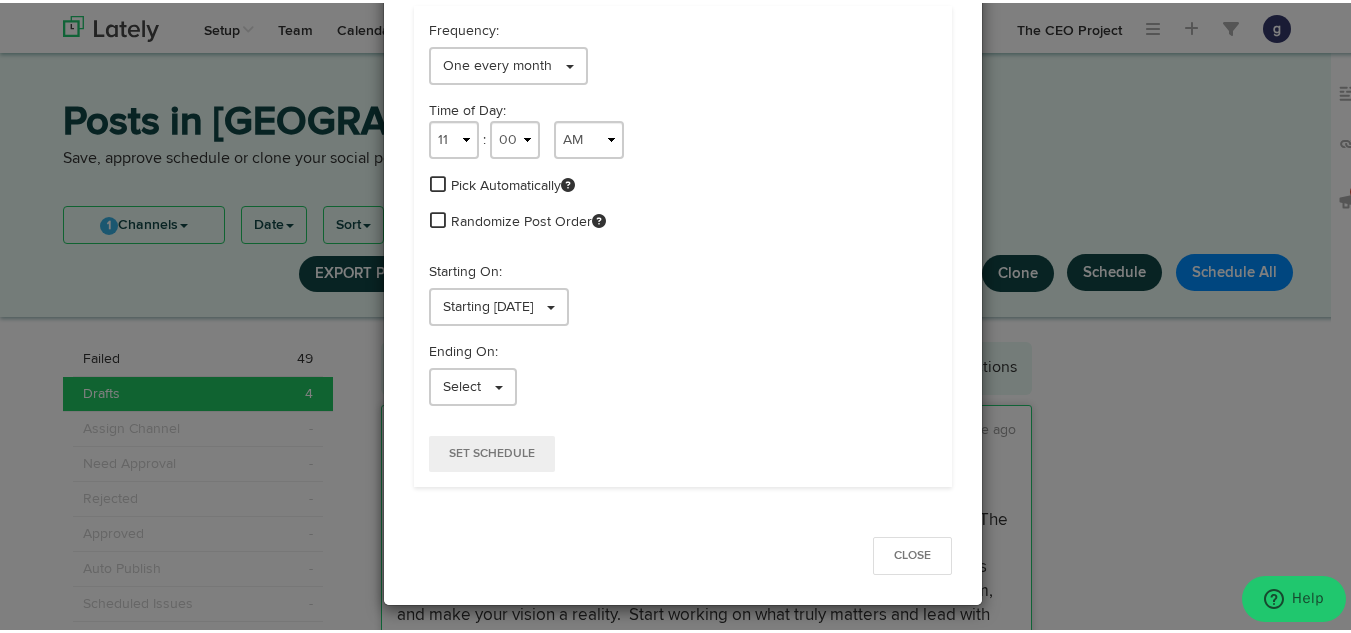 scroll, scrollTop: 119, scrollLeft: 0, axis: vertical 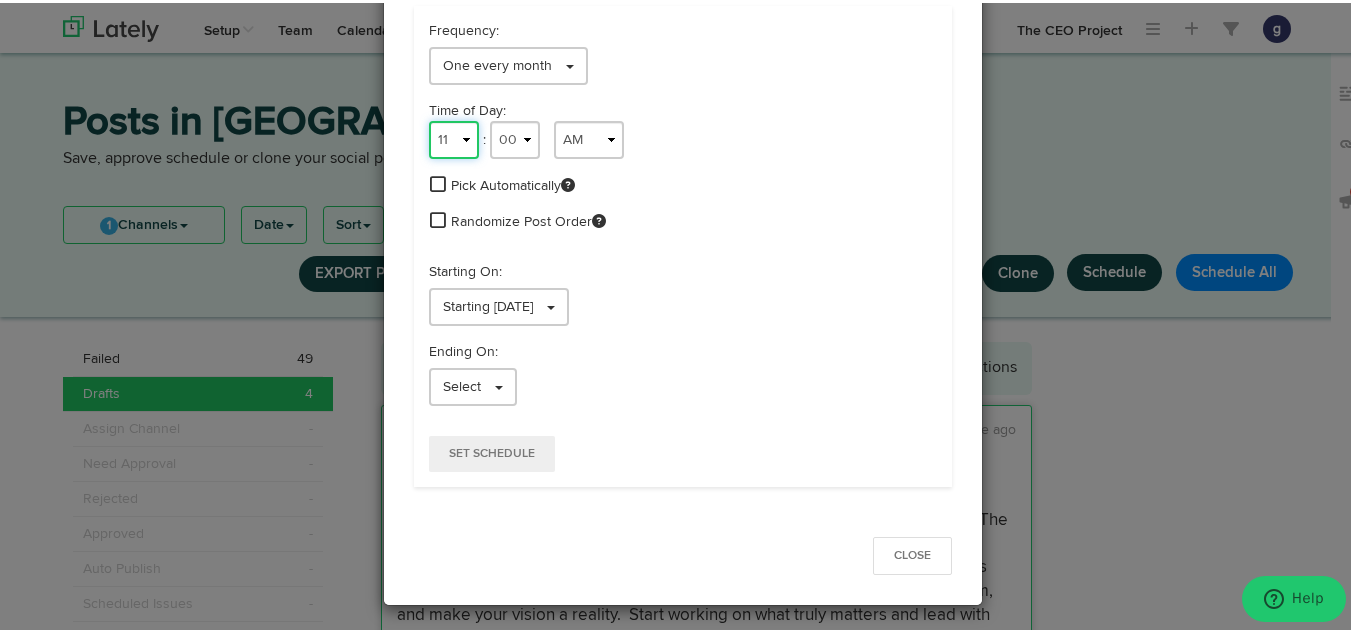 click on "1 2 3 4 5 6 7 8 9 10 11 12" at bounding box center [454, 137] 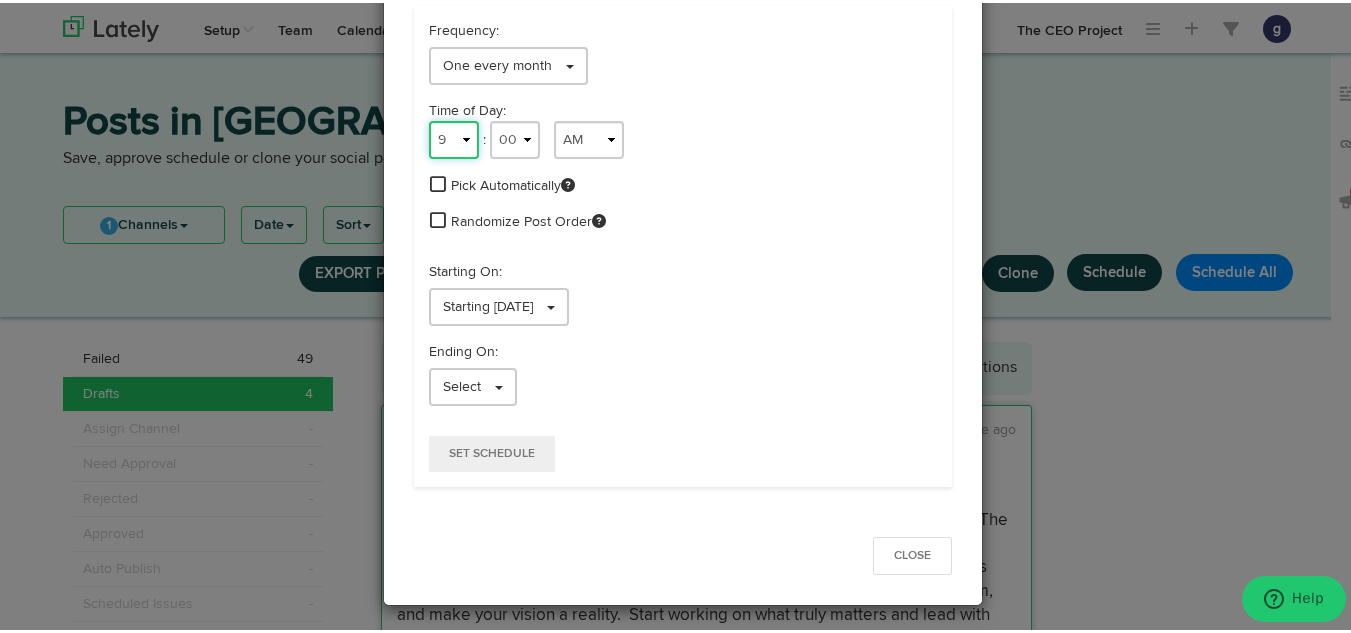 click on "1 2 3 4 5 6 7 8 9 10 11 12" at bounding box center [454, 137] 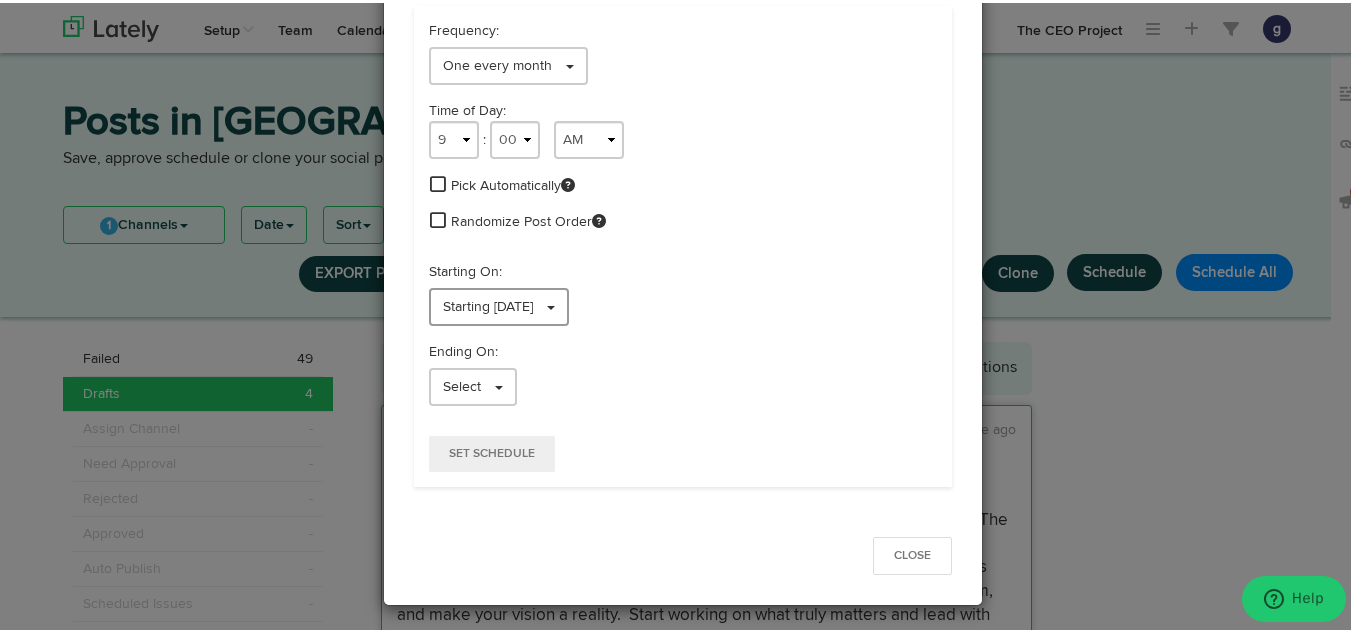 click on "Starting [DATE]" at bounding box center [488, 304] 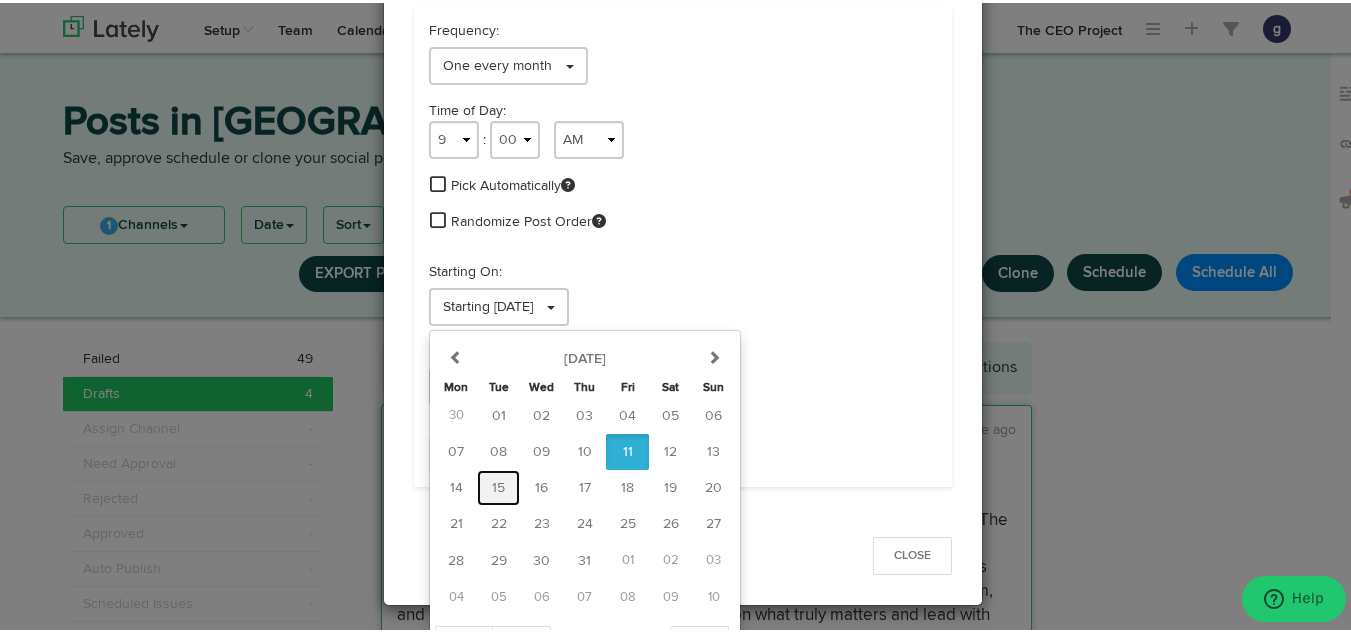 click on "15" at bounding box center [498, 485] 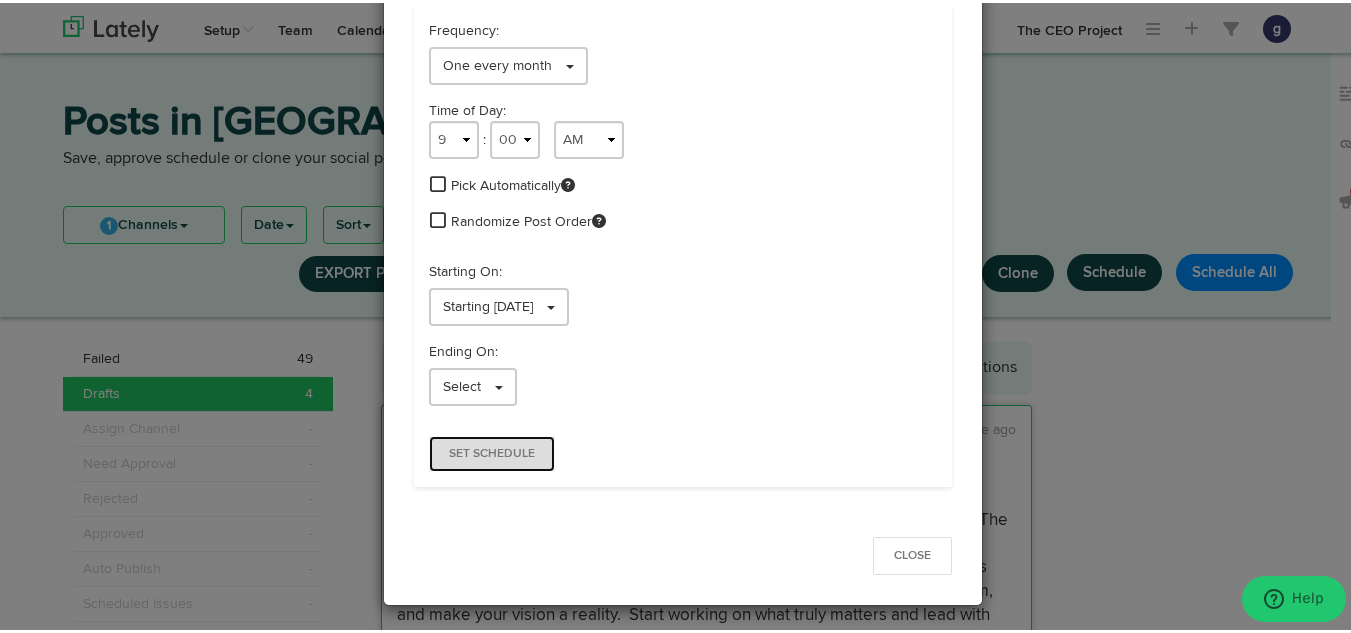 click on "Set Schedule" at bounding box center (492, 451) 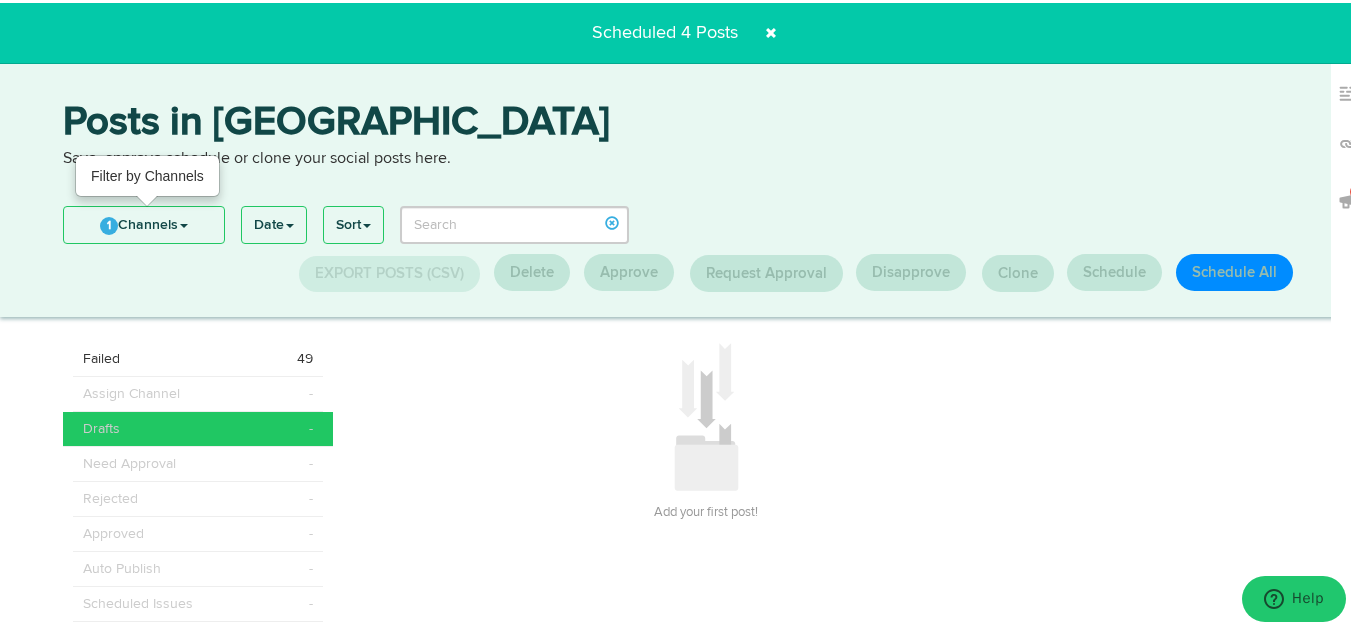 click on "1  Channels" at bounding box center (144, 222) 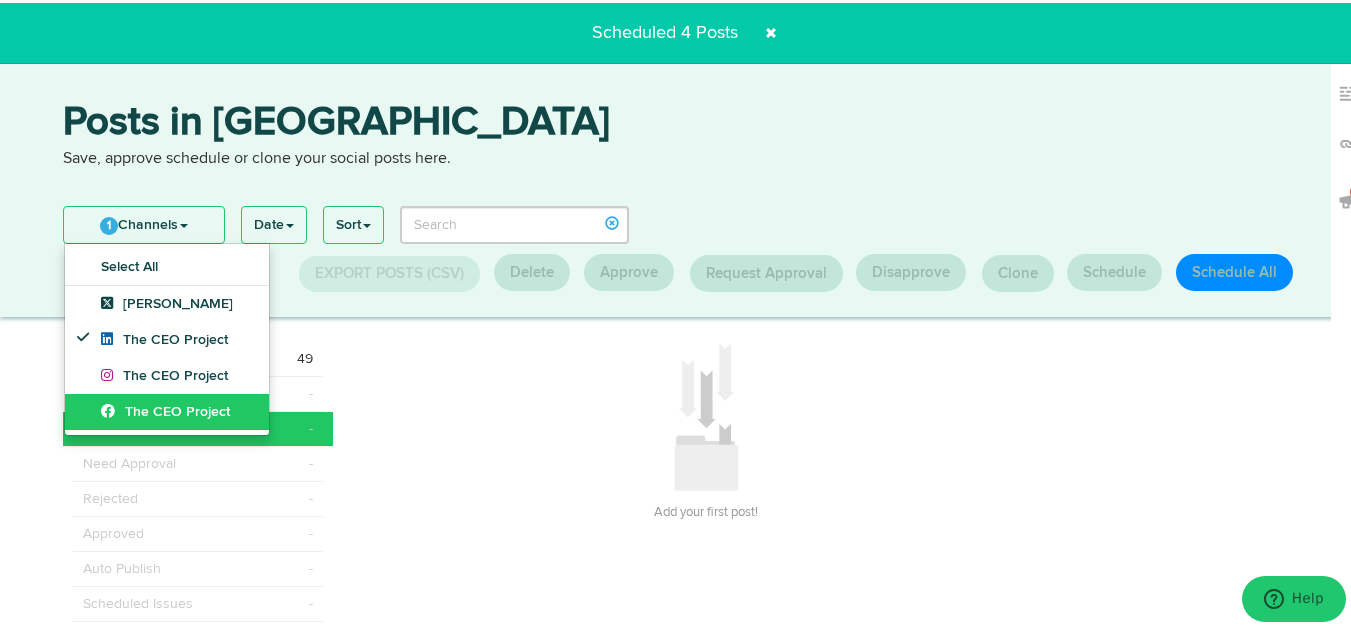 click on "The CEO Project" at bounding box center [165, 409] 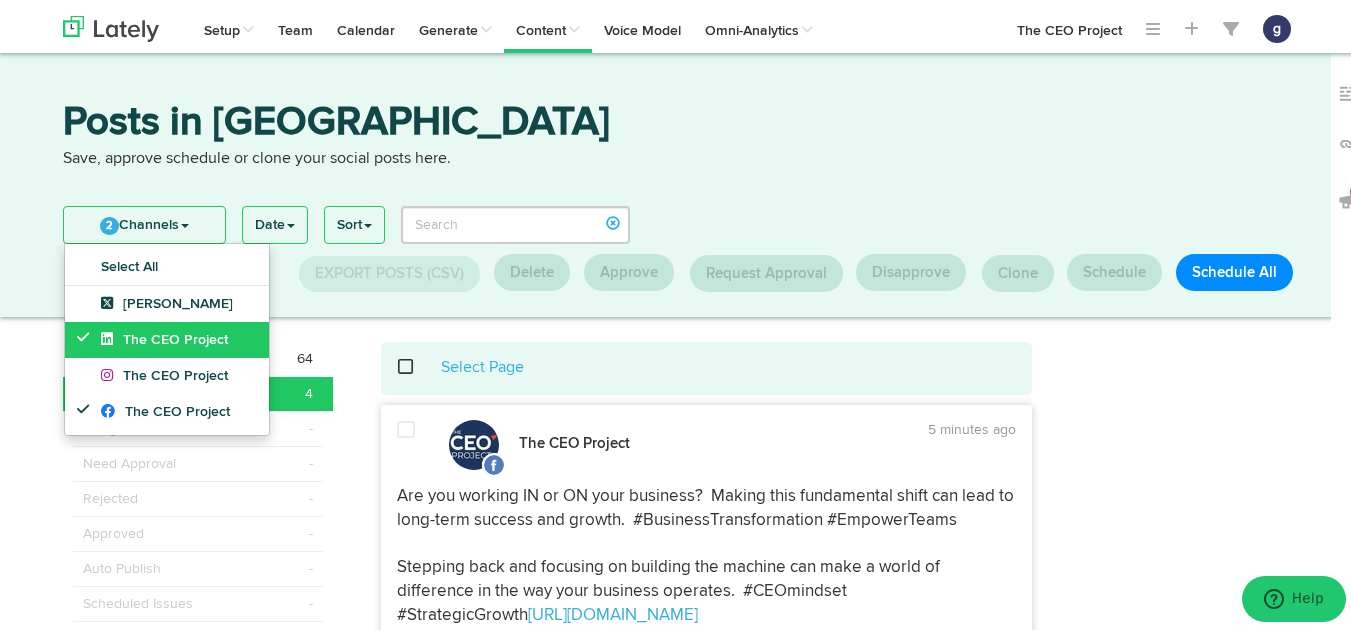 click on "The CEO Project" at bounding box center [167, 337] 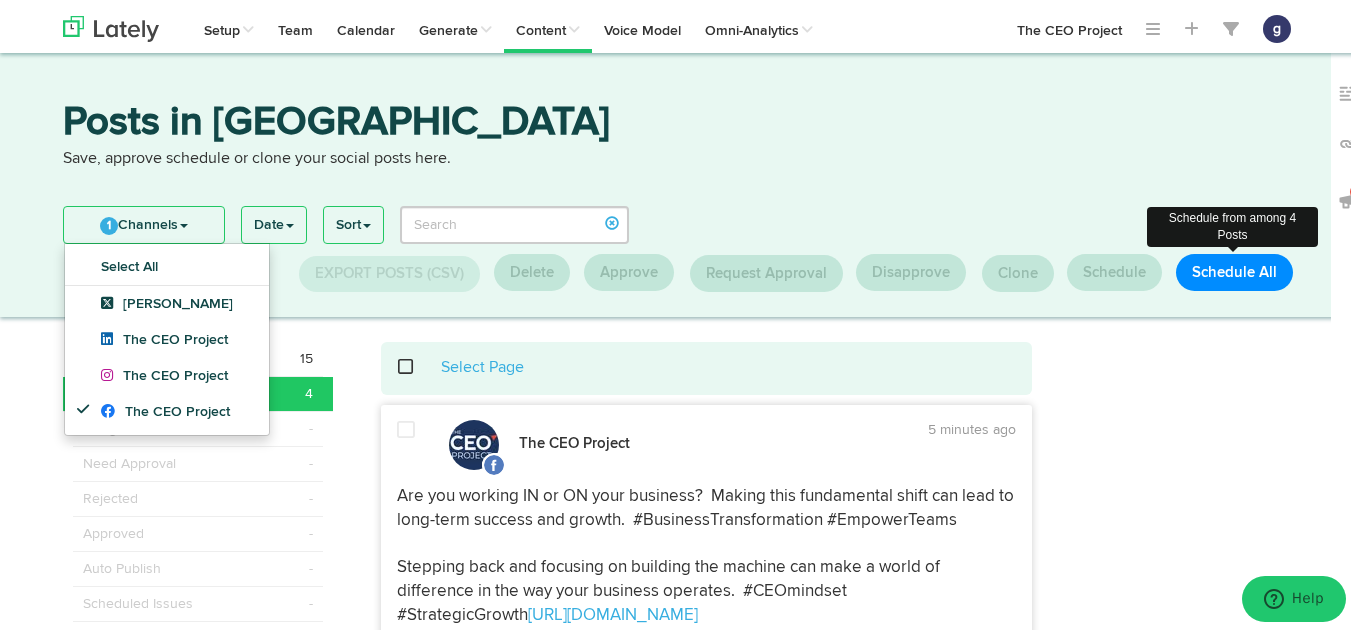 click on "Schedule All" at bounding box center (1234, 269) 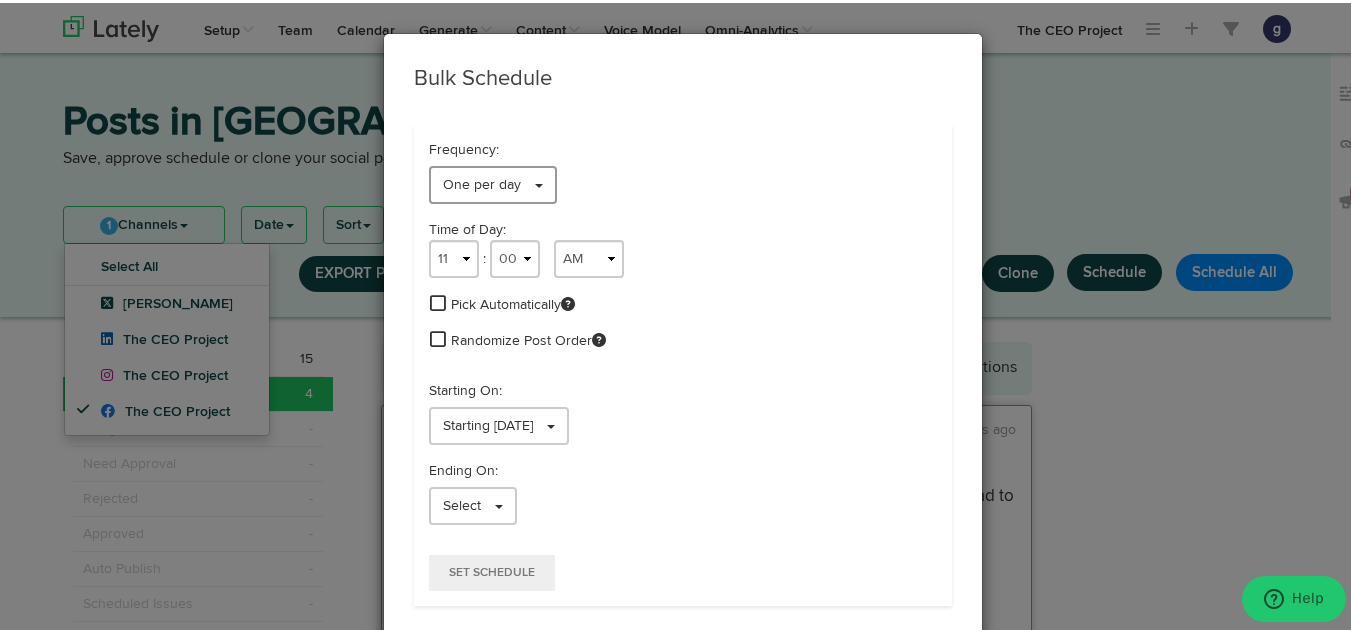 click on "One per day" at bounding box center (482, 182) 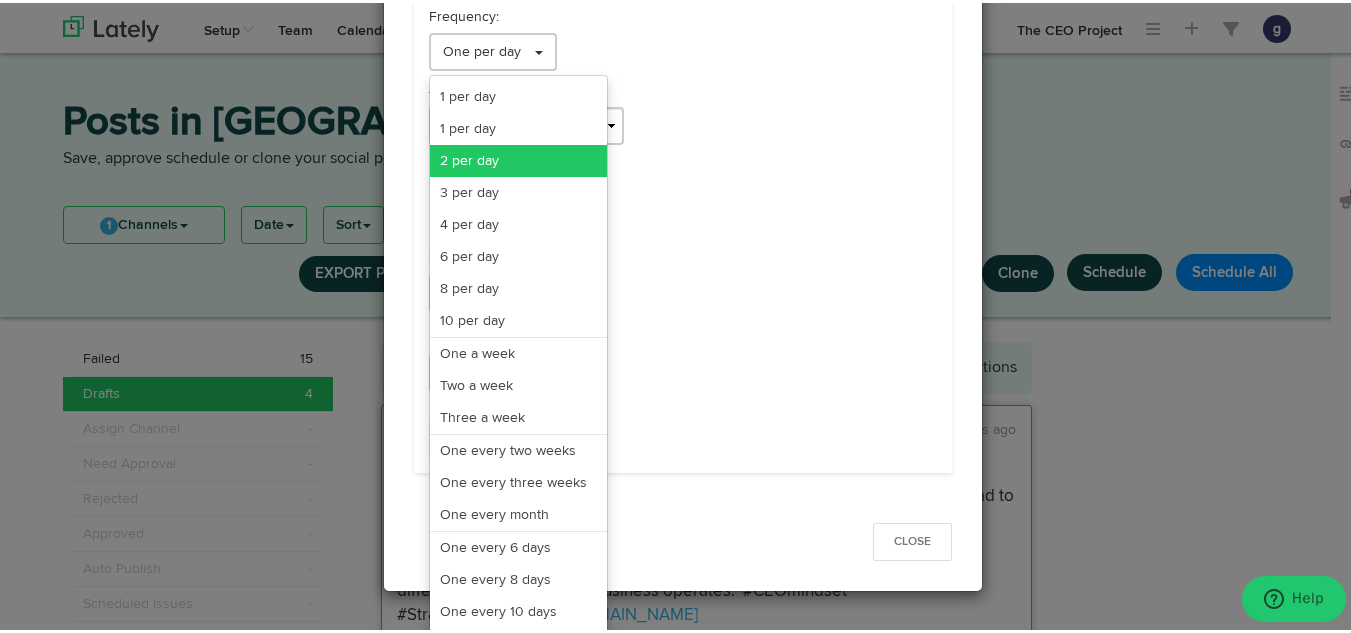 scroll, scrollTop: 163, scrollLeft: 0, axis: vertical 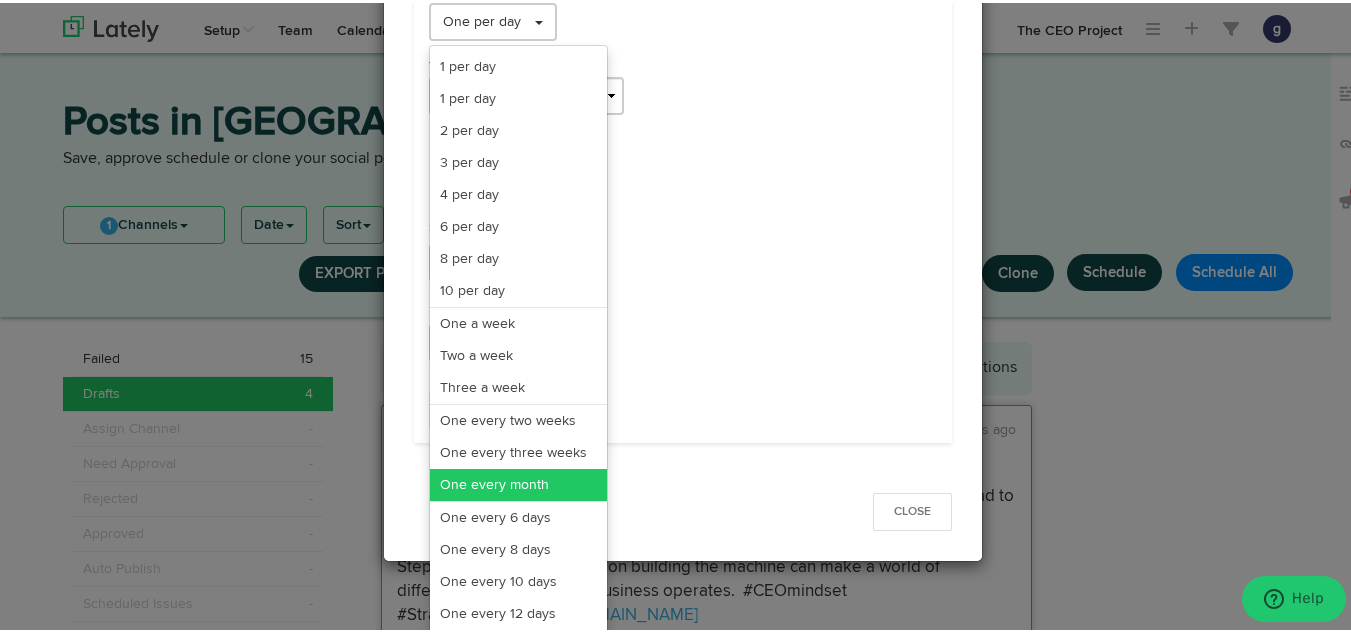 click on "One every month" at bounding box center (518, 482) 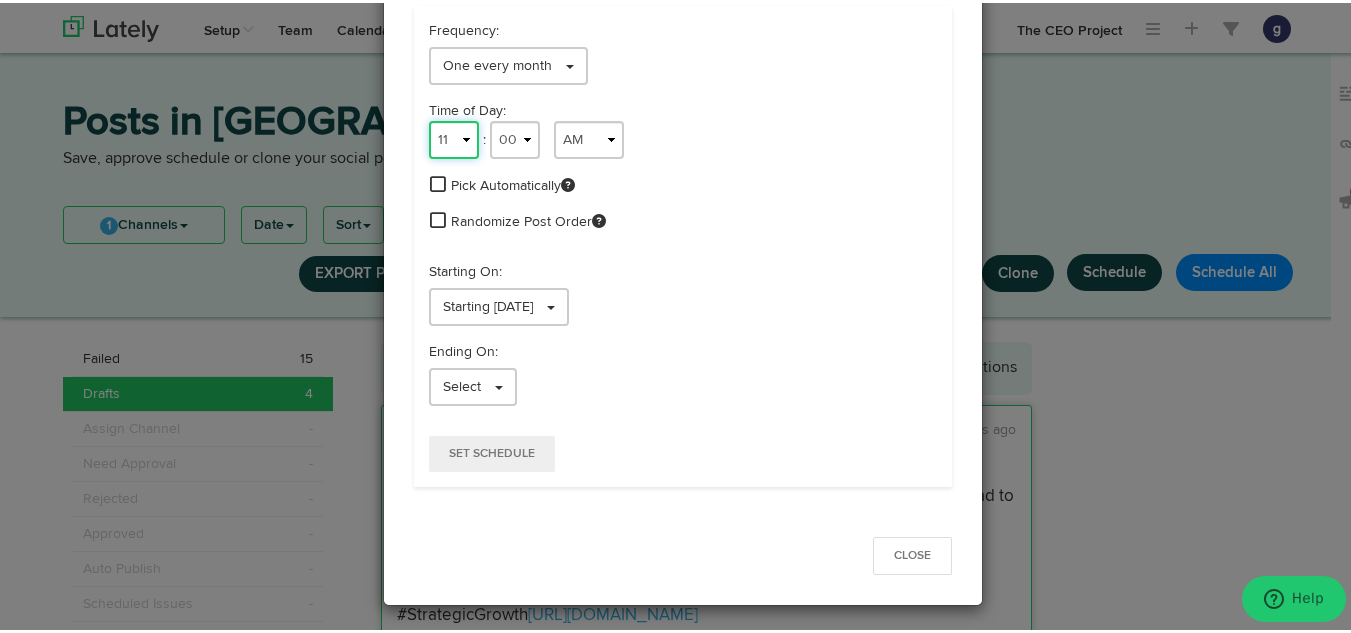 click on "1 2 3 4 5 6 7 8 9 10 11 12" at bounding box center (454, 137) 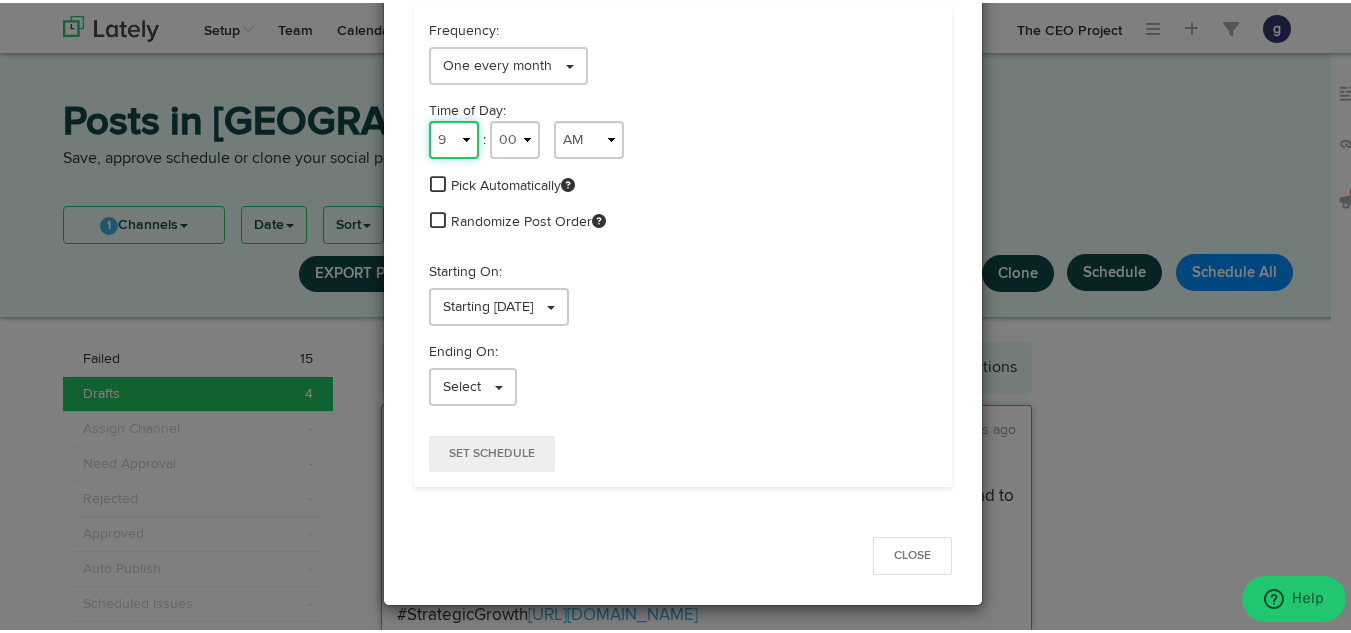 click on "1 2 3 4 5 6 7 8 9 10 11 12" at bounding box center (454, 137) 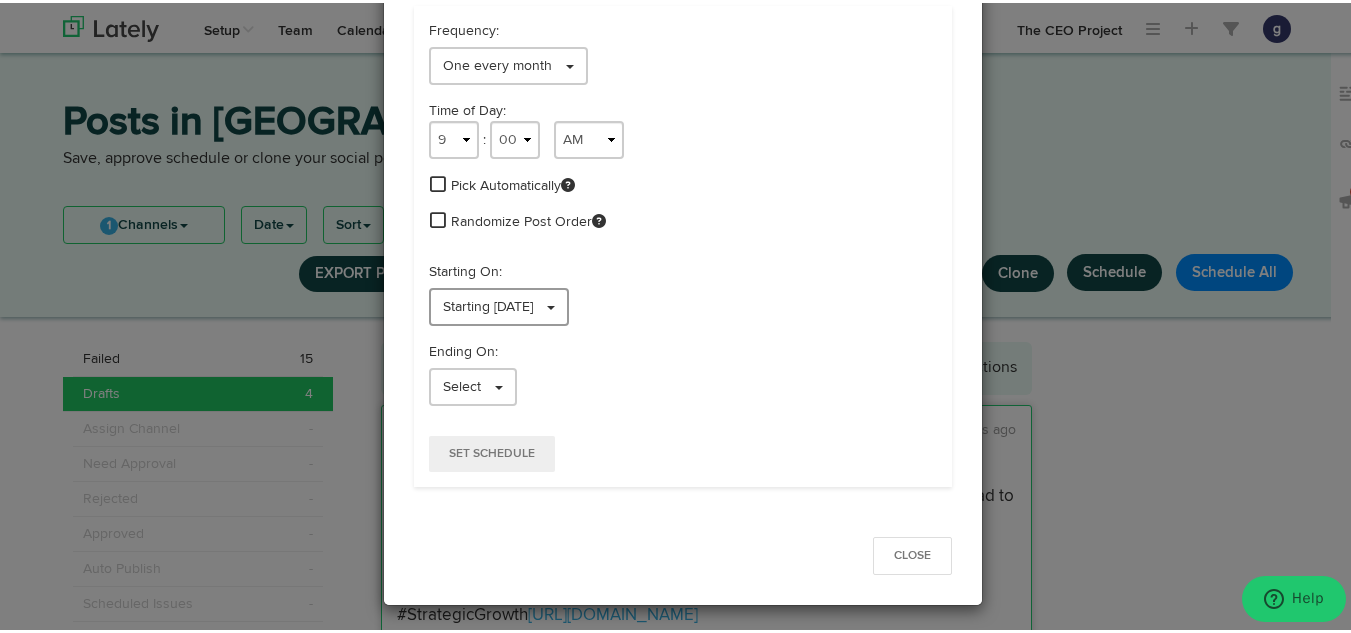 click on "Starting [DATE]" at bounding box center [499, 304] 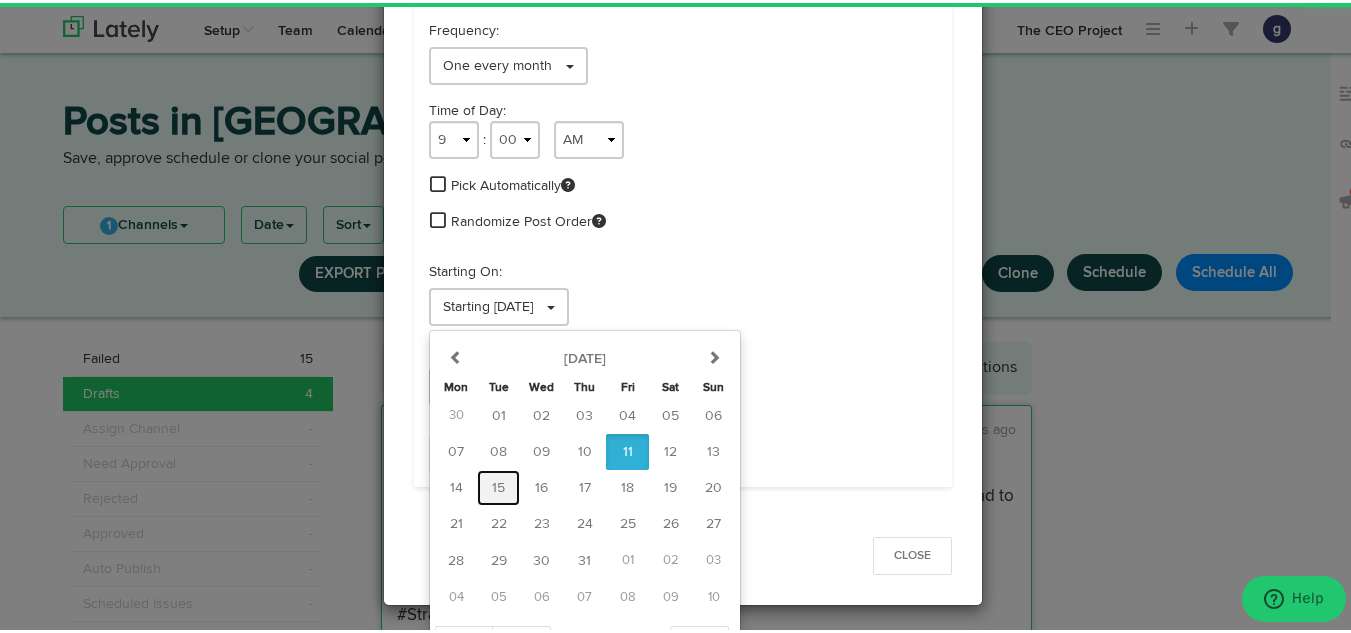 click on "15" at bounding box center [498, 485] 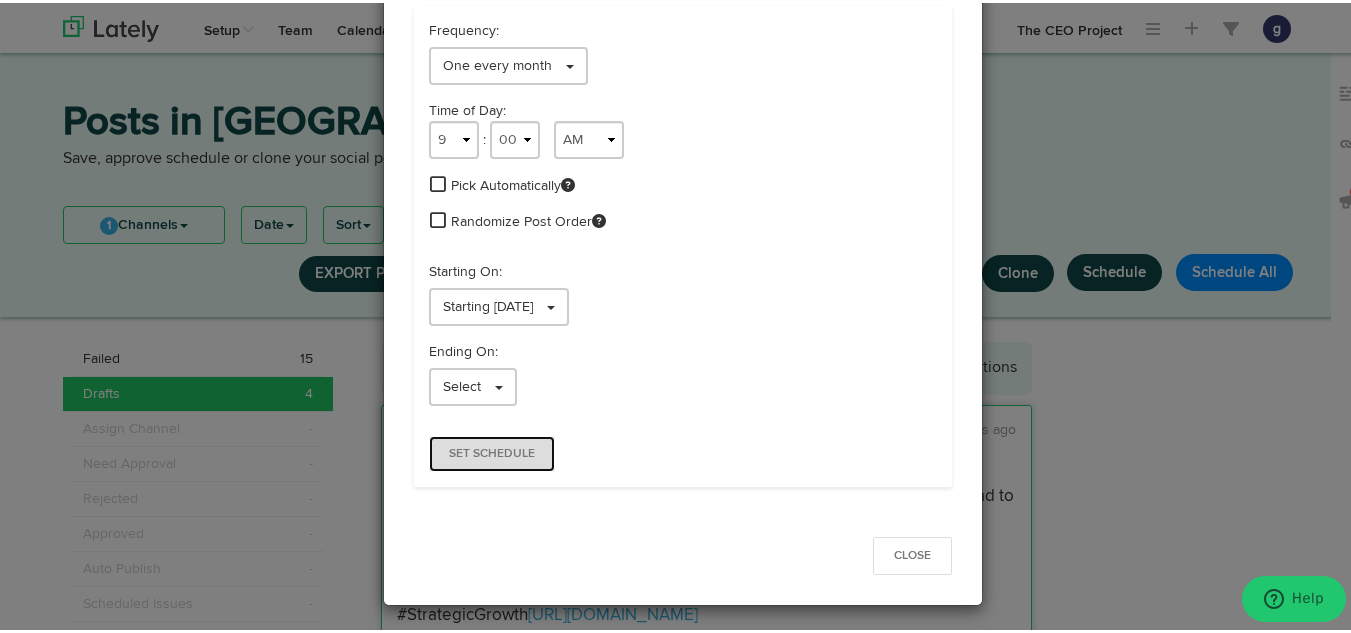 click on "Set Schedule" at bounding box center [492, 451] 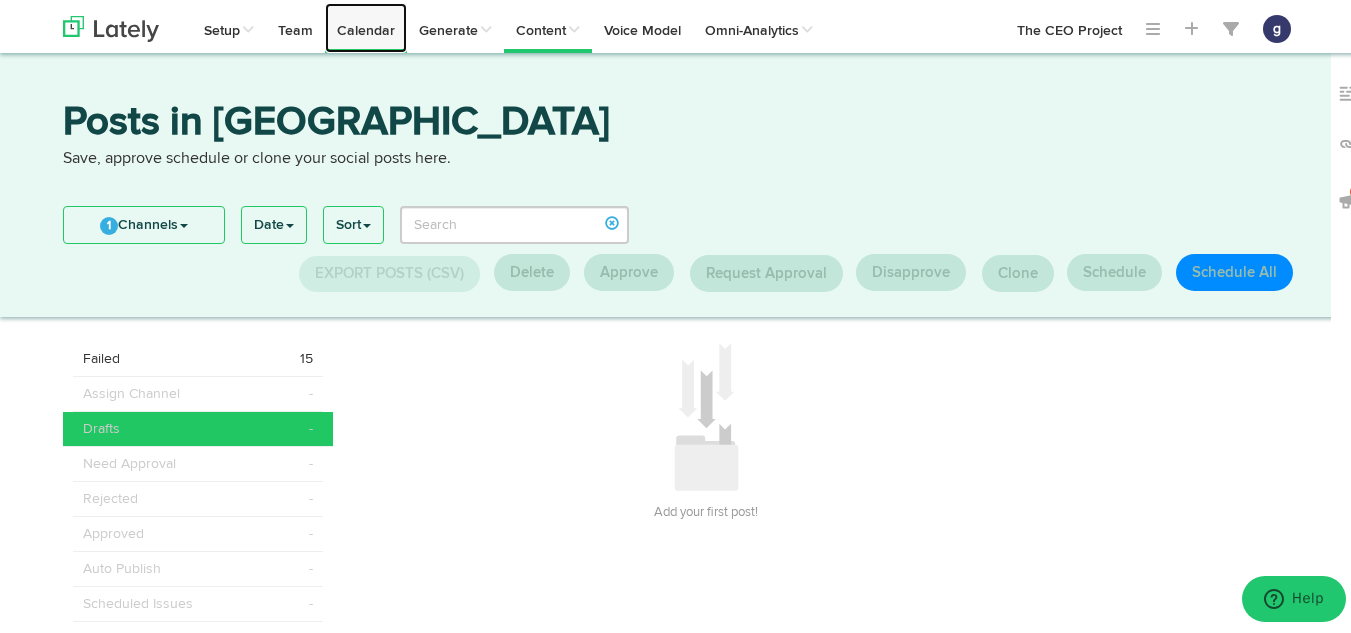 click on "Calendar" at bounding box center (366, 25) 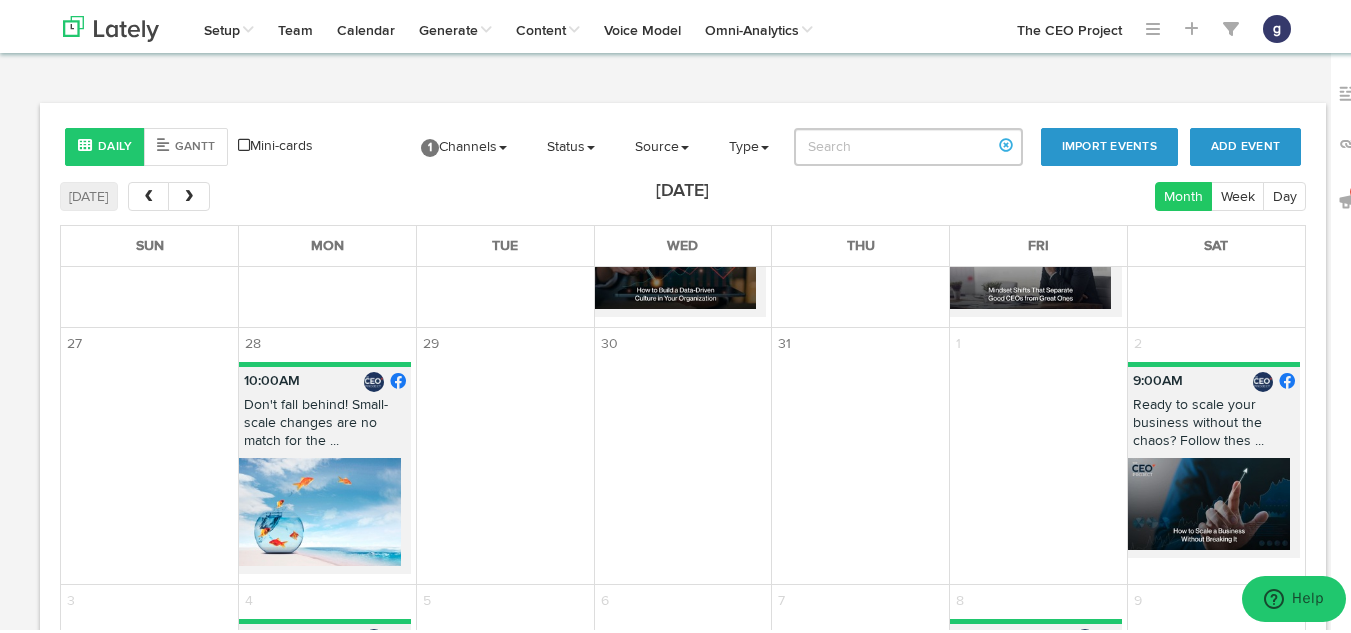 scroll, scrollTop: 897, scrollLeft: 0, axis: vertical 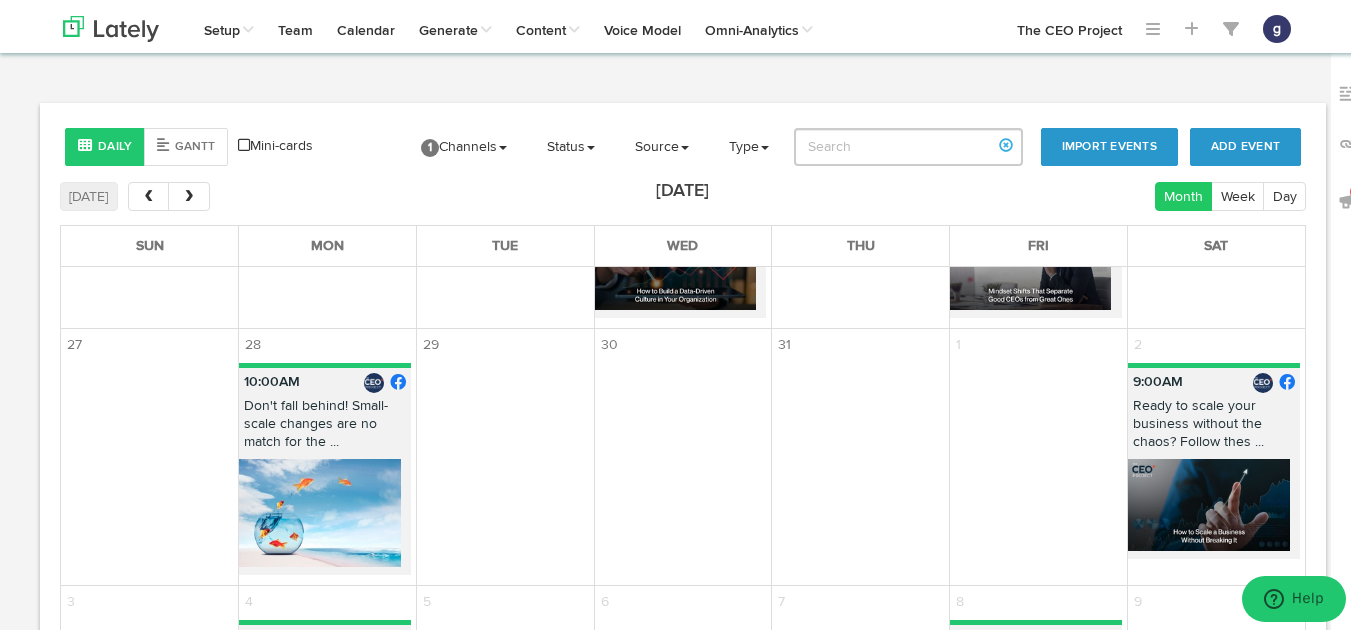 drag, startPoint x: 1046, startPoint y: 397, endPoint x: 1150, endPoint y: 396, distance: 104.00481 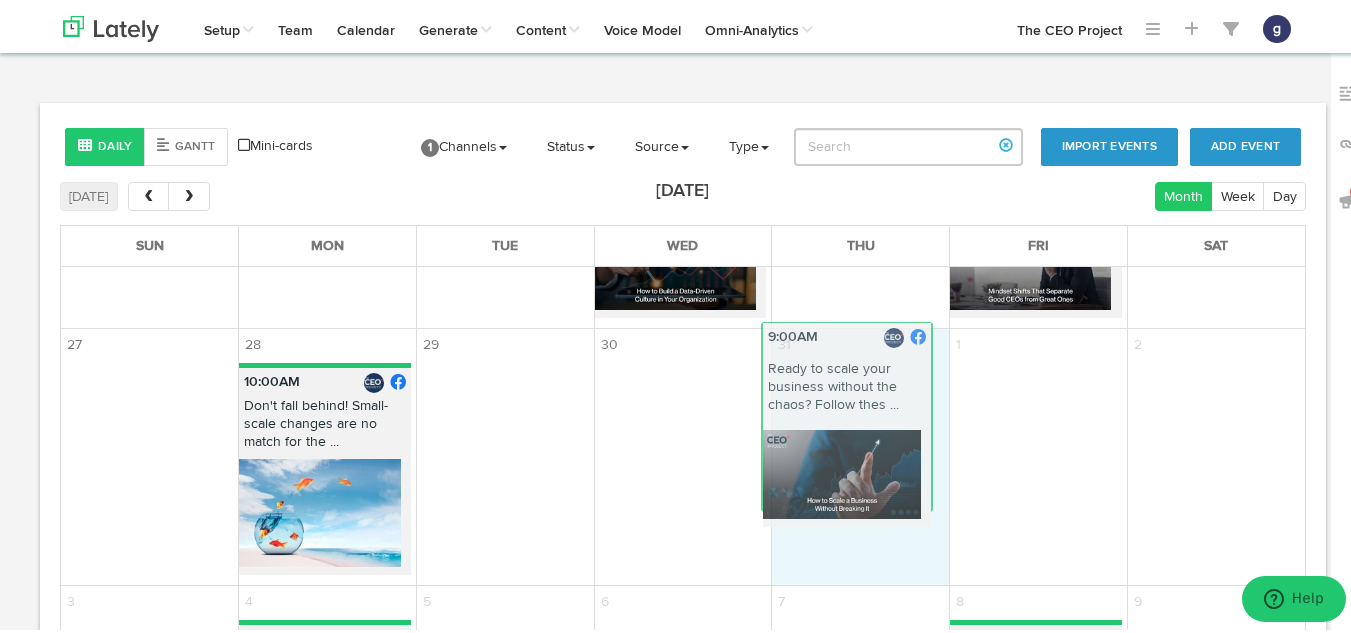 drag, startPoint x: 1150, startPoint y: 395, endPoint x: 809, endPoint y: 363, distance: 342.49817 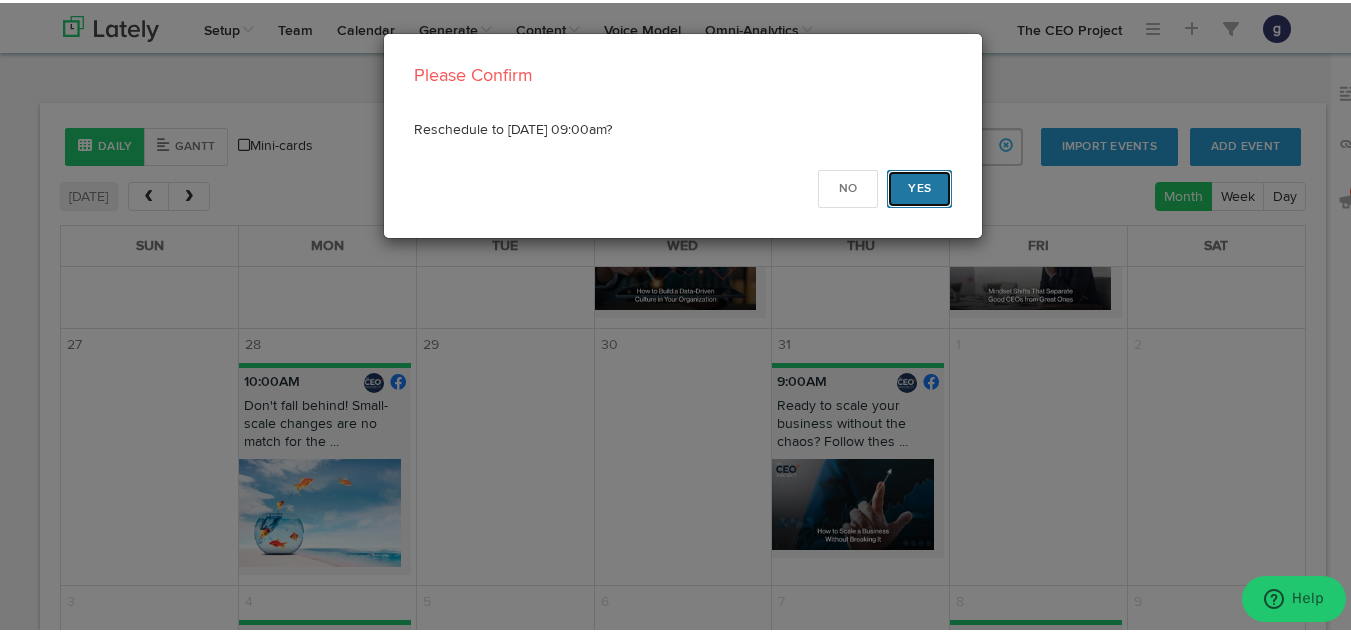 click on "Yes" at bounding box center [919, 186] 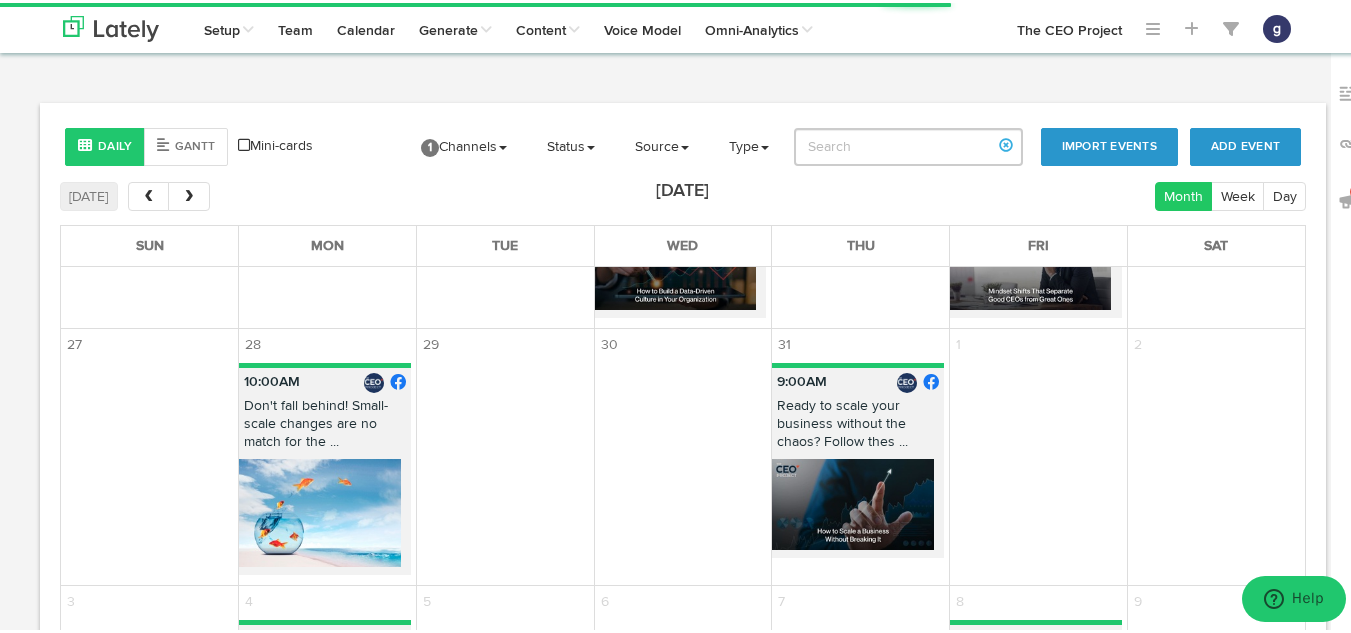 scroll, scrollTop: 1029, scrollLeft: 0, axis: vertical 